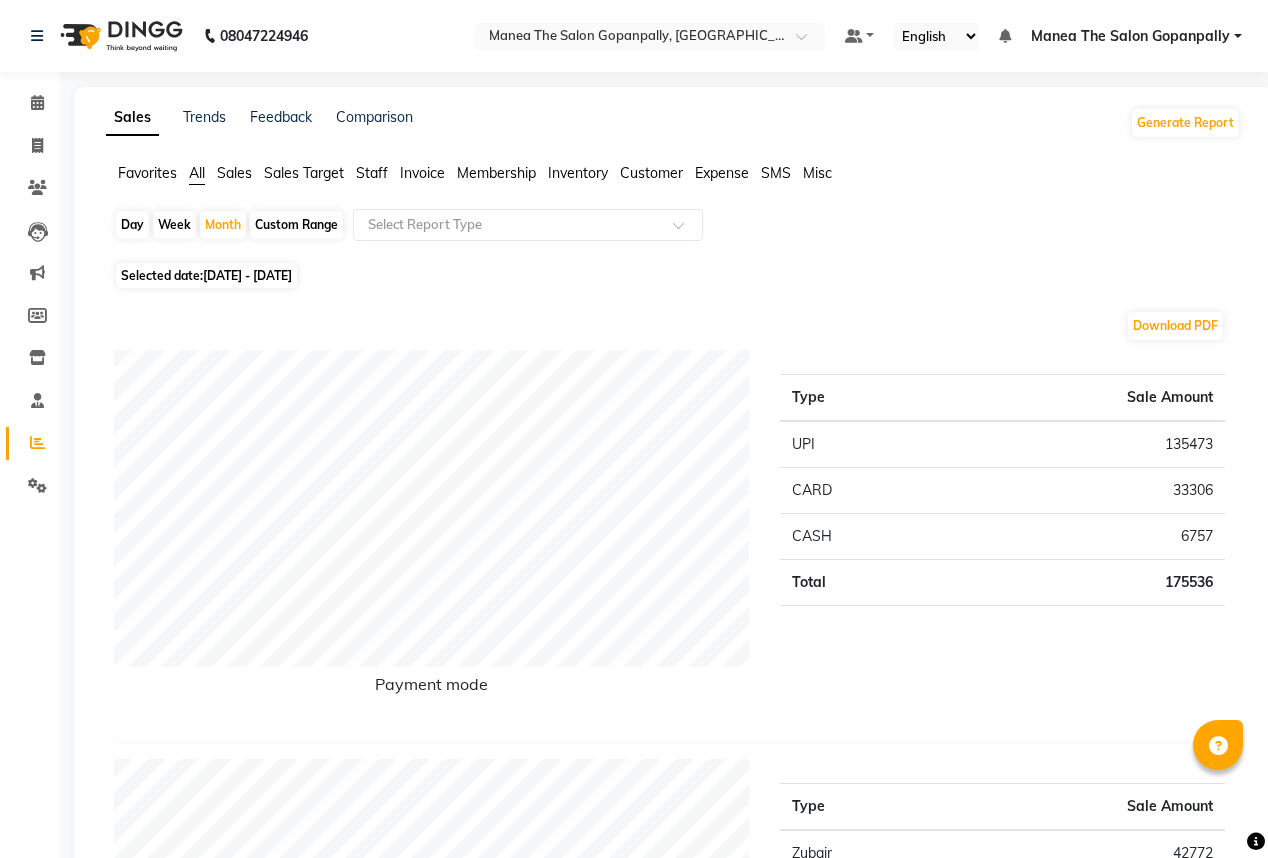 scroll, scrollTop: 560, scrollLeft: 0, axis: vertical 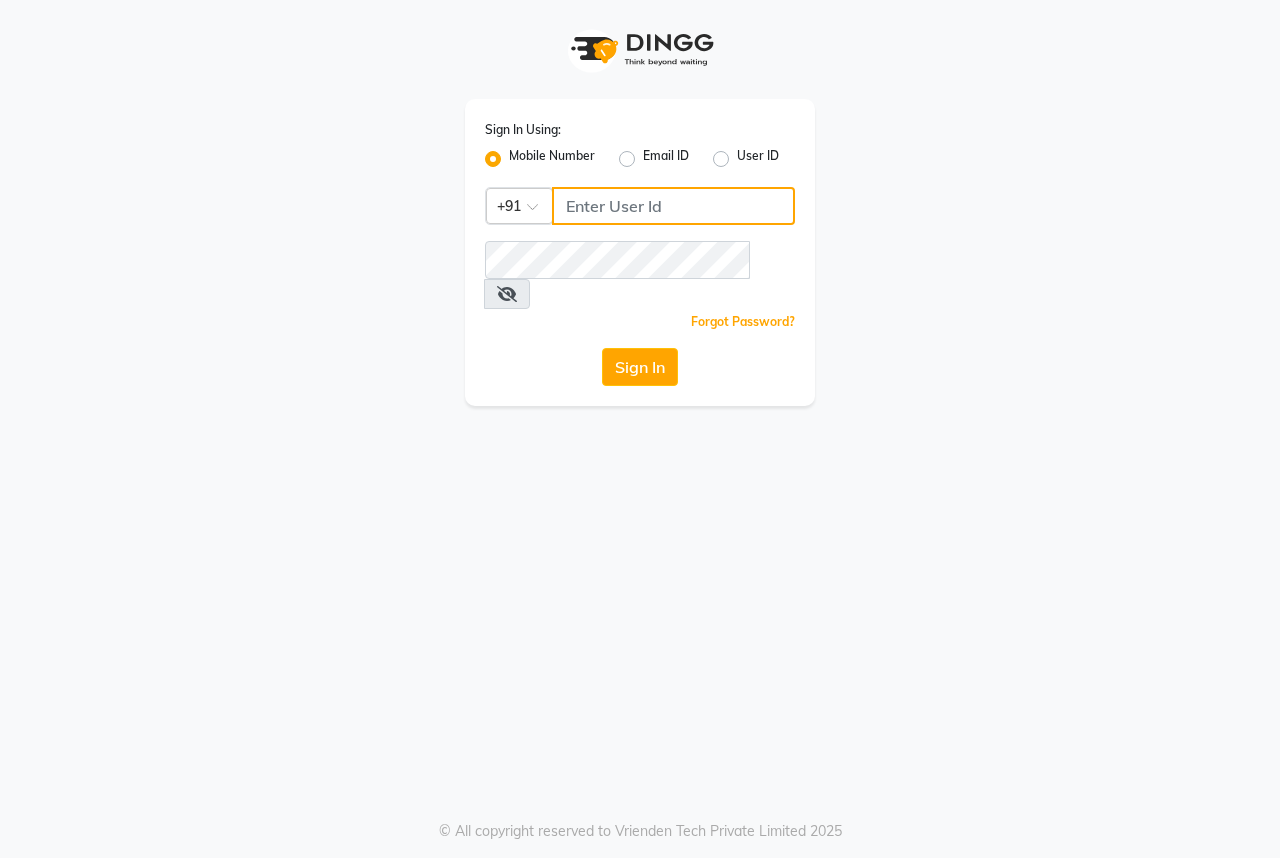 click 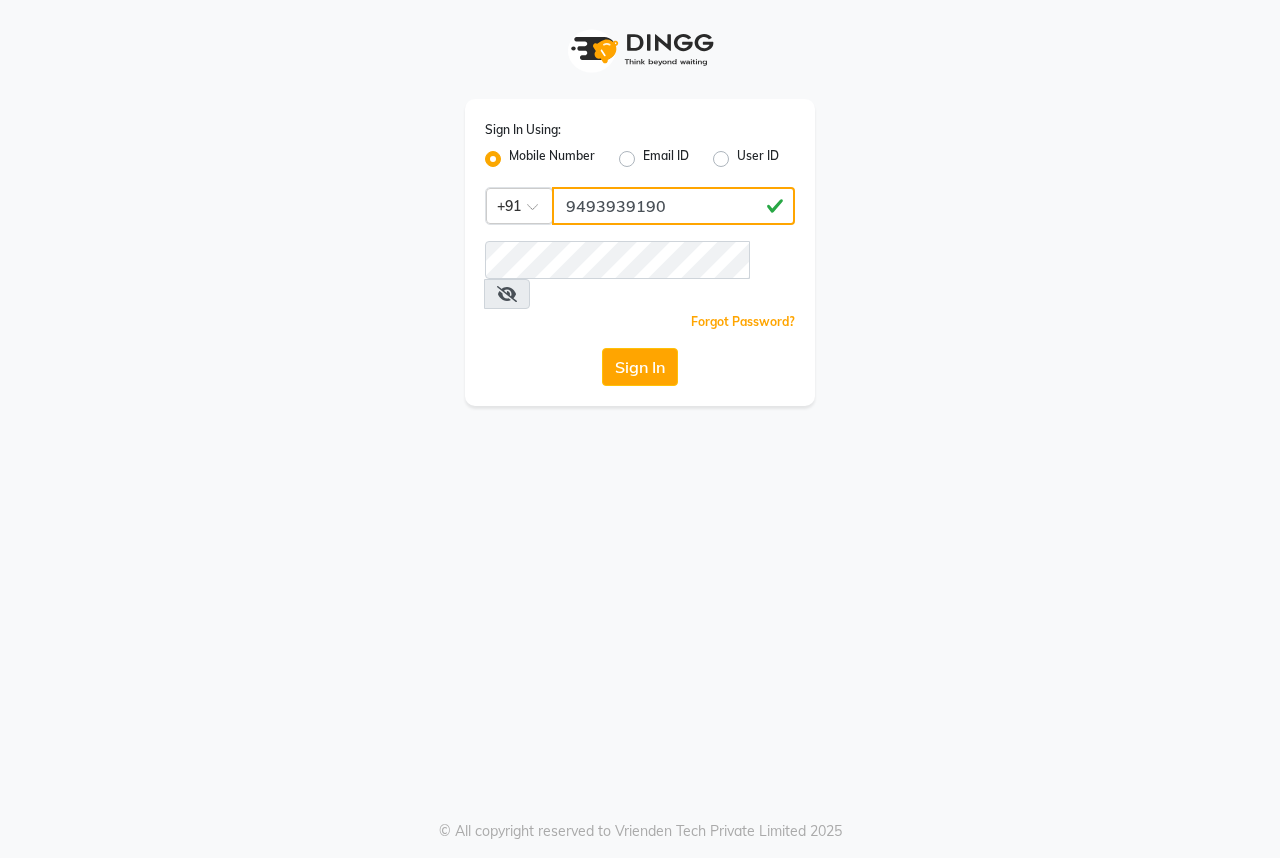 click on "9493939190" 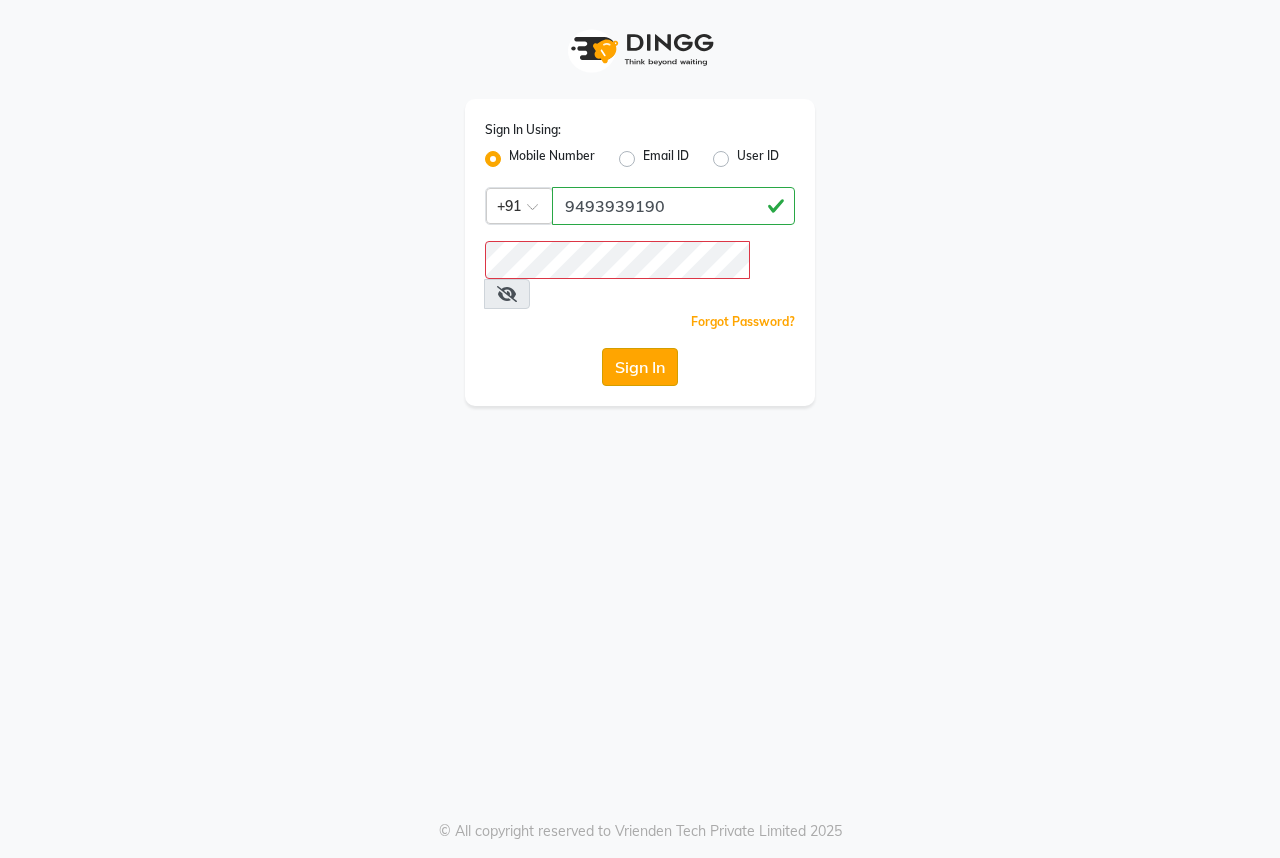 click on "Sign In" 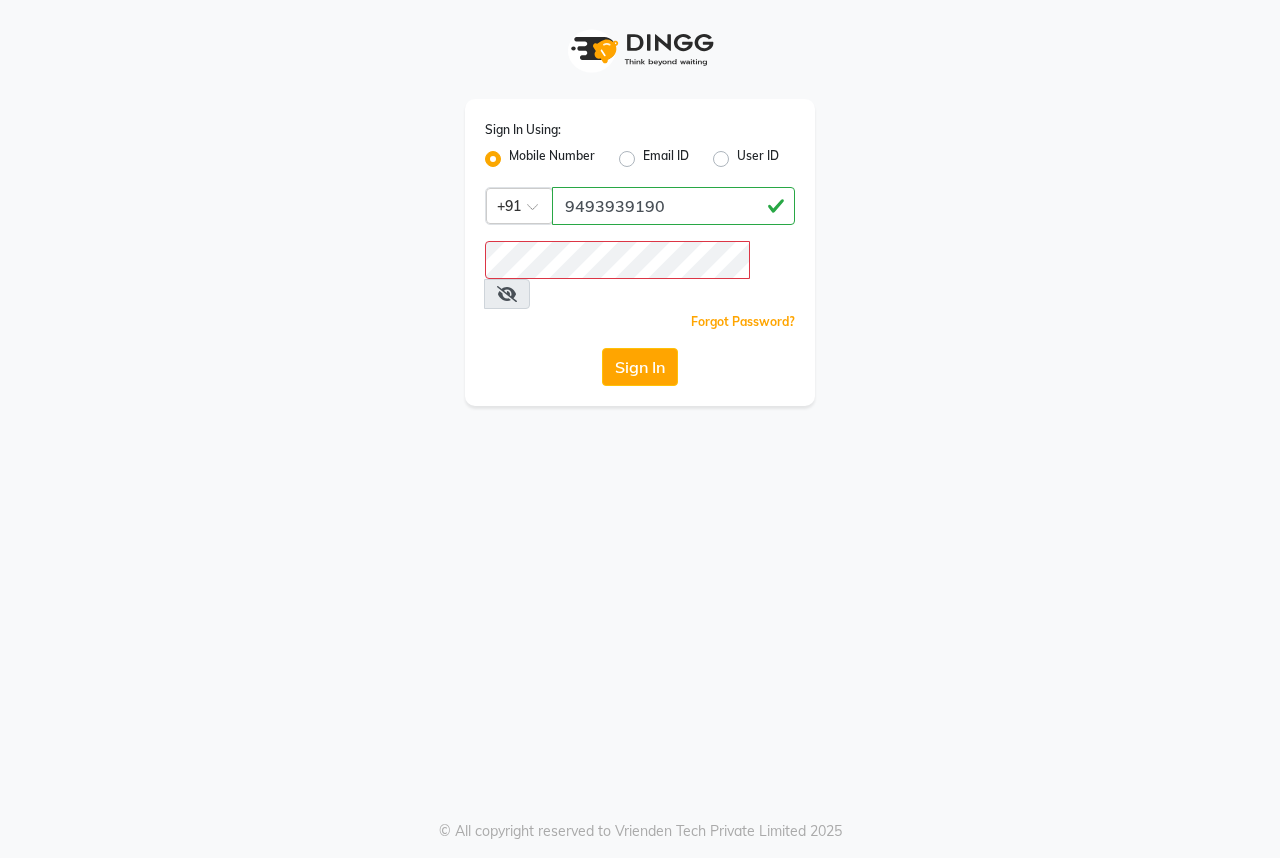 click on "Mobile Number" 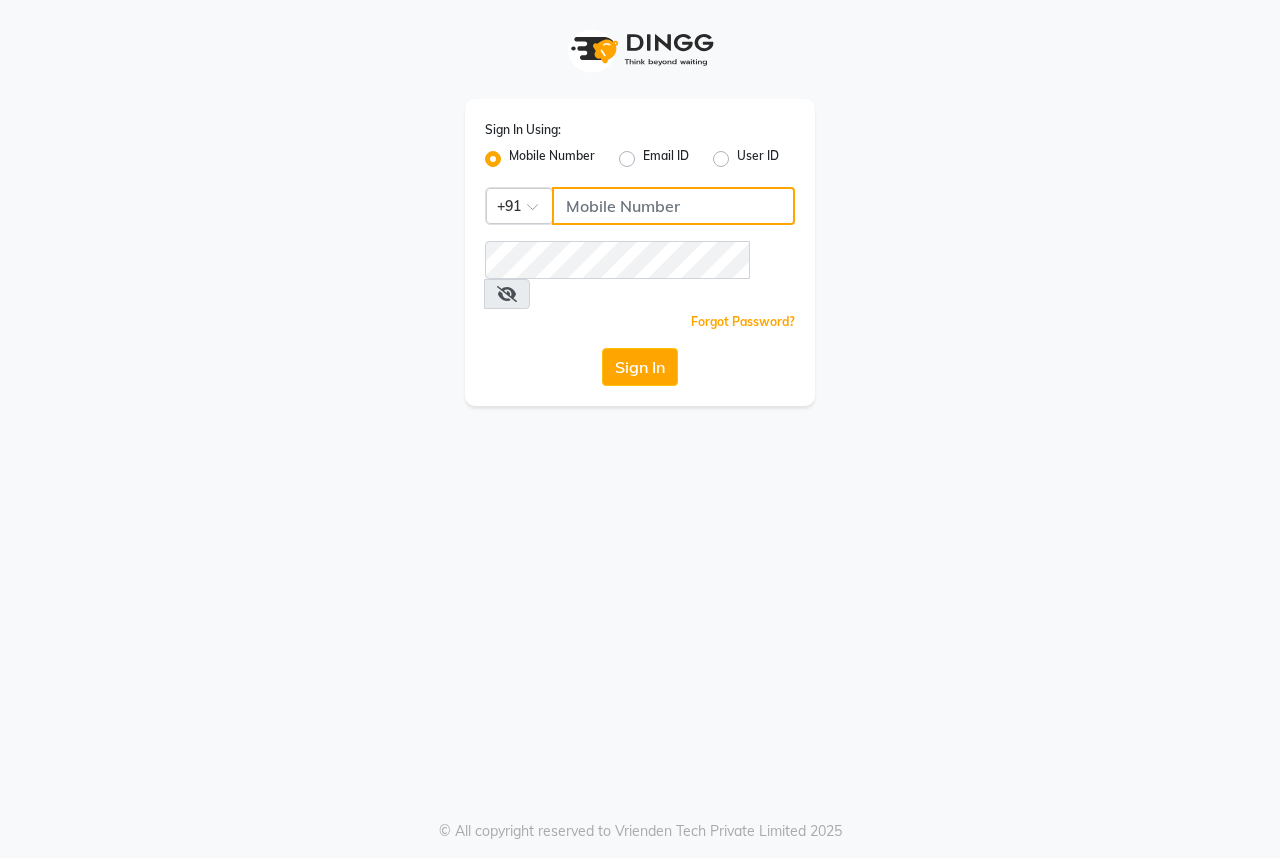 click 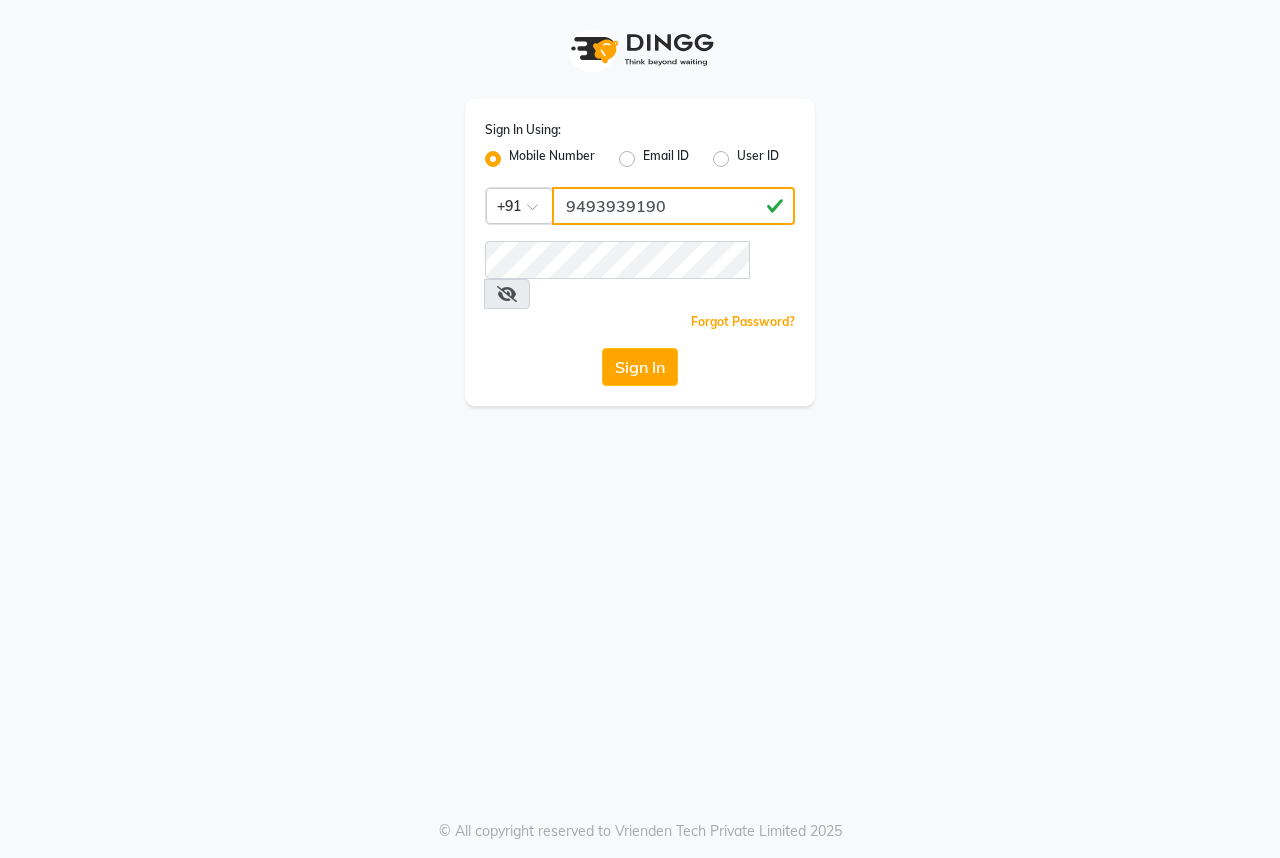 type on "9493939190" 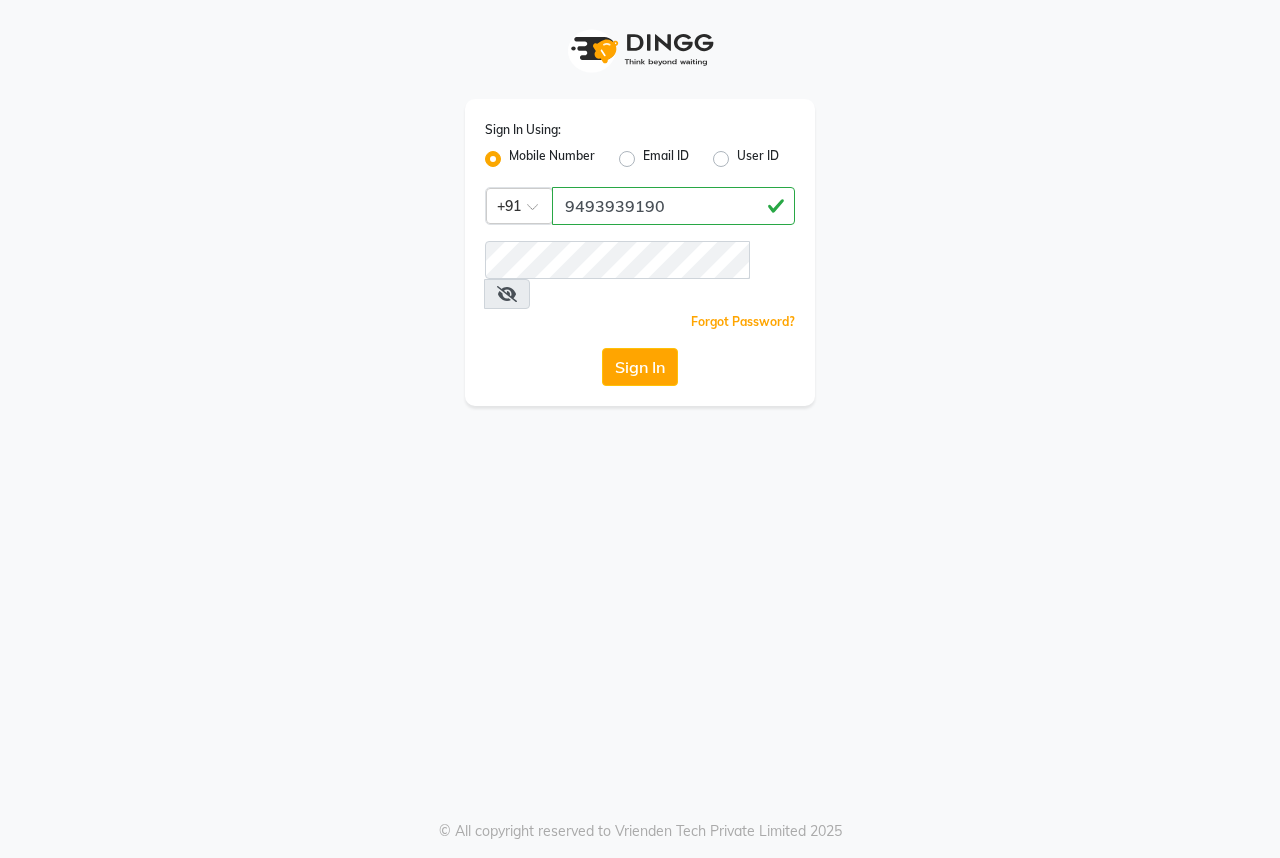 click on "Forgot Password?" 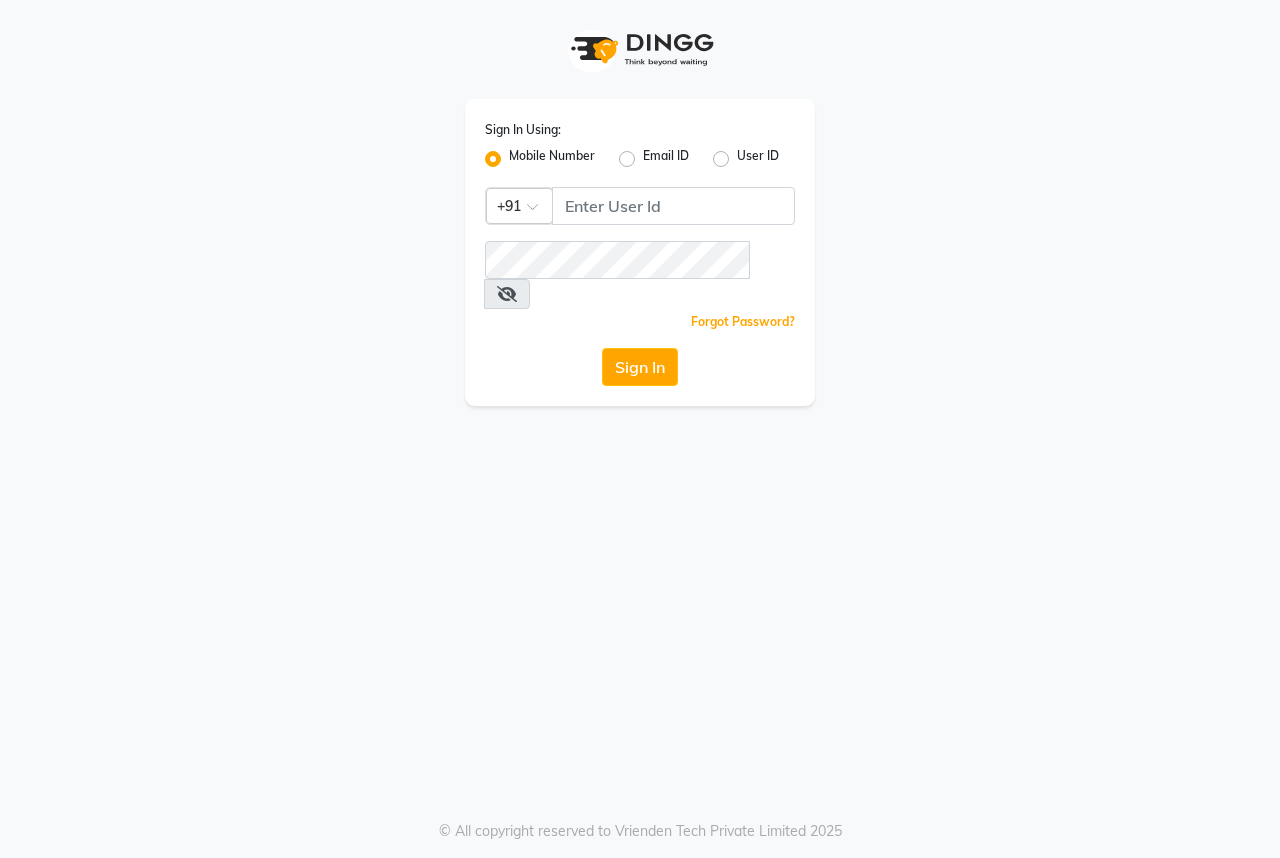 scroll, scrollTop: 0, scrollLeft: 0, axis: both 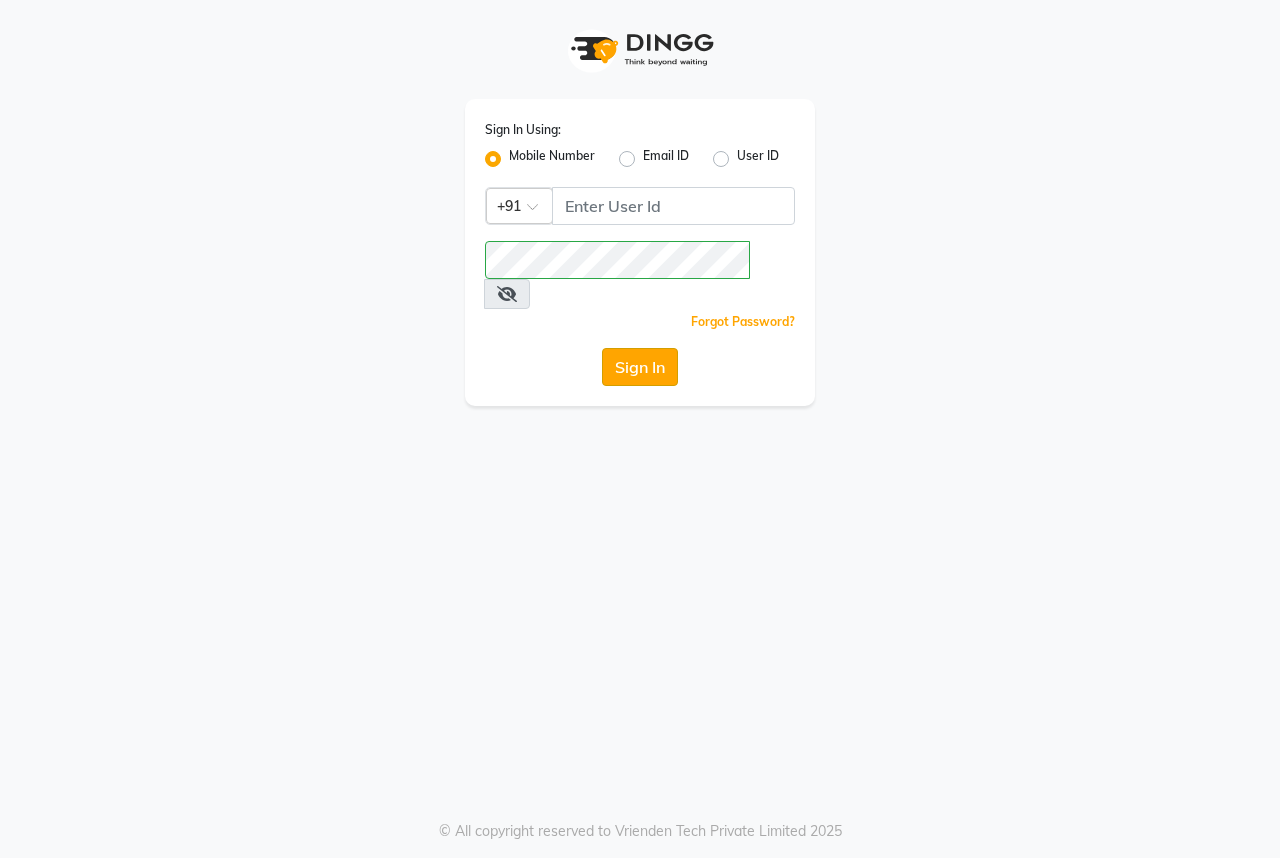 click on "Sign In" 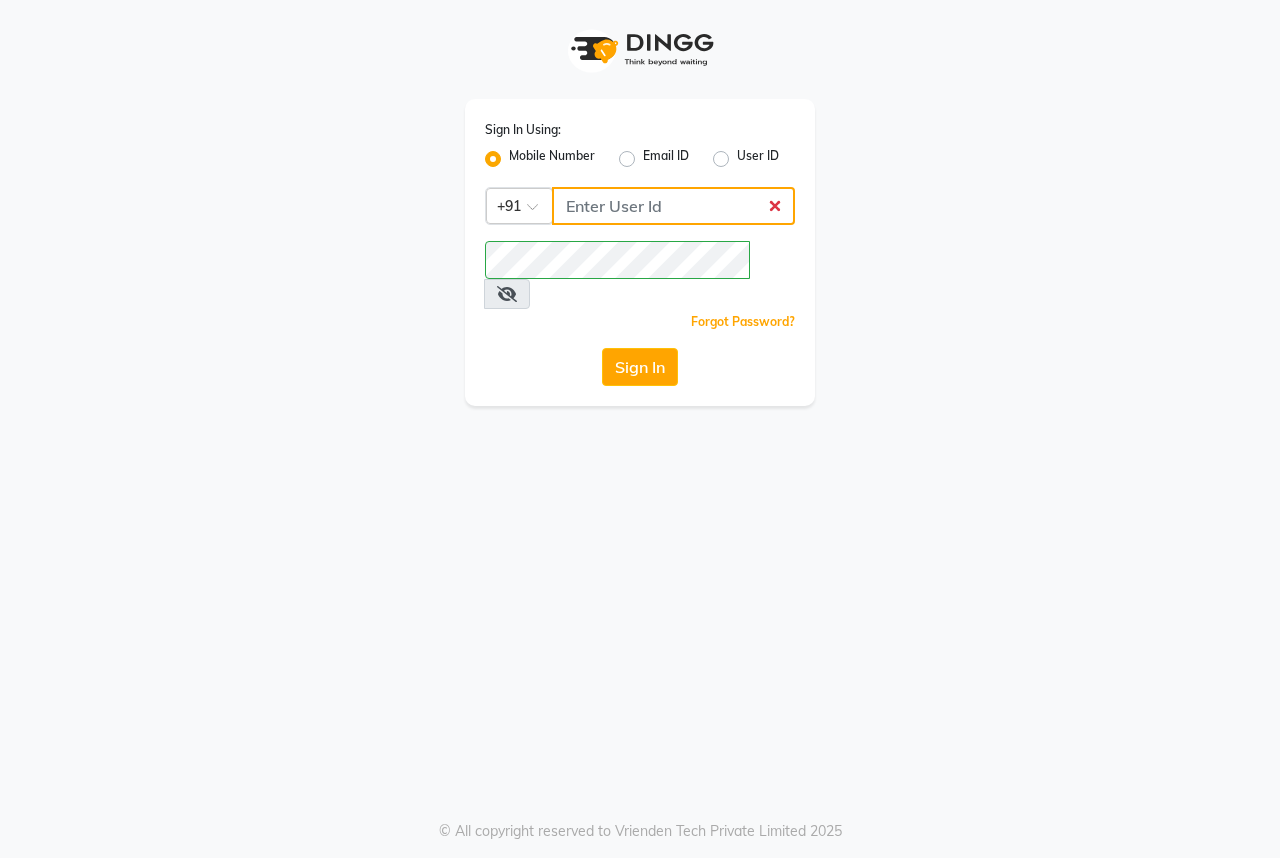 click 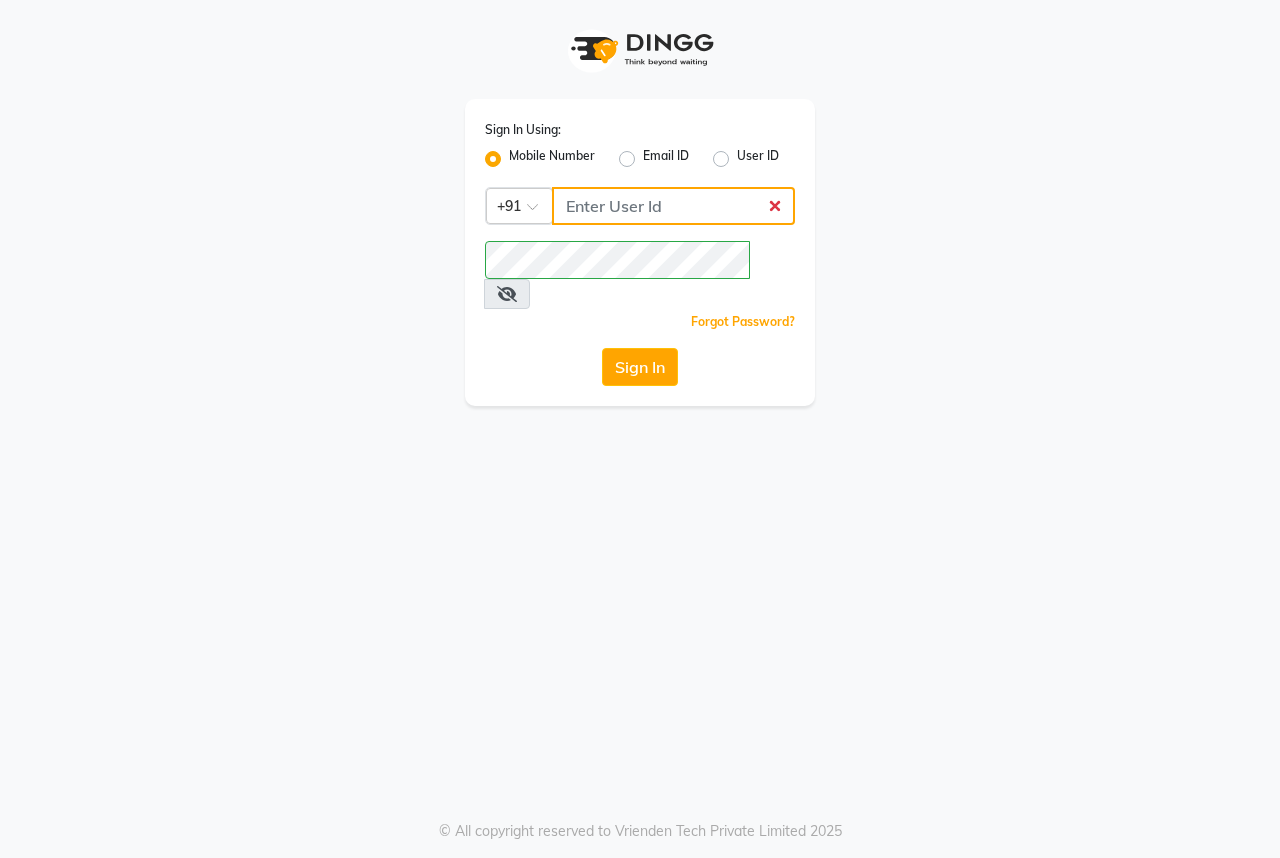 click 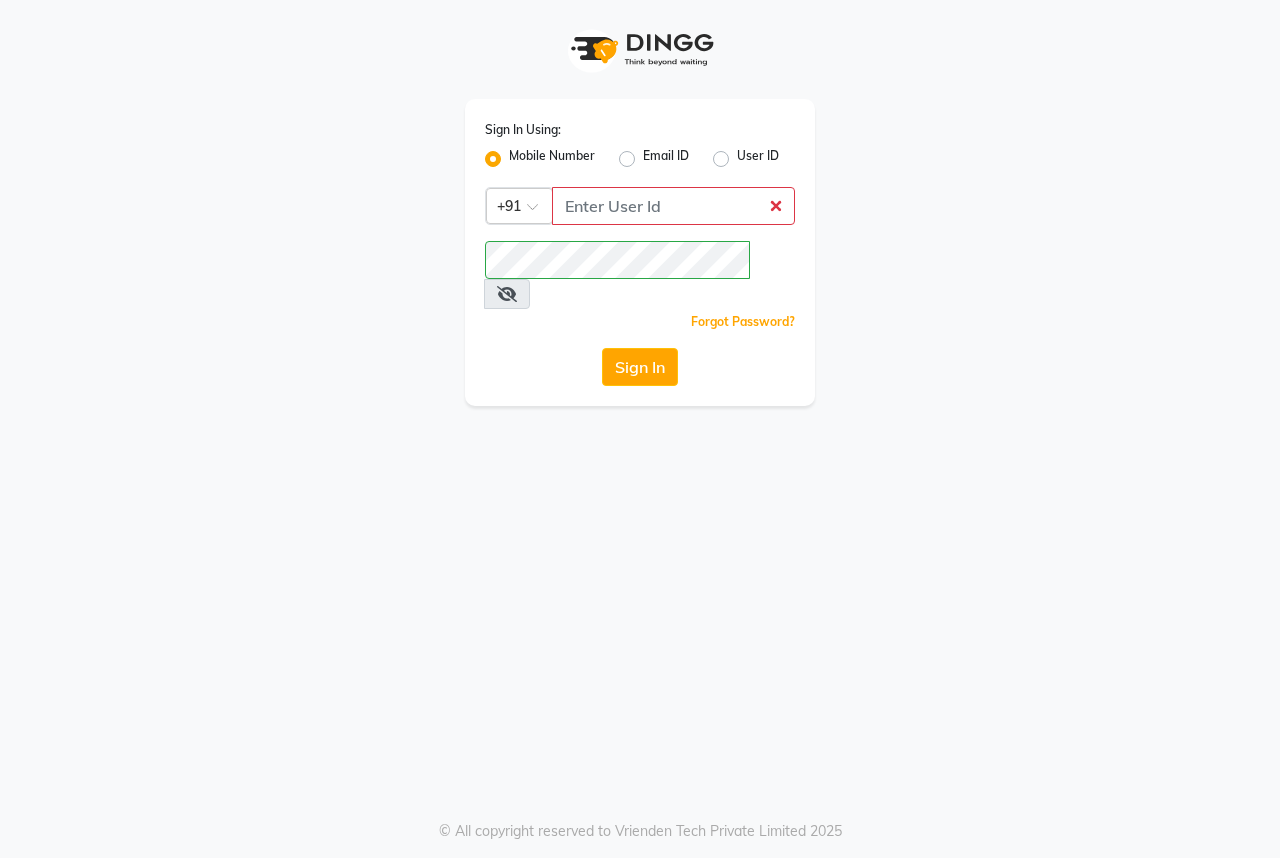 click on "Mobile Number" 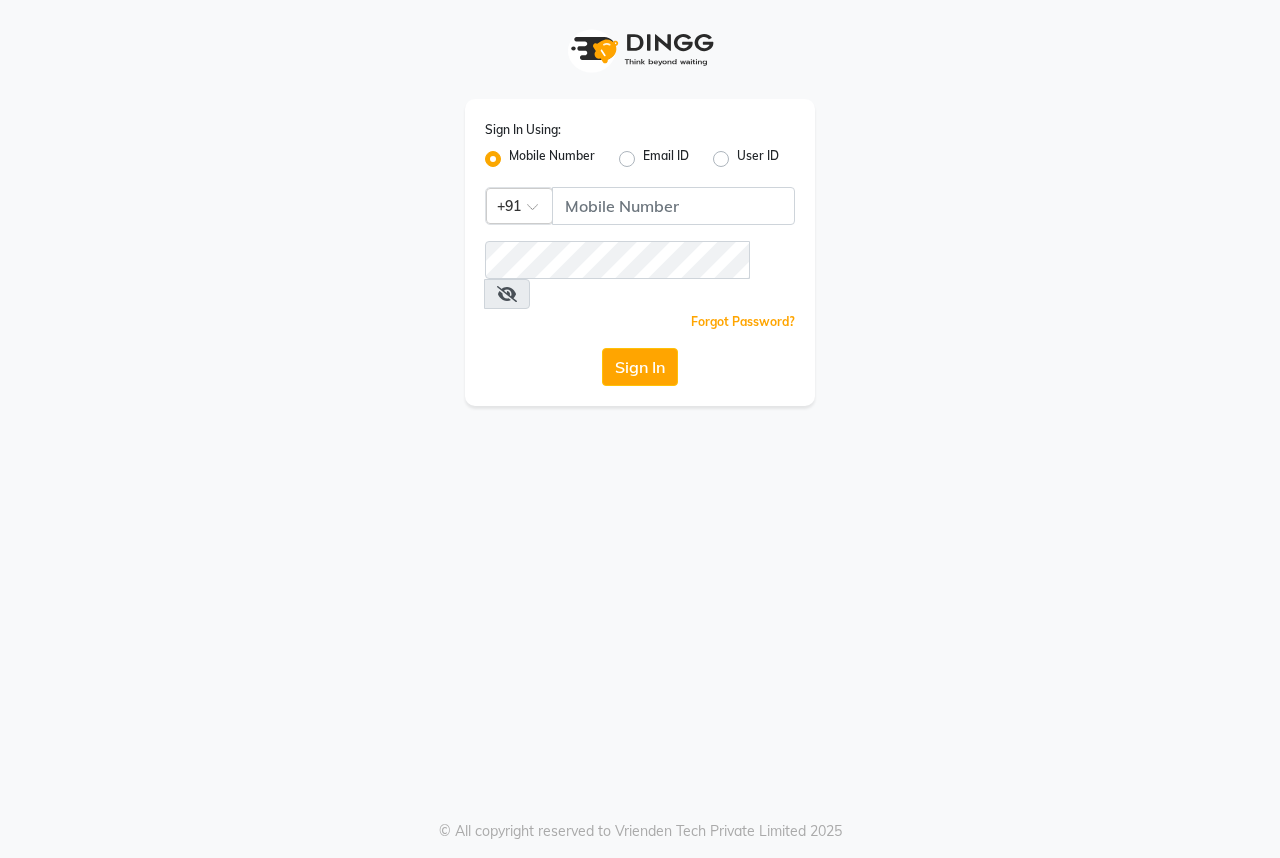 click on "Email ID" 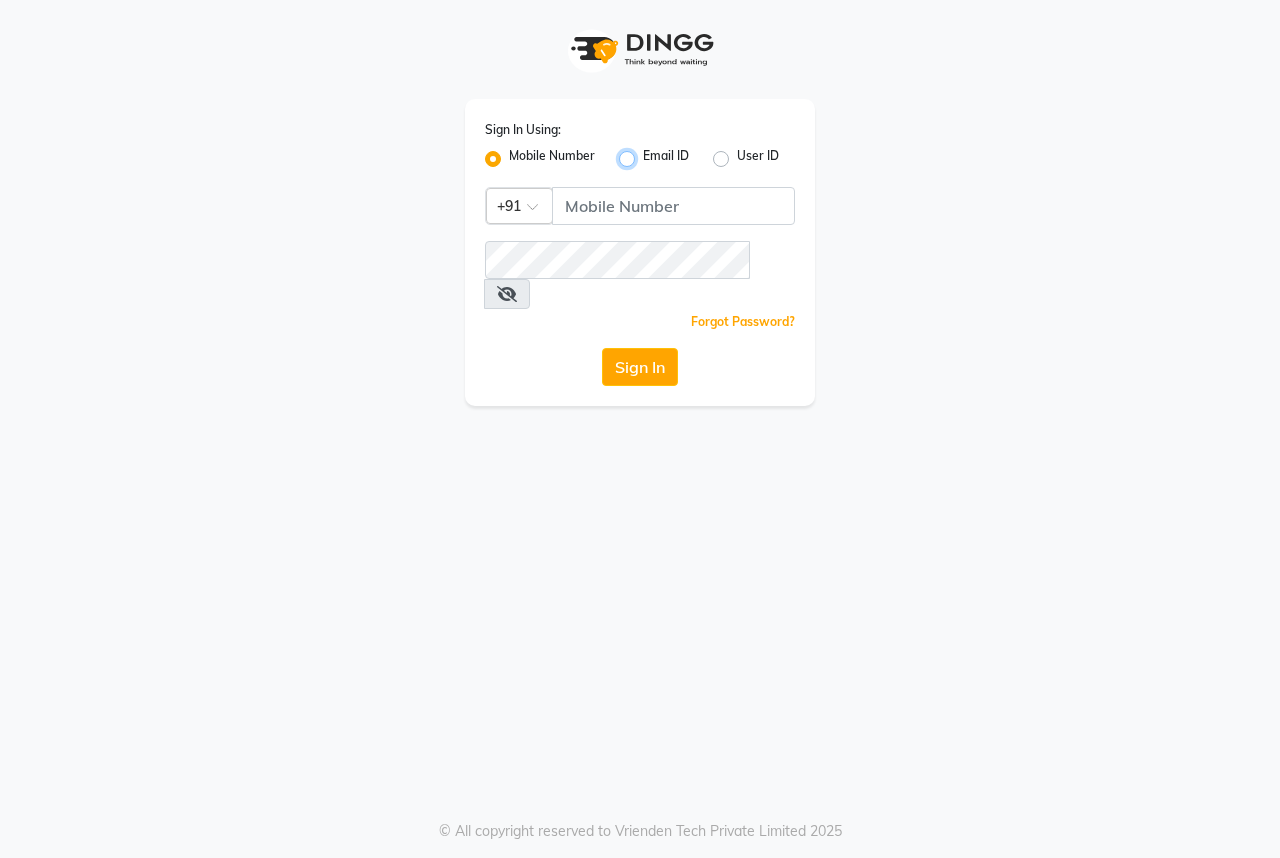 click on "Email ID" at bounding box center (649, 153) 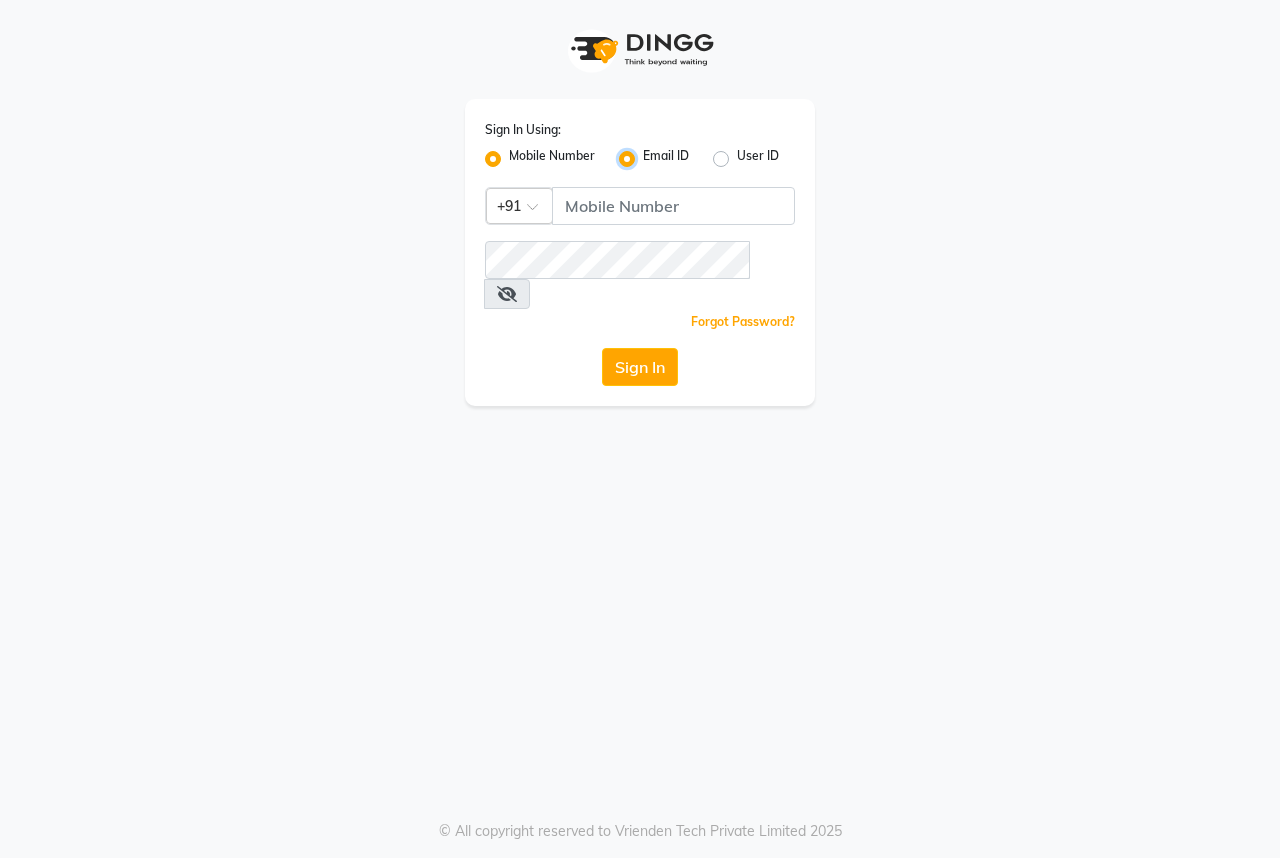 radio on "false" 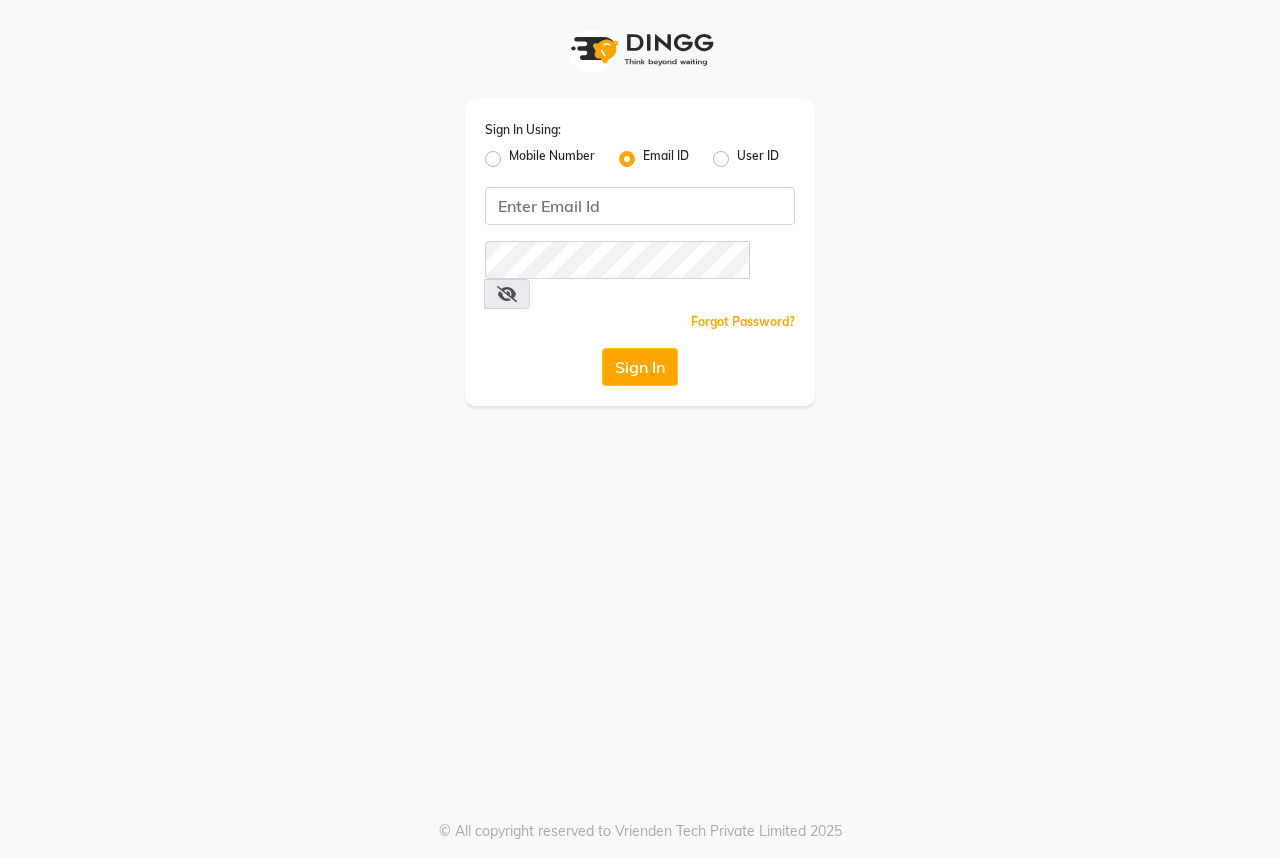 click on "Sign In Using: Mobile Number Email ID User ID  Remember me Forgot Password?  Sign In" 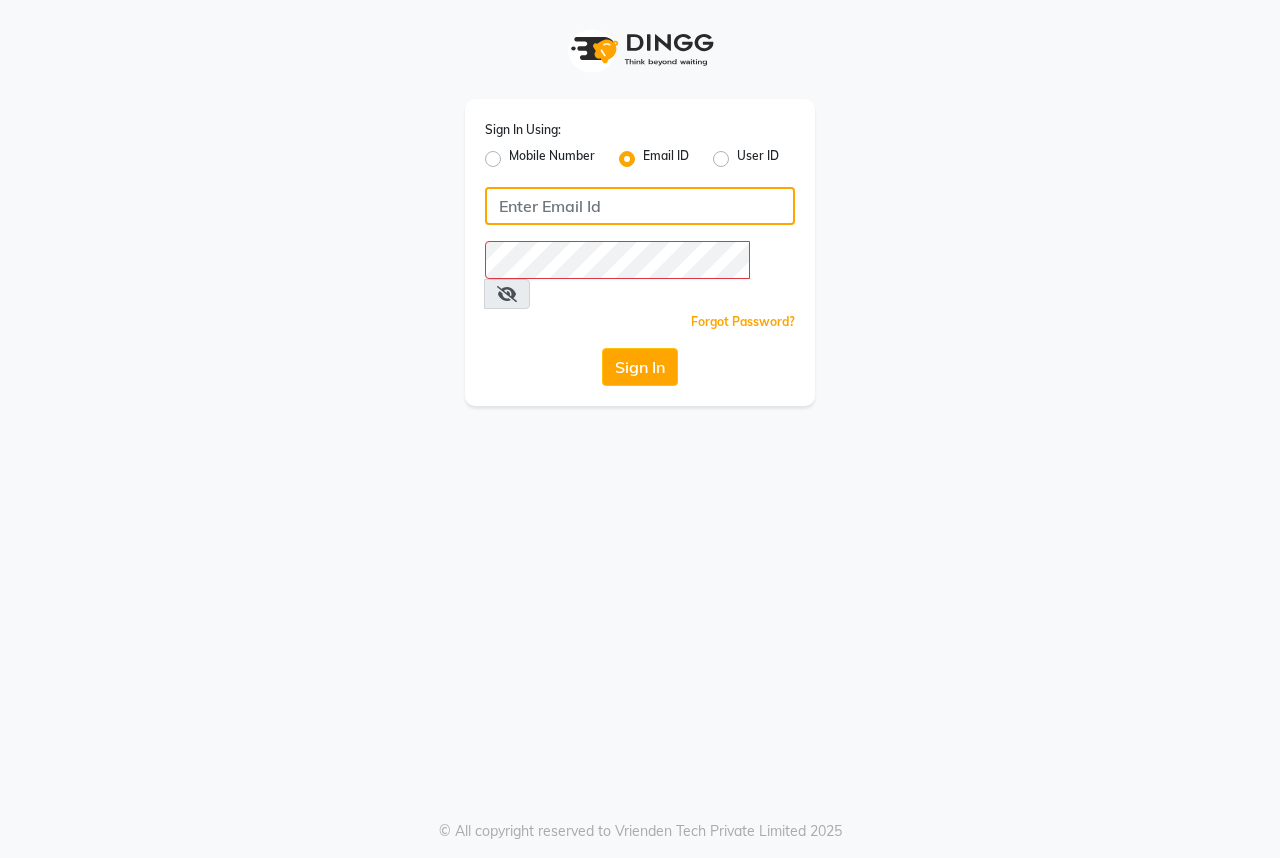 click 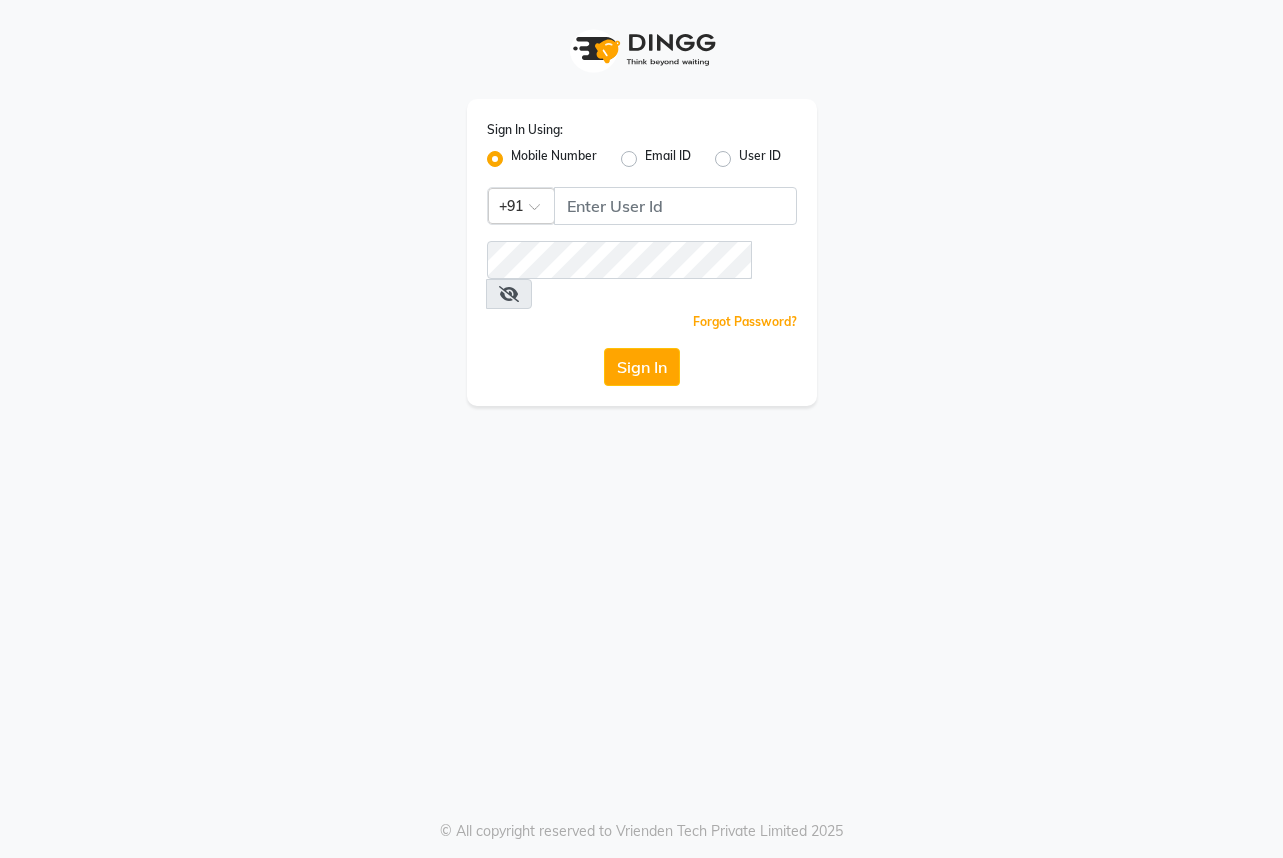 scroll, scrollTop: 0, scrollLeft: 0, axis: both 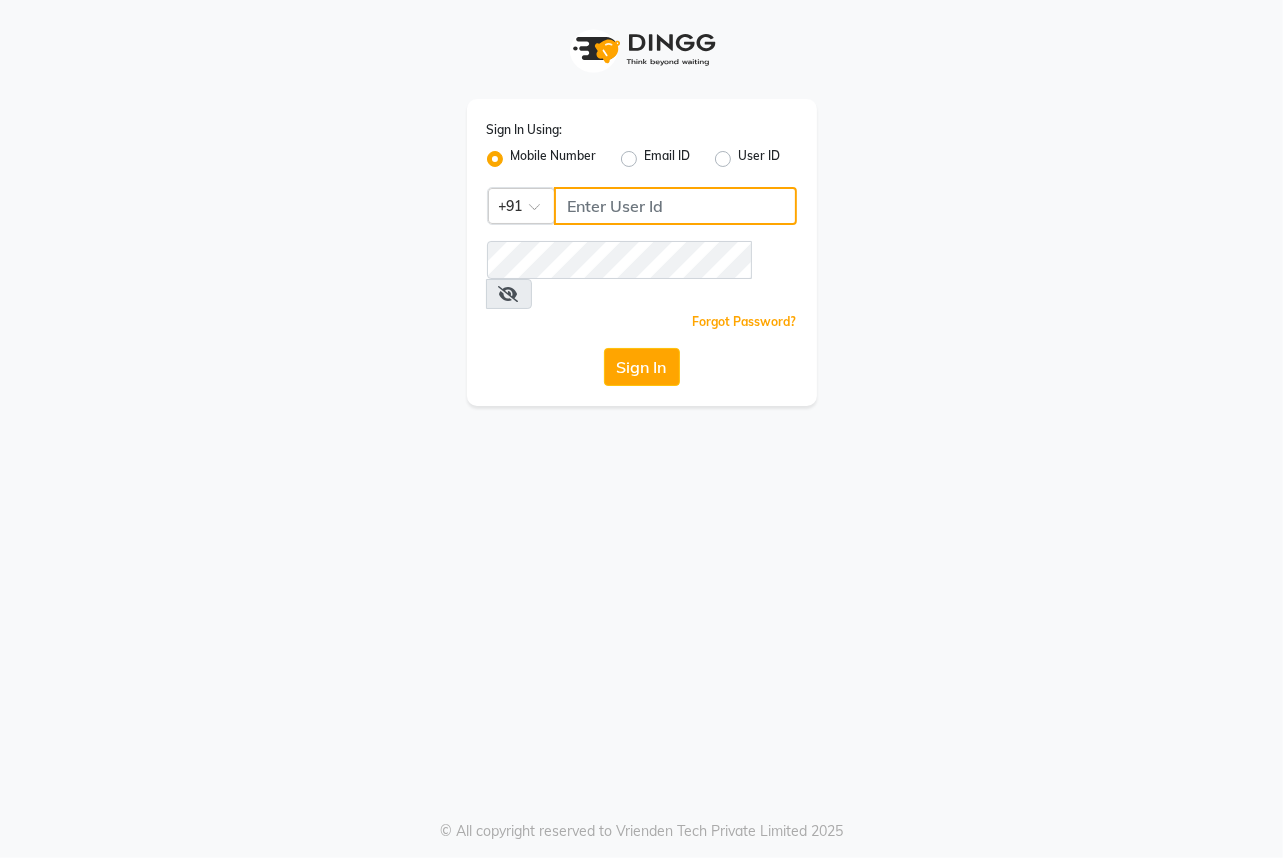 click 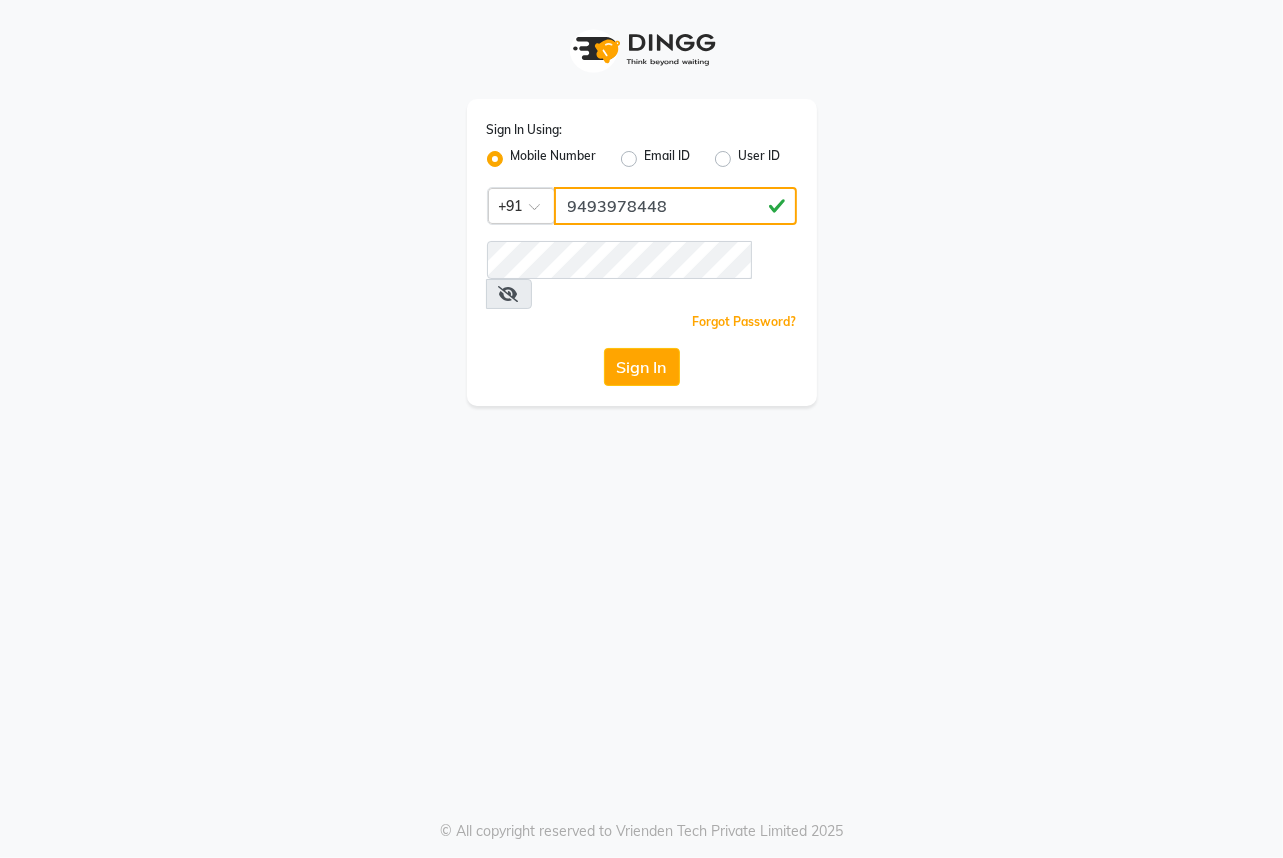 type on "9493978448" 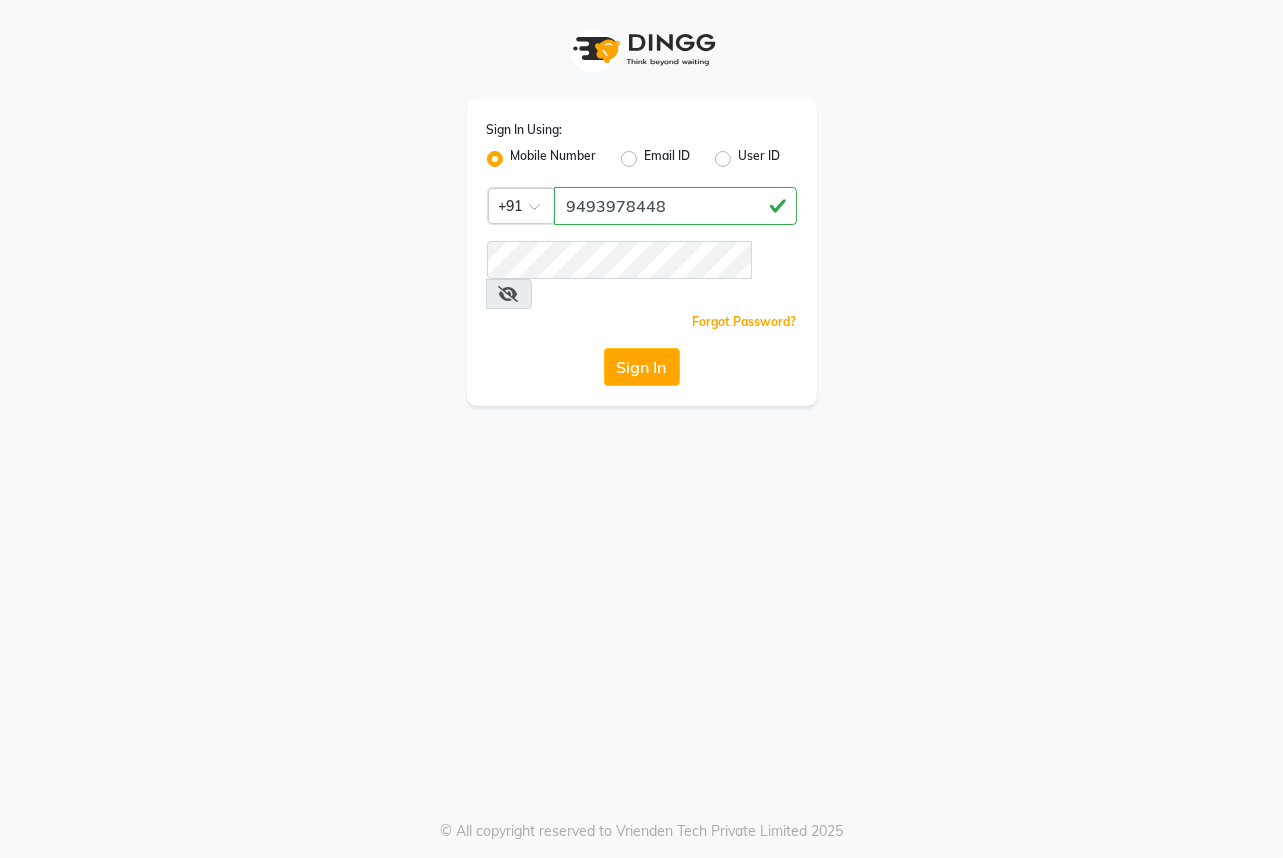 click on "Country Code × +91" 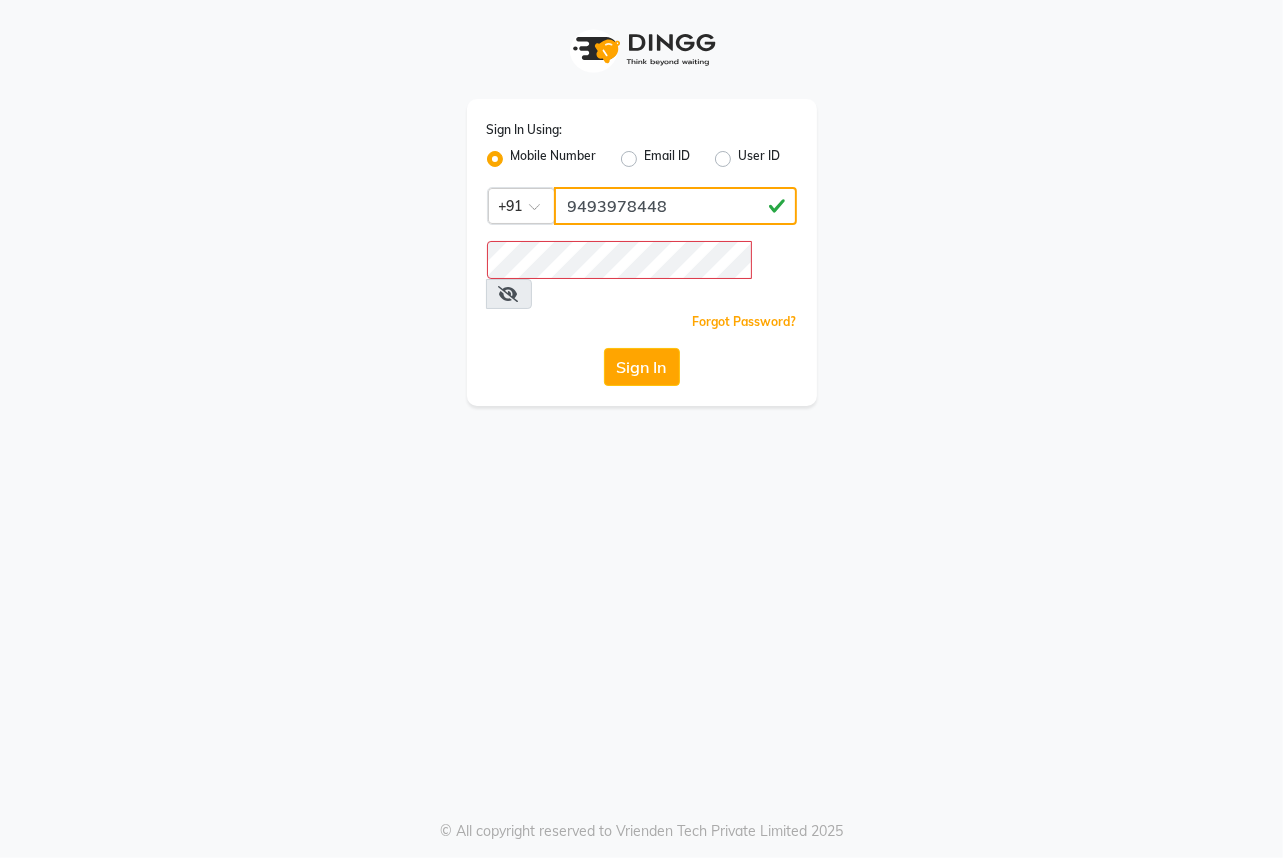 click on "9493978448" 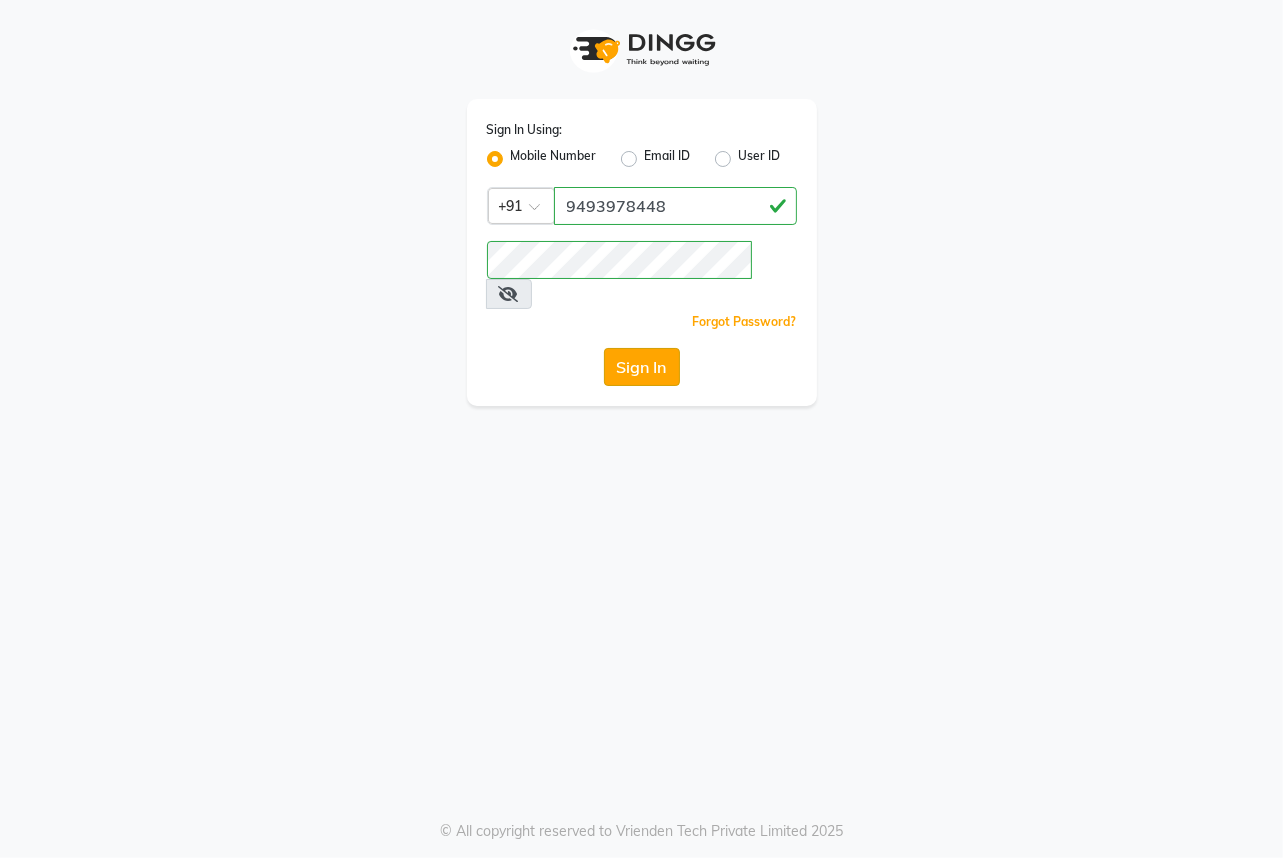 click on "Sign In" 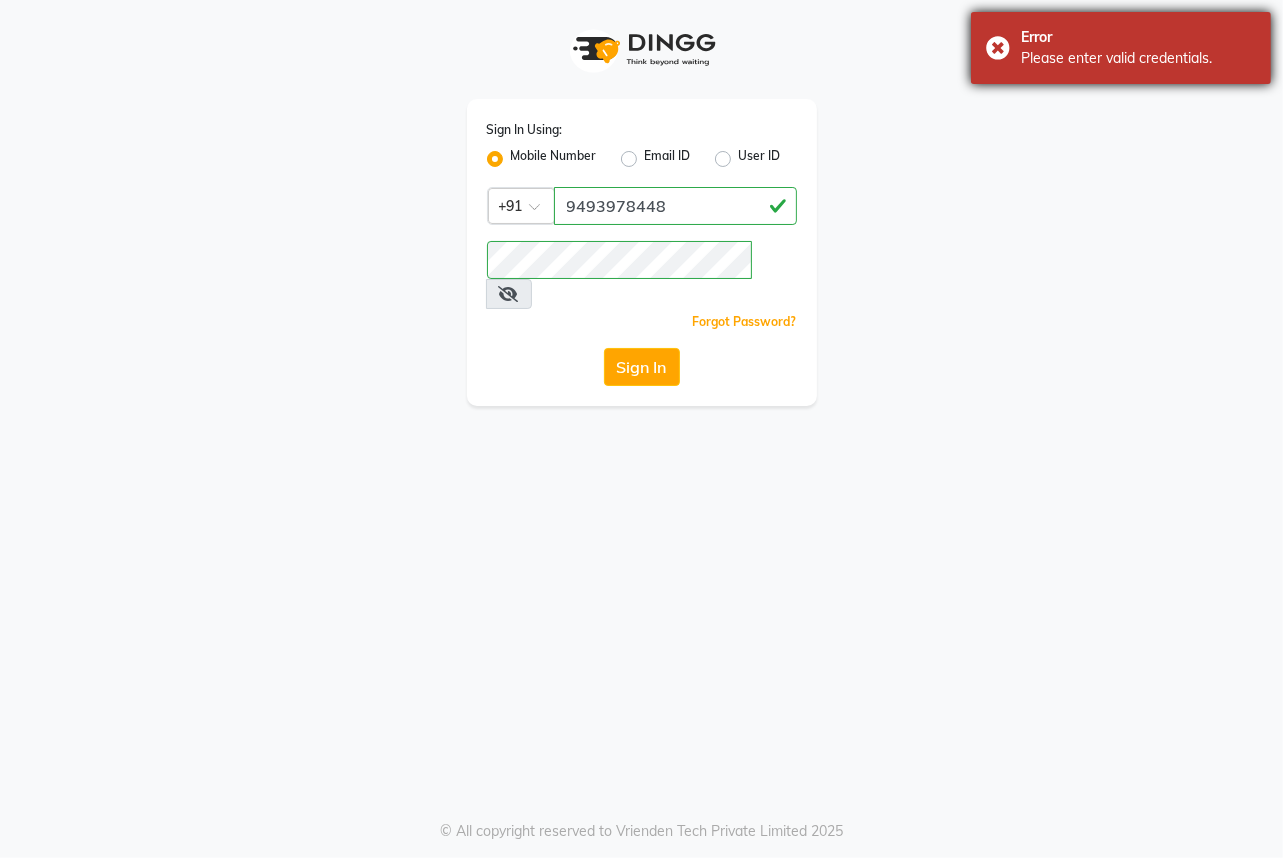 click on "Error   Please enter valid credentials." at bounding box center (1121, 48) 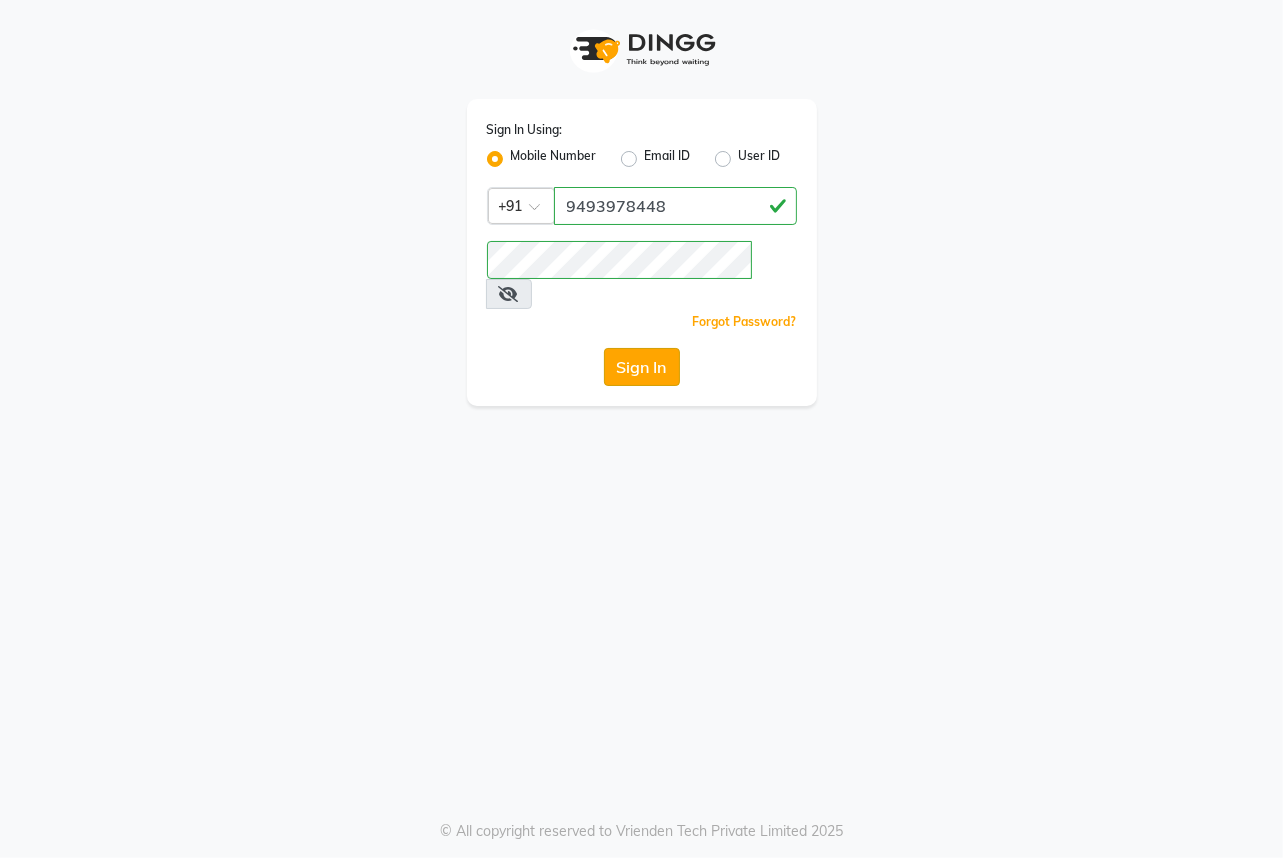 click on "Sign In" 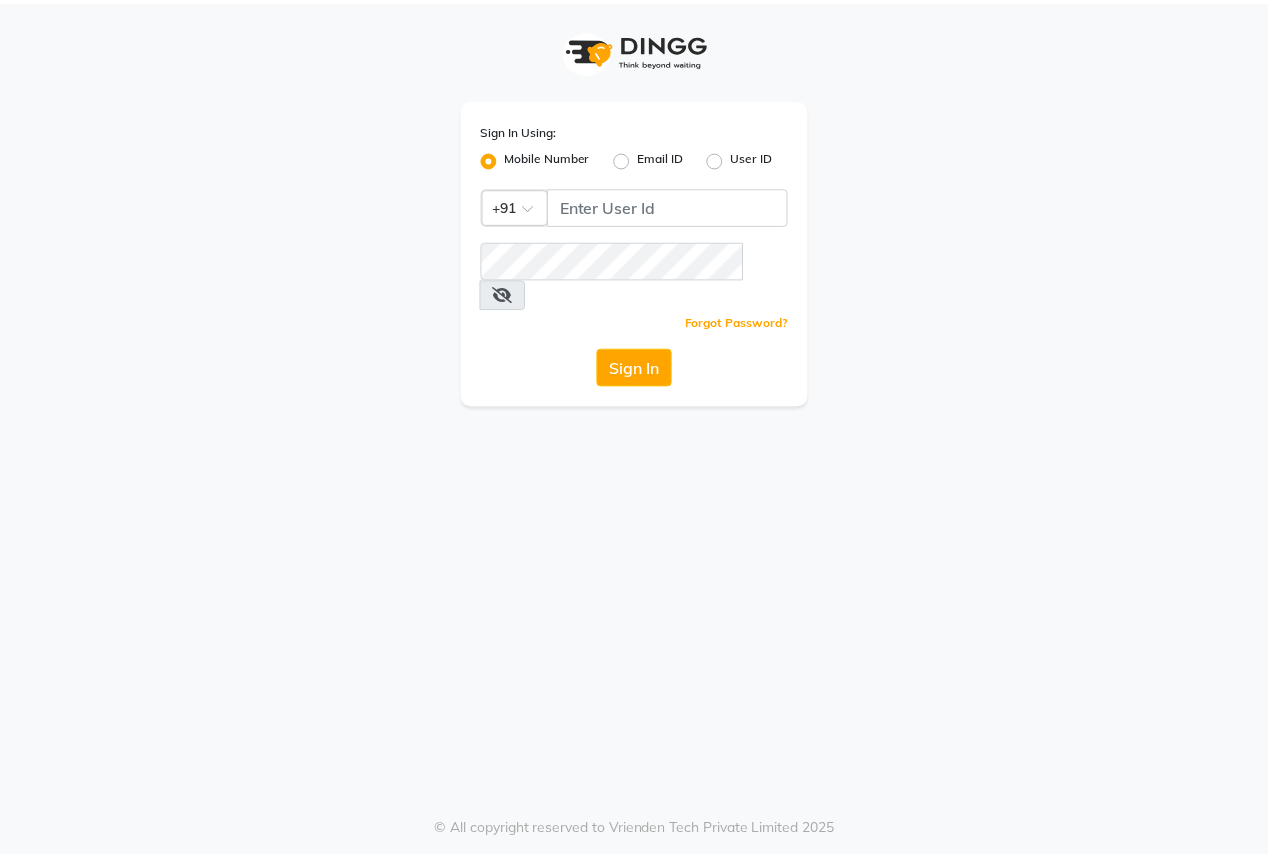 scroll, scrollTop: 0, scrollLeft: 0, axis: both 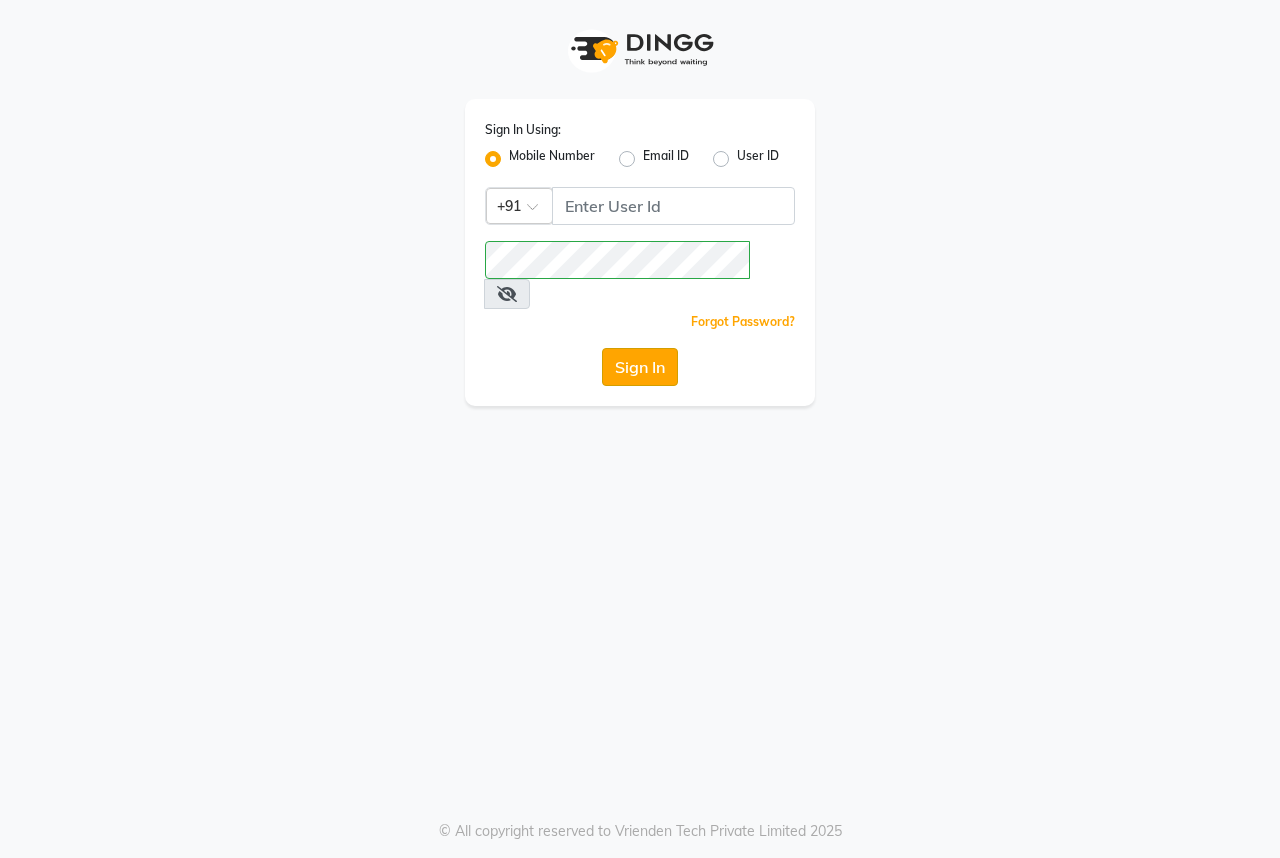 click on "Sign In" 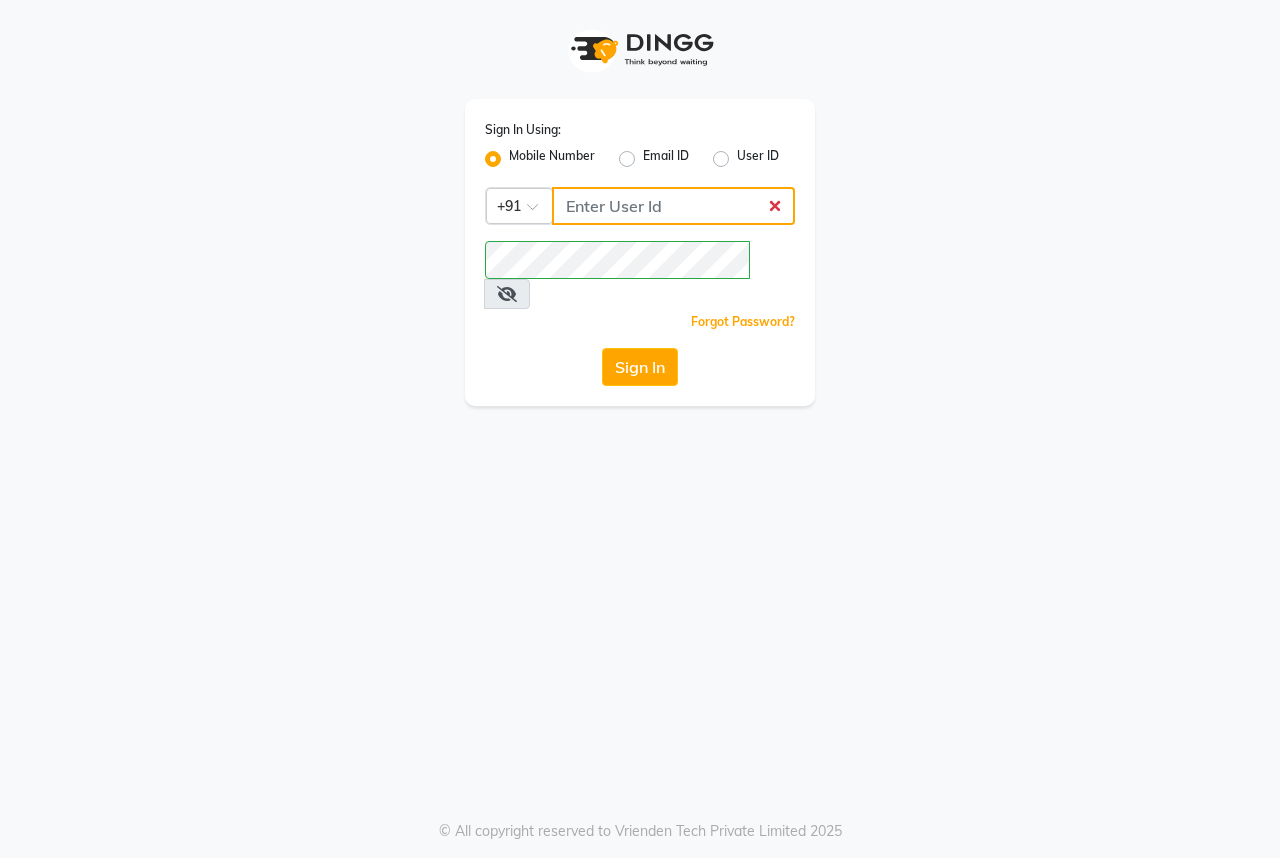 click 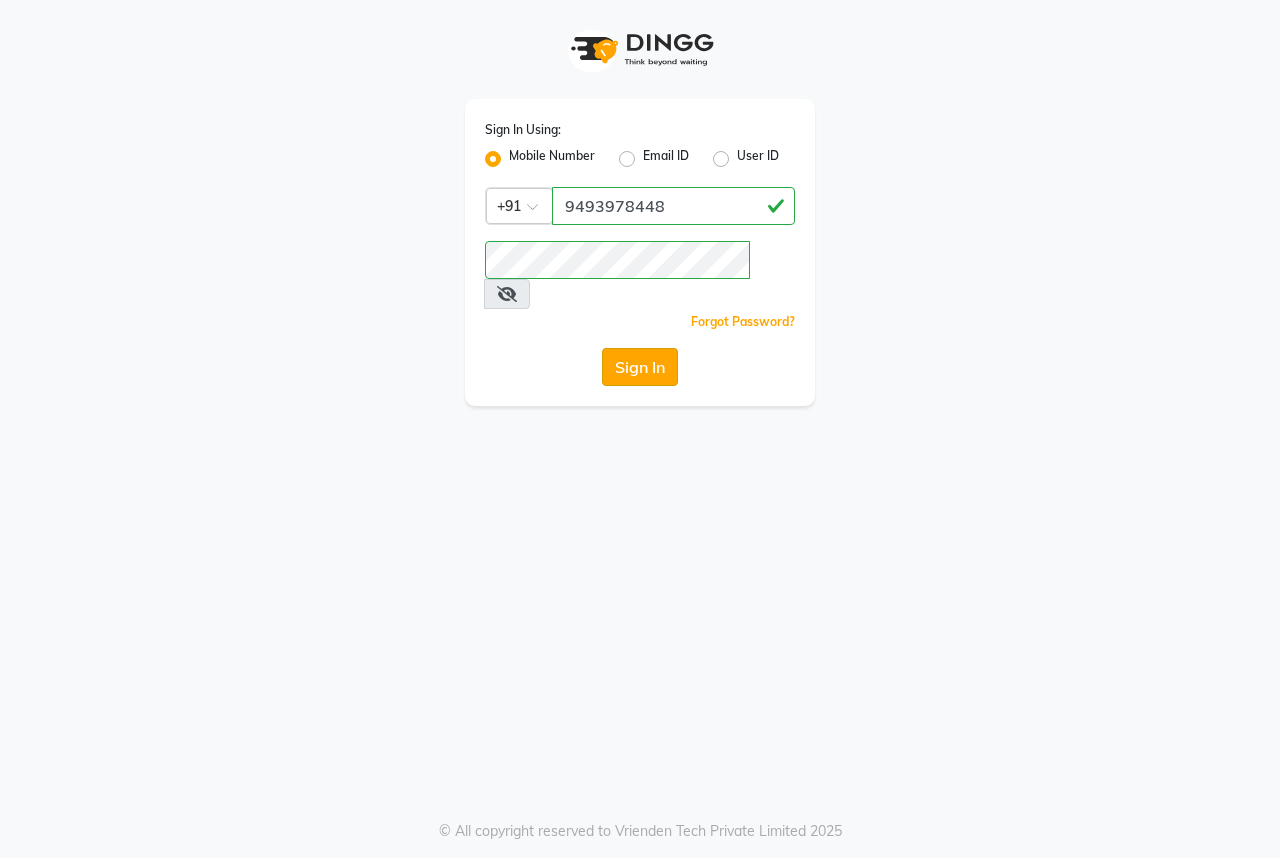 click on "Sign In" 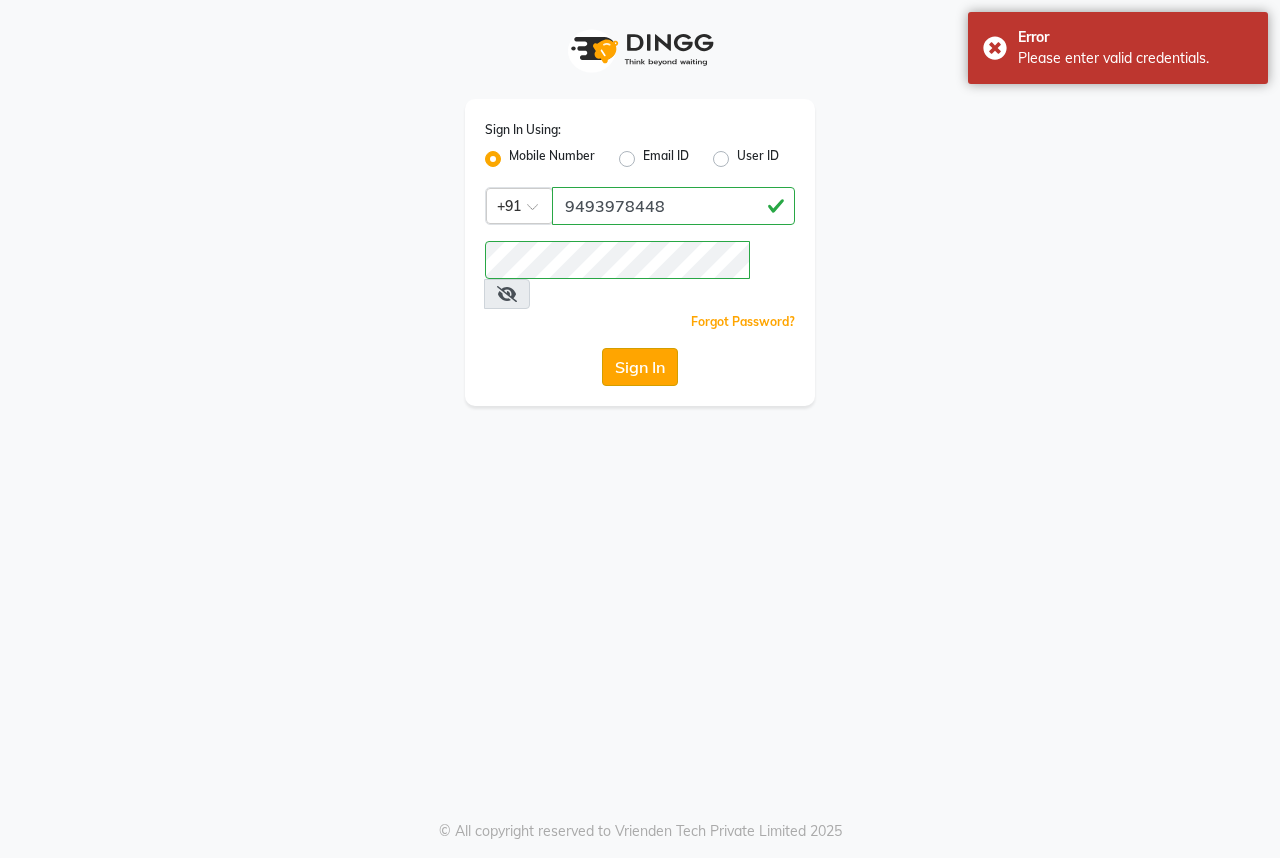 click on "Sign In" 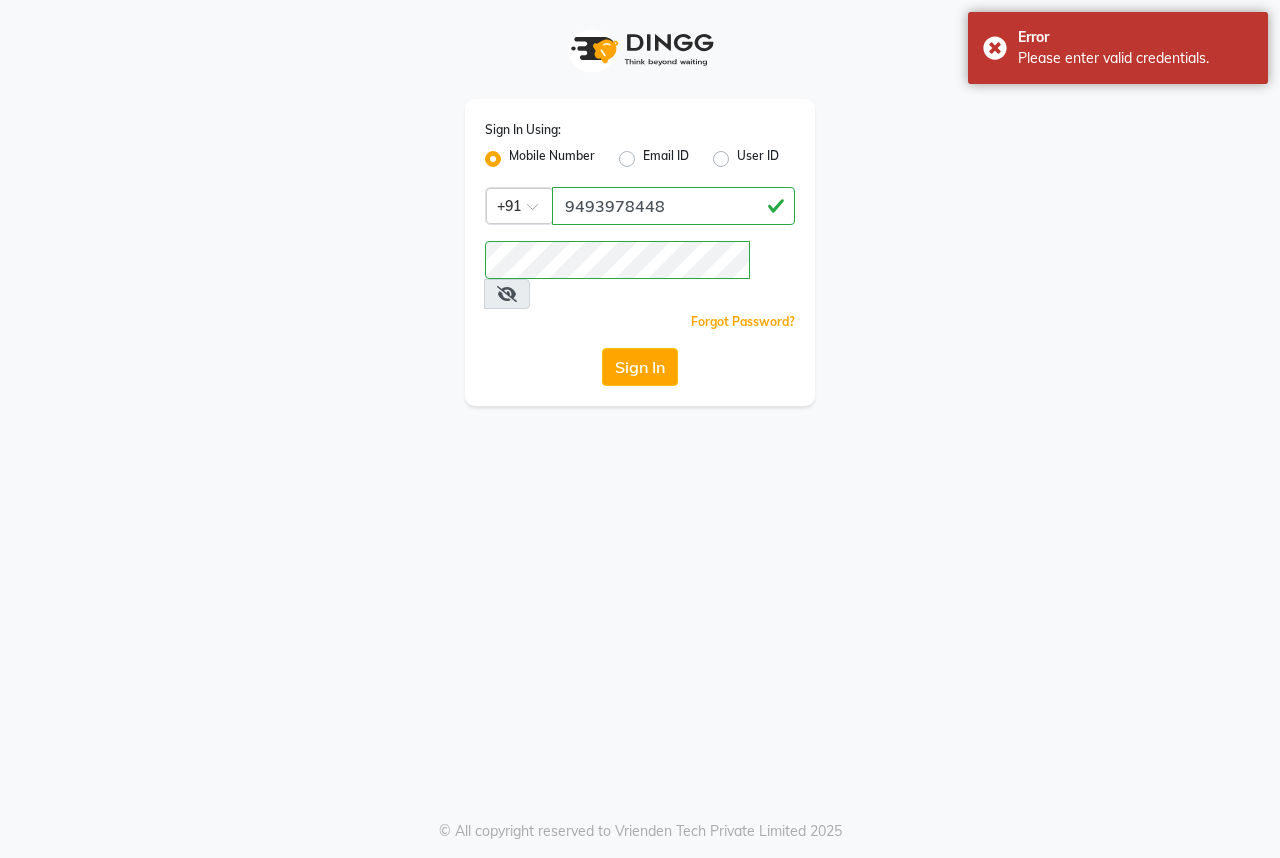 click at bounding box center (507, 294) 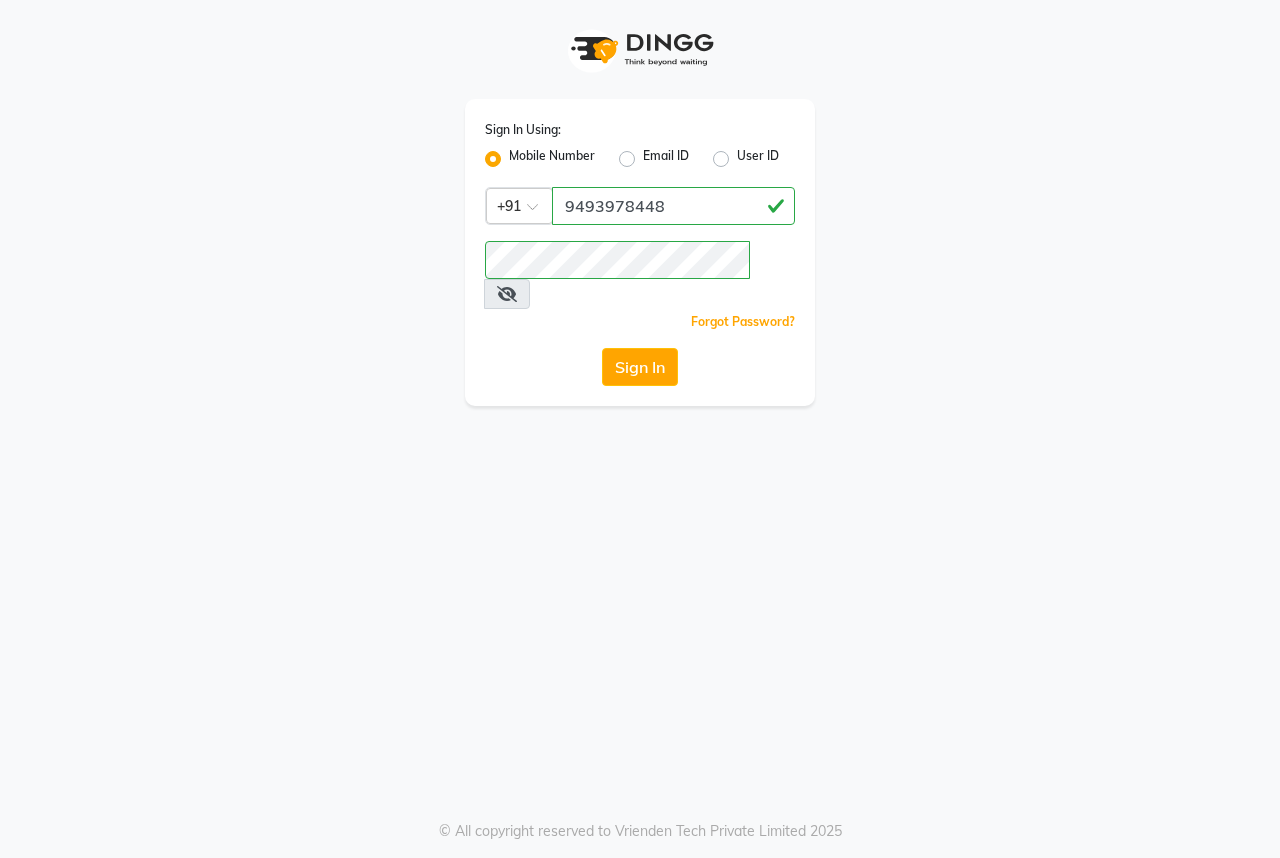 click at bounding box center (507, 294) 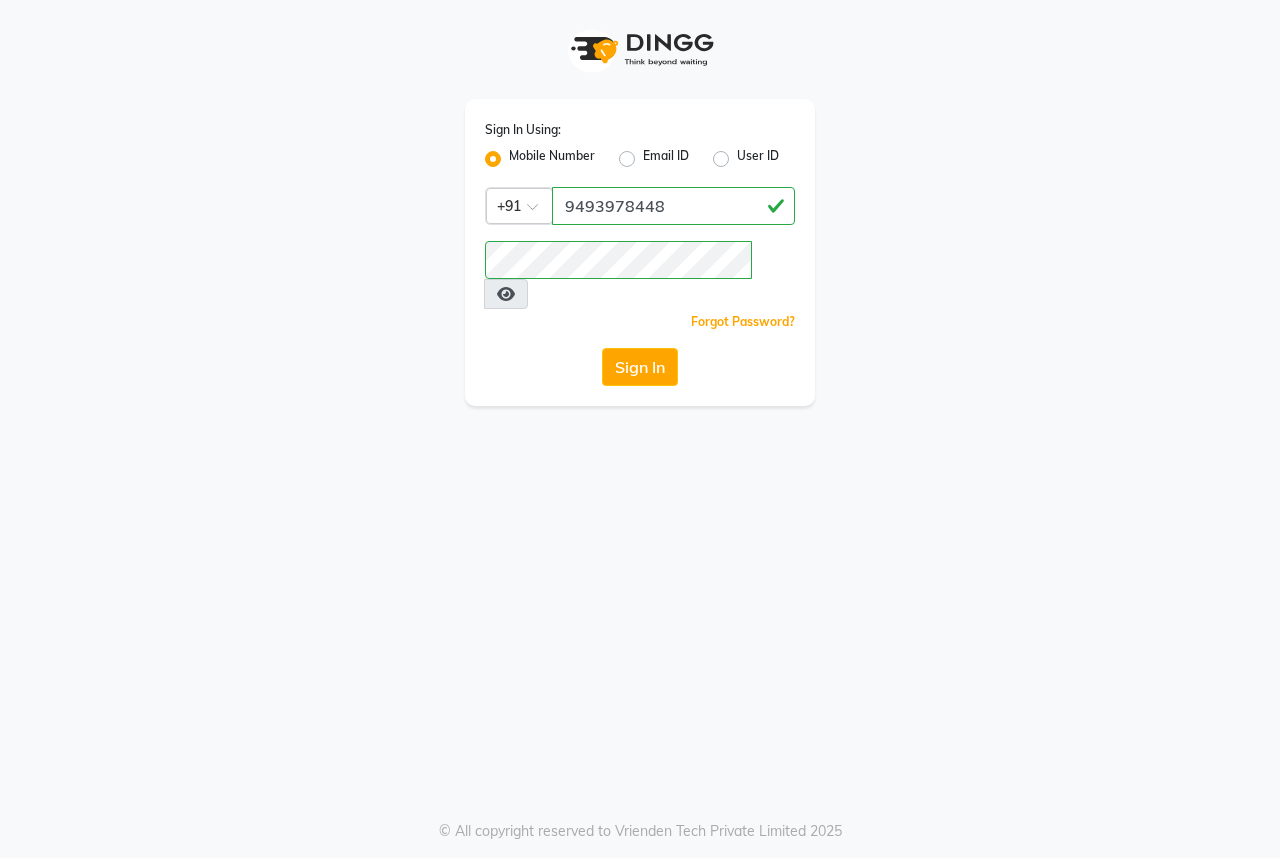 click on "Sign In Using: Mobile Number Email ID User ID Country Code × [PHONE_NUMBER]  Remember me Forgot Password?  Sign In" 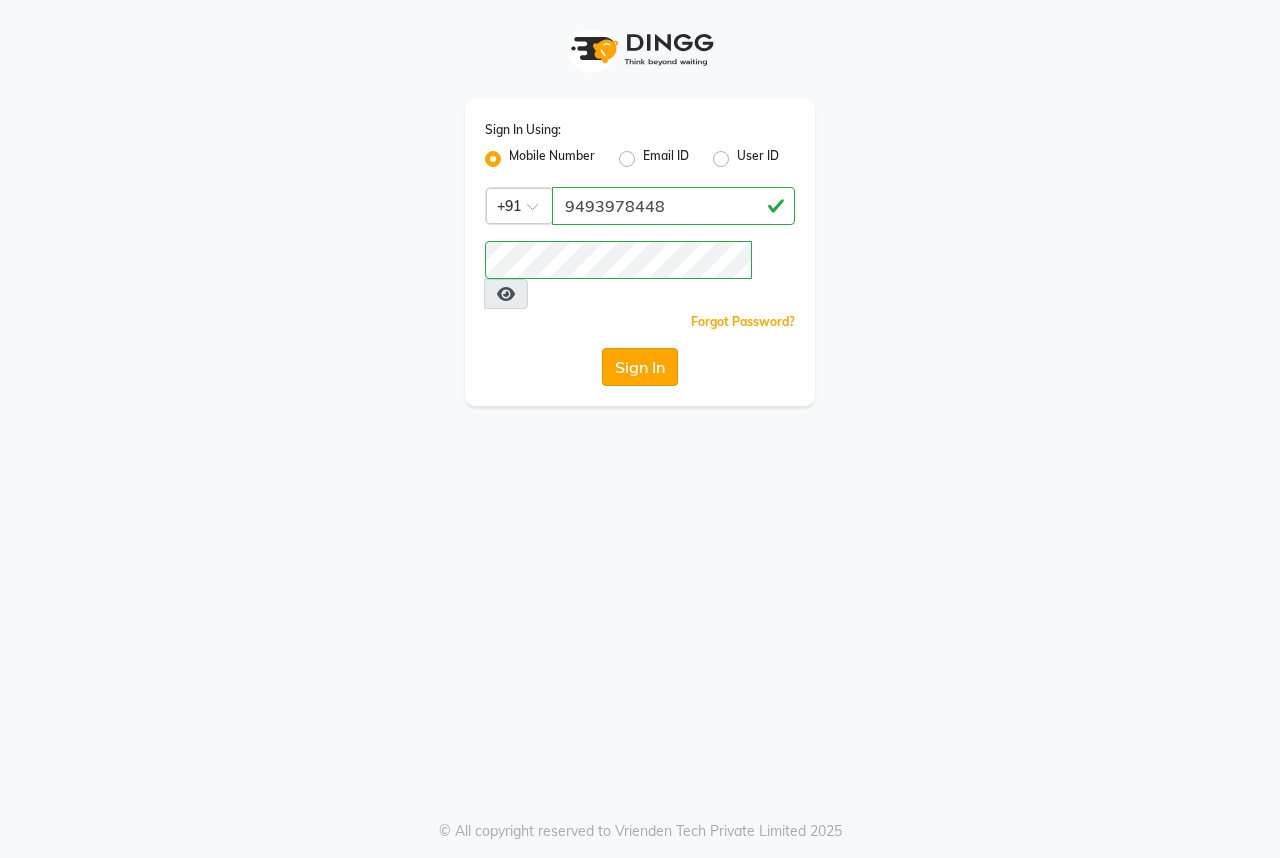 click on "Sign In Using: Mobile Number Email ID User ID Country Code × +91 9493978448  Remember me Forgot Password?  Sign In" 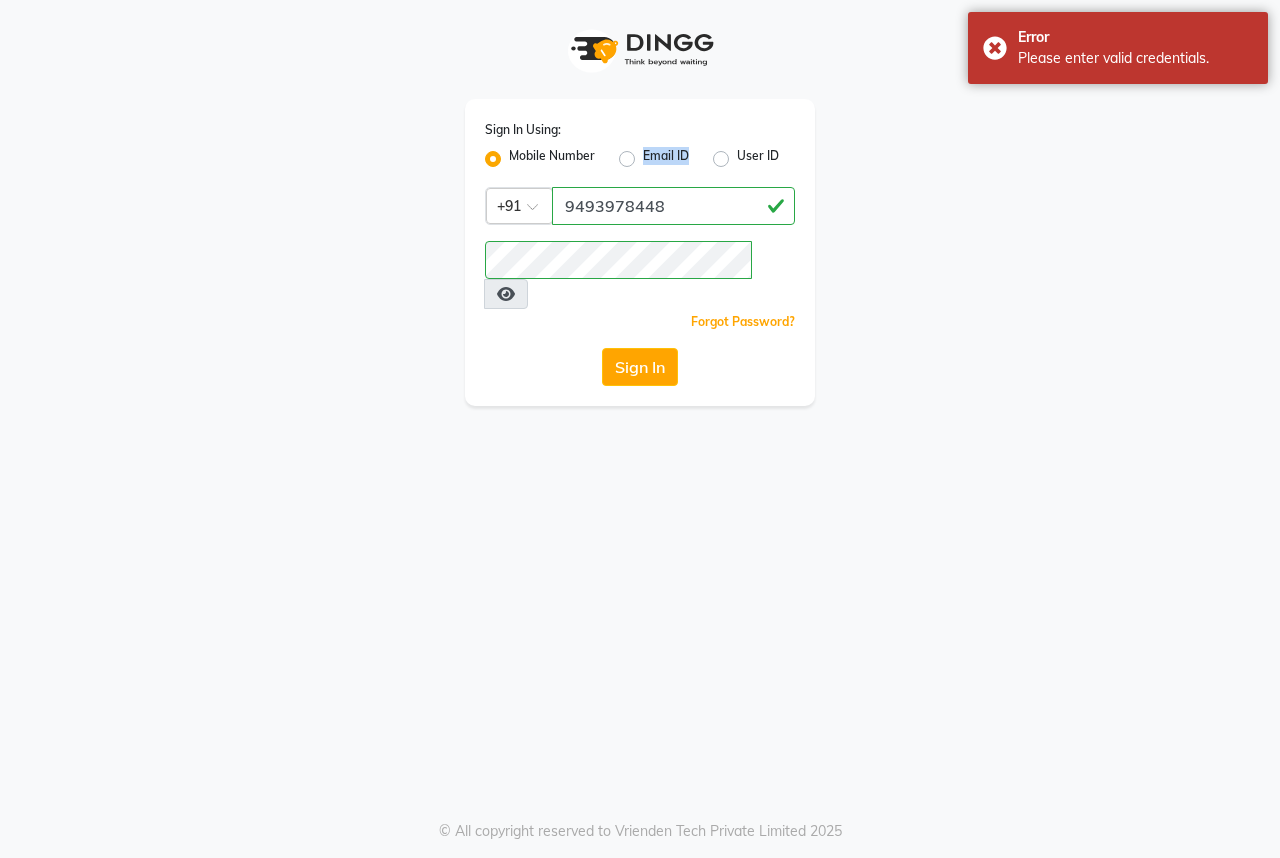 click on "Email ID" 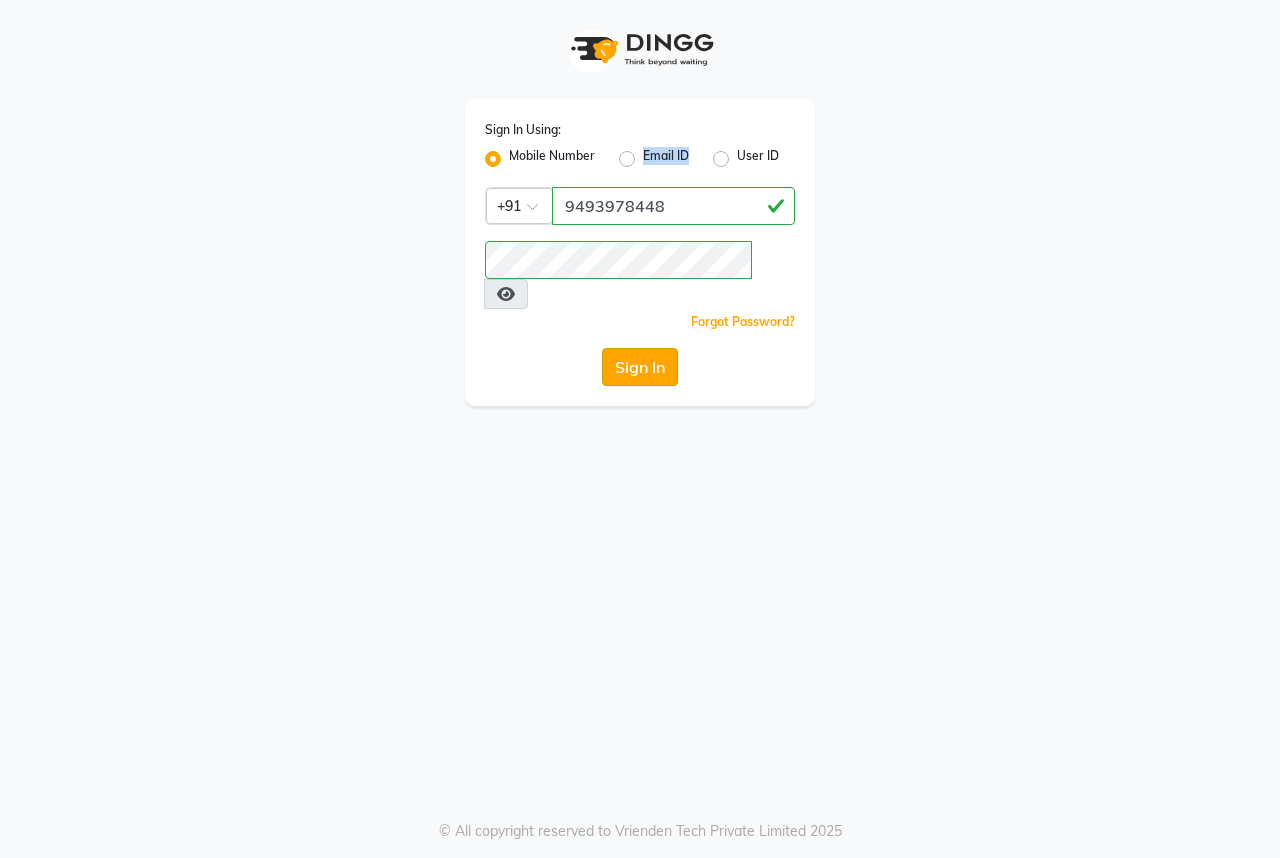 click on "Sign In" 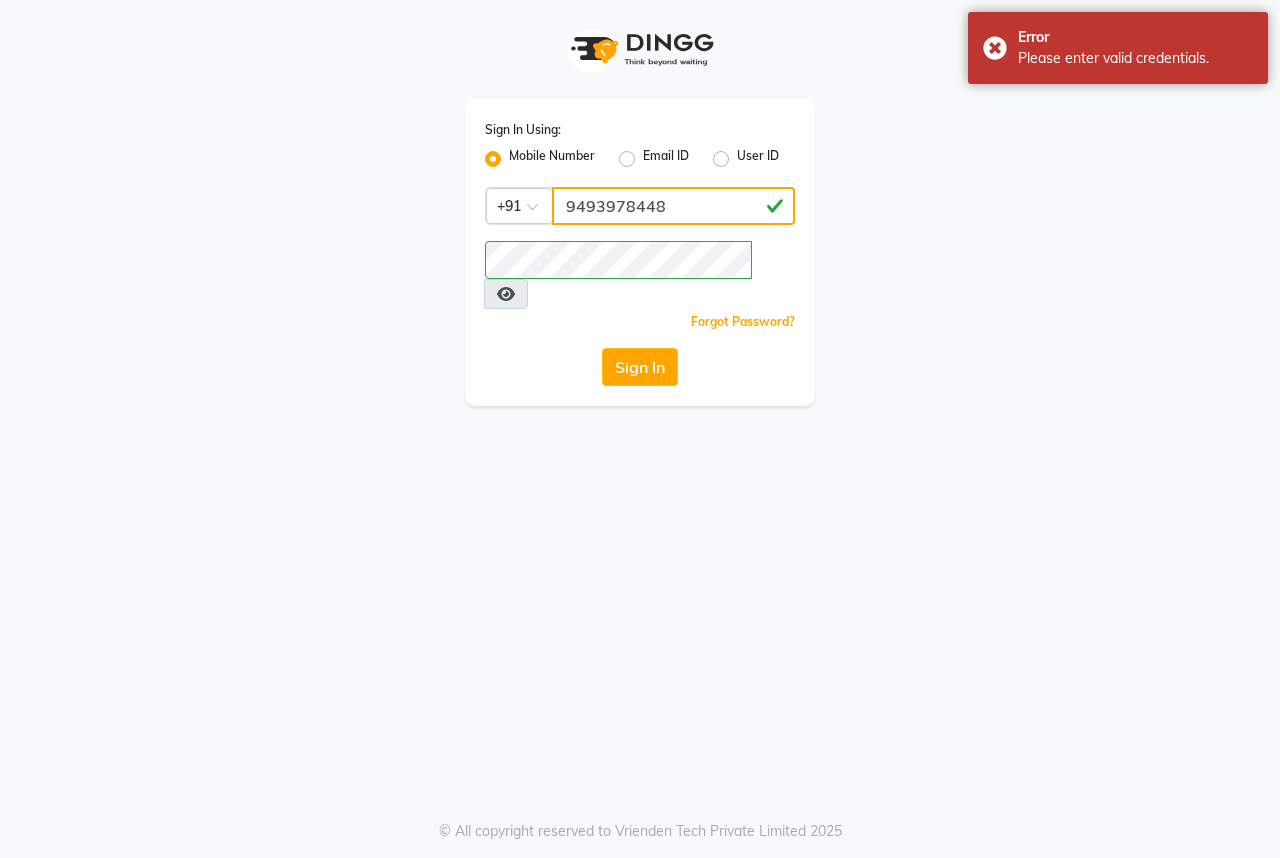 click on "9493978448" 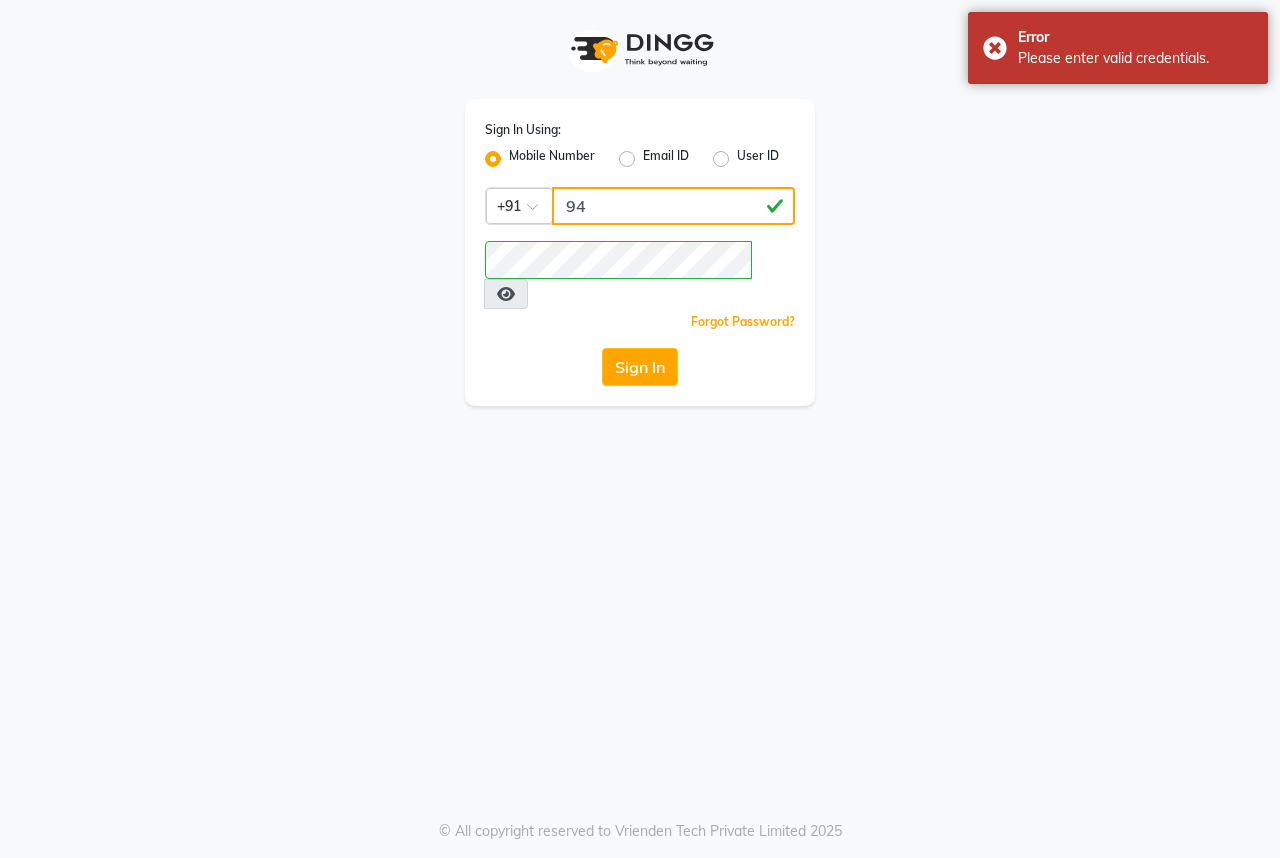 type on "9" 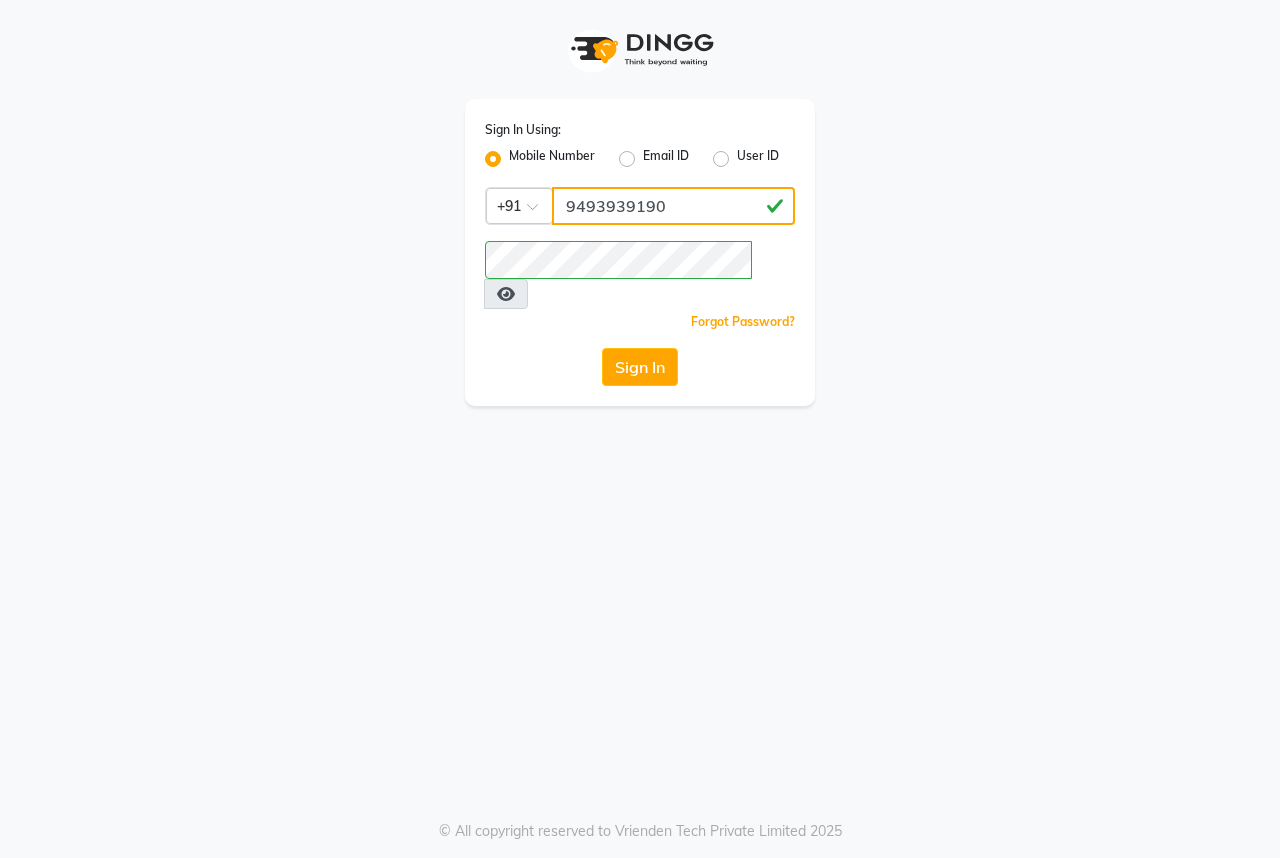 type on "9493939190" 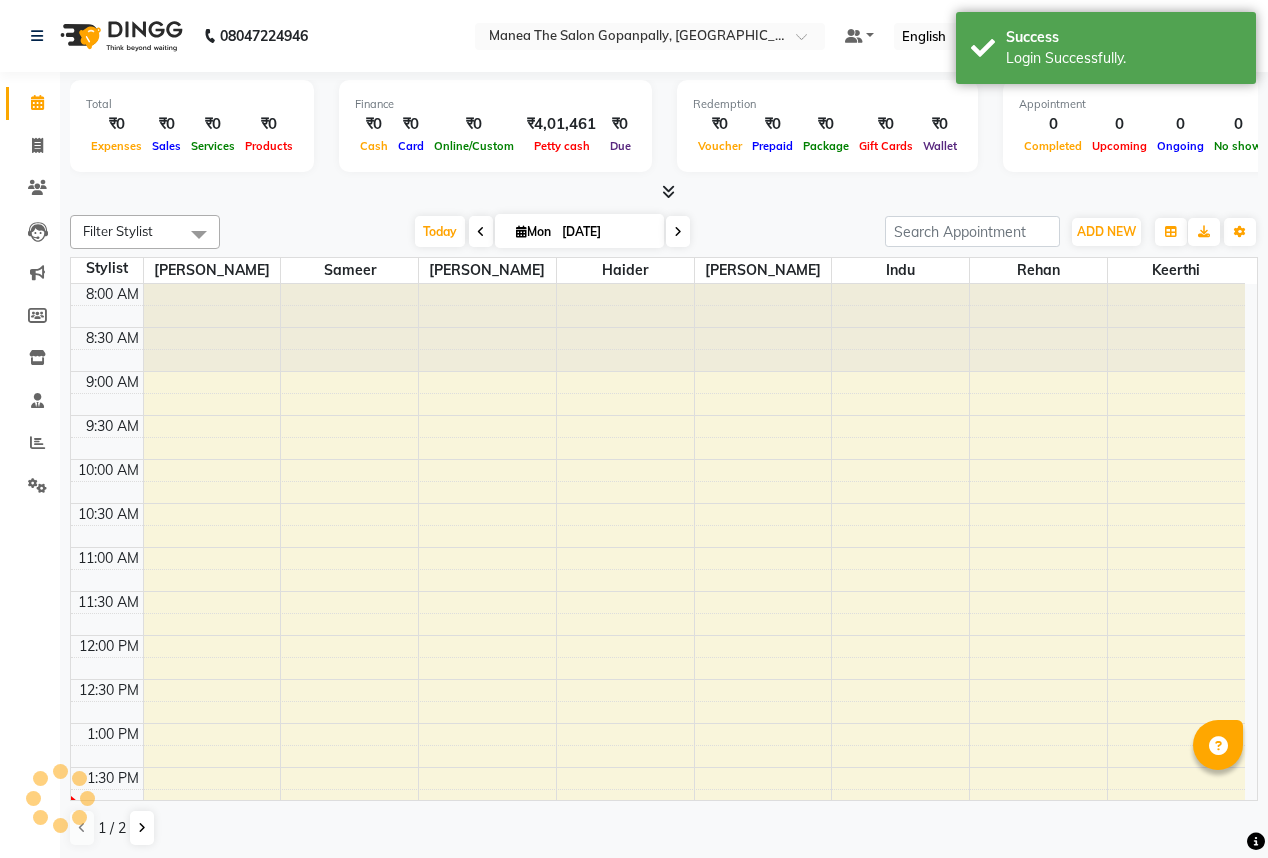 scroll, scrollTop: 436, scrollLeft: 0, axis: vertical 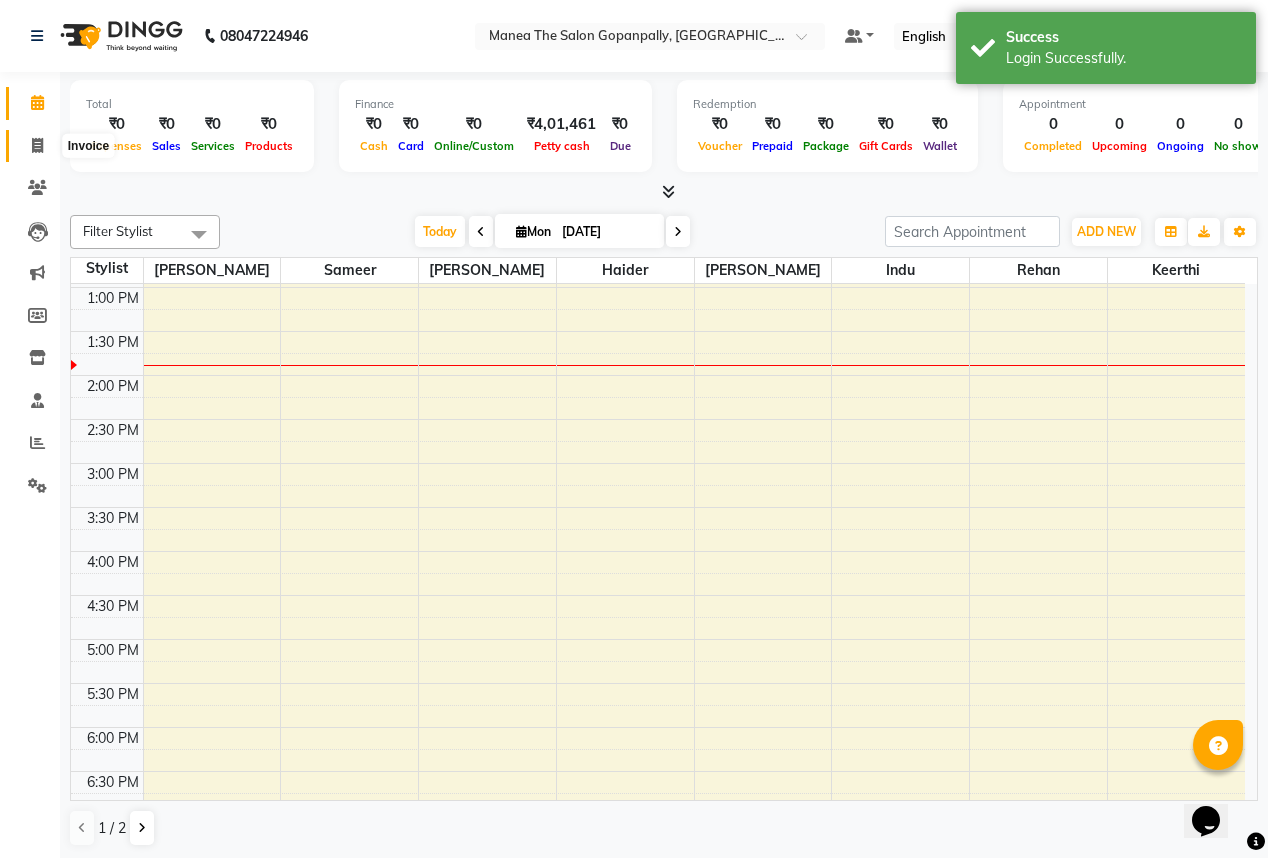 click 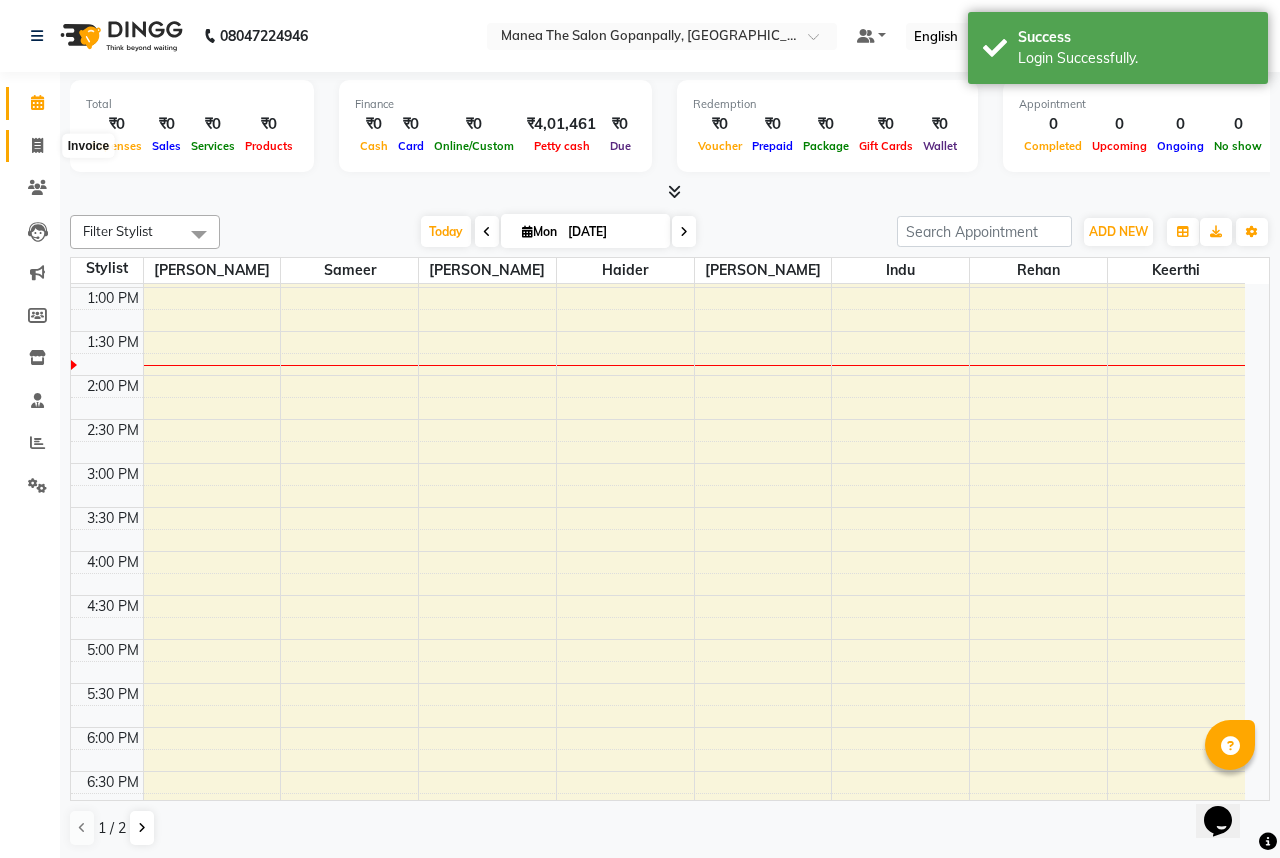 select on "7027" 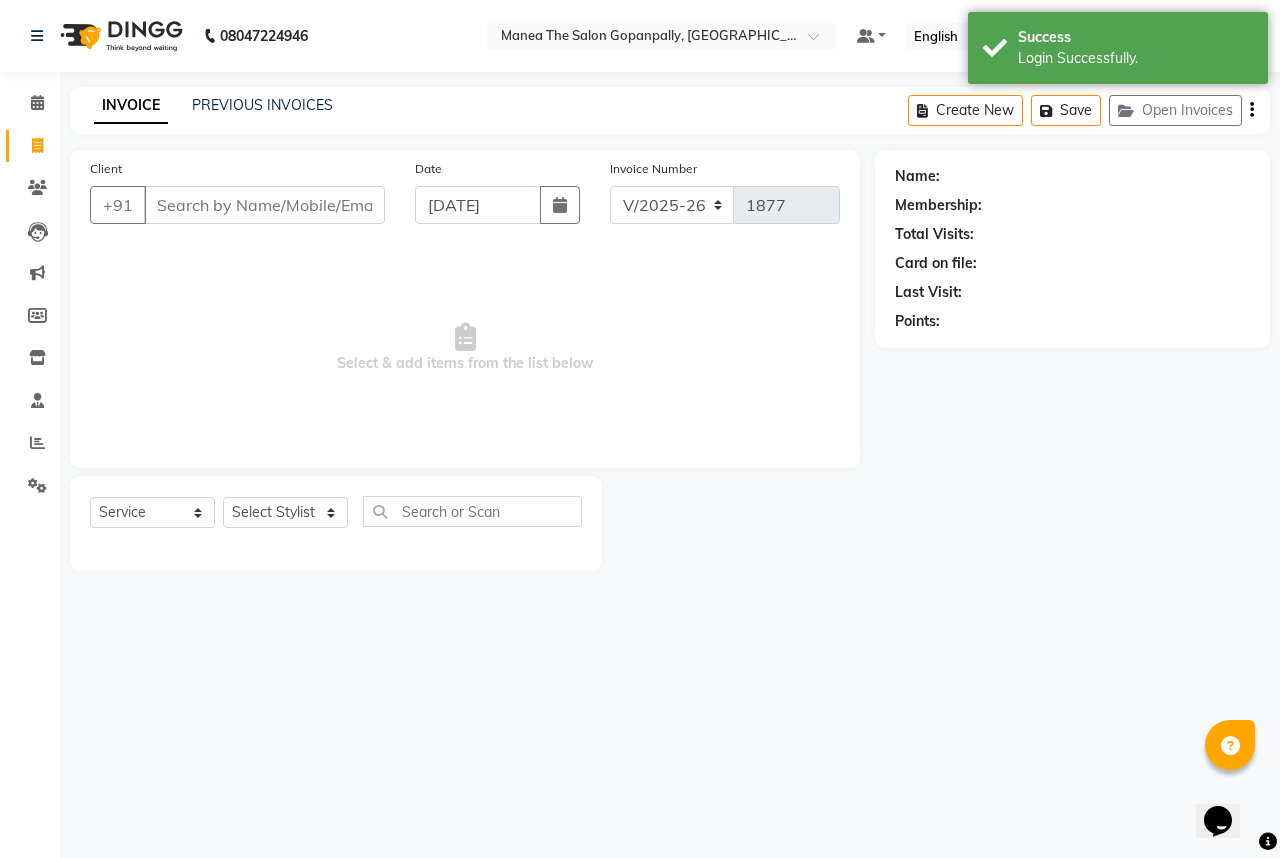 drag, startPoint x: 316, startPoint y: 189, endPoint x: 312, endPoint y: 204, distance: 15.524175 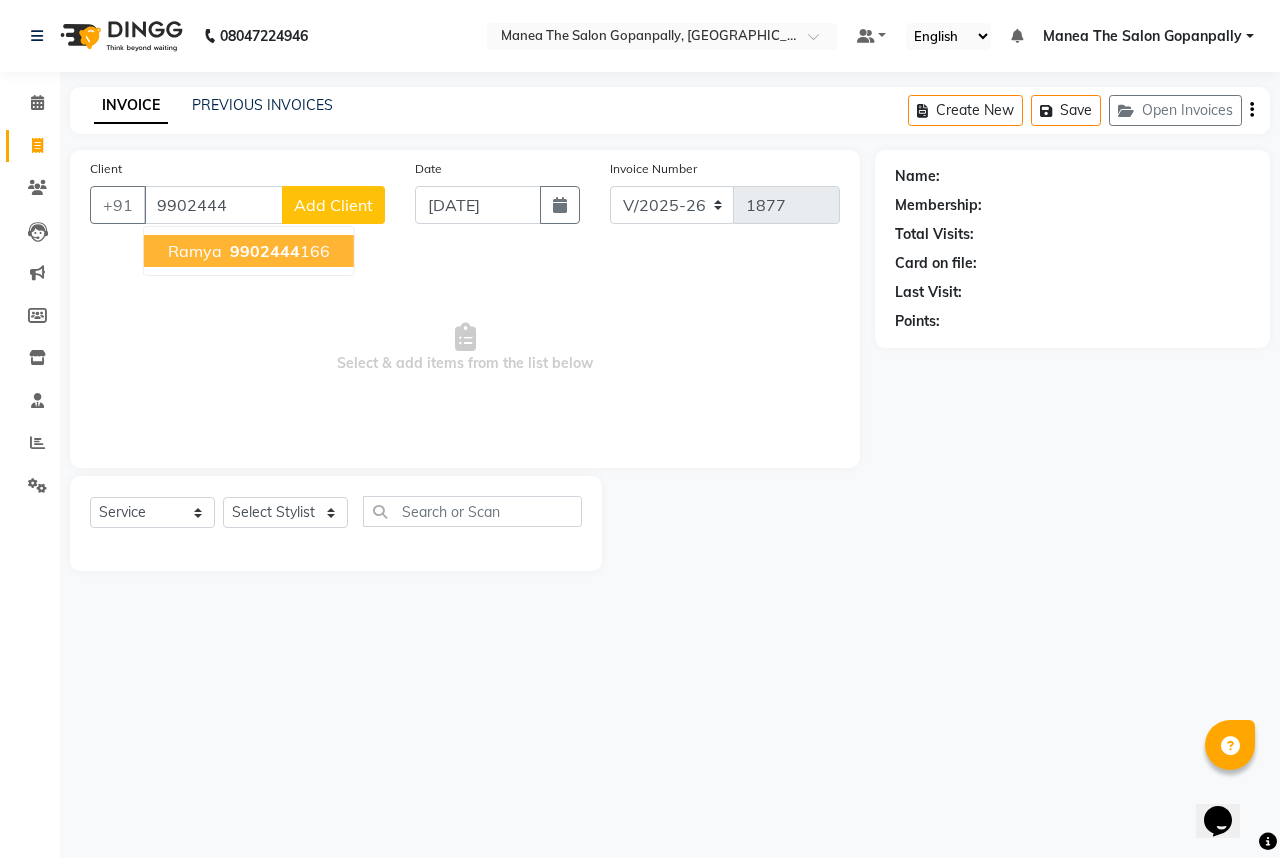 click on "9902444 166" at bounding box center (278, 251) 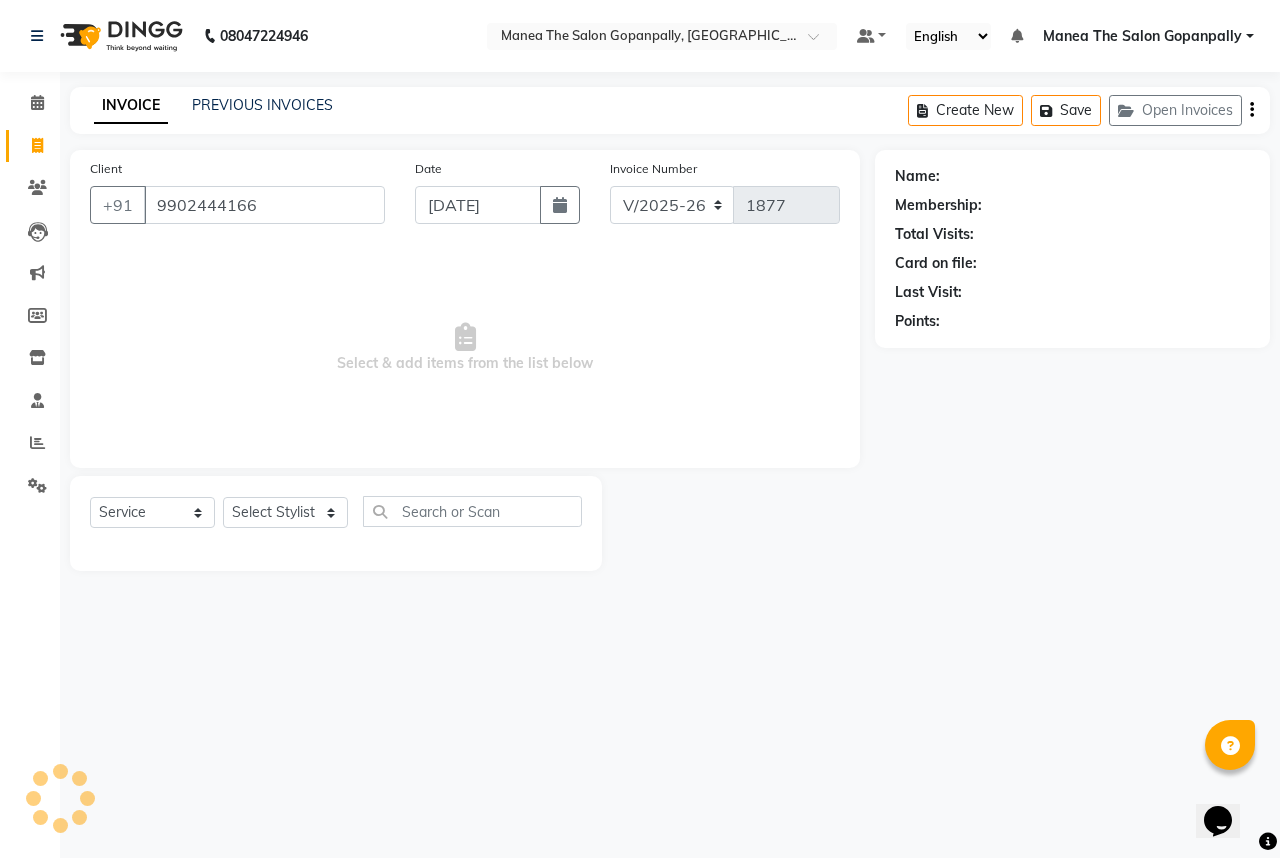type on "9902444166" 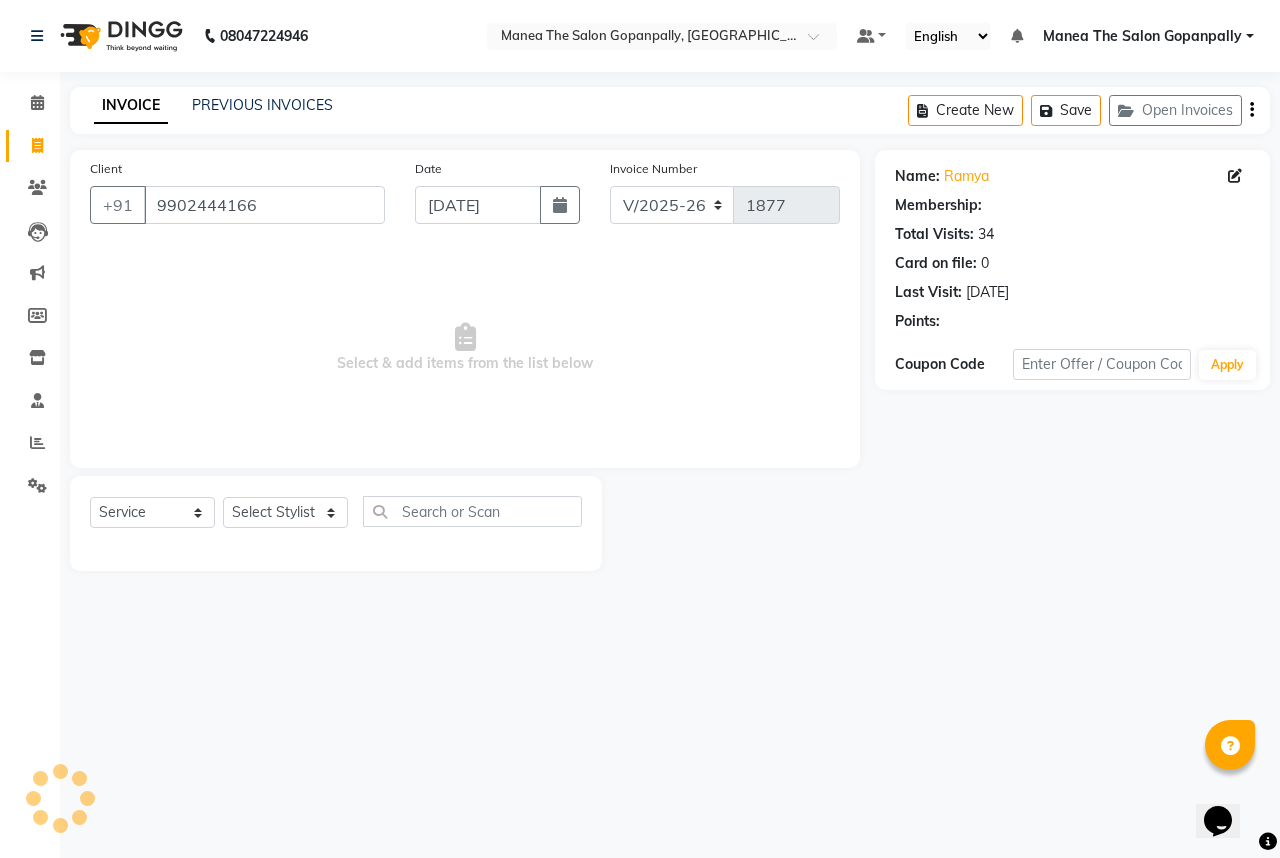 select on "1: Object" 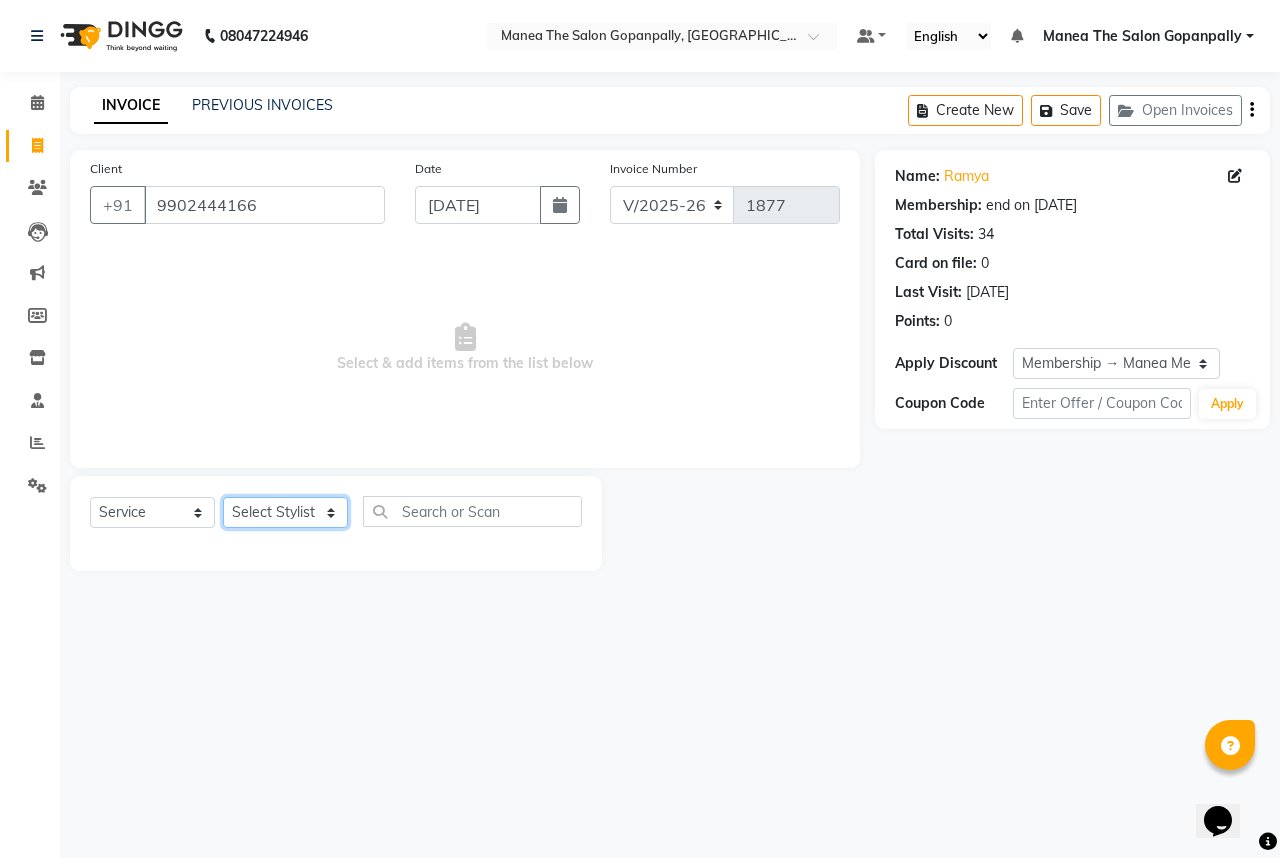 click on "Select Stylist [PERSON_NAME] [PERSON_NAME]  [PERSON_NAME] [PERSON_NAME] sameer [PERSON_NAME]" 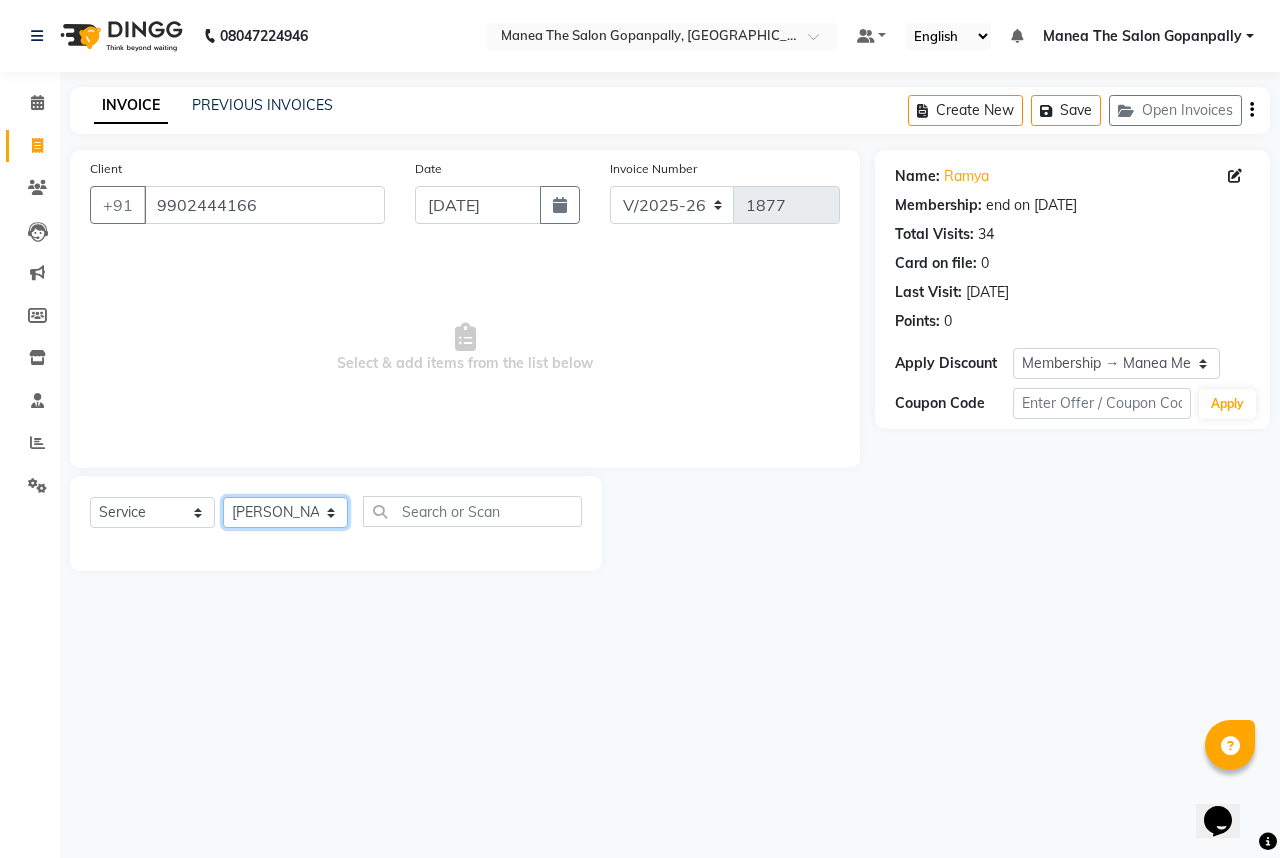 click on "Select Stylist [PERSON_NAME] [PERSON_NAME]  [PERSON_NAME] [PERSON_NAME] sameer [PERSON_NAME]" 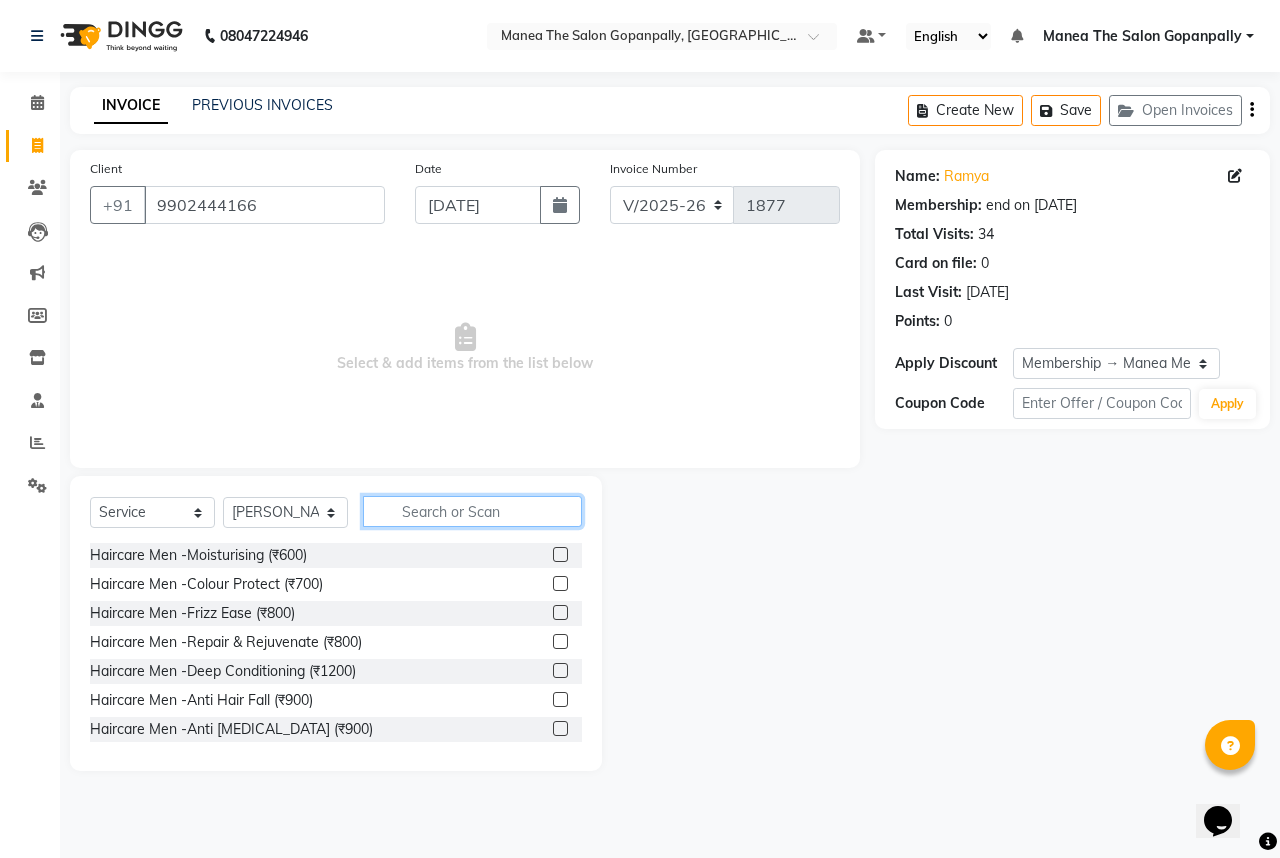 click 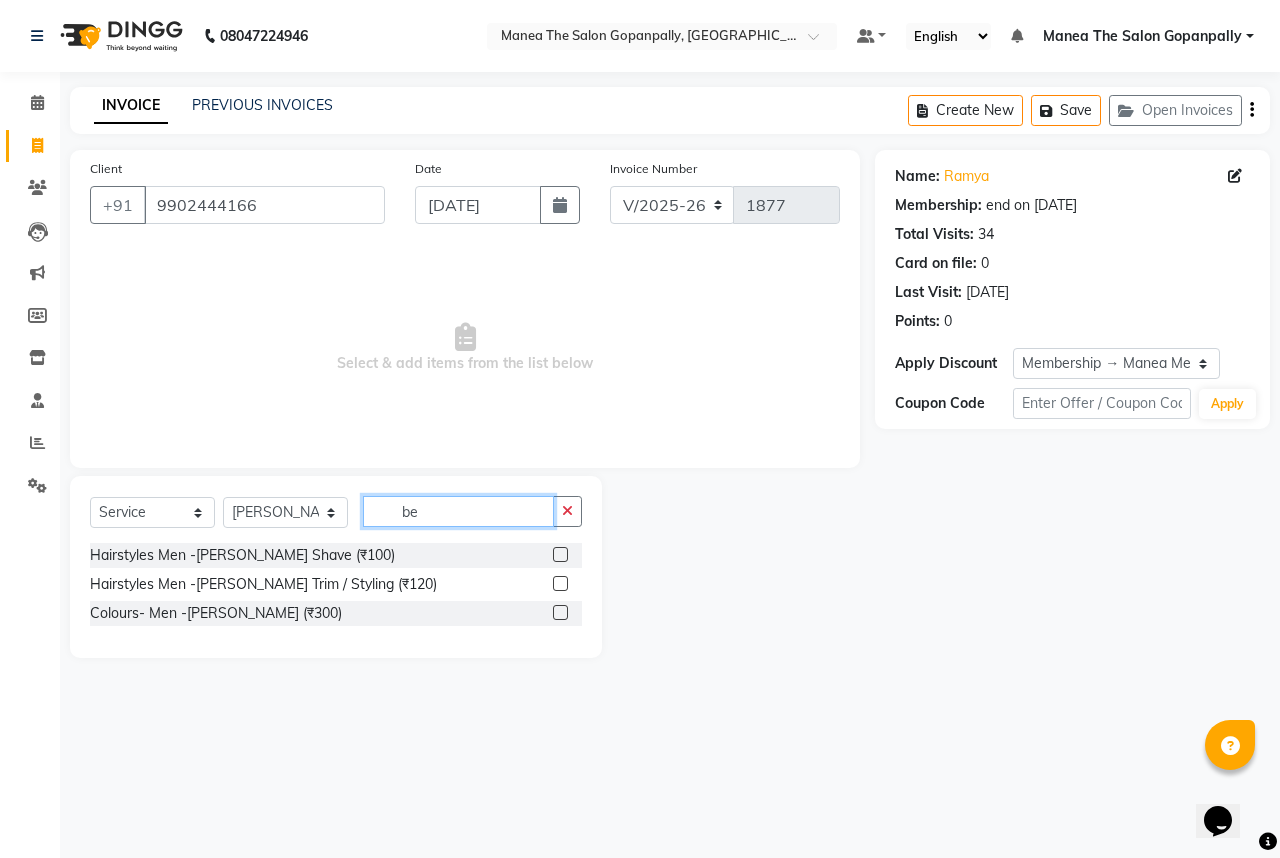 type on "be" 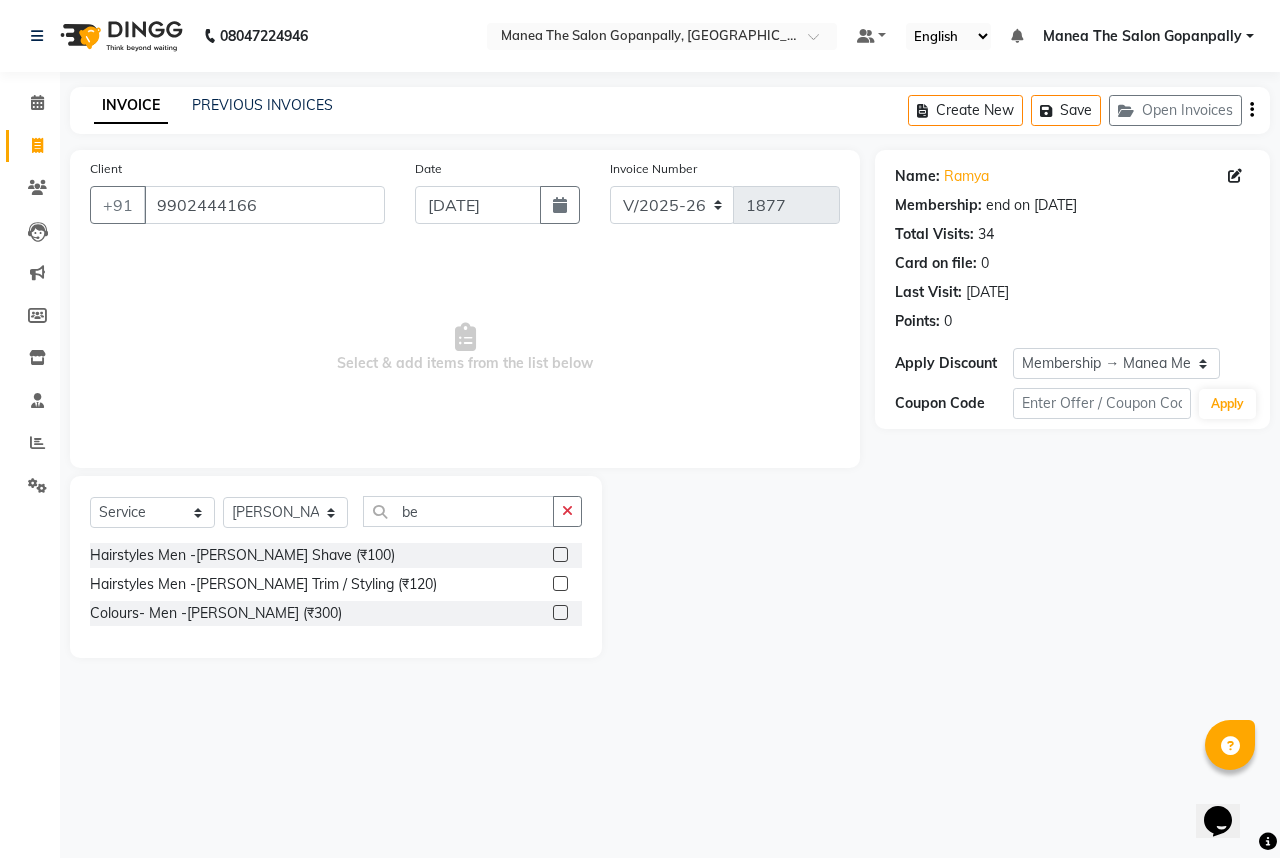 click 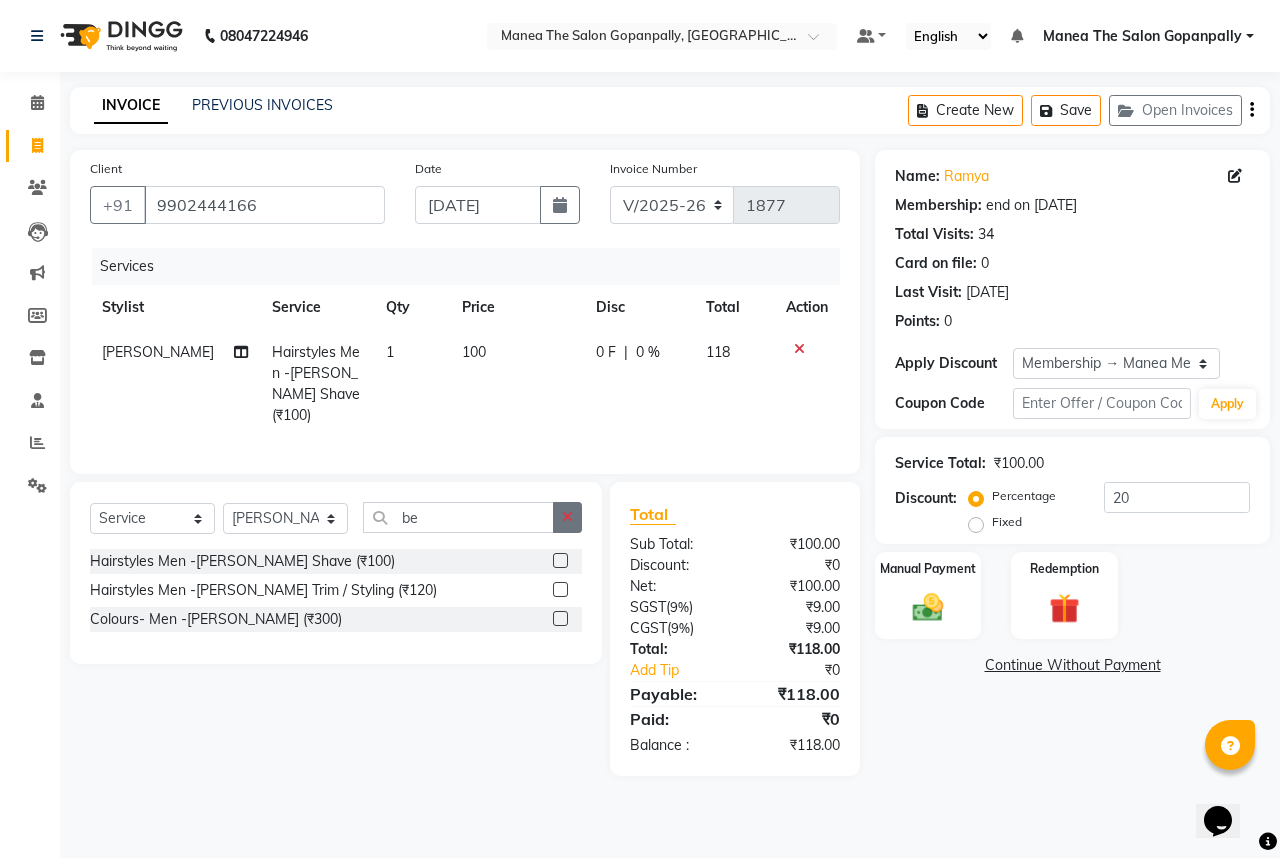 click 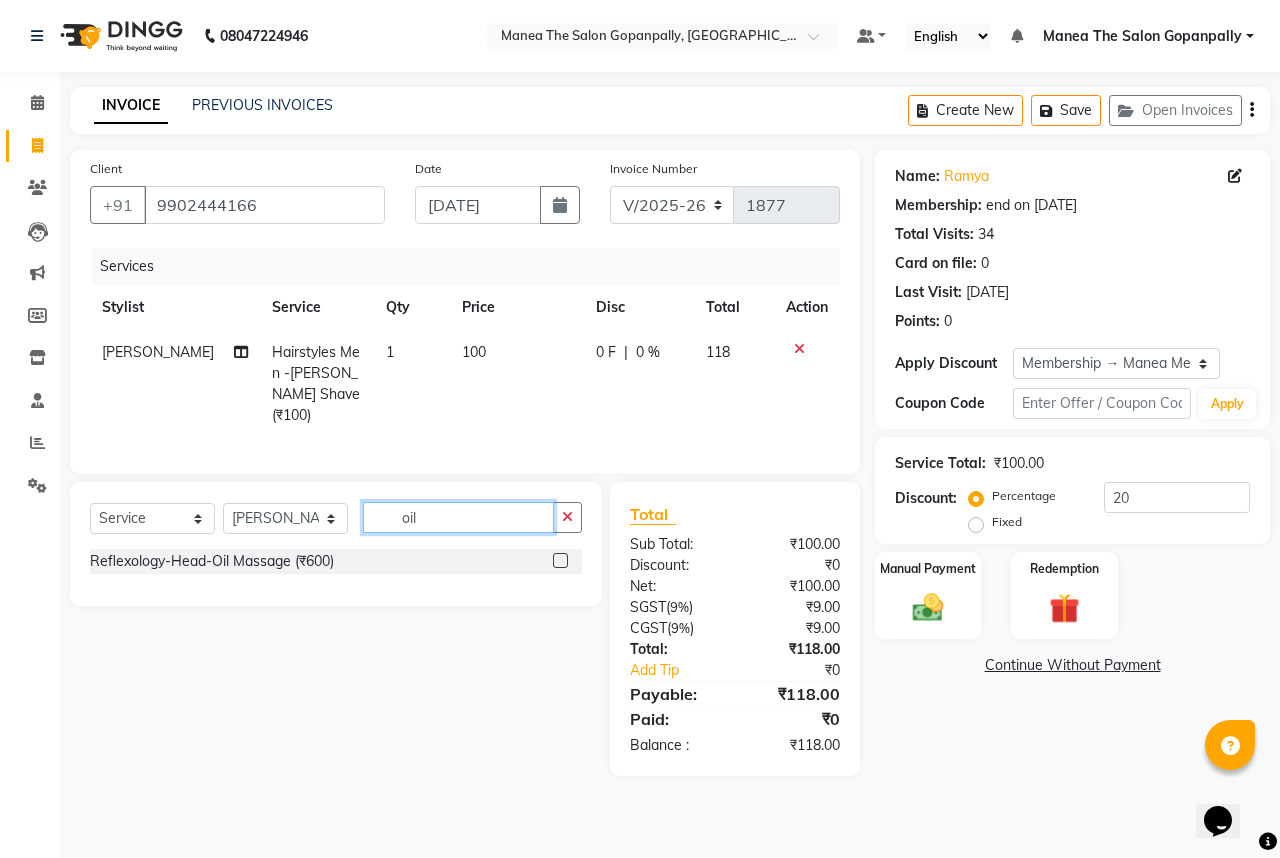 type on "oil" 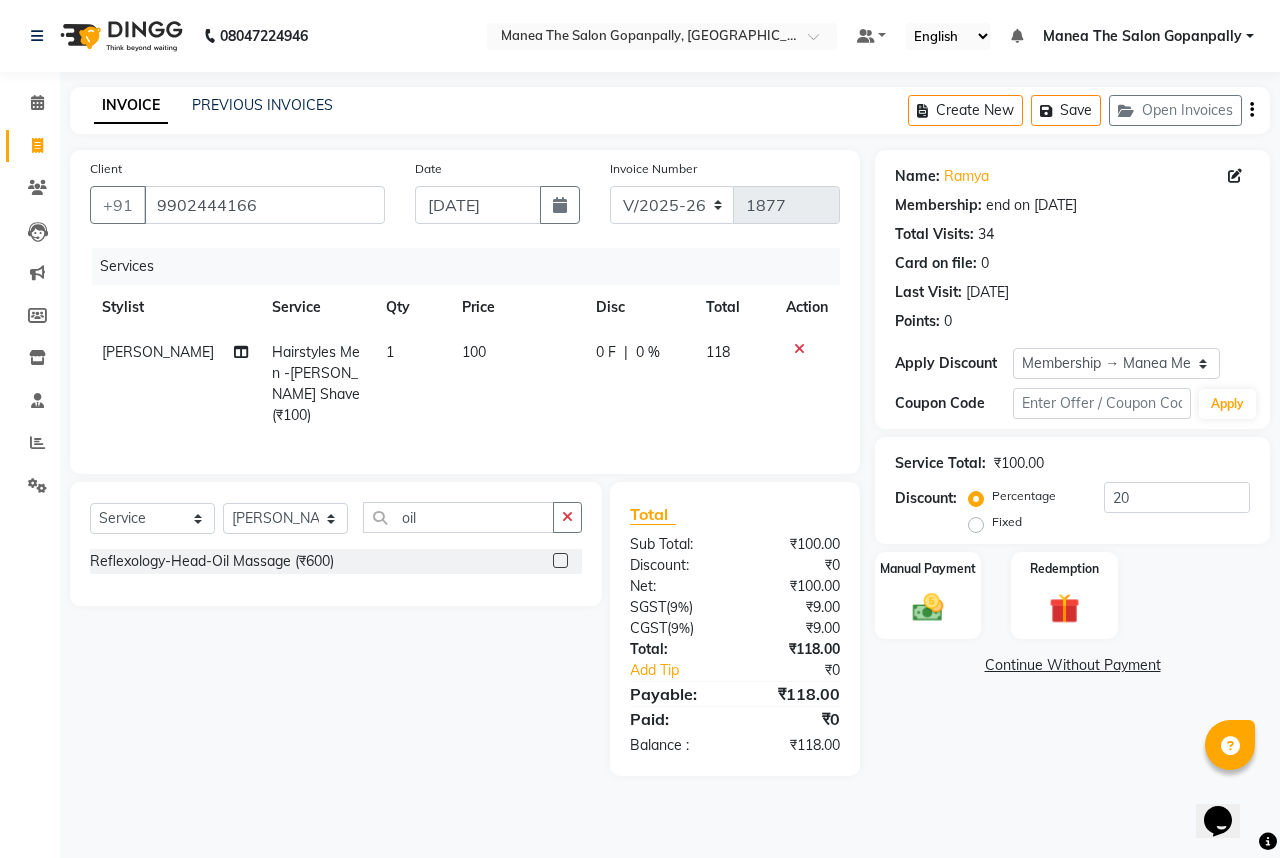 click 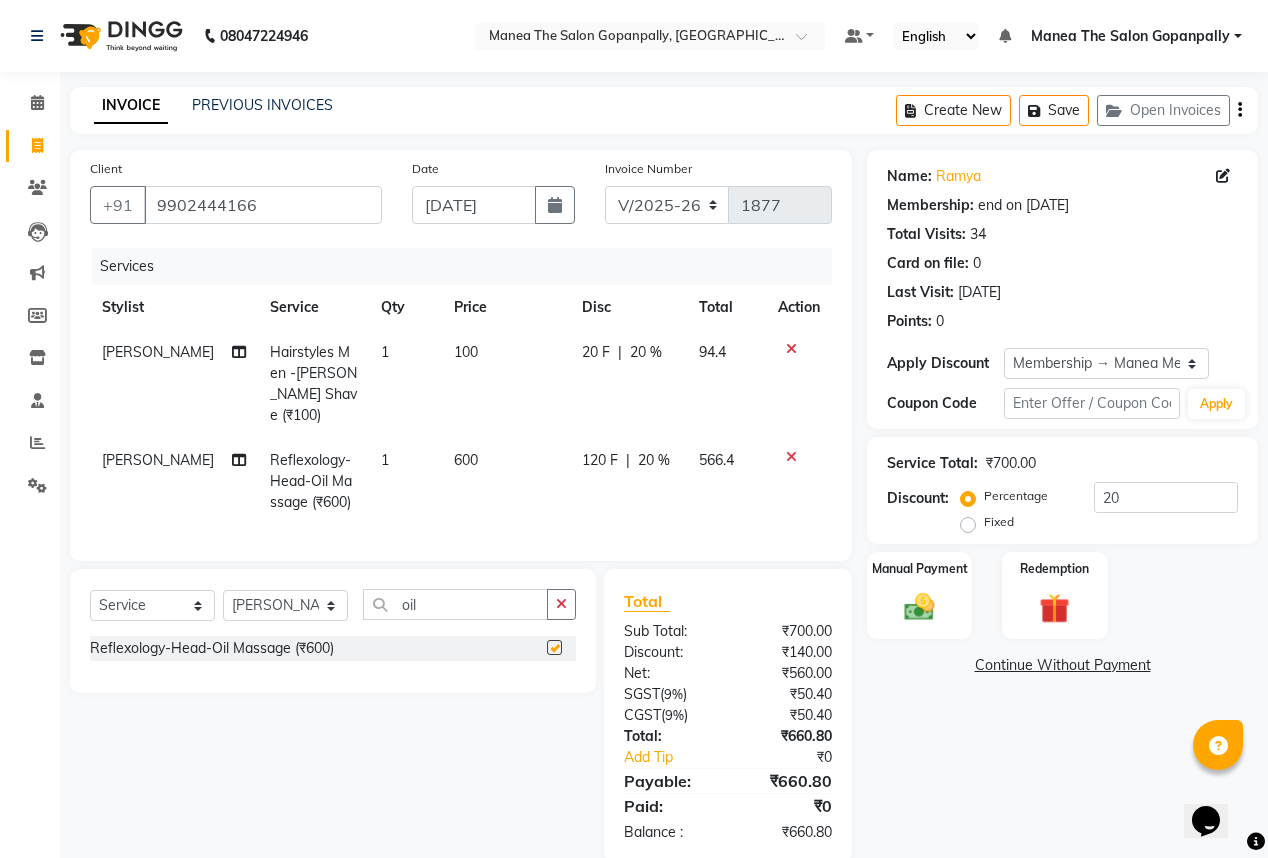 checkbox on "false" 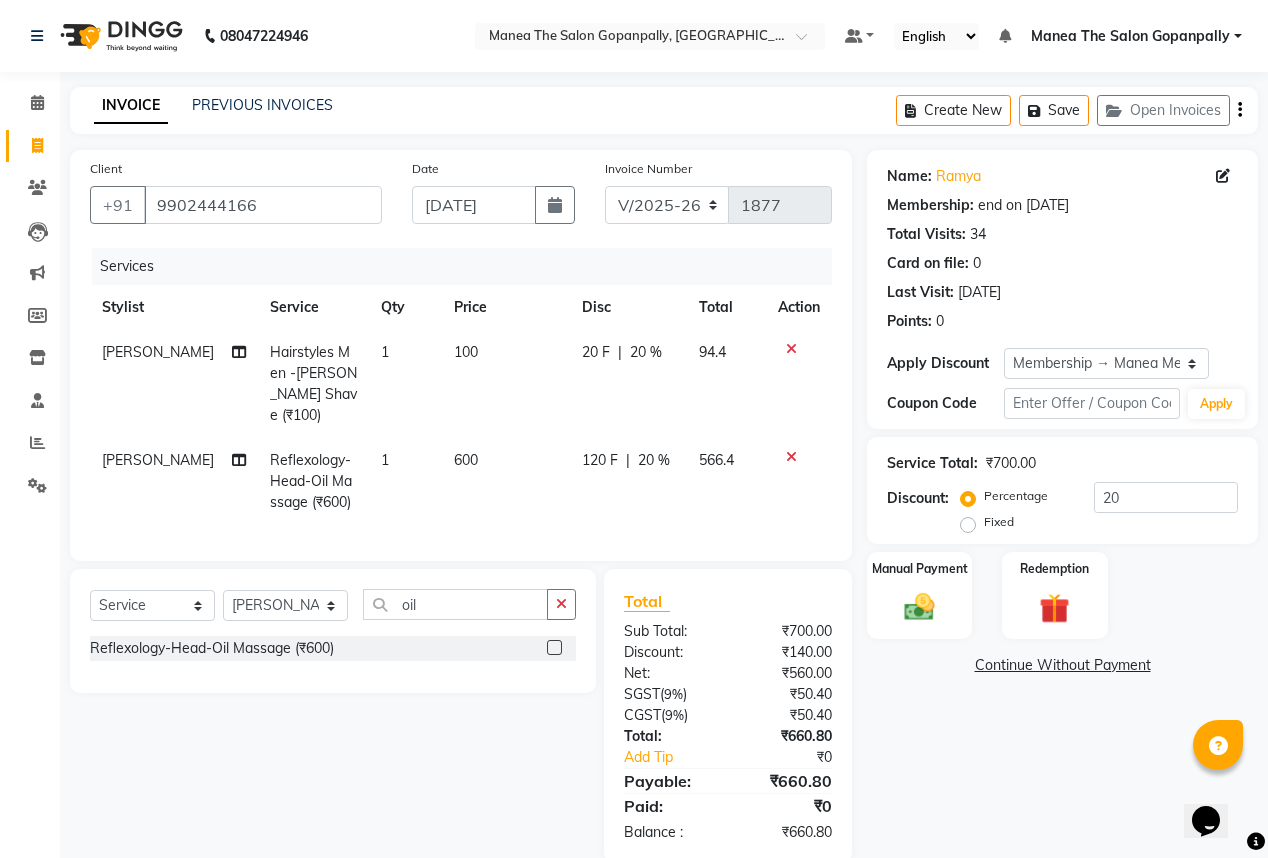 scroll, scrollTop: 26, scrollLeft: 0, axis: vertical 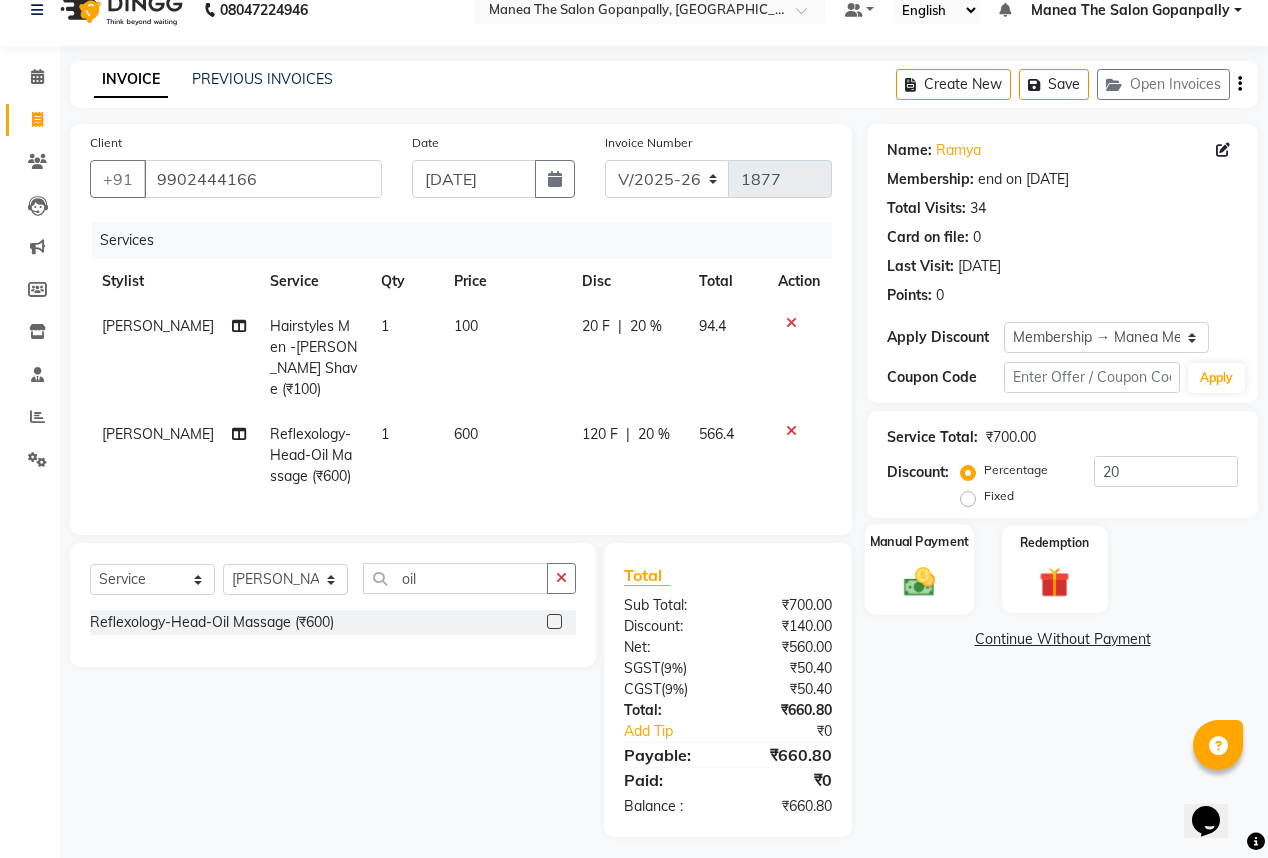click 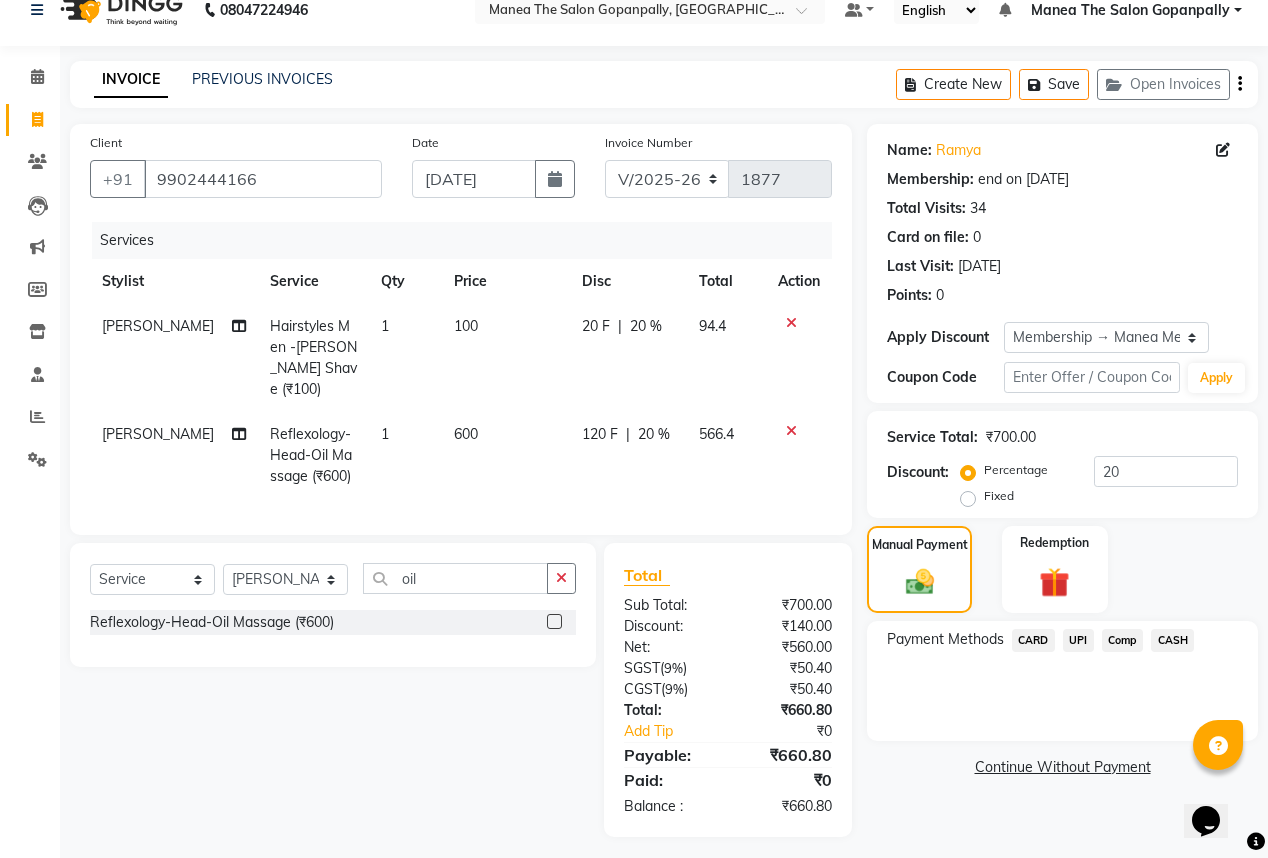 click on "UPI" 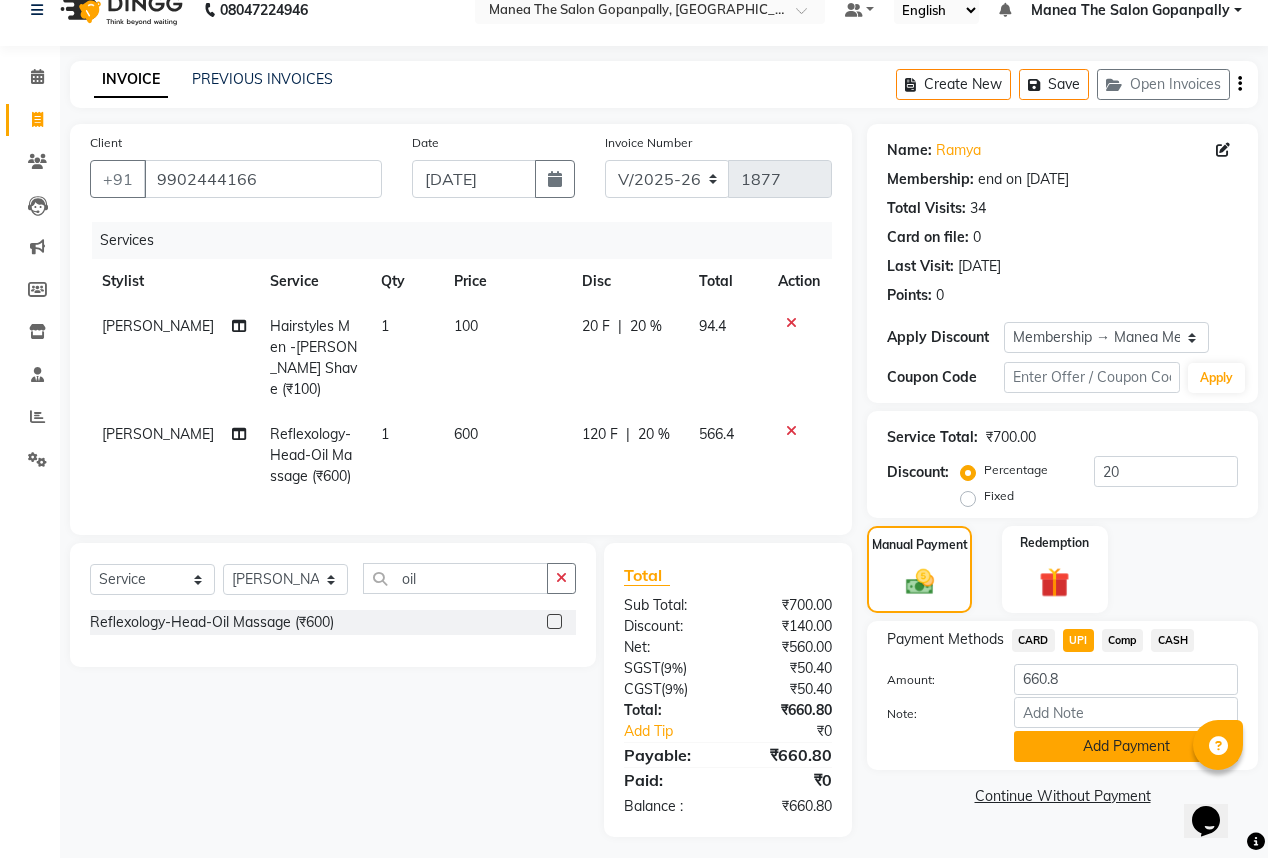 click on "Add Payment" 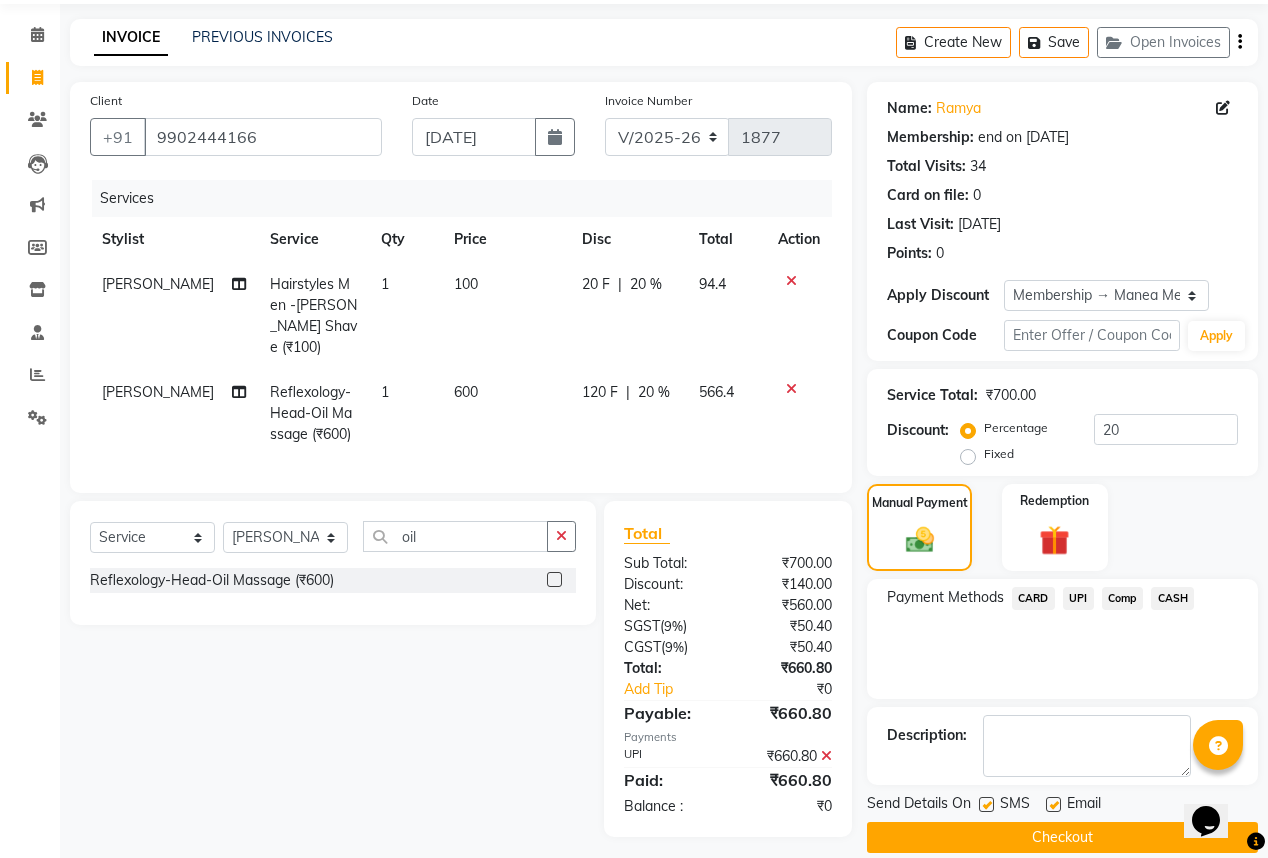 scroll, scrollTop: 92, scrollLeft: 0, axis: vertical 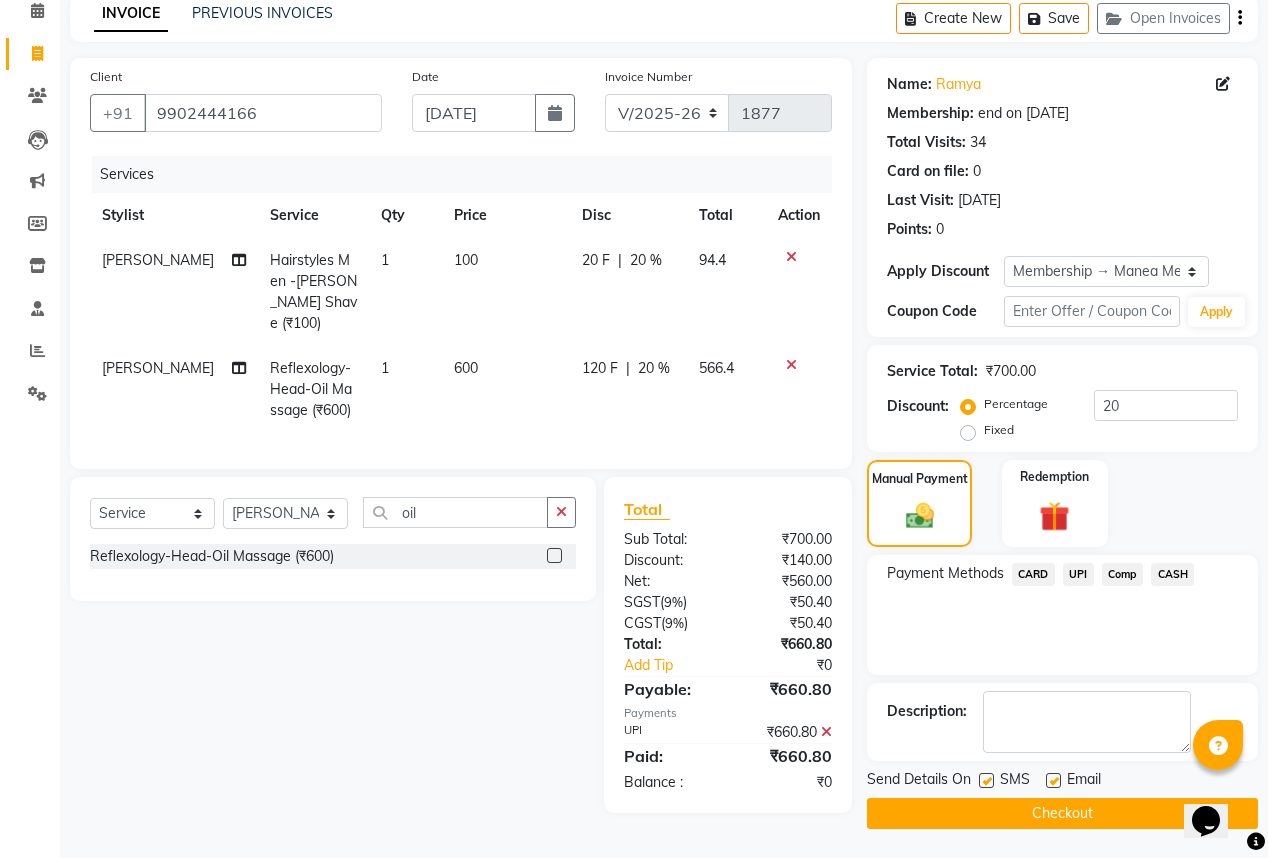 click 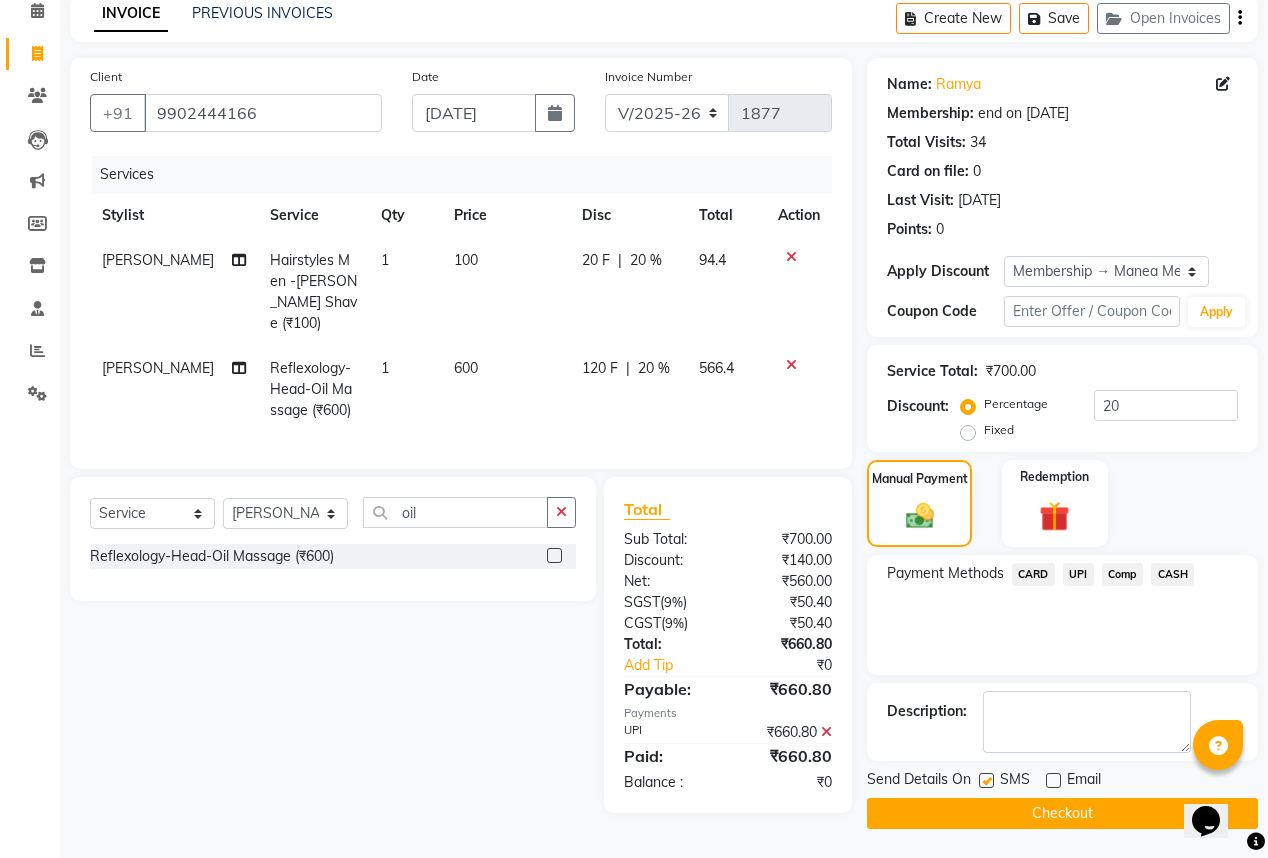 click on "Checkout" 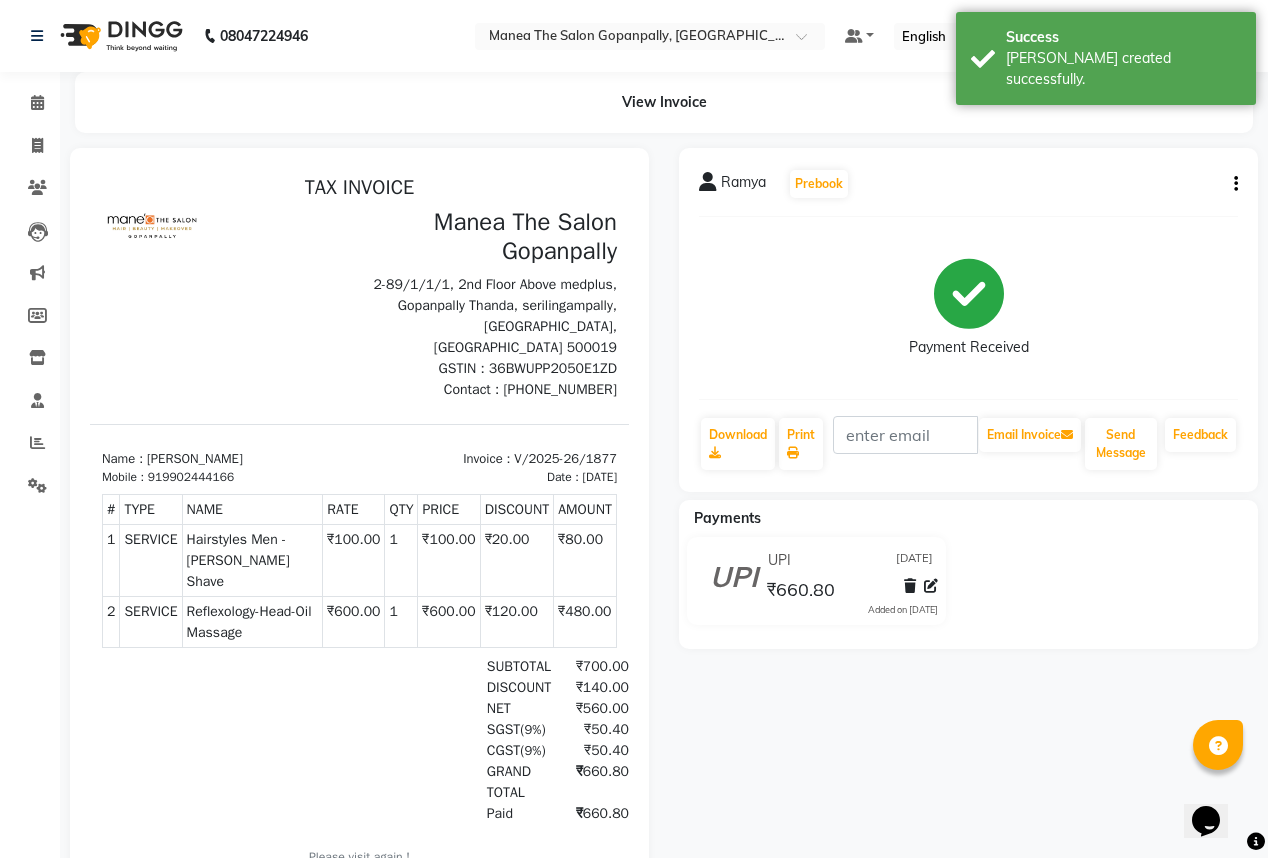 scroll, scrollTop: 0, scrollLeft: 0, axis: both 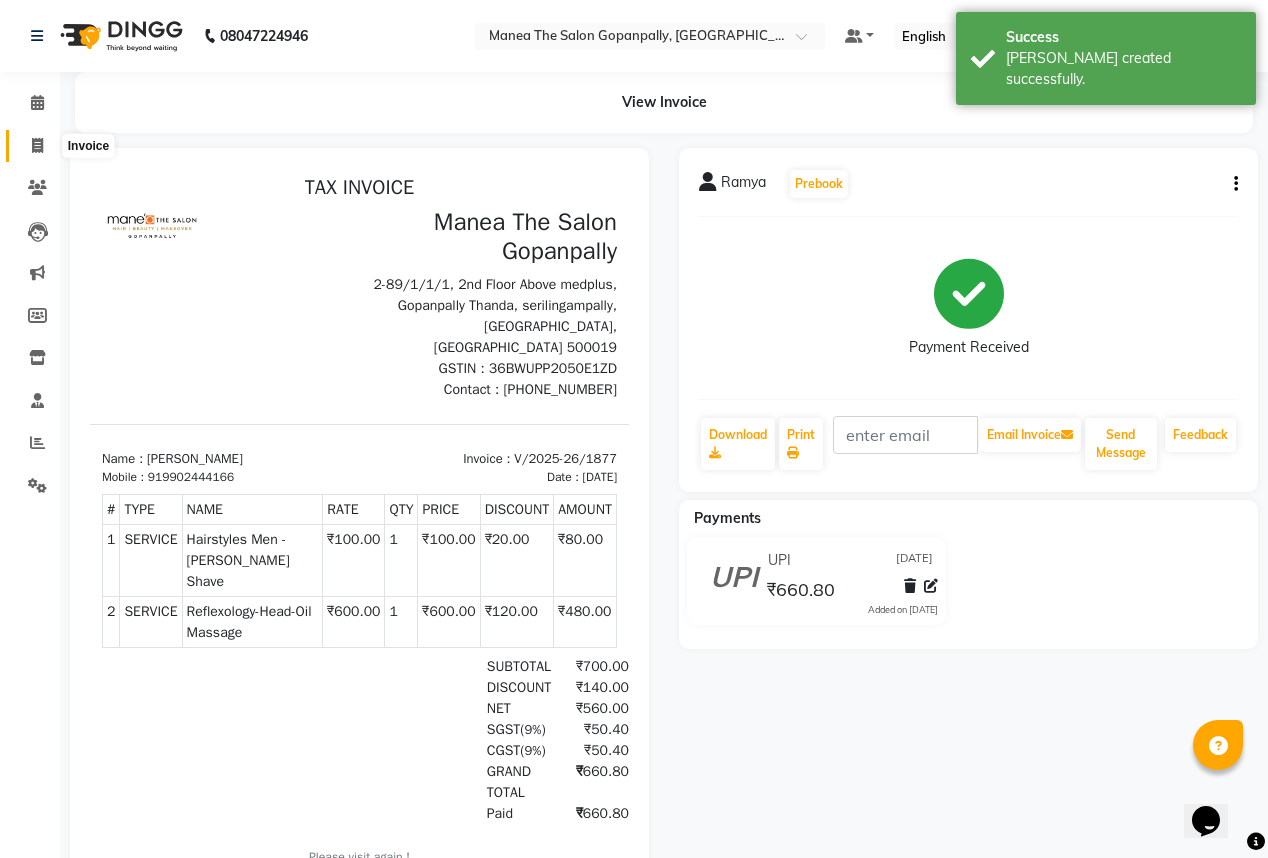 click 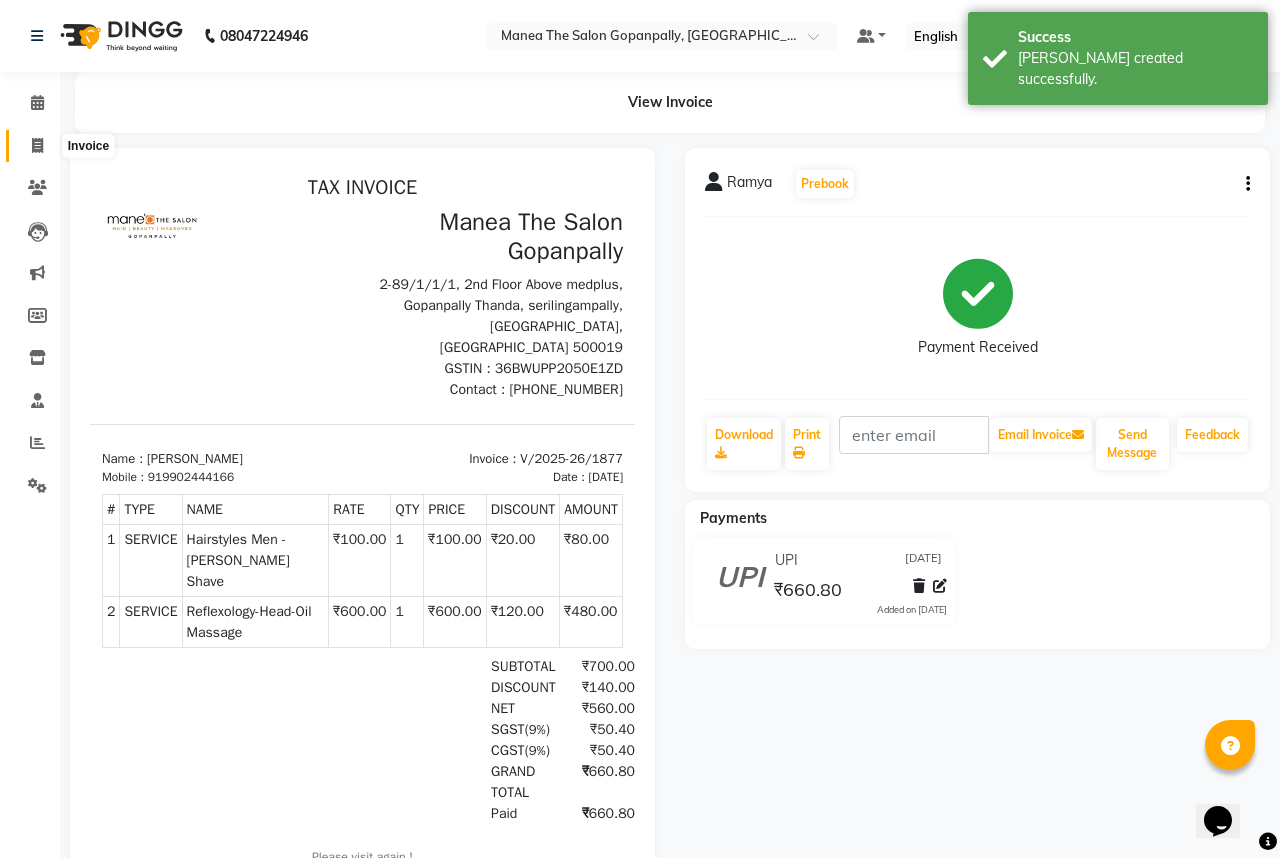select on "7027" 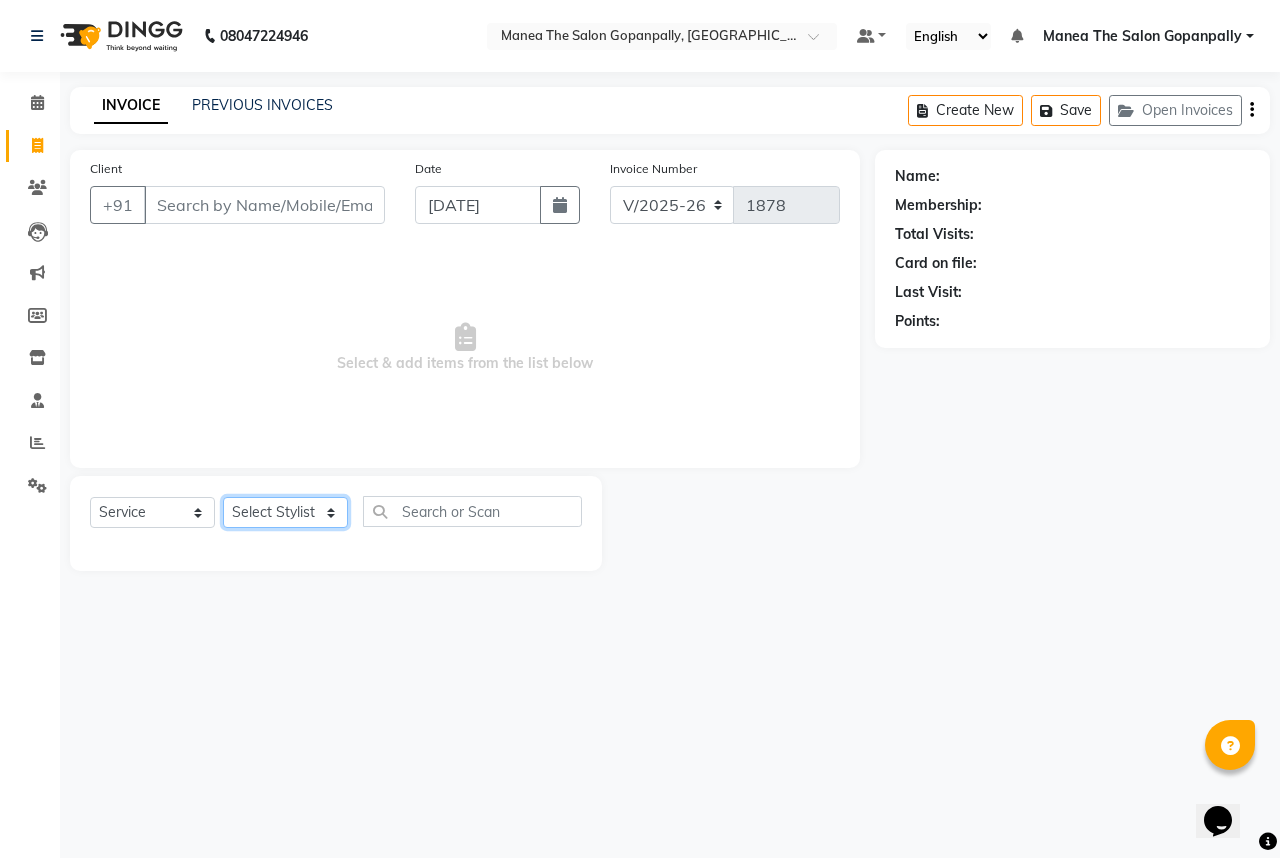 click on "Select Stylist [PERSON_NAME] [PERSON_NAME]  [PERSON_NAME] [PERSON_NAME] sameer [PERSON_NAME]" 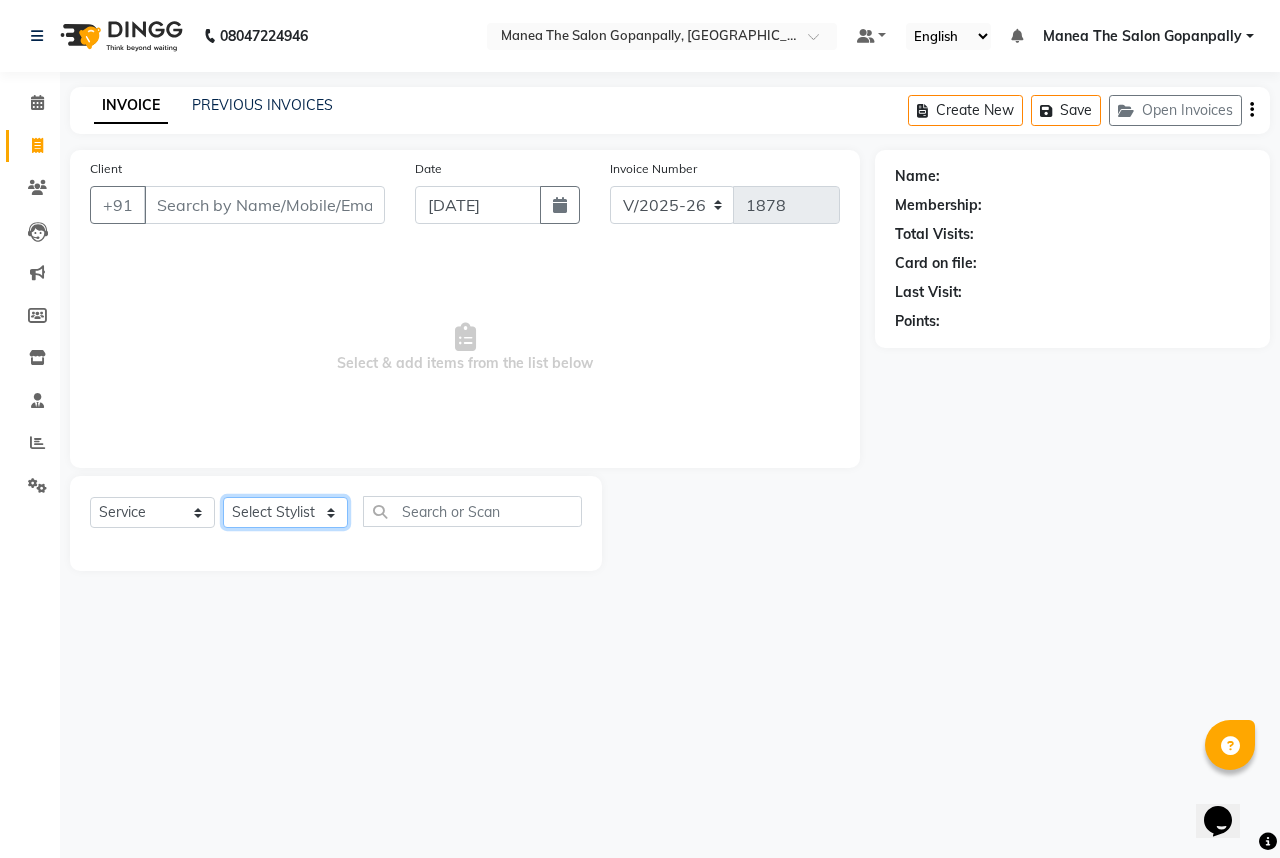 select on "86049" 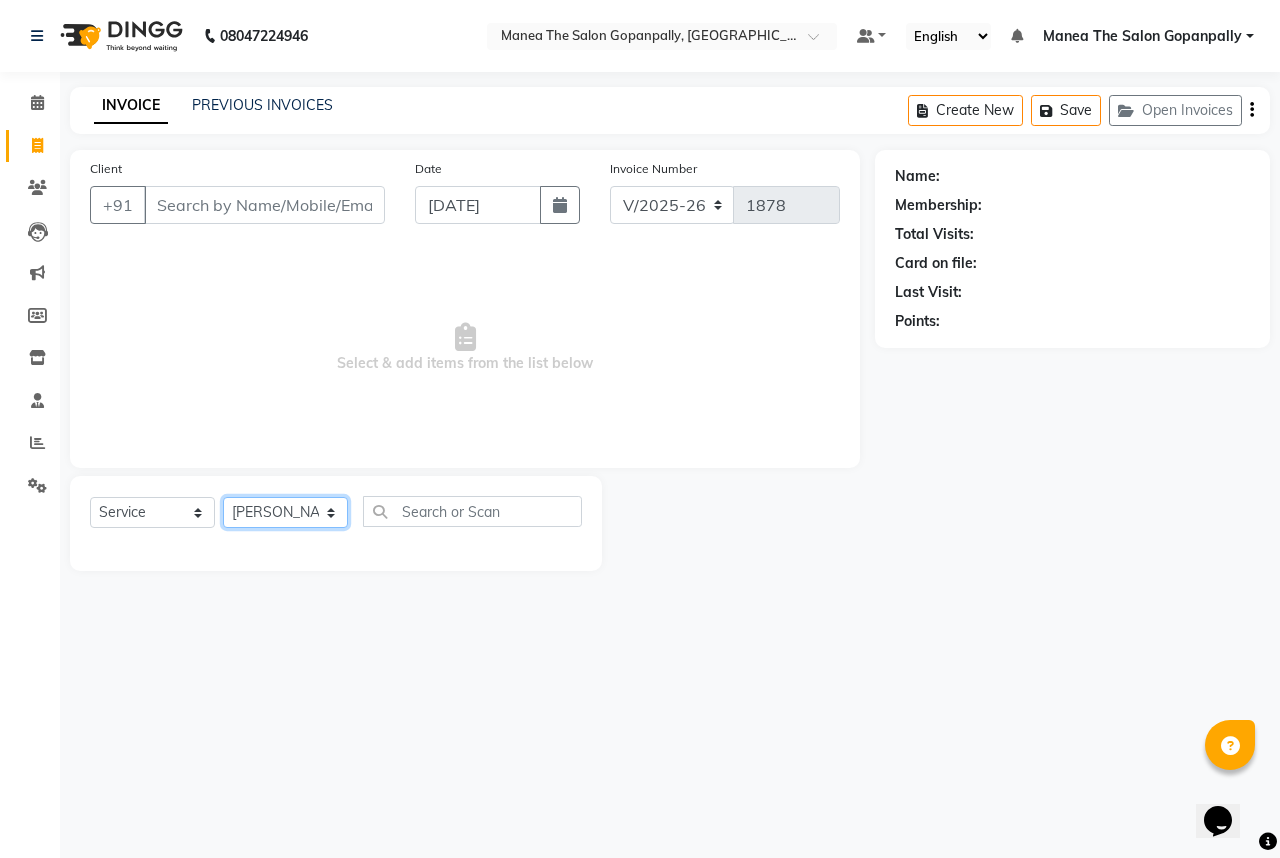 click on "Select Stylist [PERSON_NAME] [PERSON_NAME]  [PERSON_NAME] [PERSON_NAME] sameer [PERSON_NAME]" 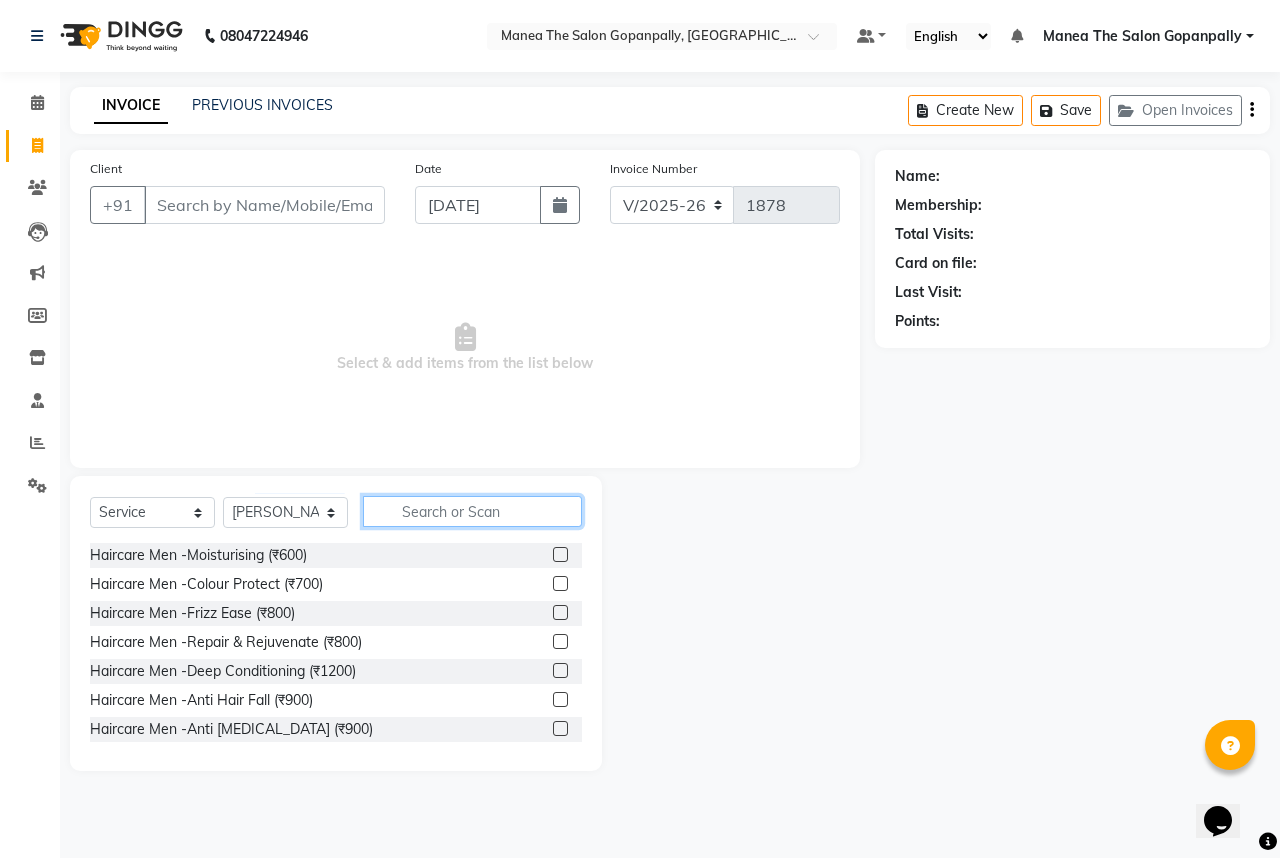 click 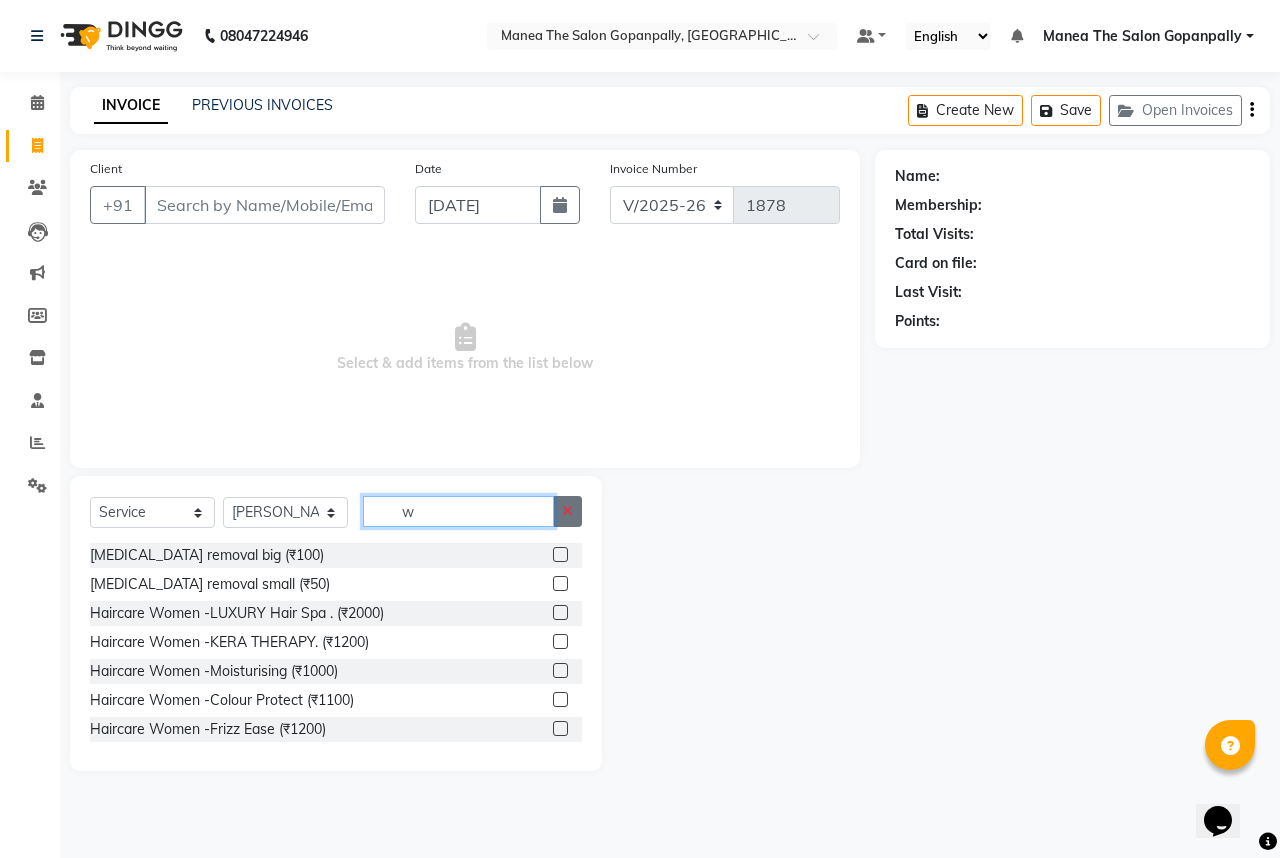 type on "w" 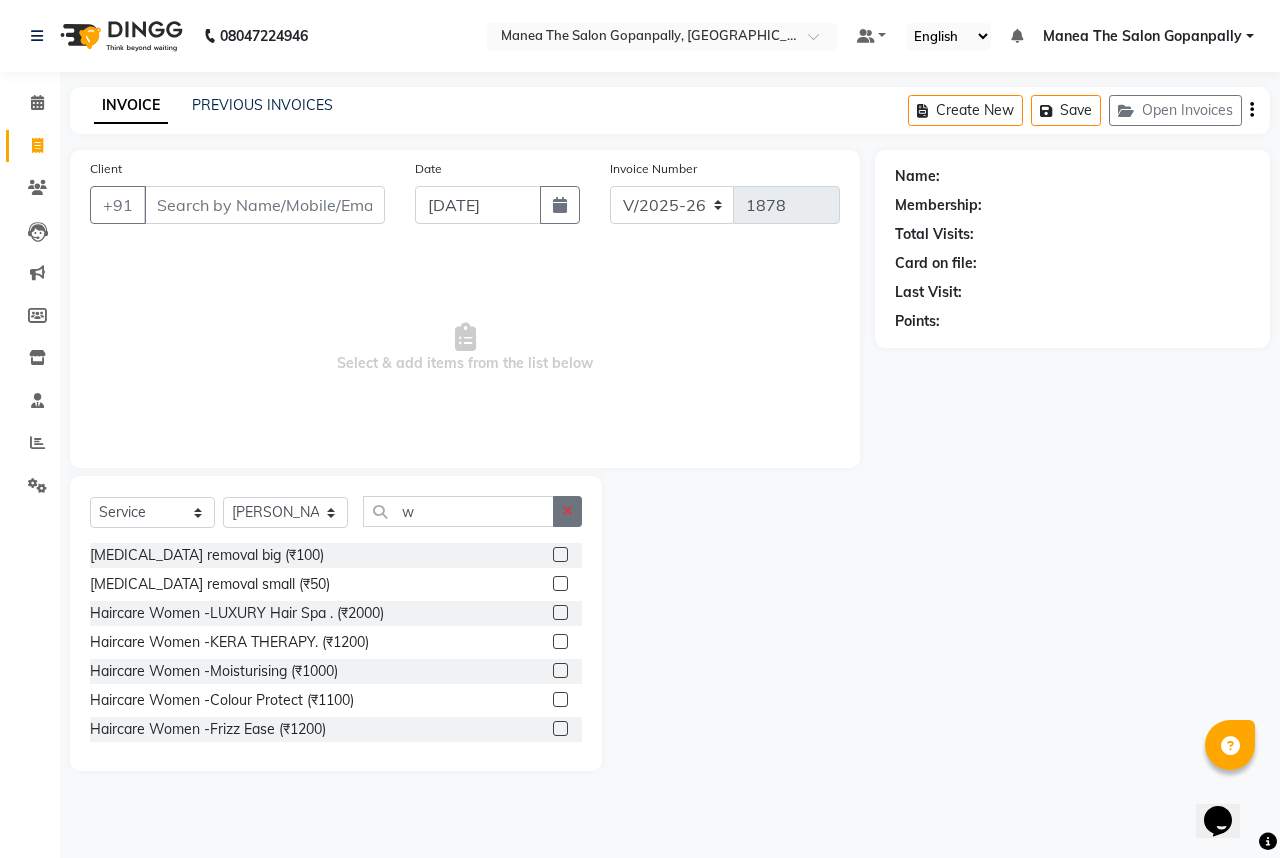 click 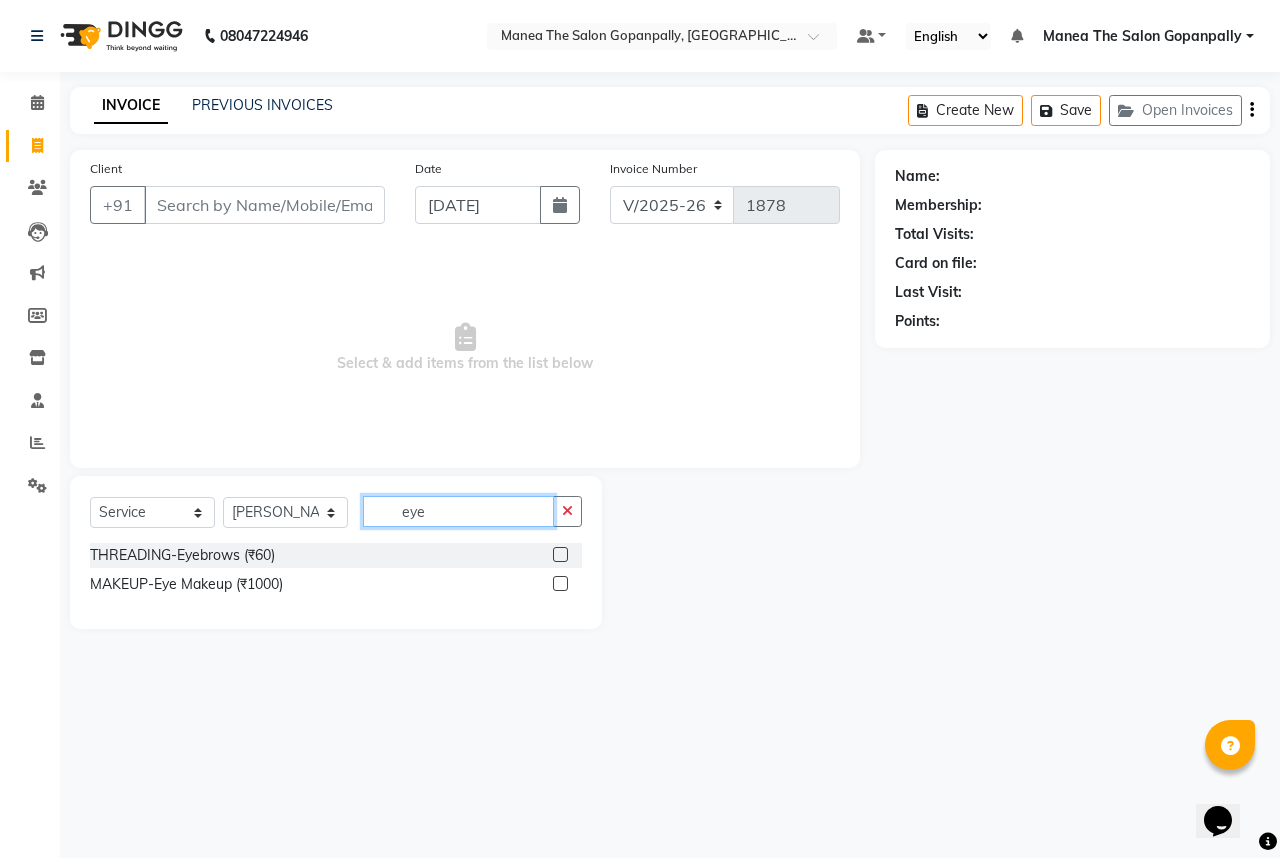 type on "eye" 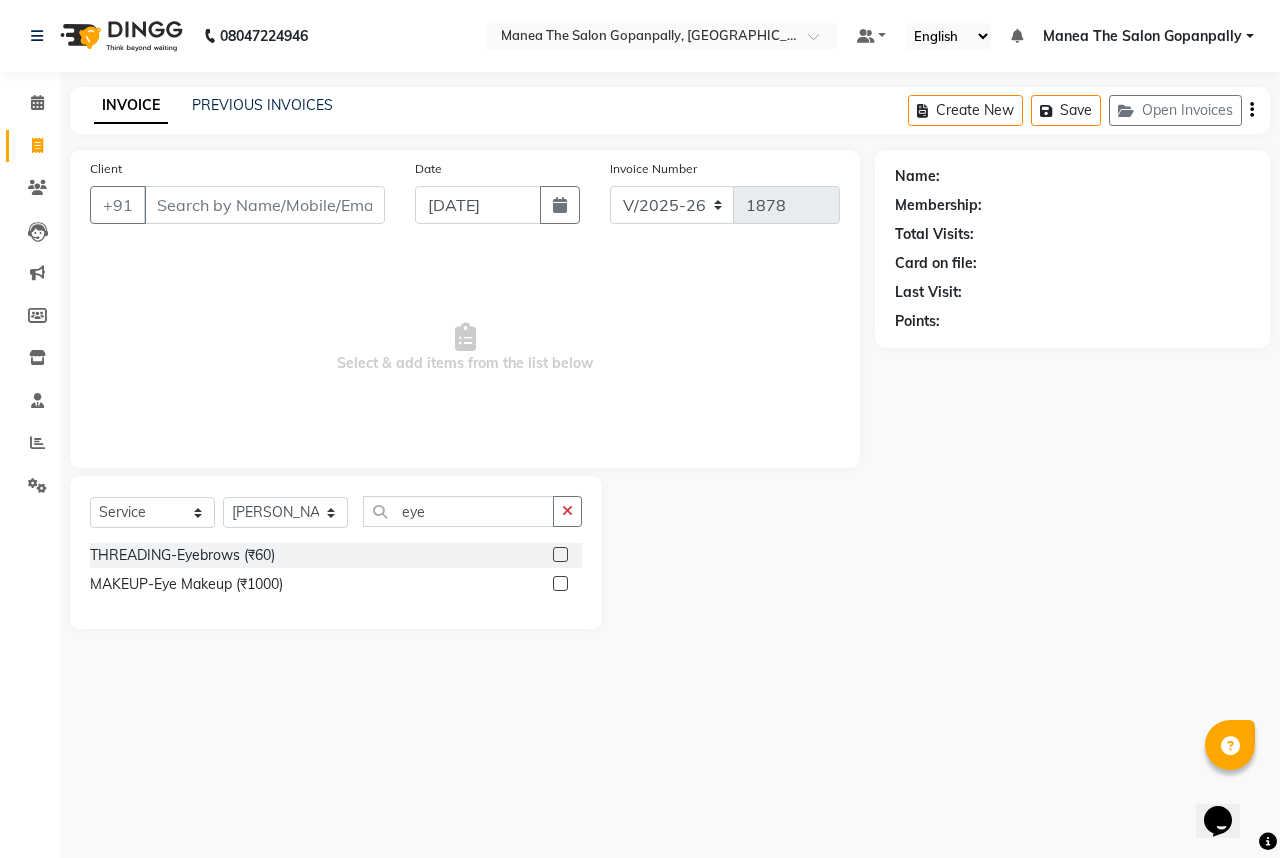 click on "THREADING-Eyebrows (₹60)" 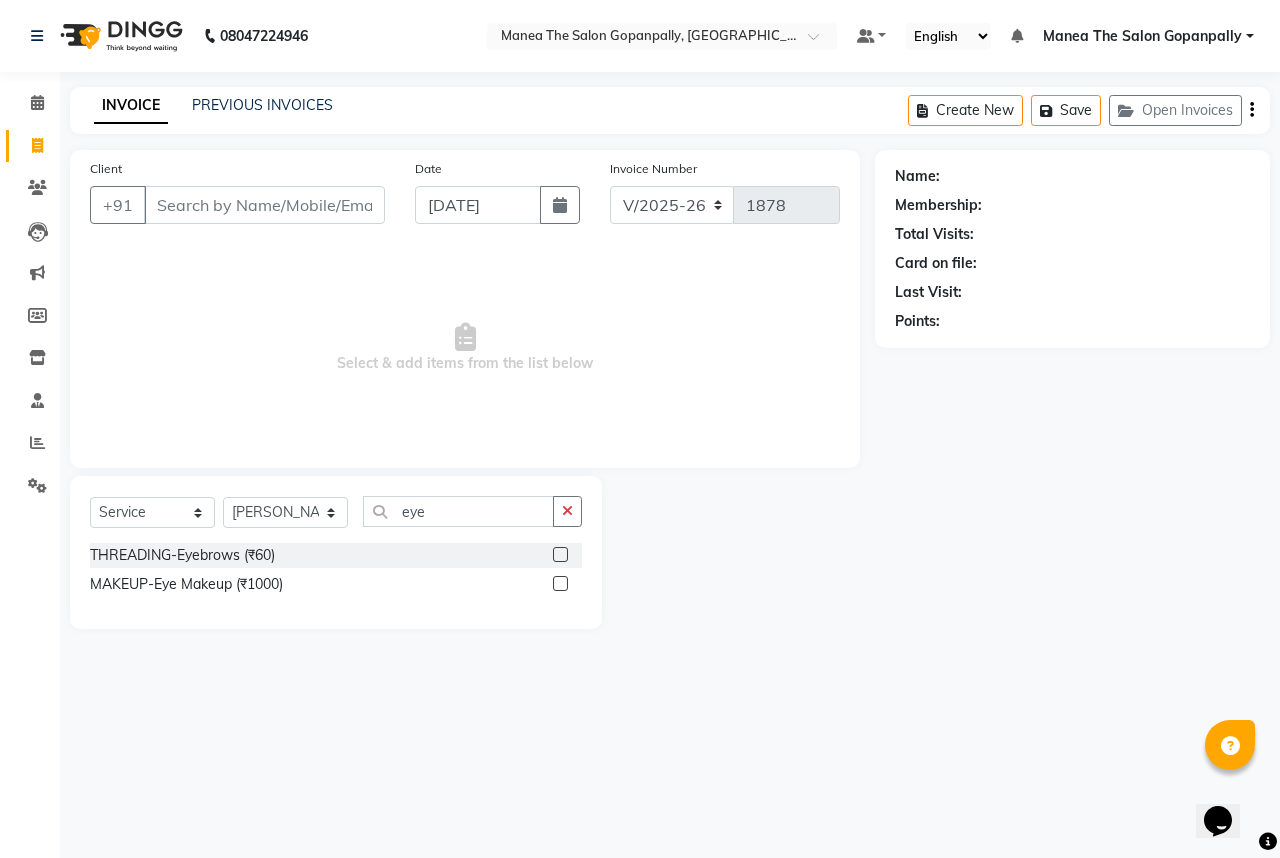 click 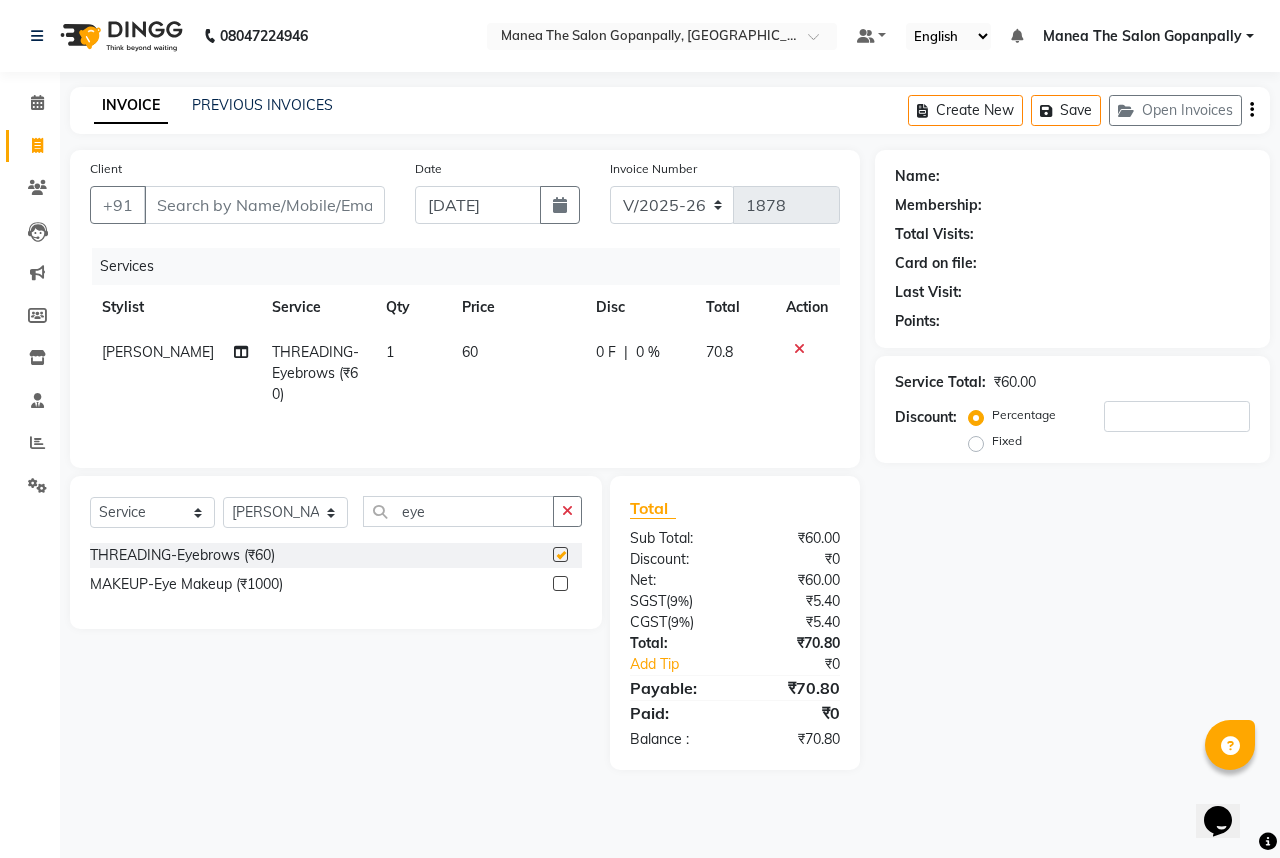 checkbox on "false" 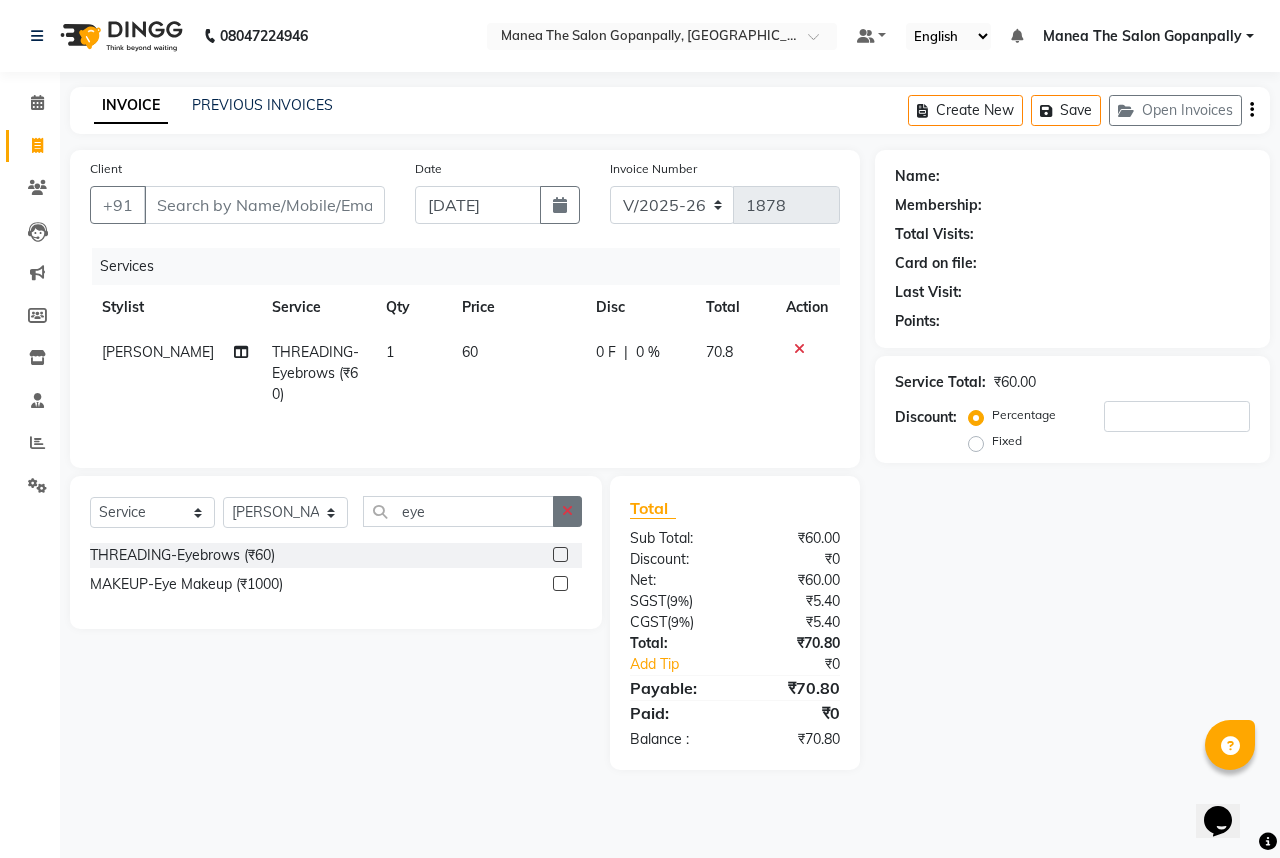 click 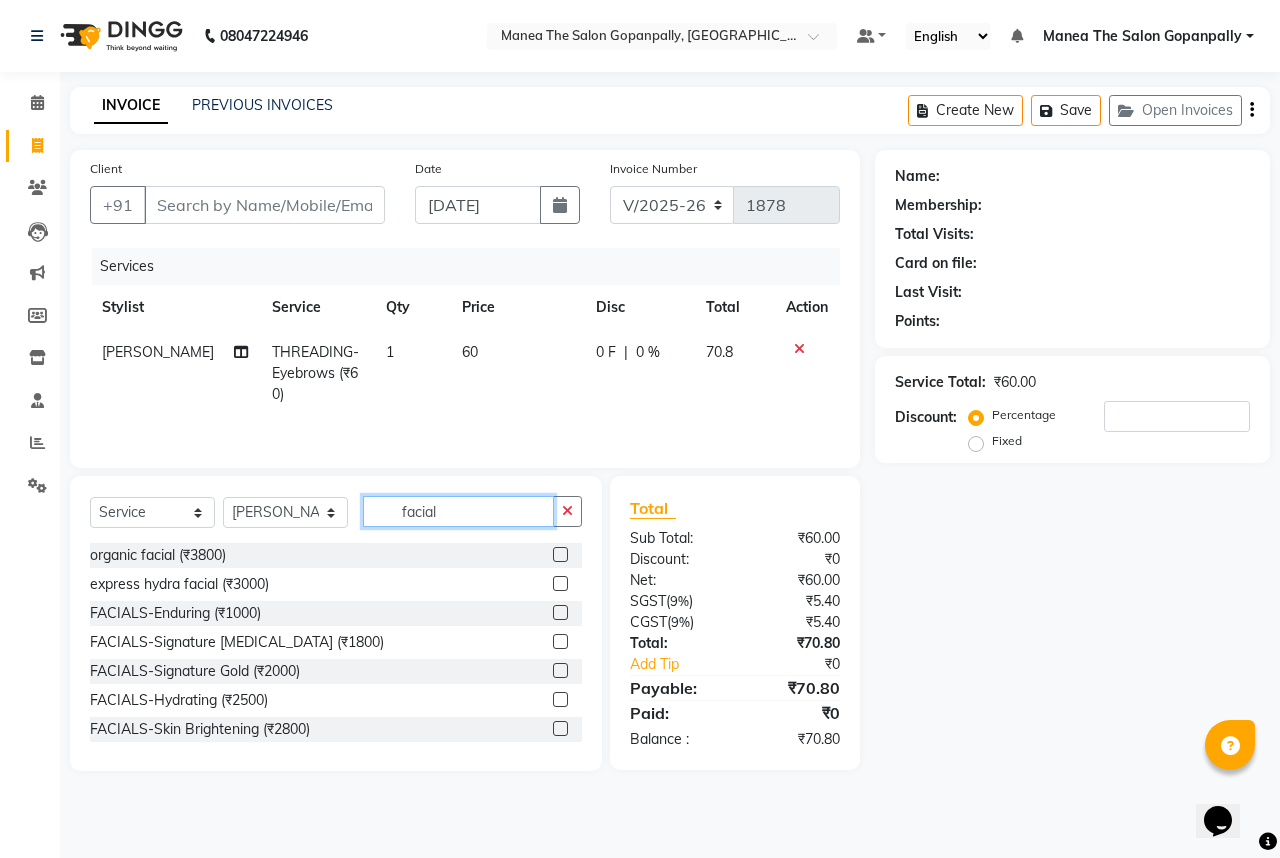type on "facial" 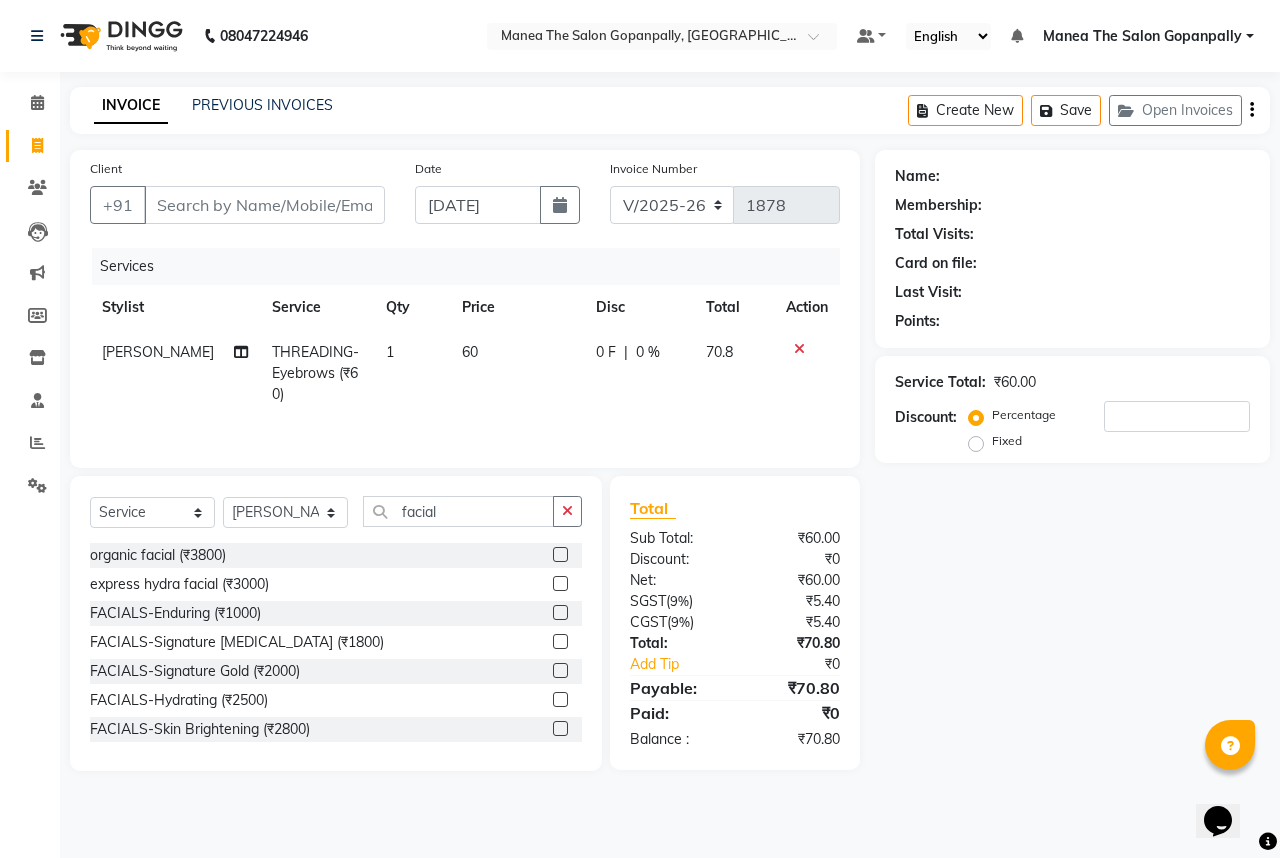 click 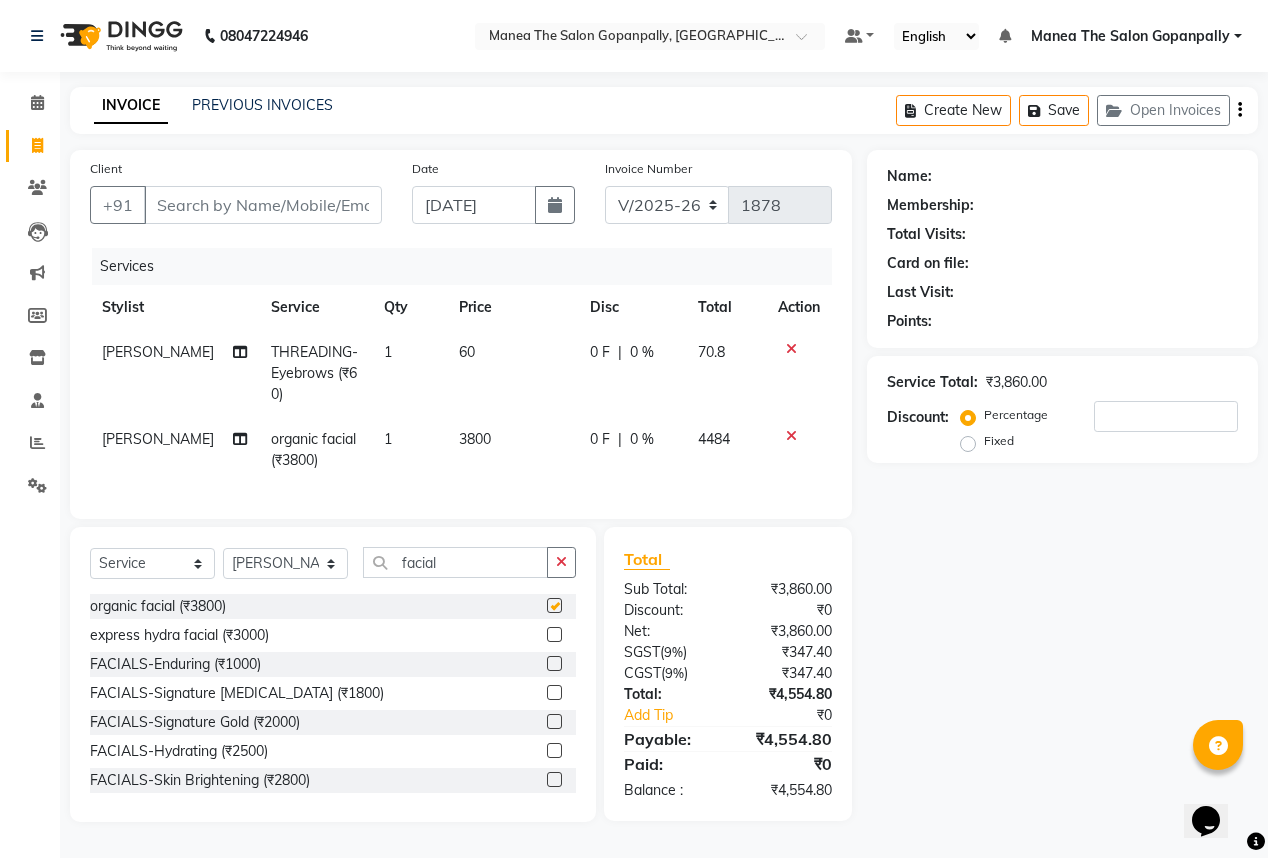 checkbox on "false" 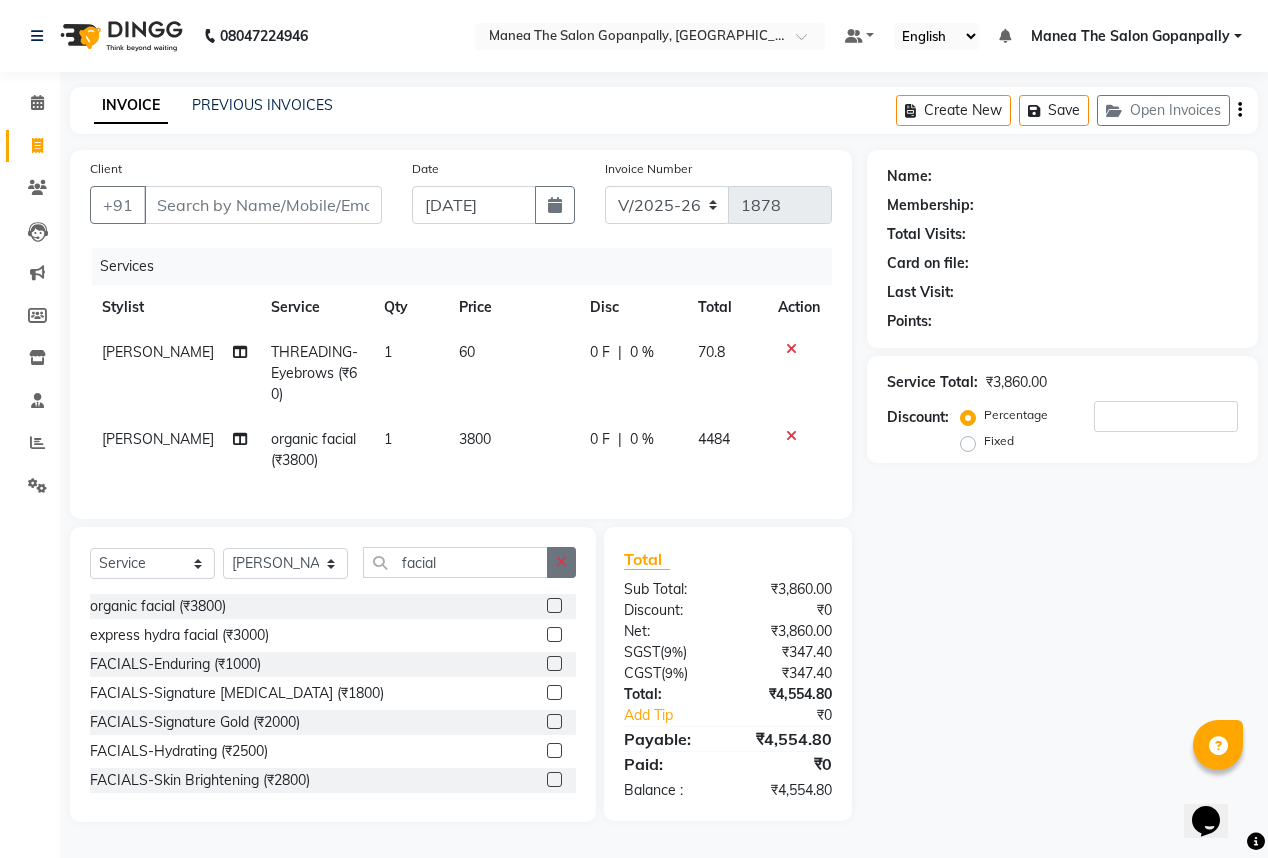 click 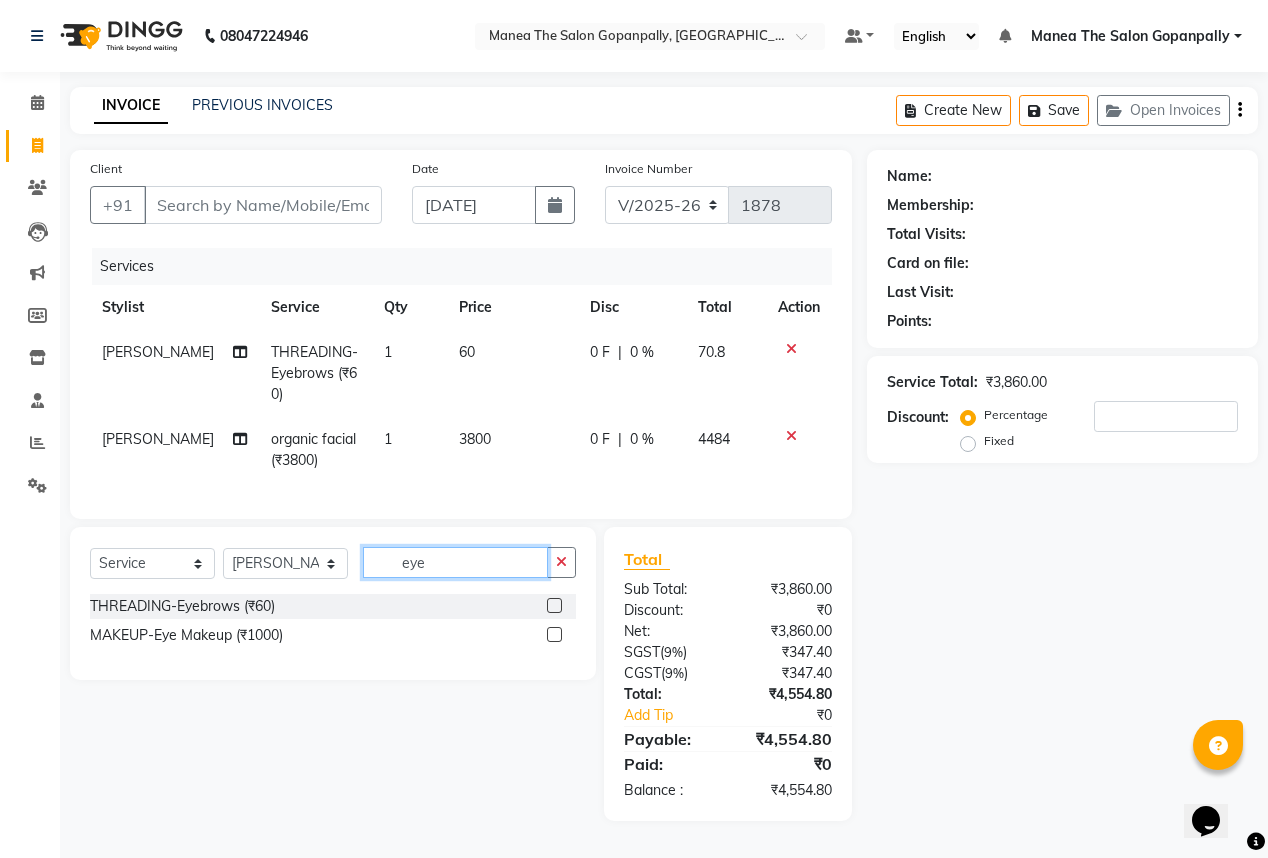 type on "eye" 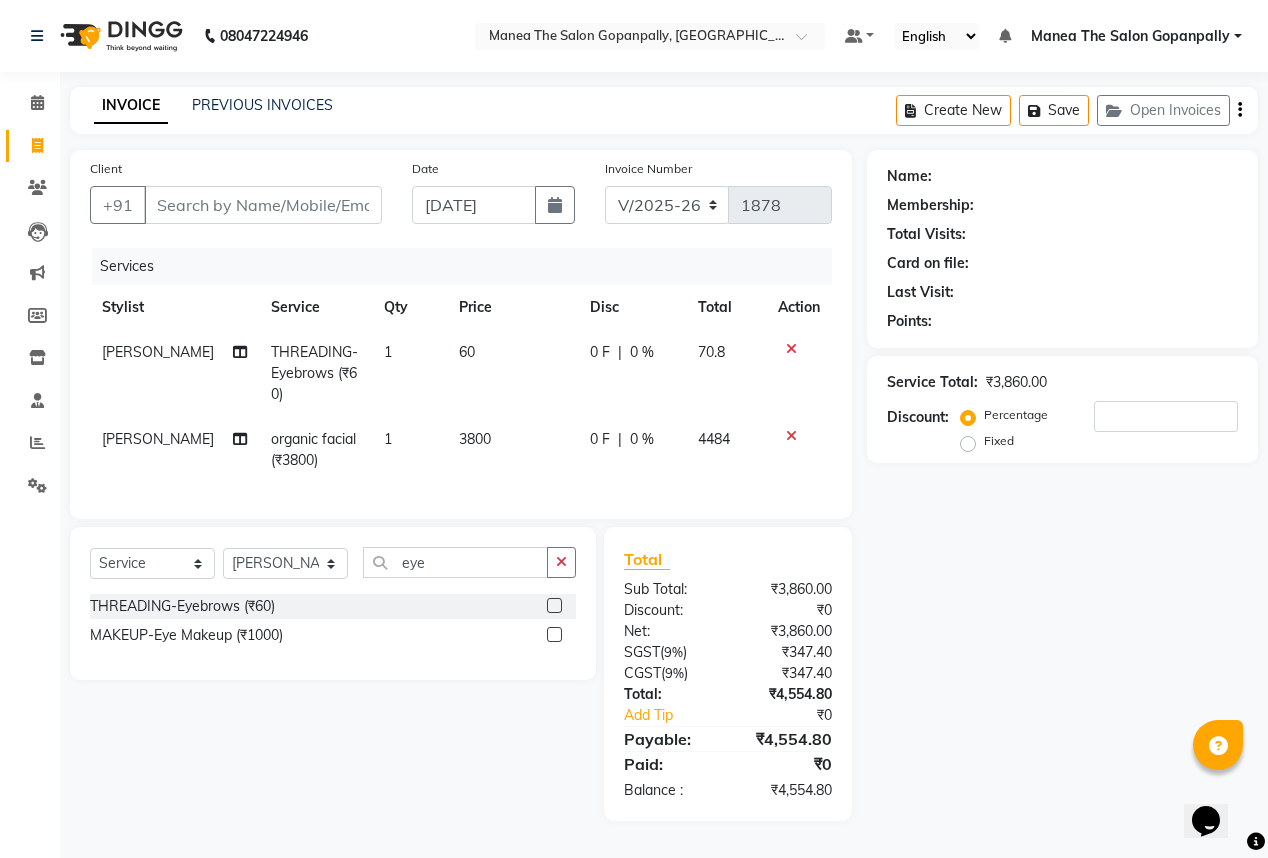 click 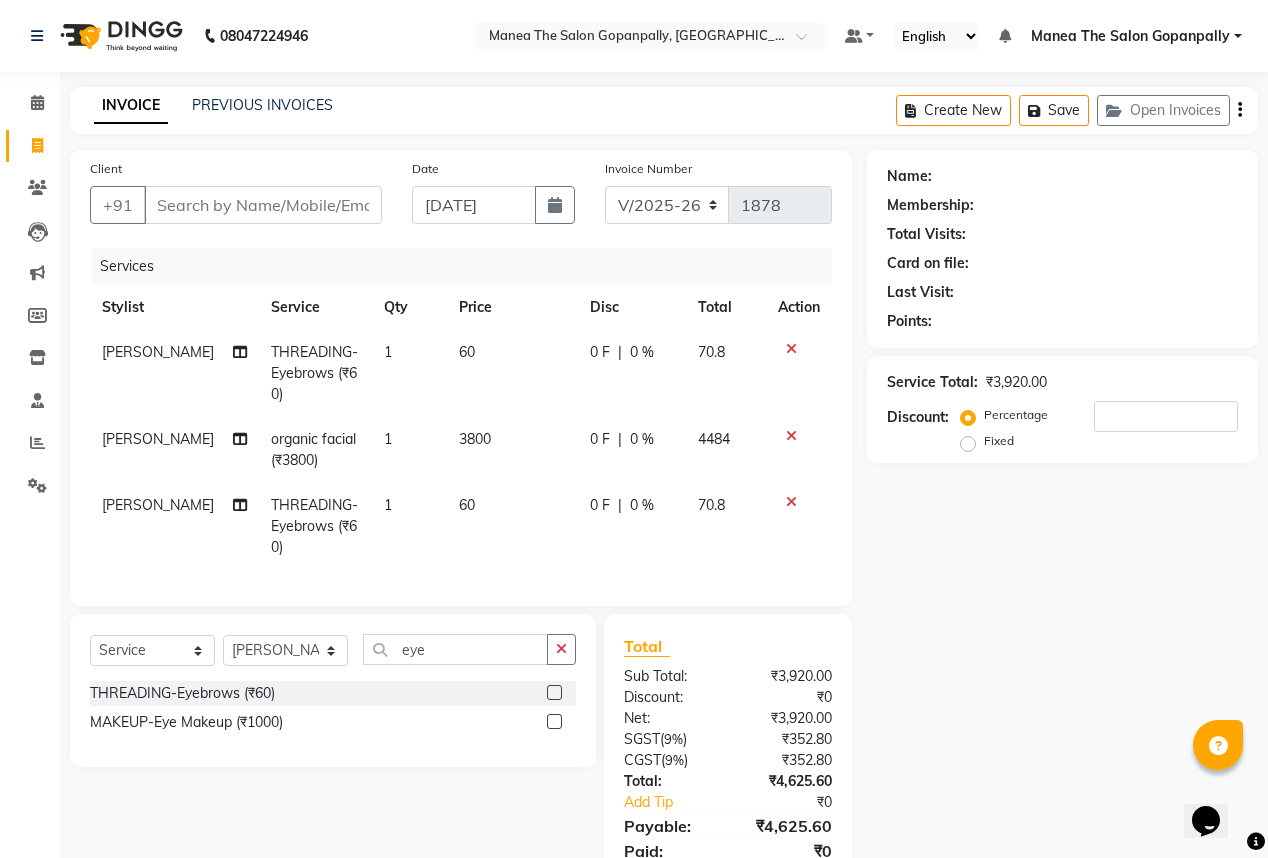 click 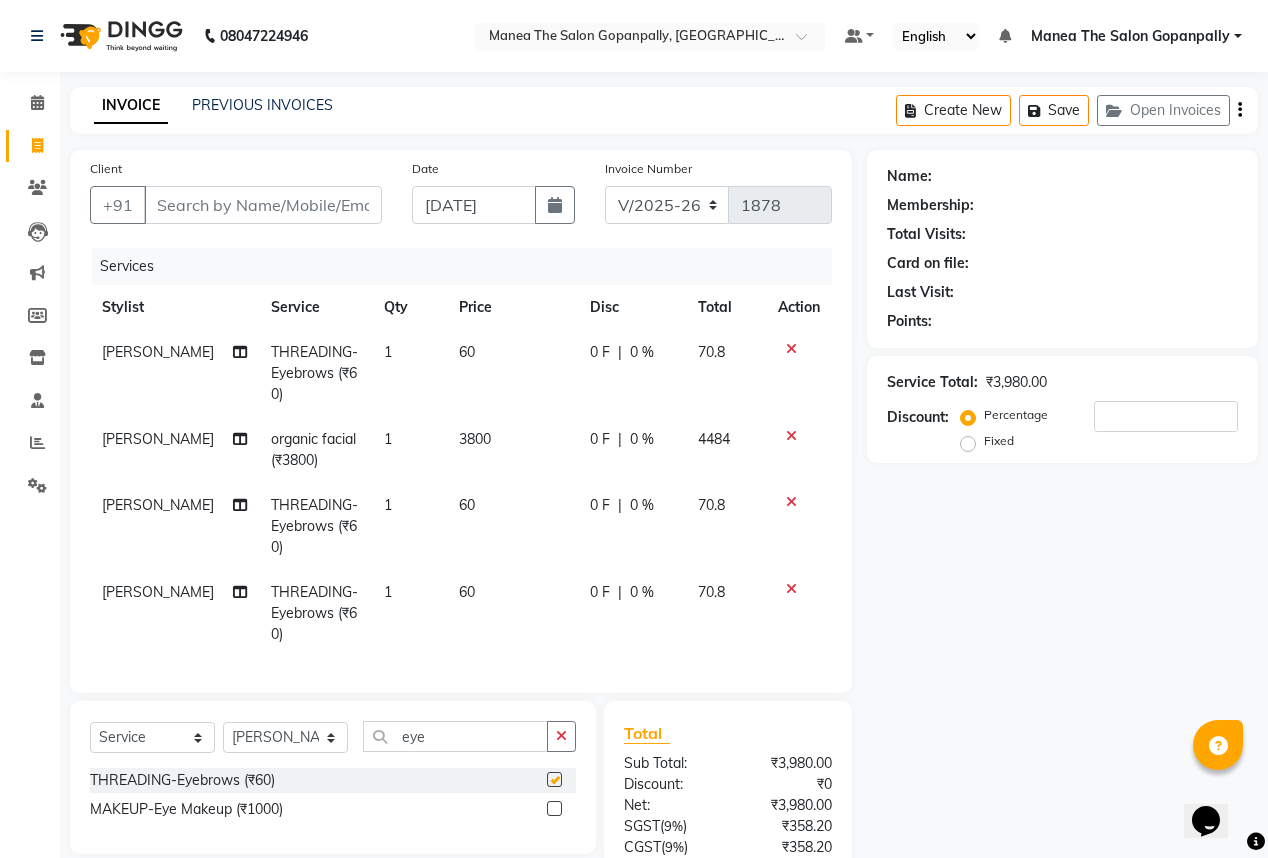 checkbox on "false" 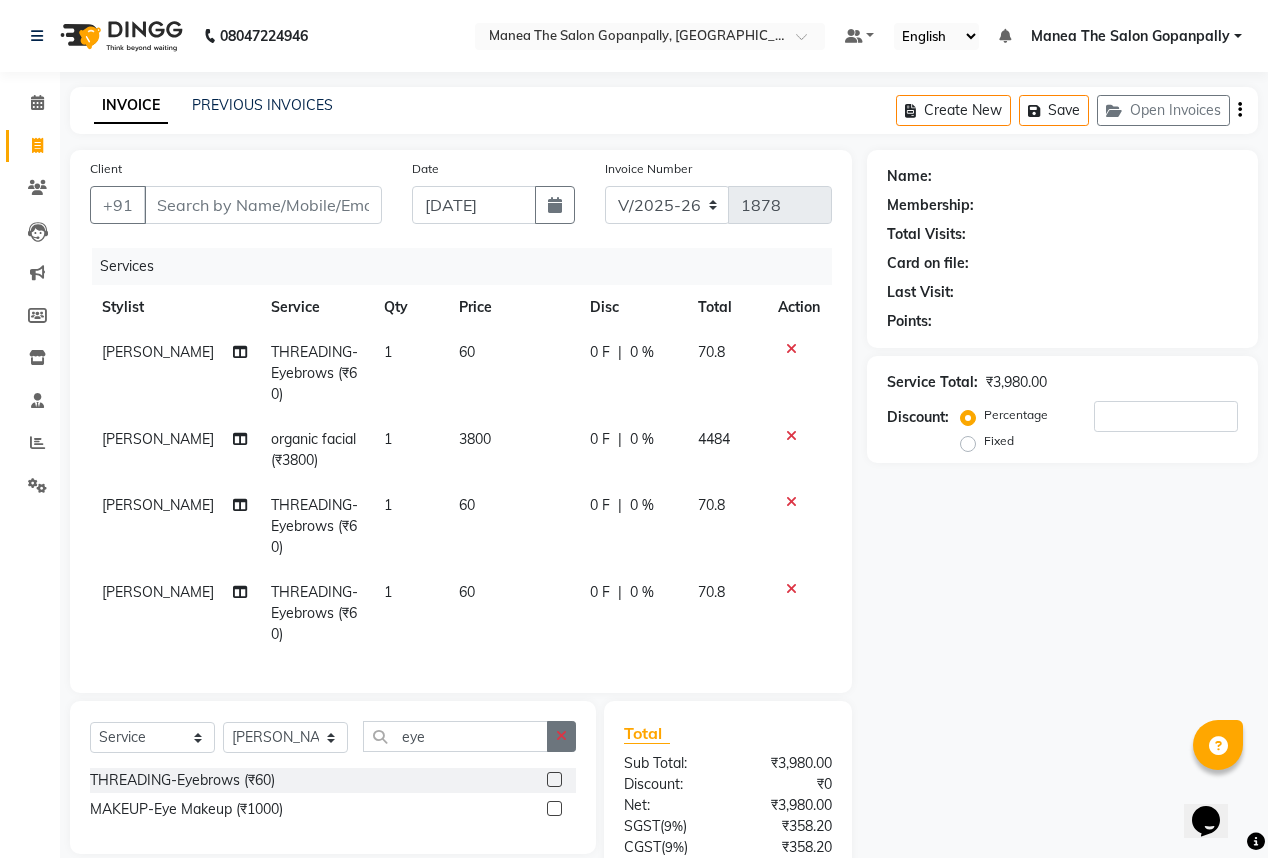click 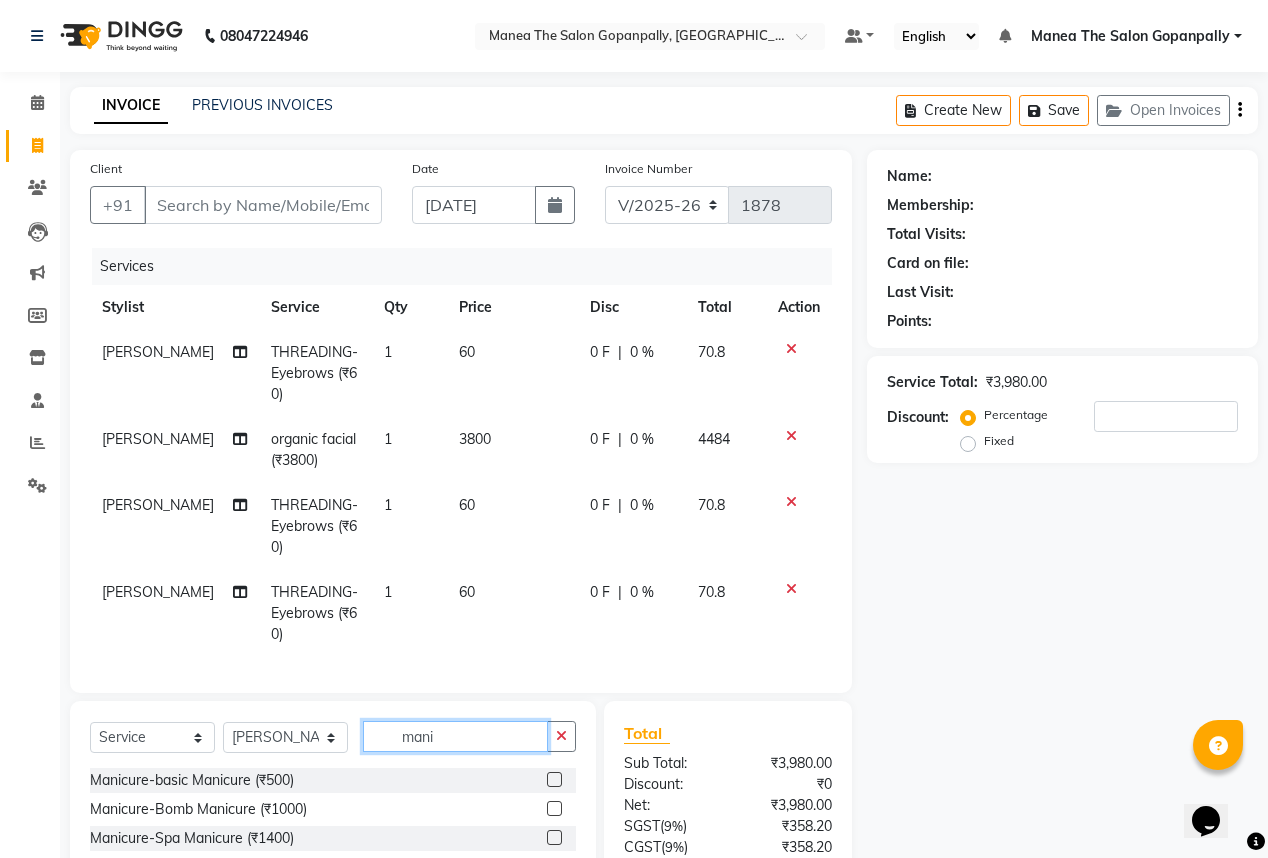 type on "mani" 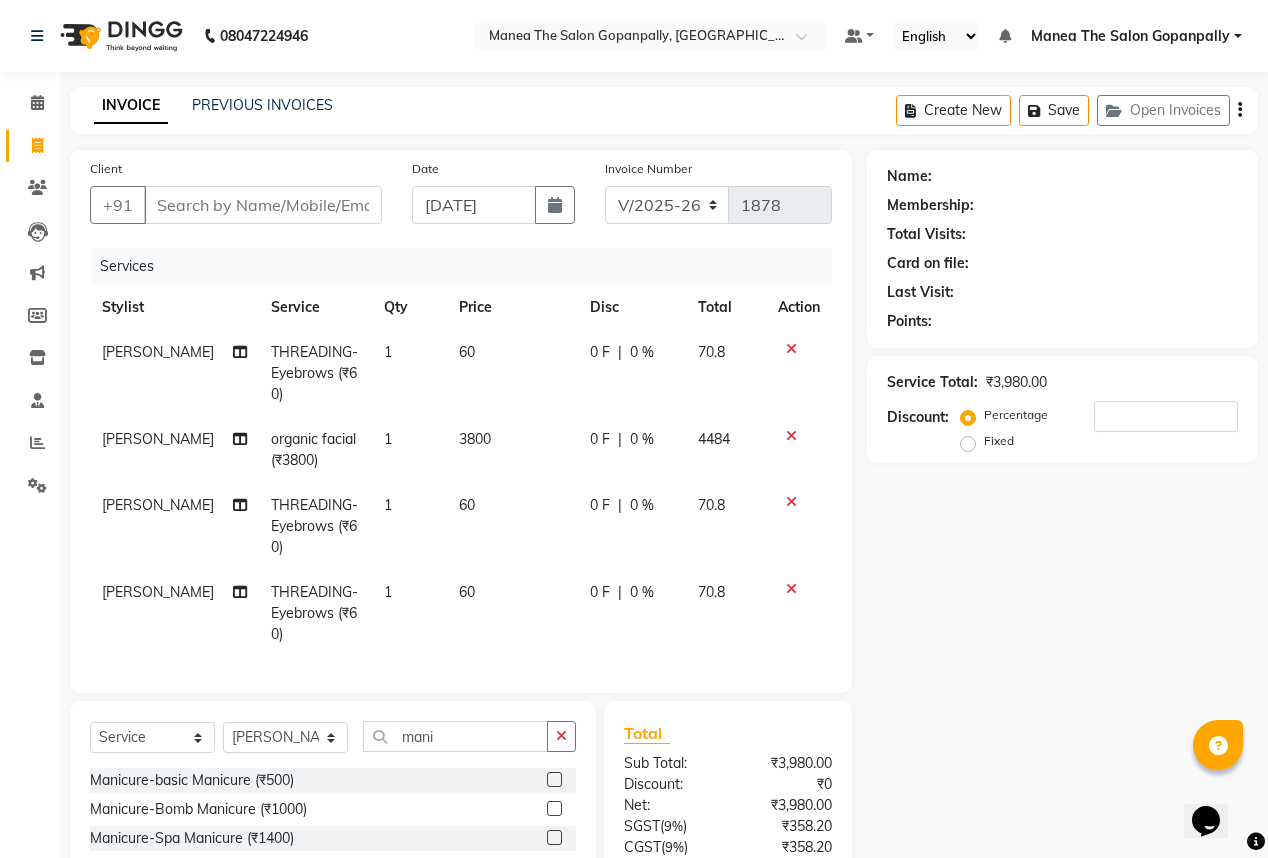 click 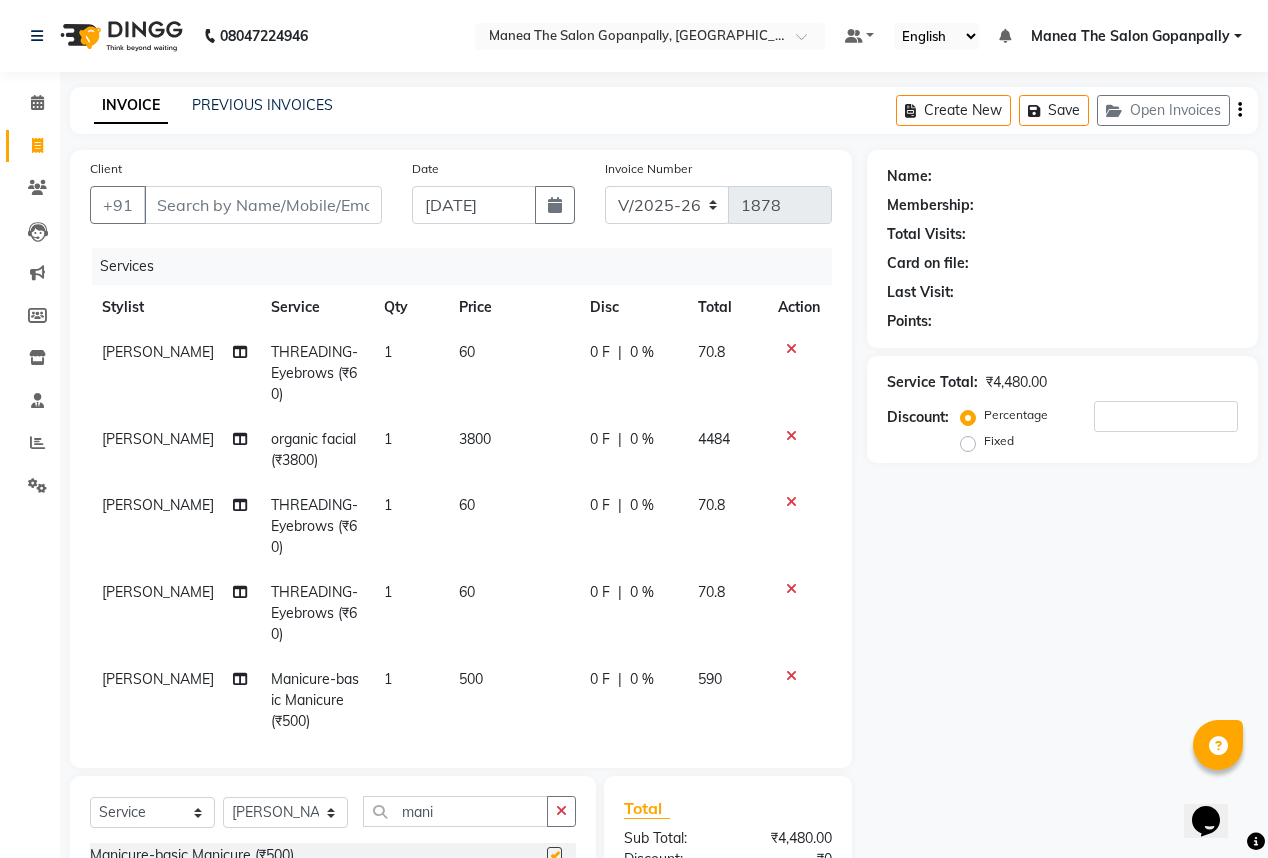 checkbox on "false" 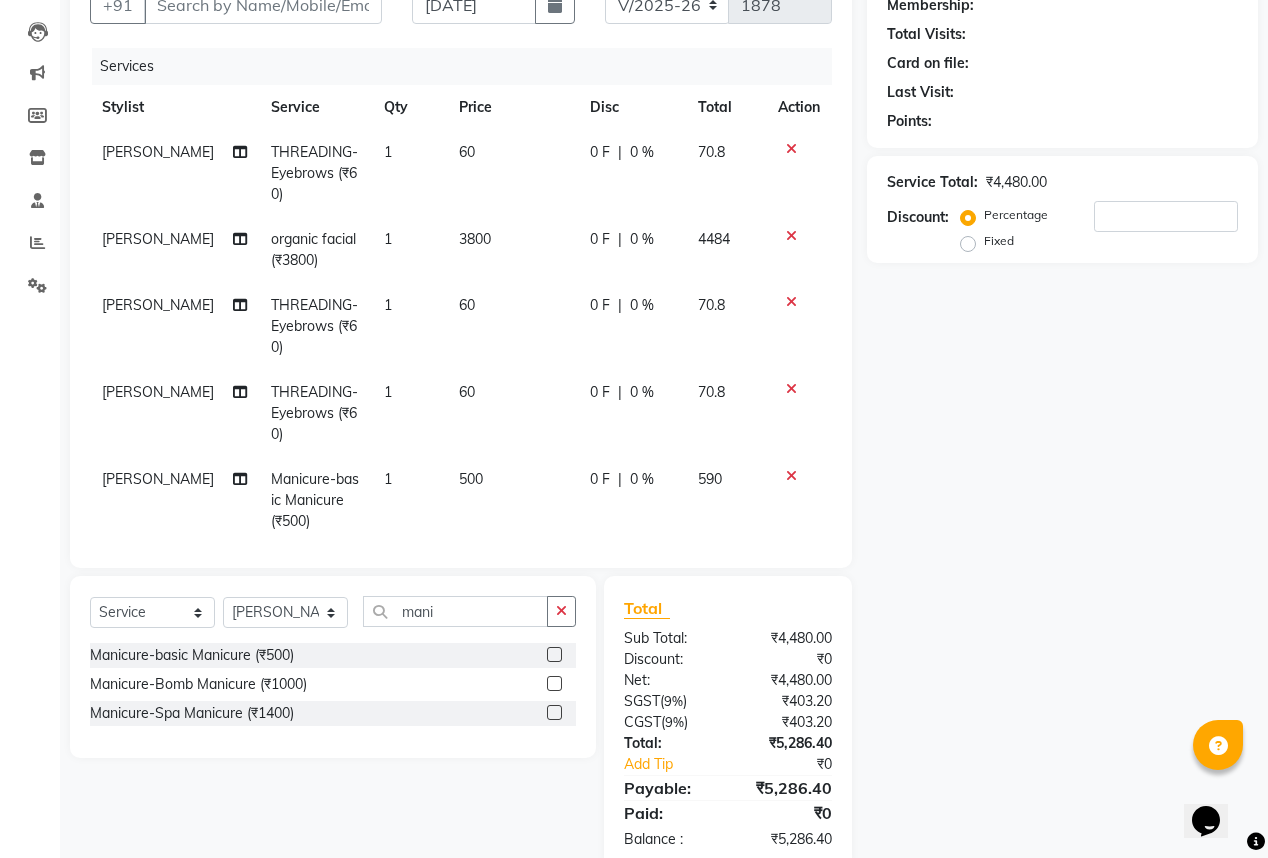 scroll, scrollTop: 242, scrollLeft: 0, axis: vertical 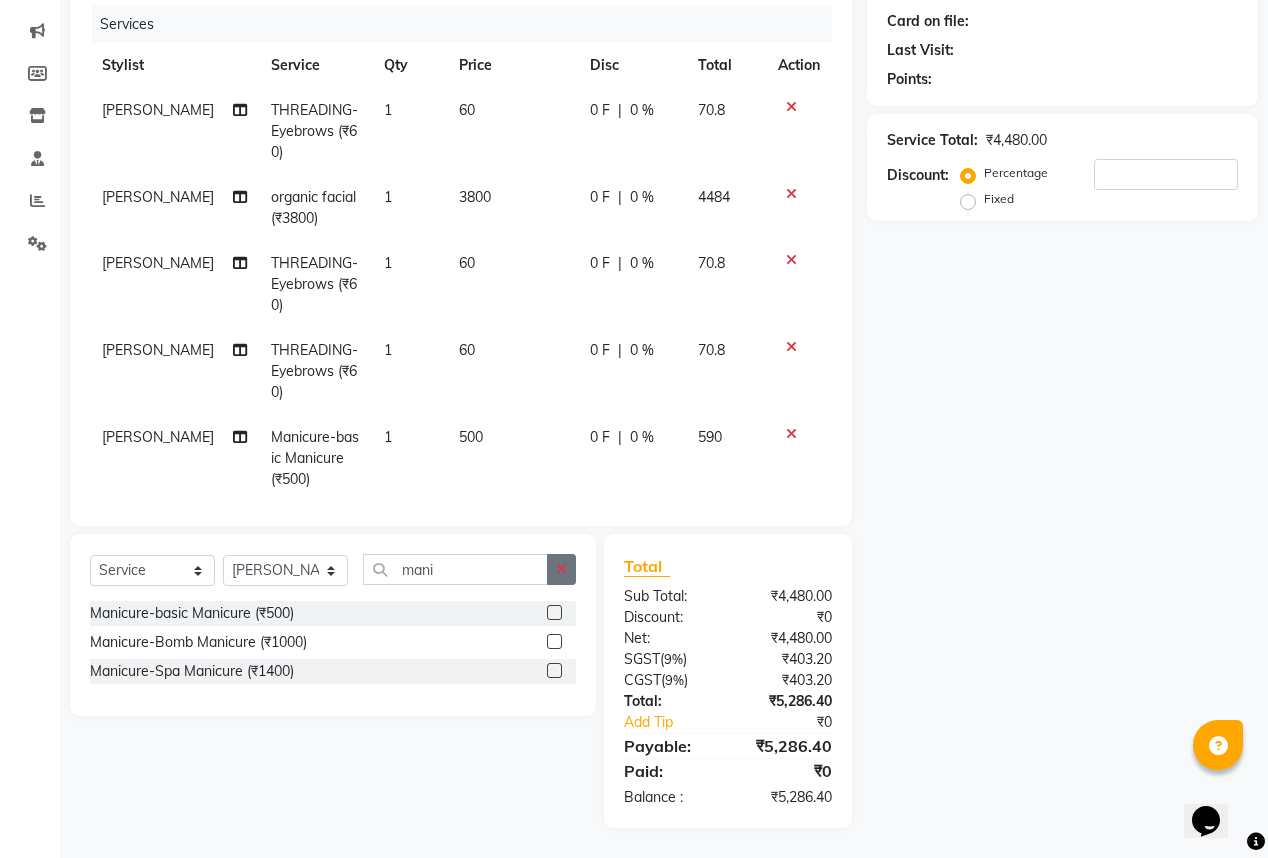 click 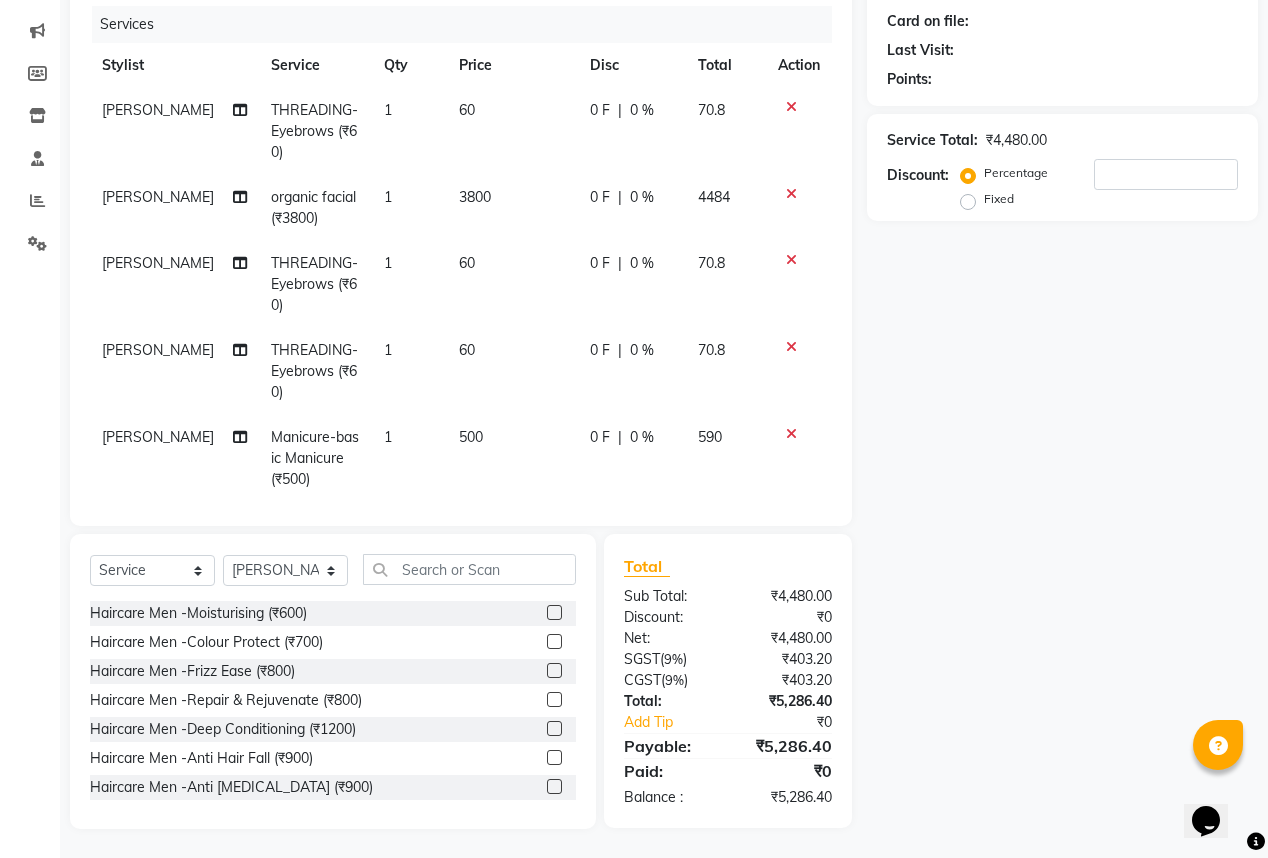 click 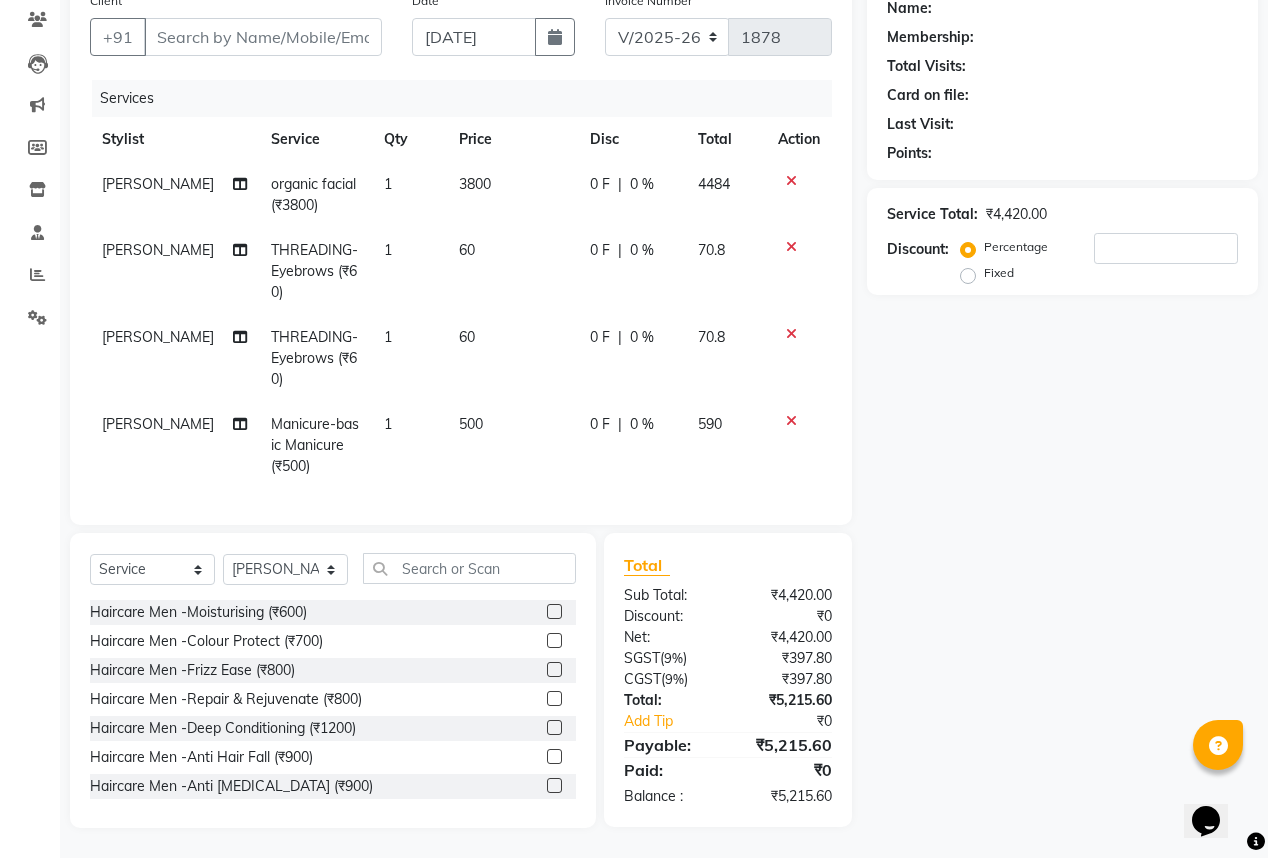 scroll, scrollTop: 180, scrollLeft: 0, axis: vertical 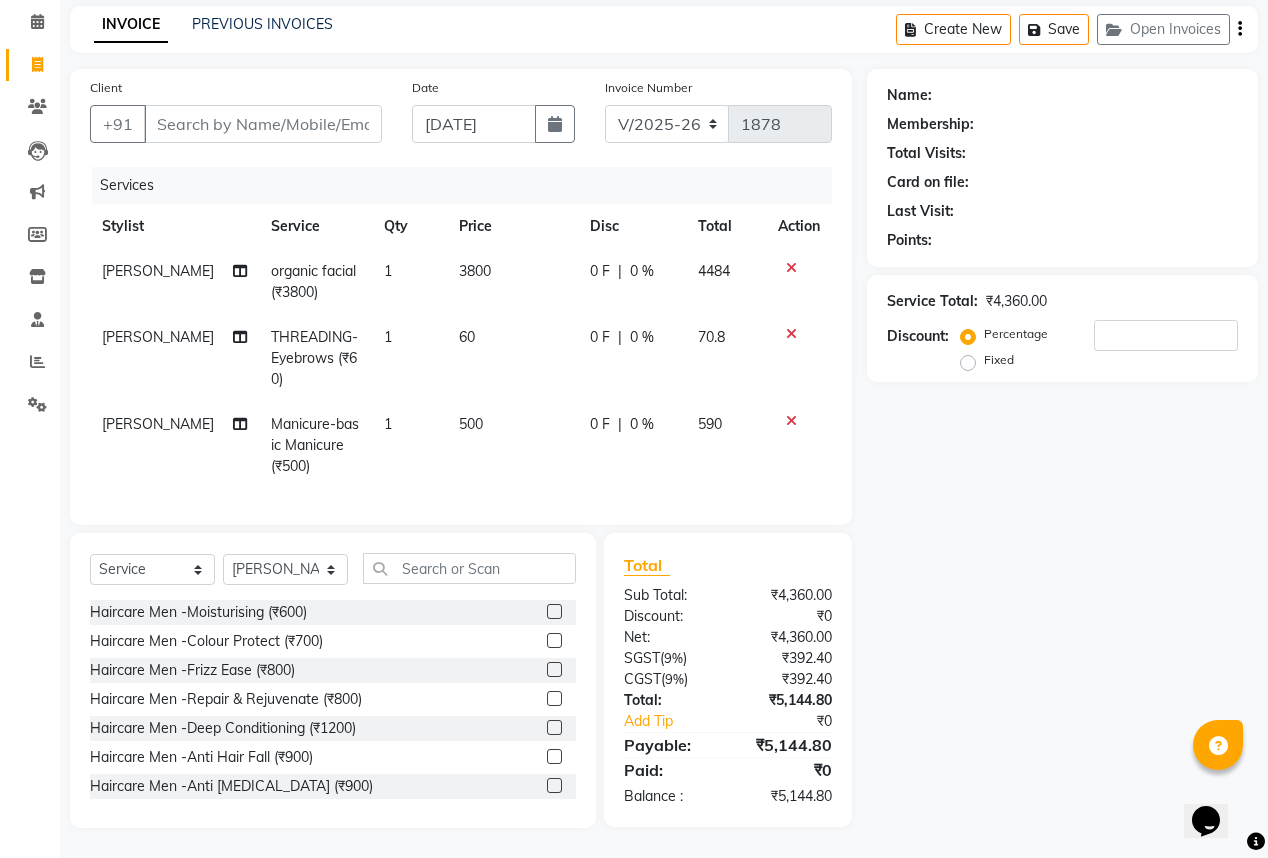click 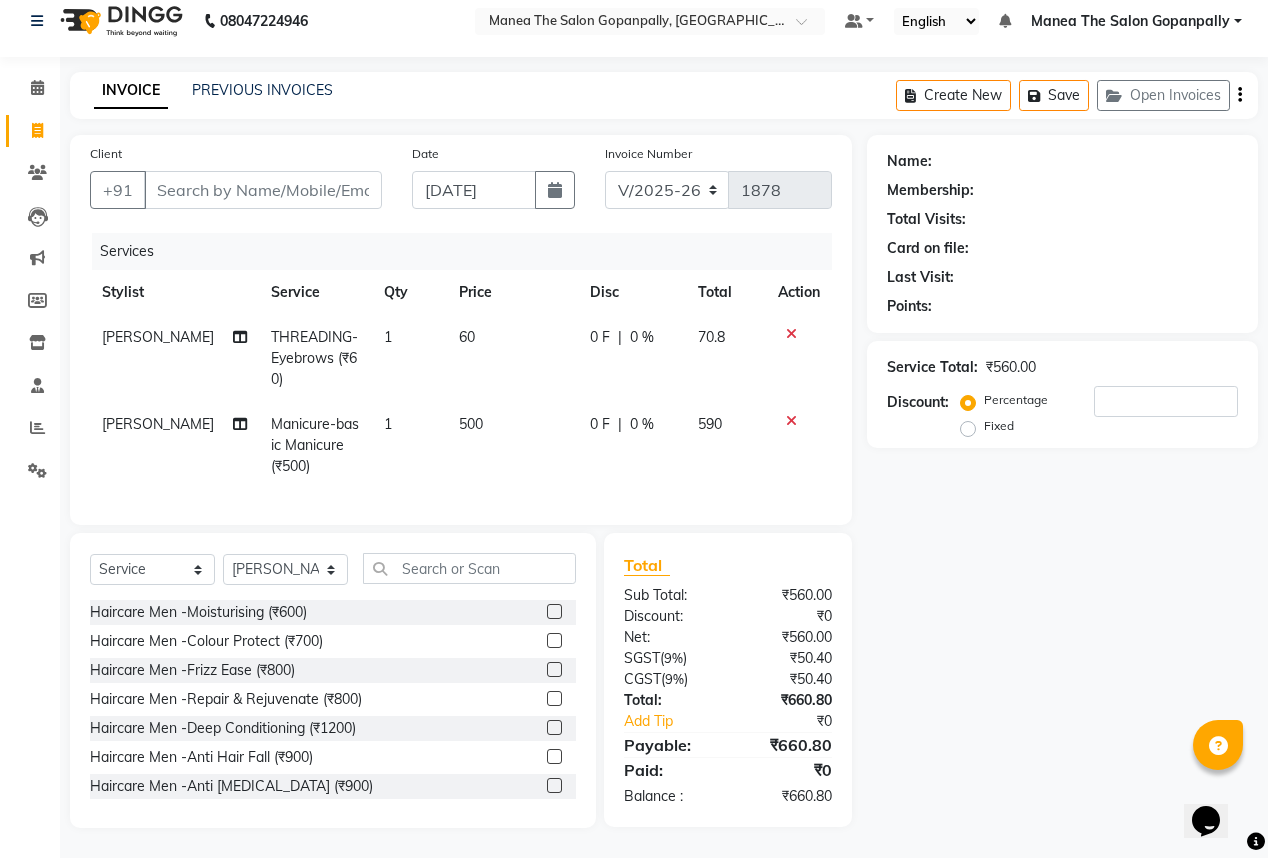 click 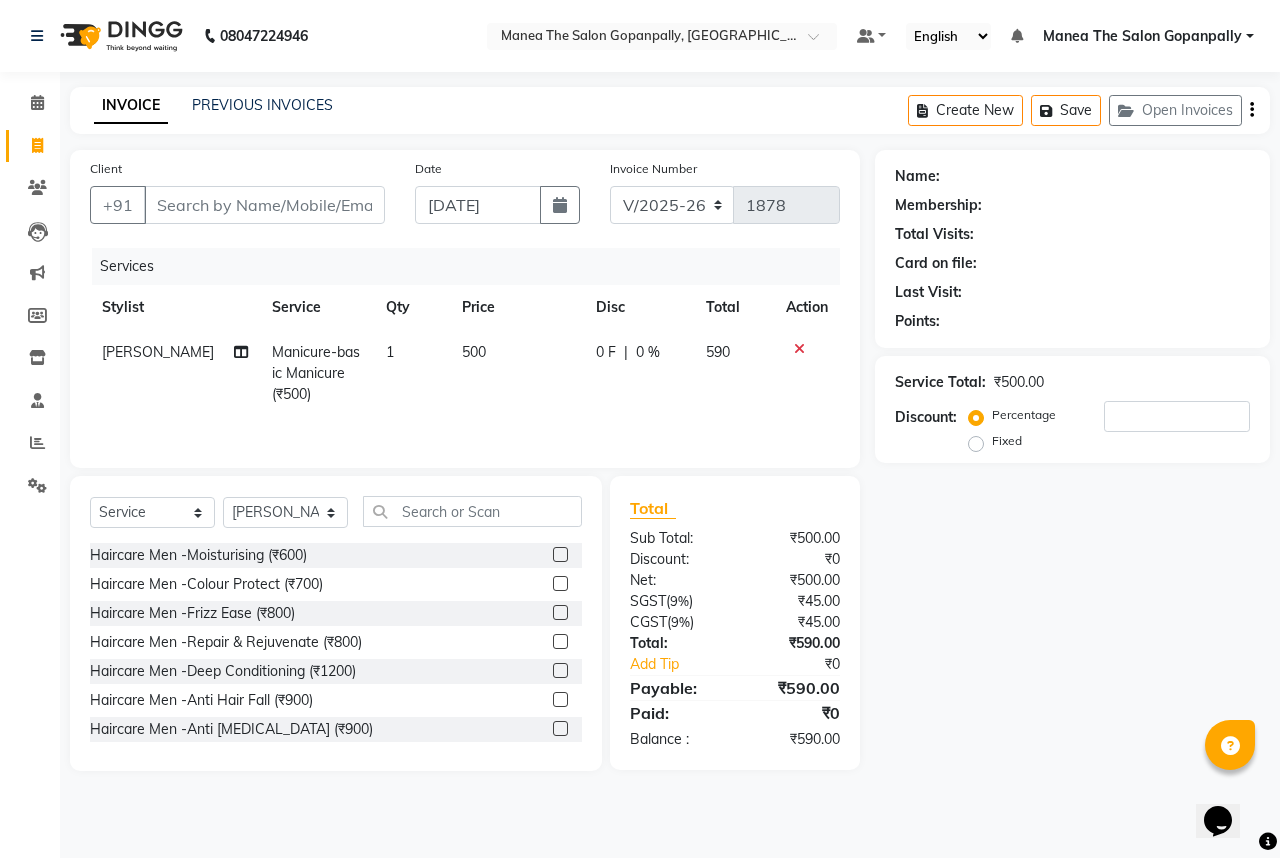click 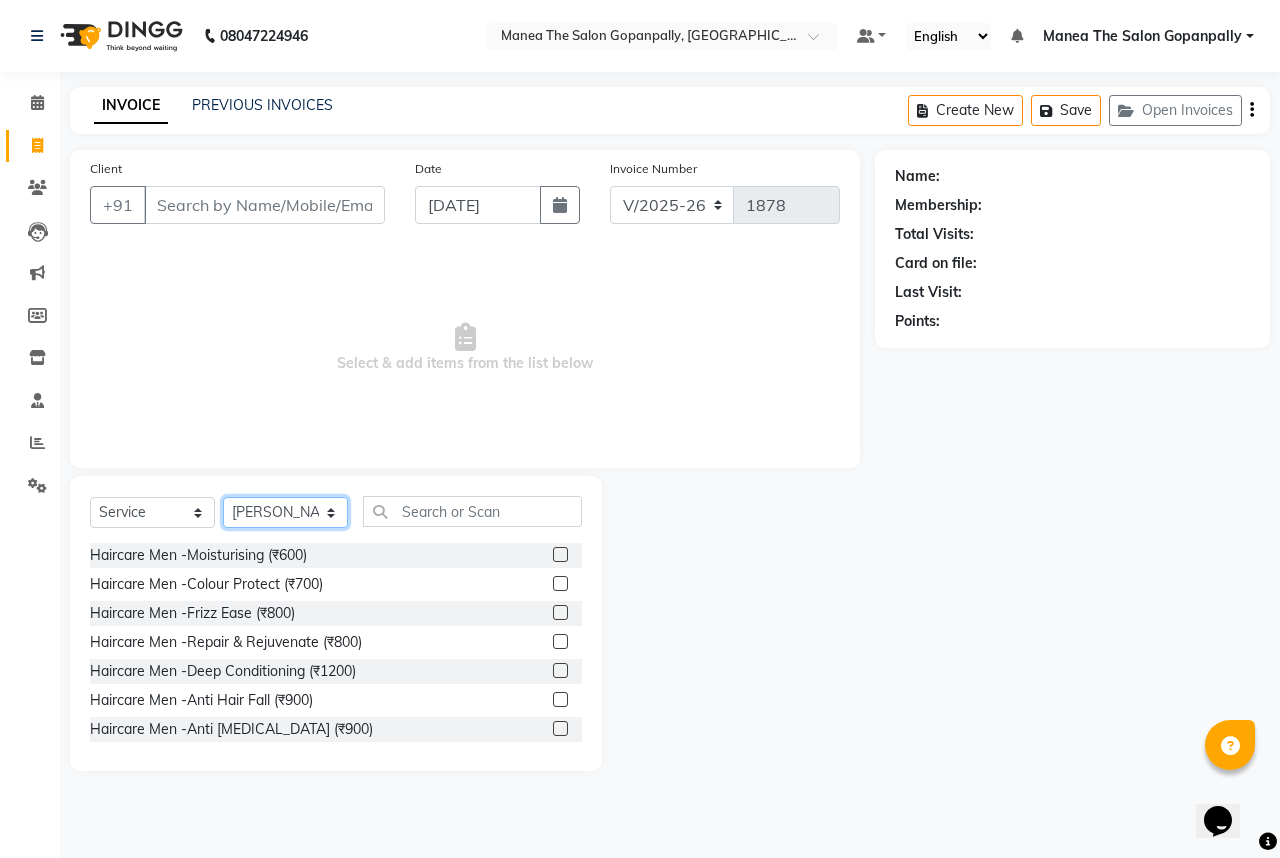 click on "Select Stylist [PERSON_NAME] [PERSON_NAME]  [PERSON_NAME] [PERSON_NAME] sameer [PERSON_NAME]" 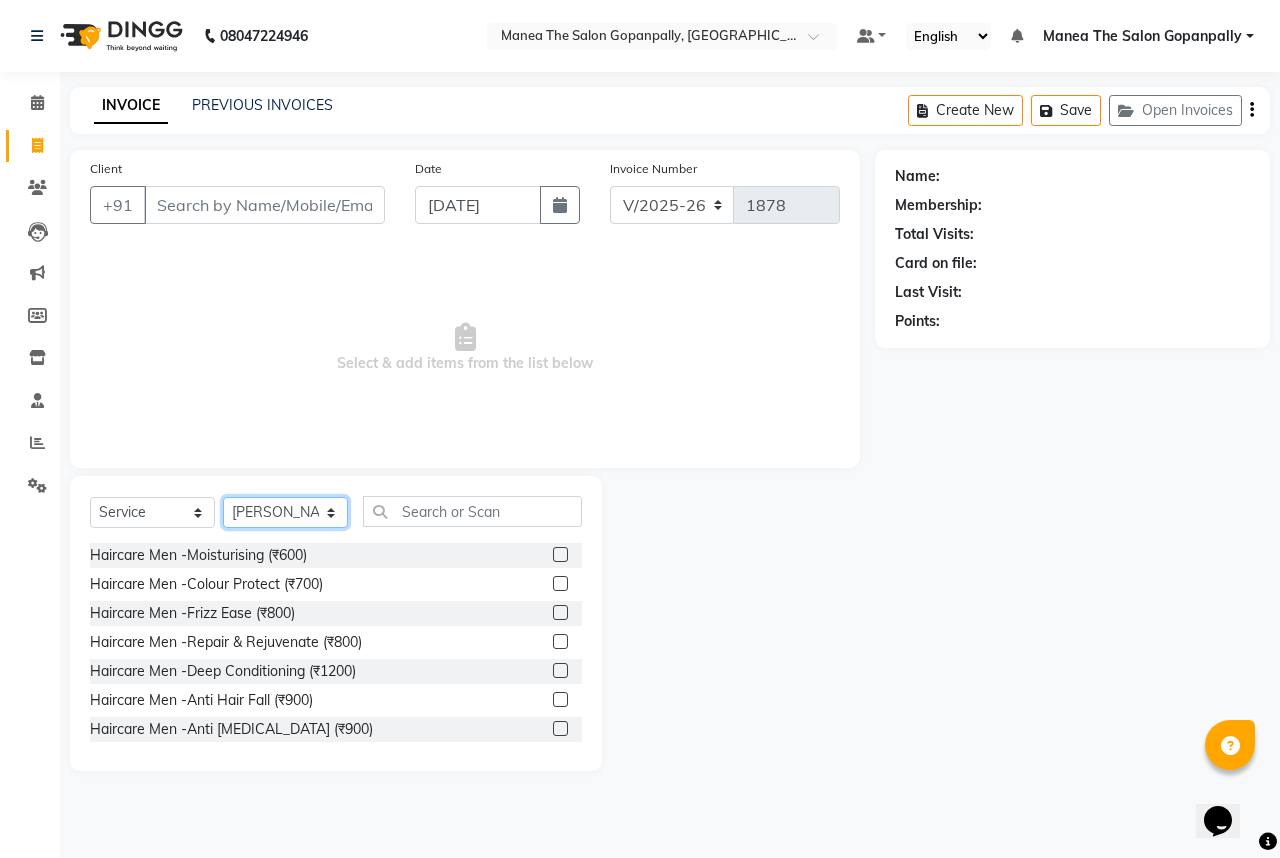 click on "Select Stylist [PERSON_NAME] [PERSON_NAME]  [PERSON_NAME] [PERSON_NAME] sameer [PERSON_NAME]" 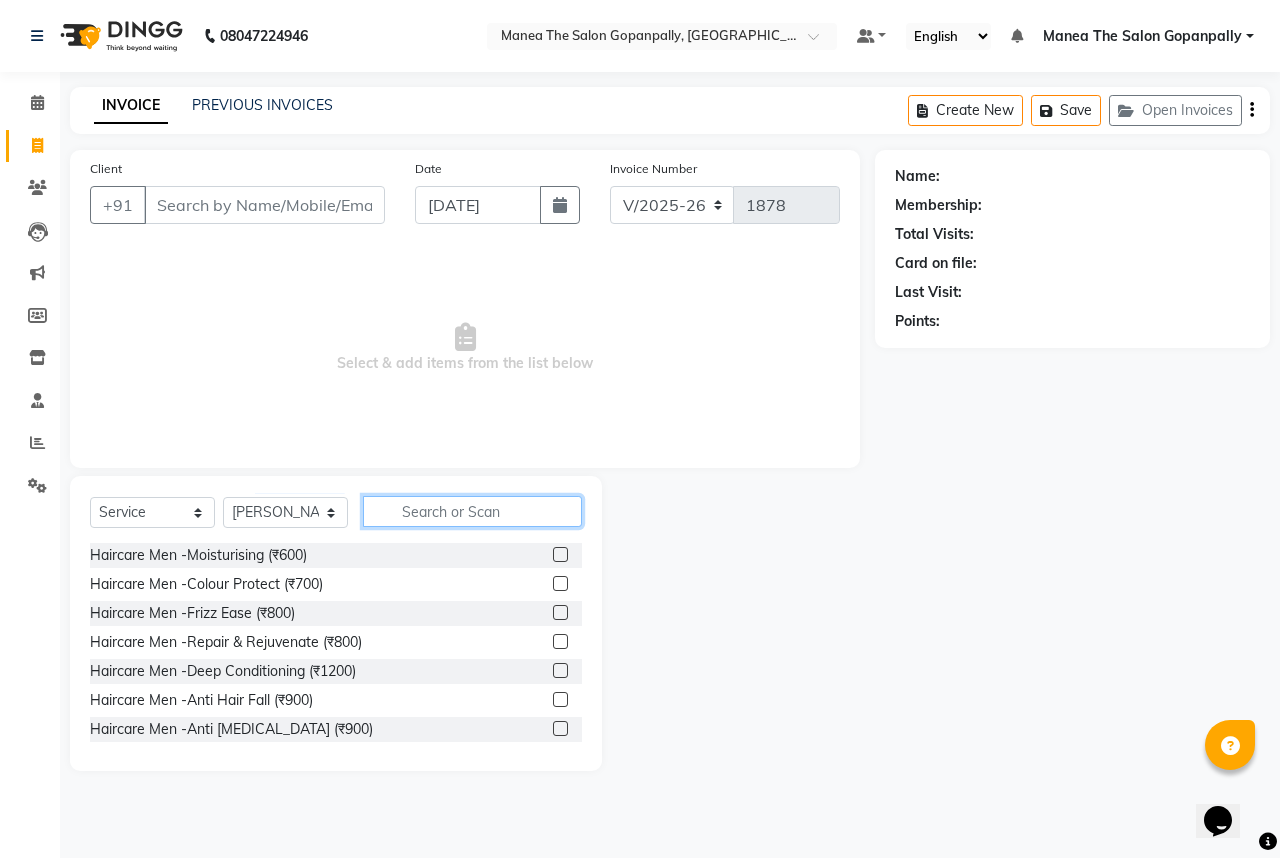 click 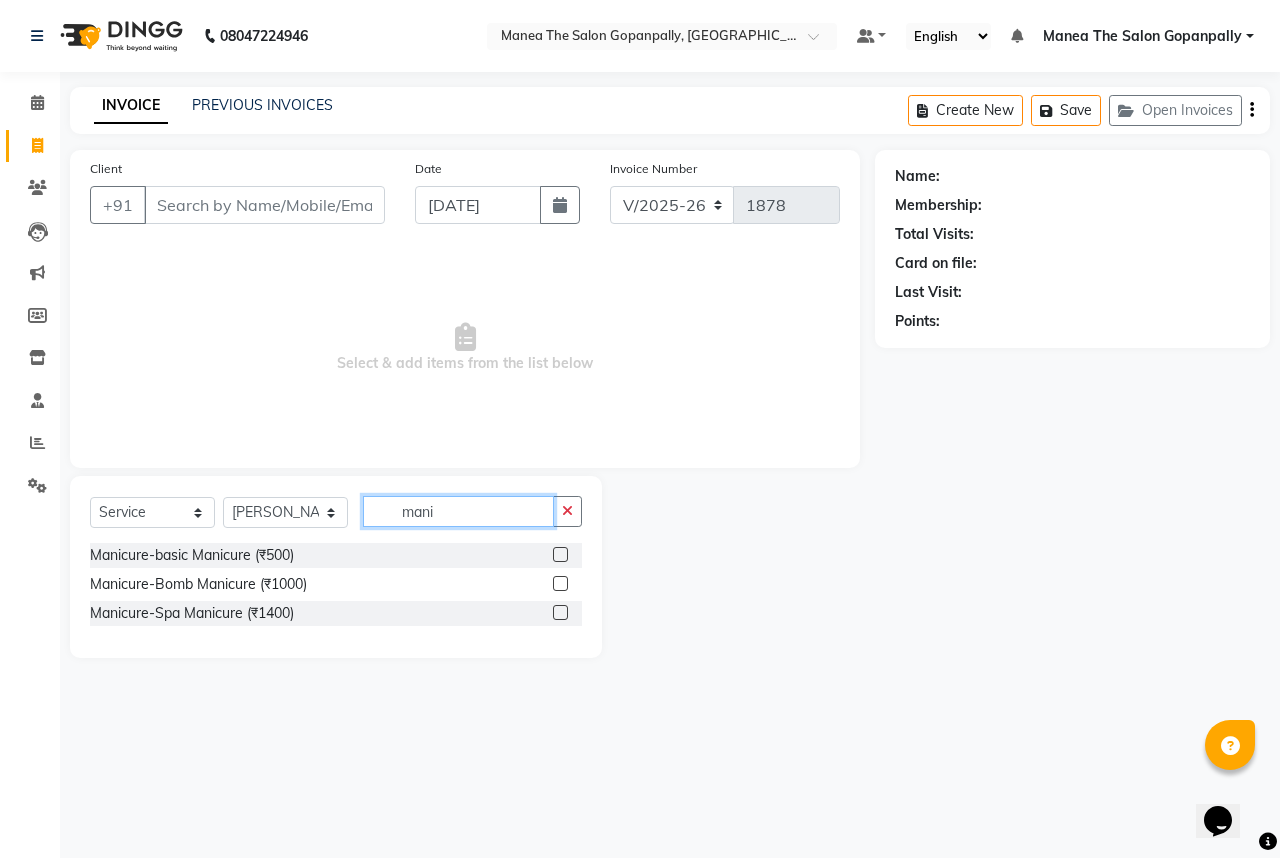 type on "mani" 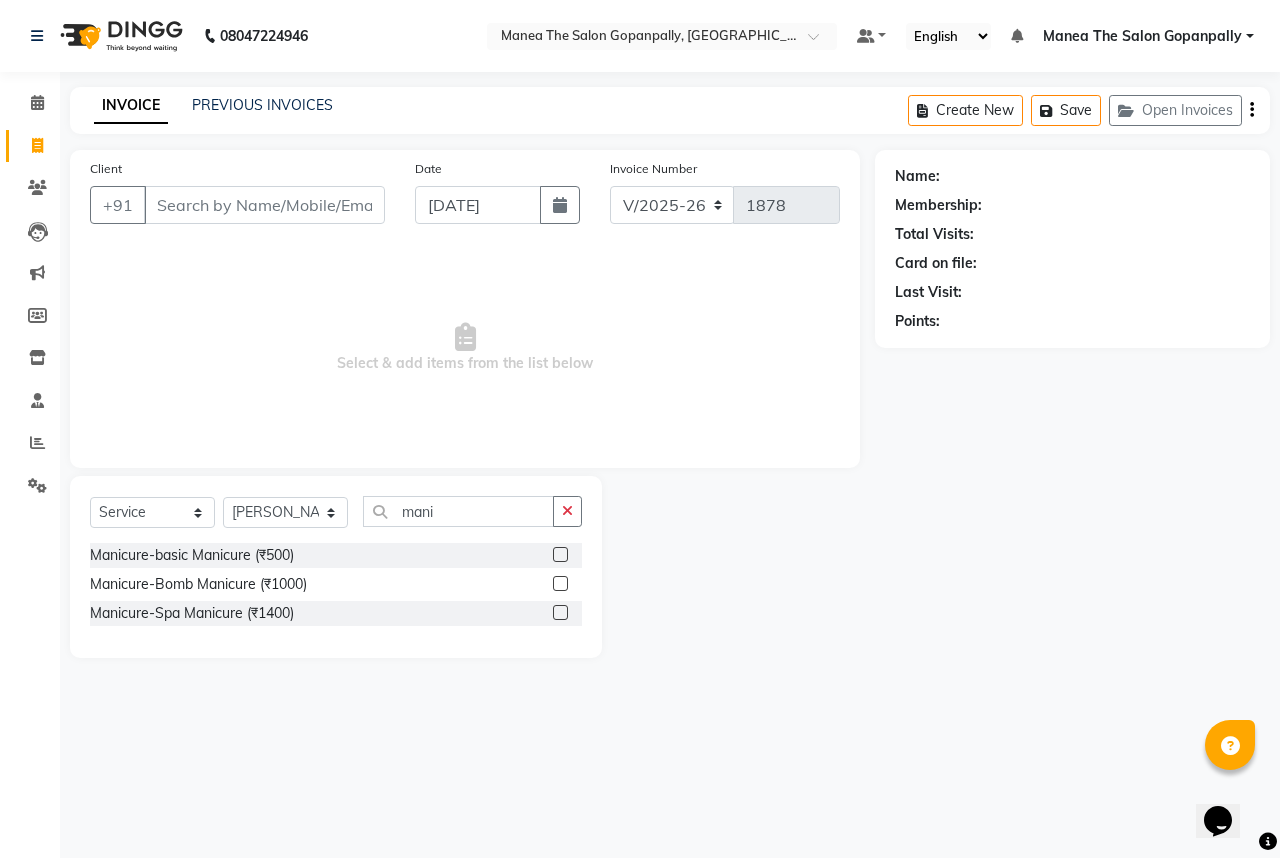 click 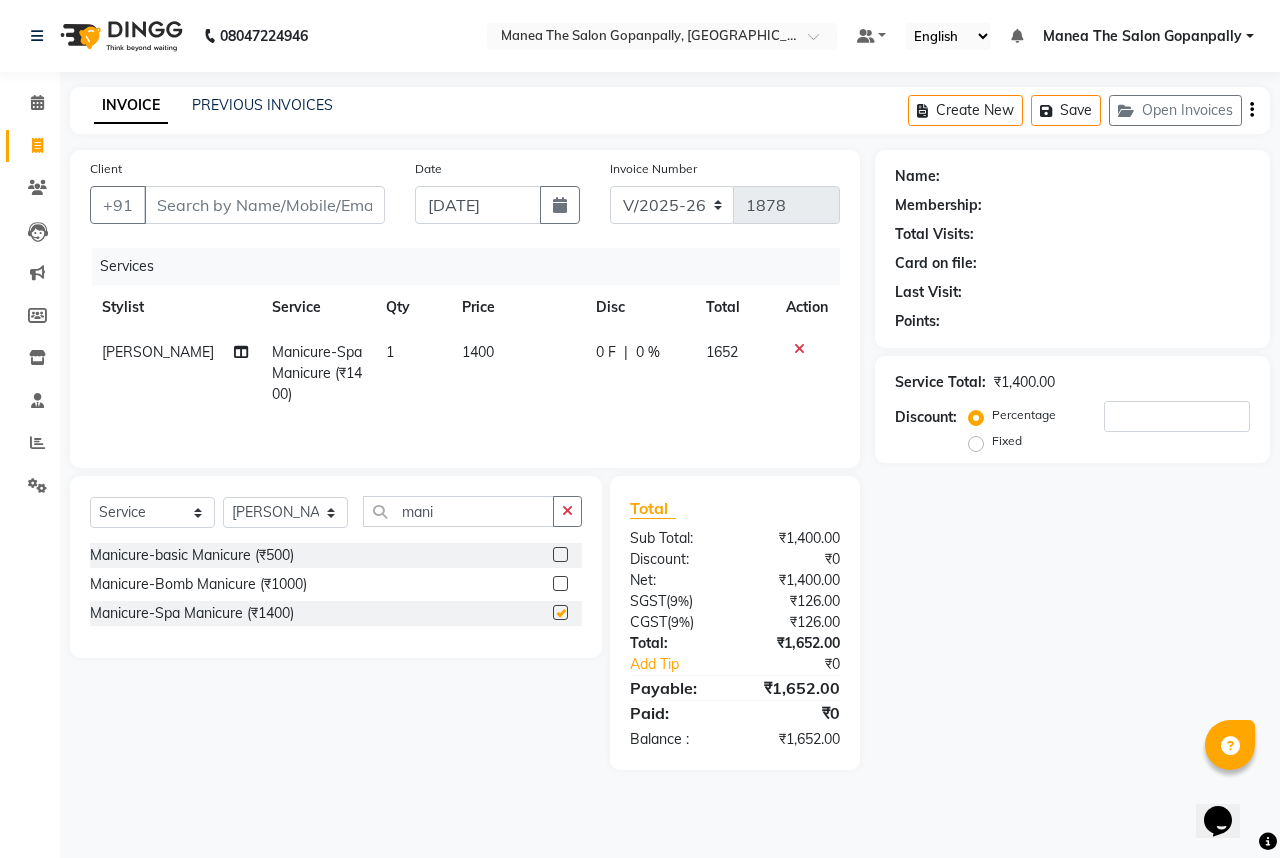 checkbox on "false" 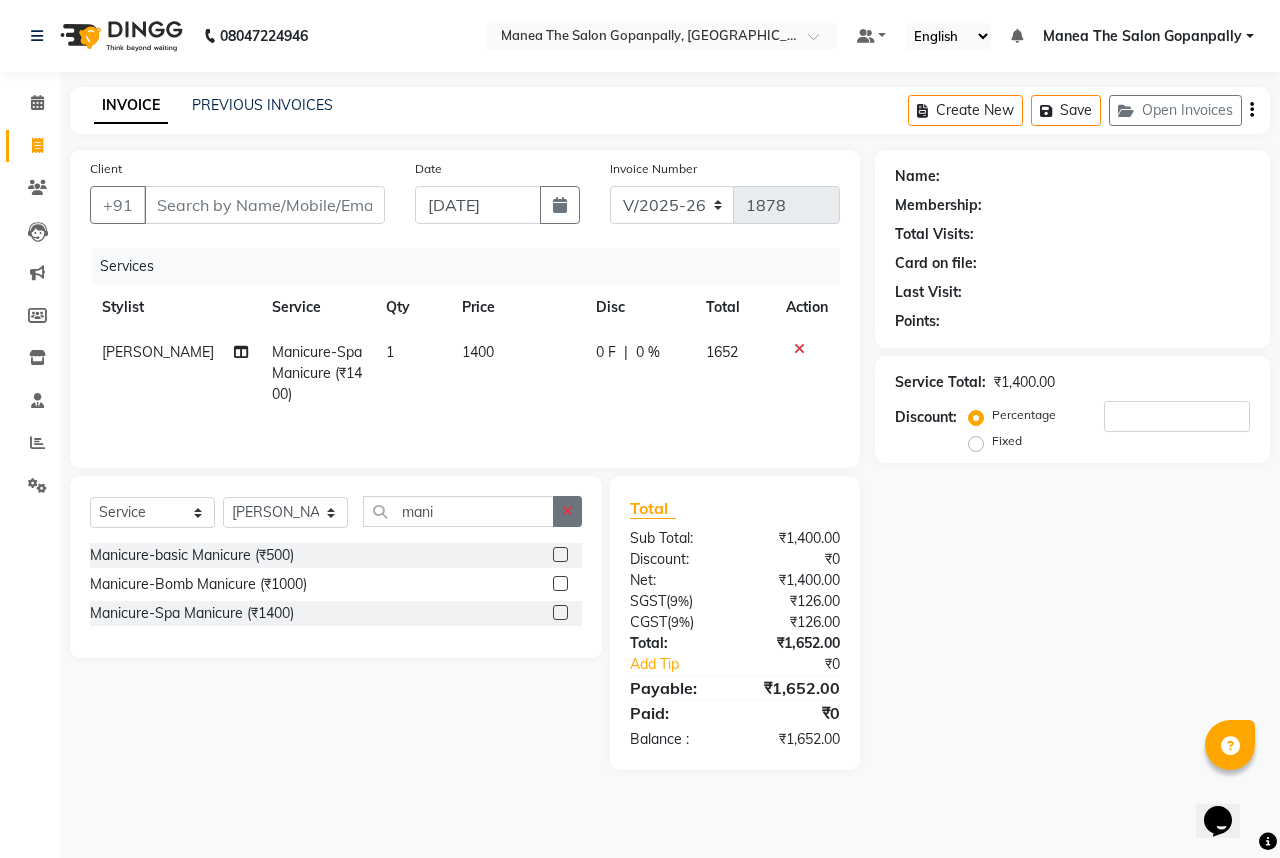 click 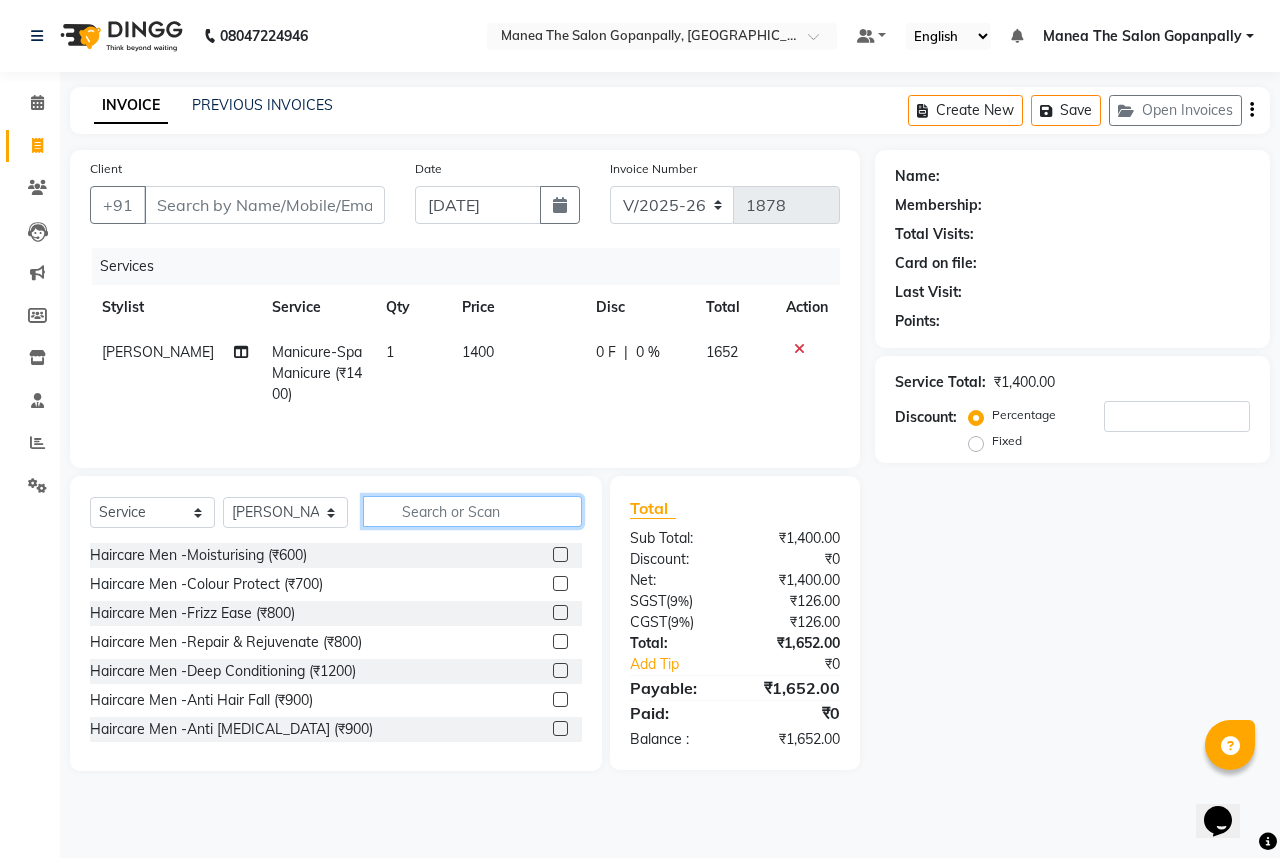 click 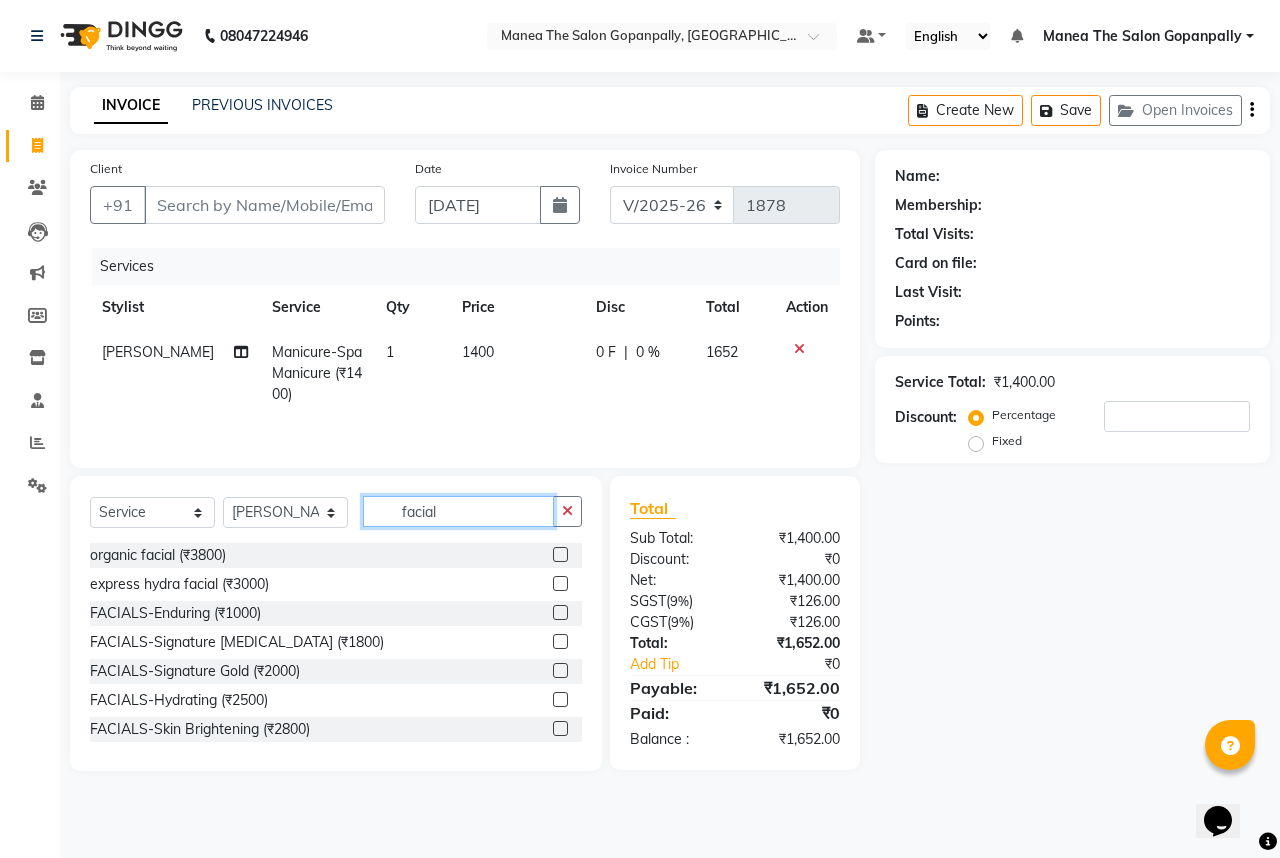 type on "facial" 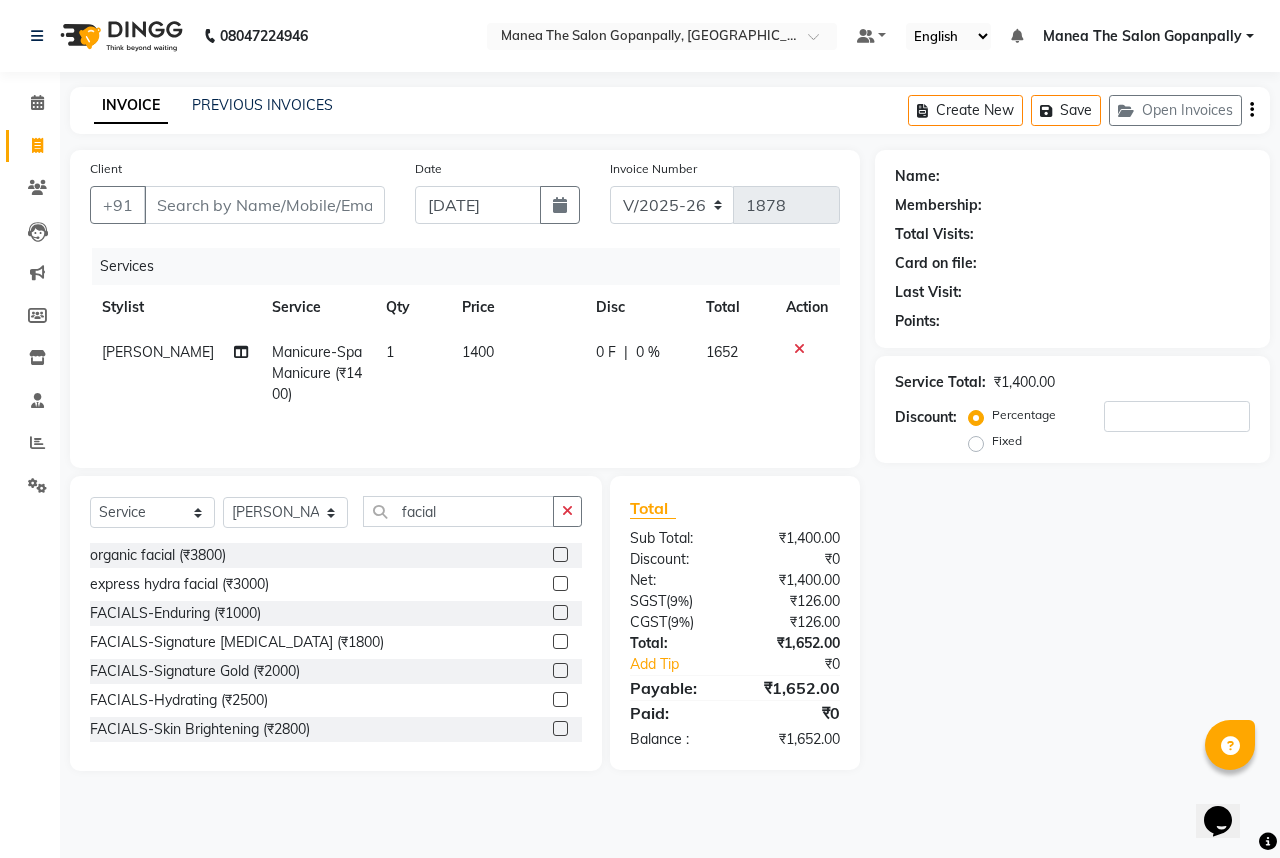 click 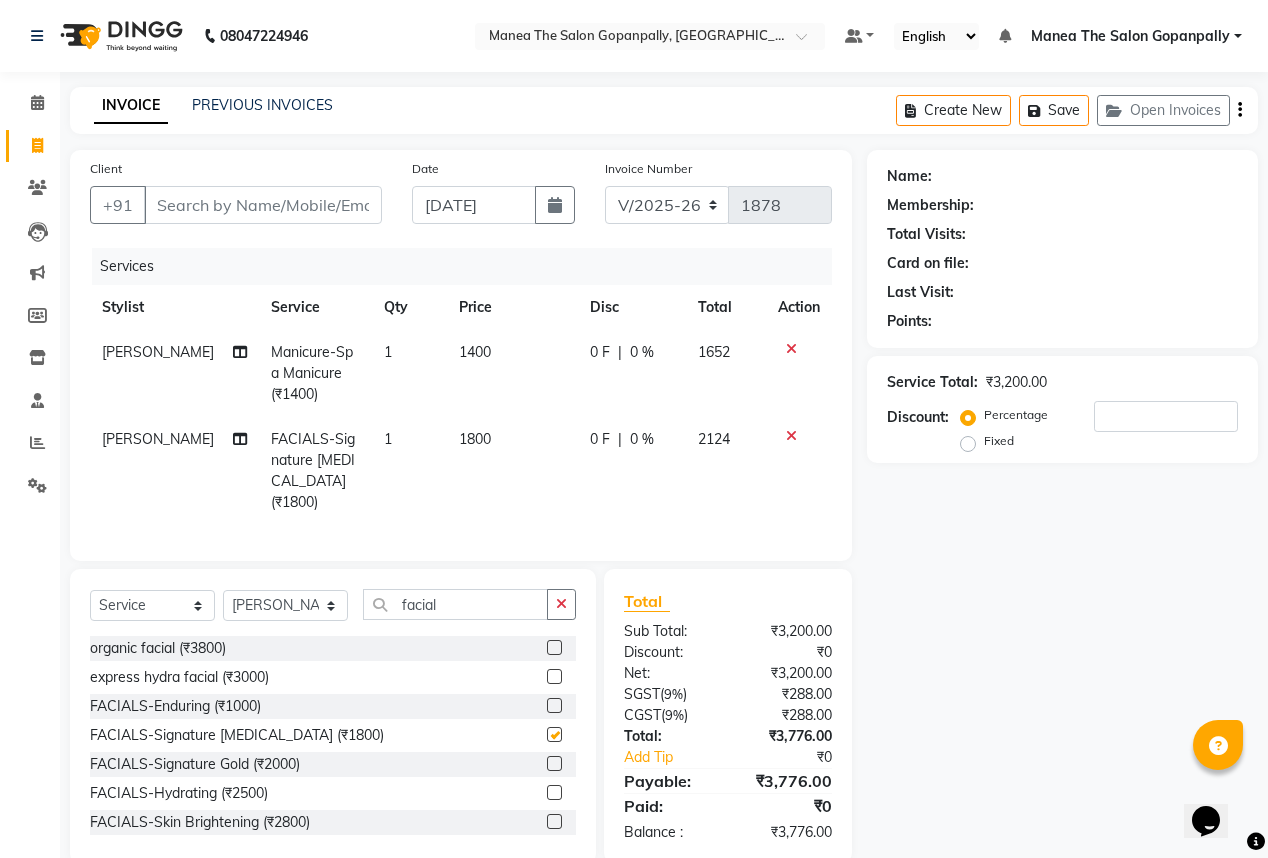 checkbox on "false" 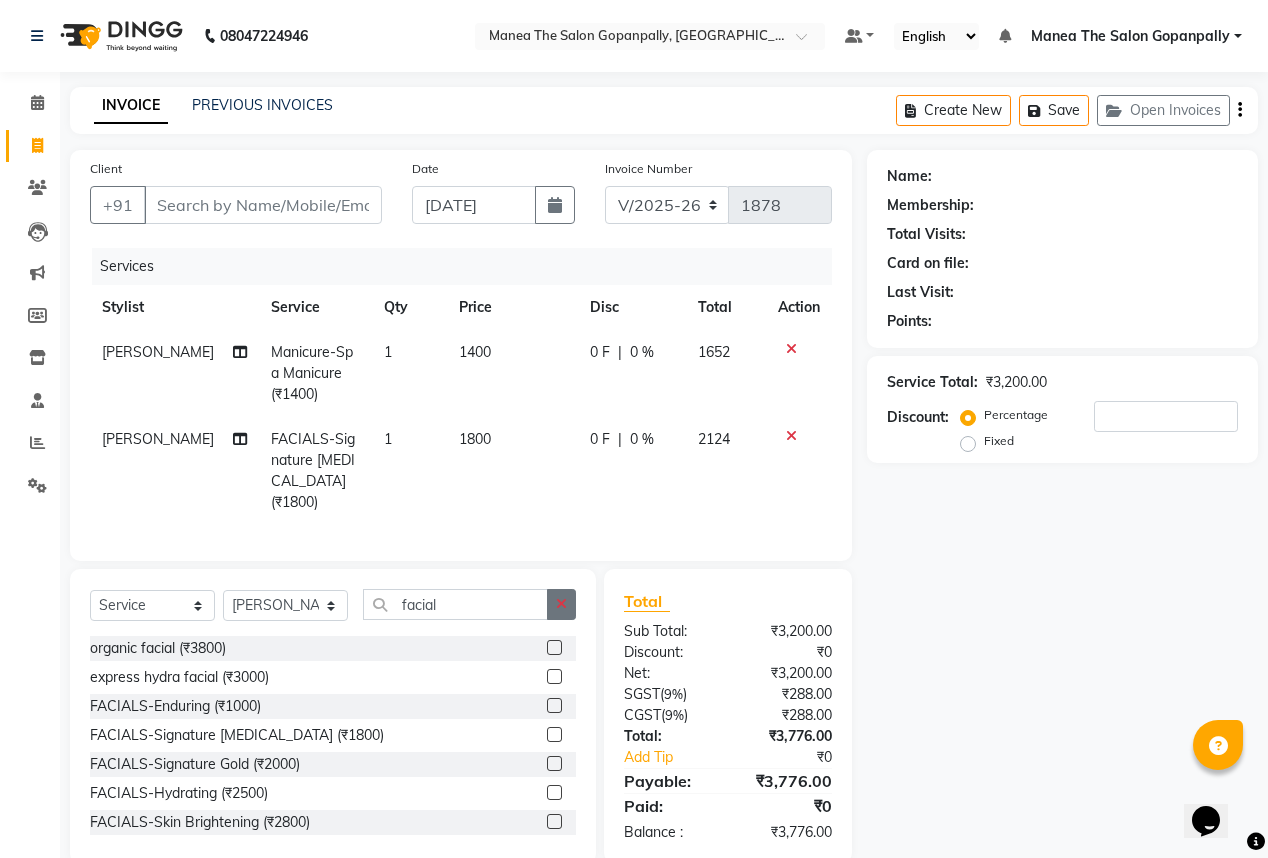 click 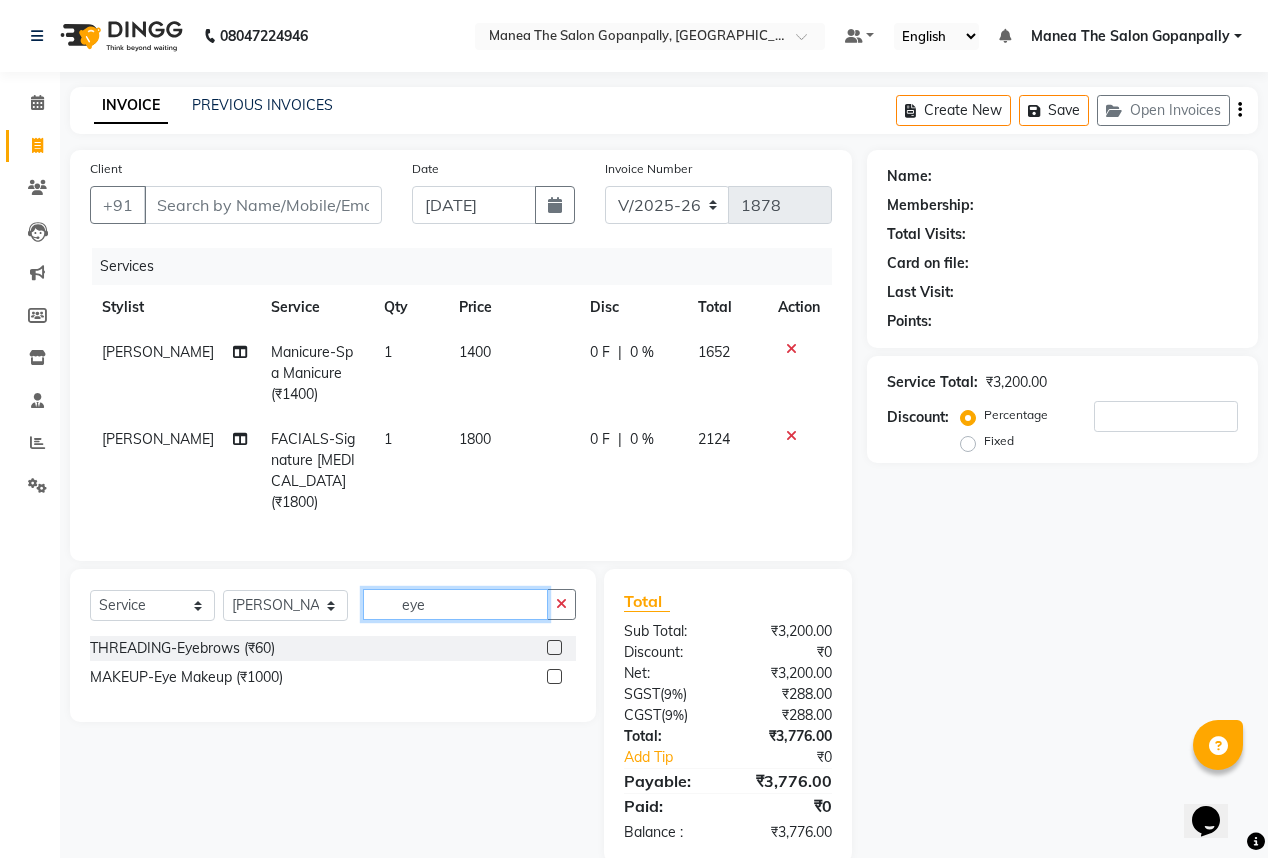 type on "eye" 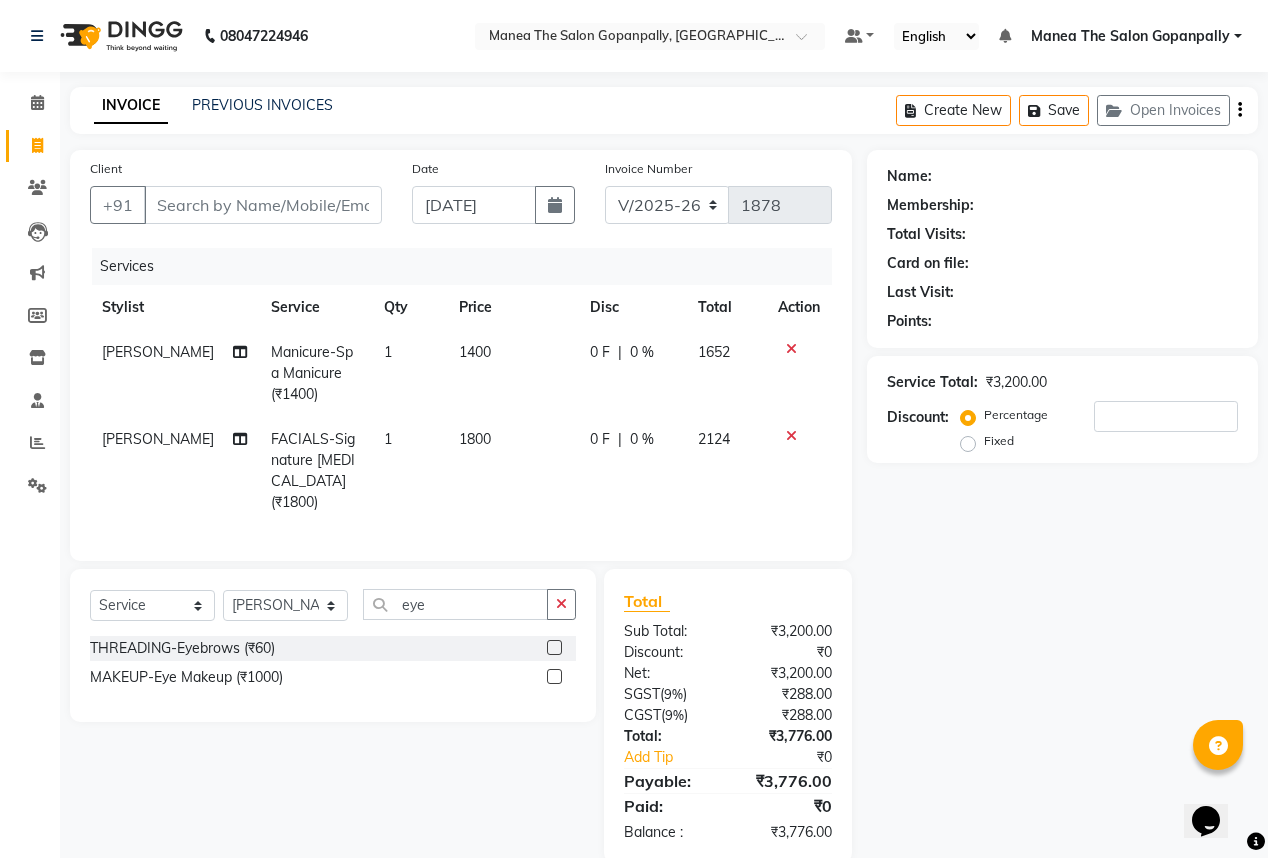 click 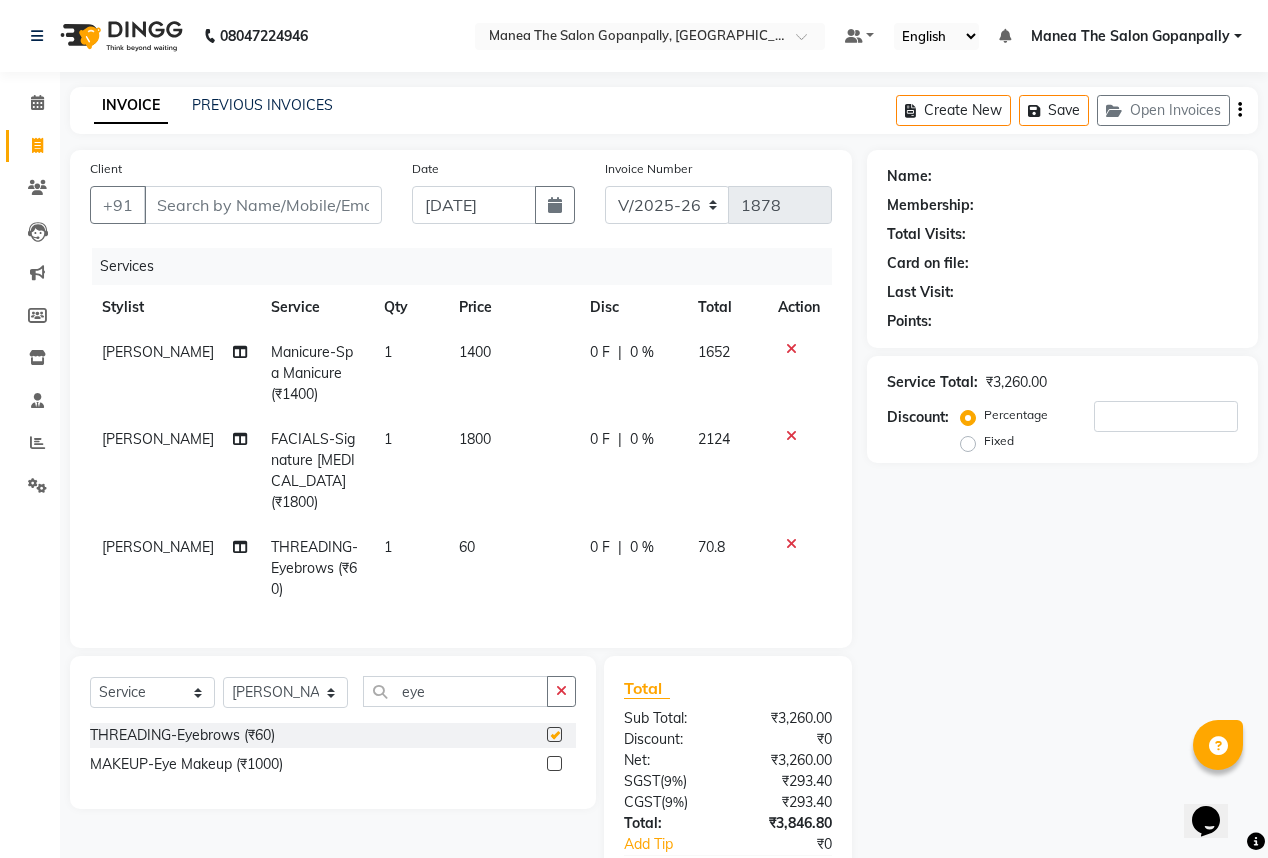 checkbox on "false" 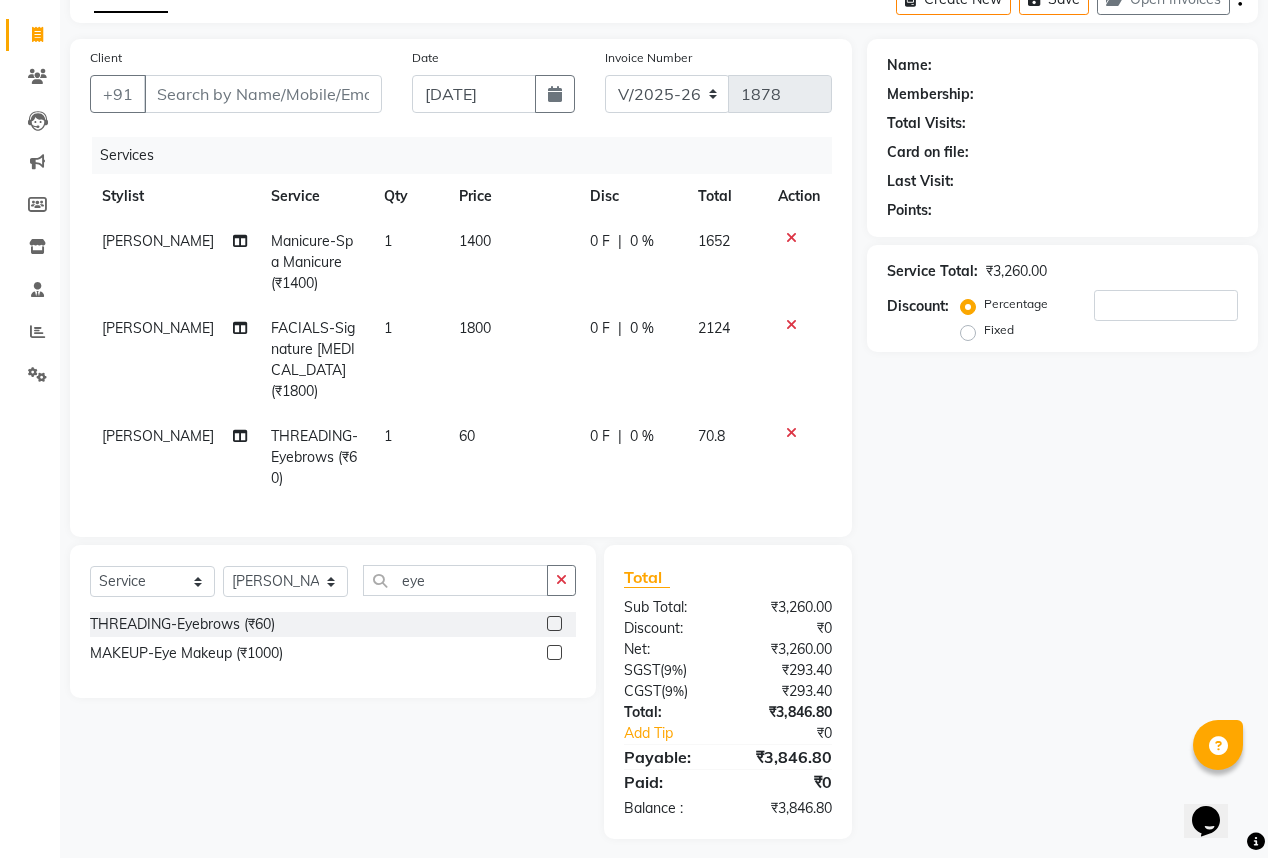 scroll, scrollTop: 113, scrollLeft: 0, axis: vertical 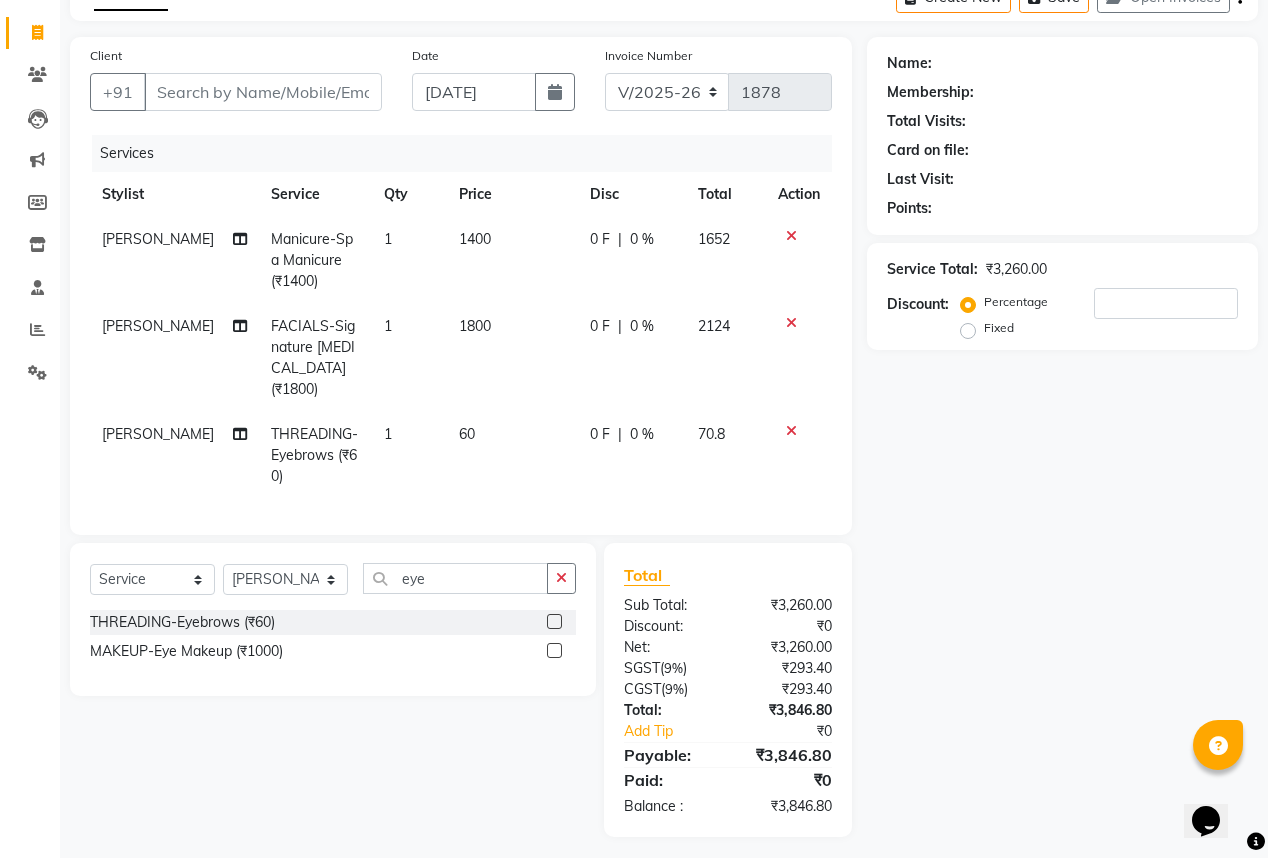 click on "Invoice" 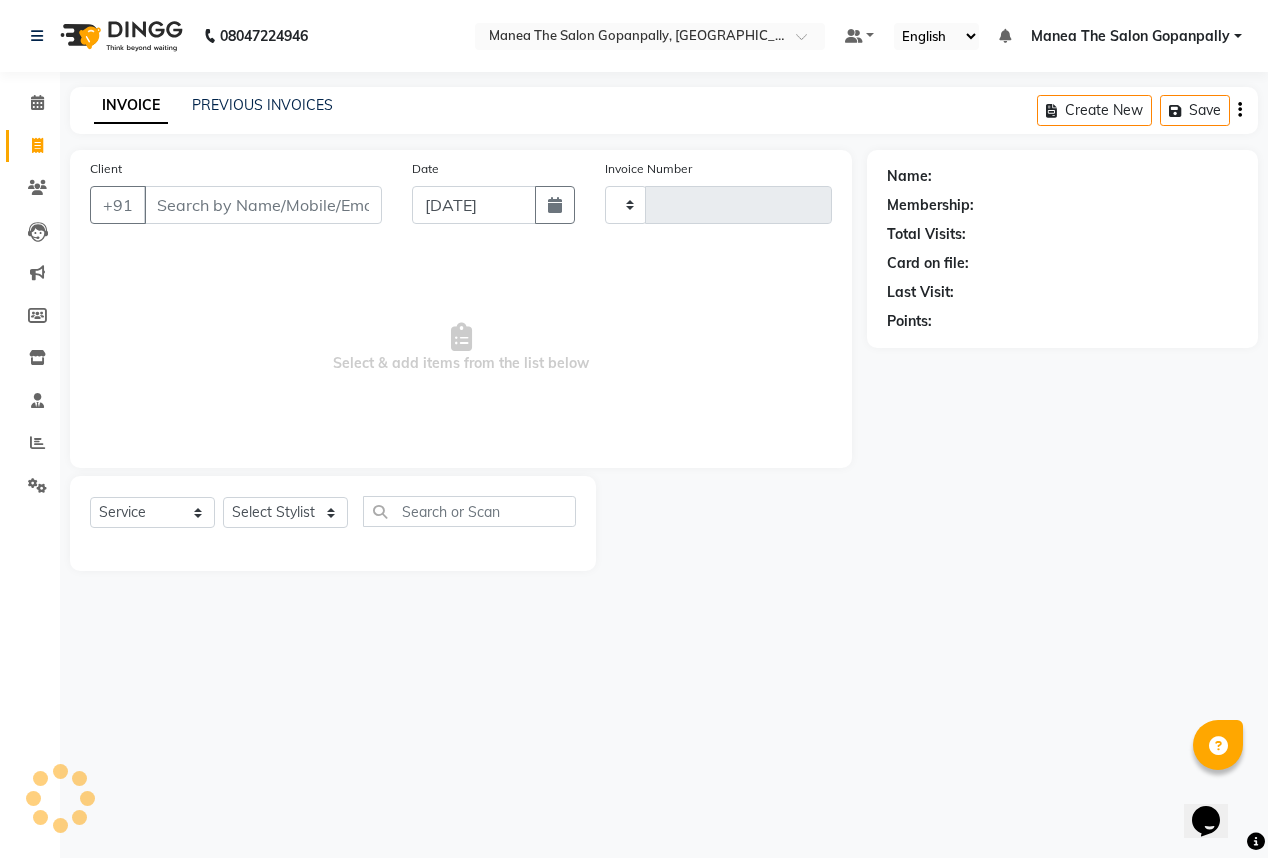 scroll, scrollTop: 0, scrollLeft: 0, axis: both 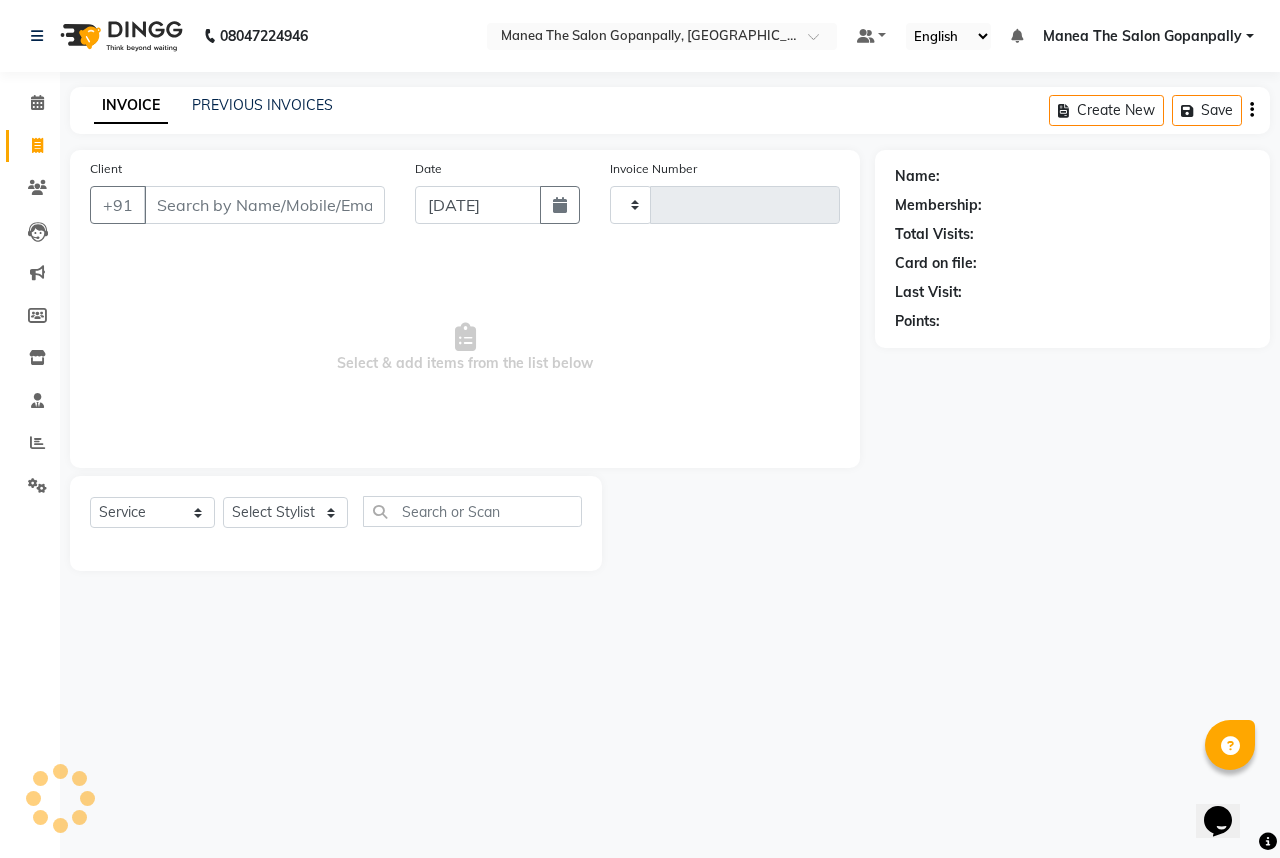 type on "1878" 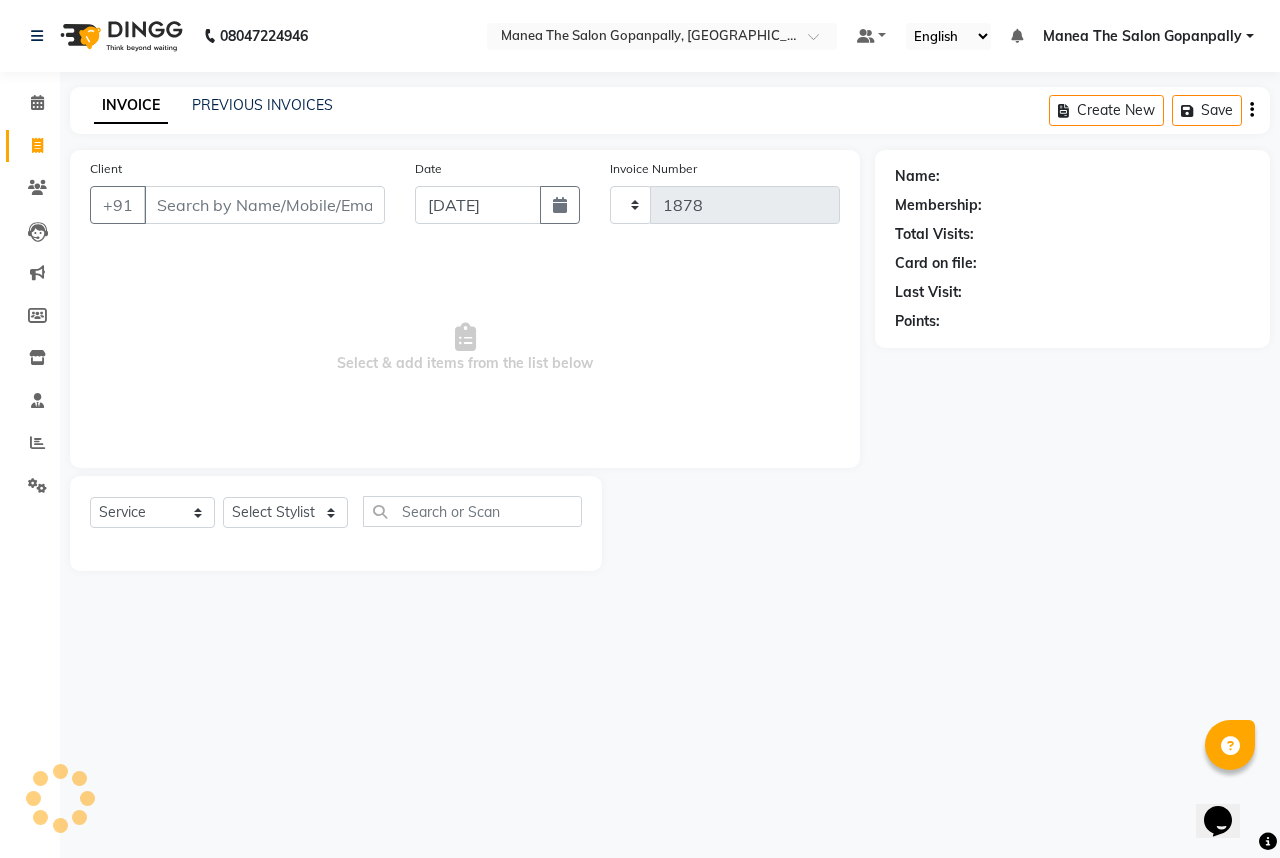 select on "7027" 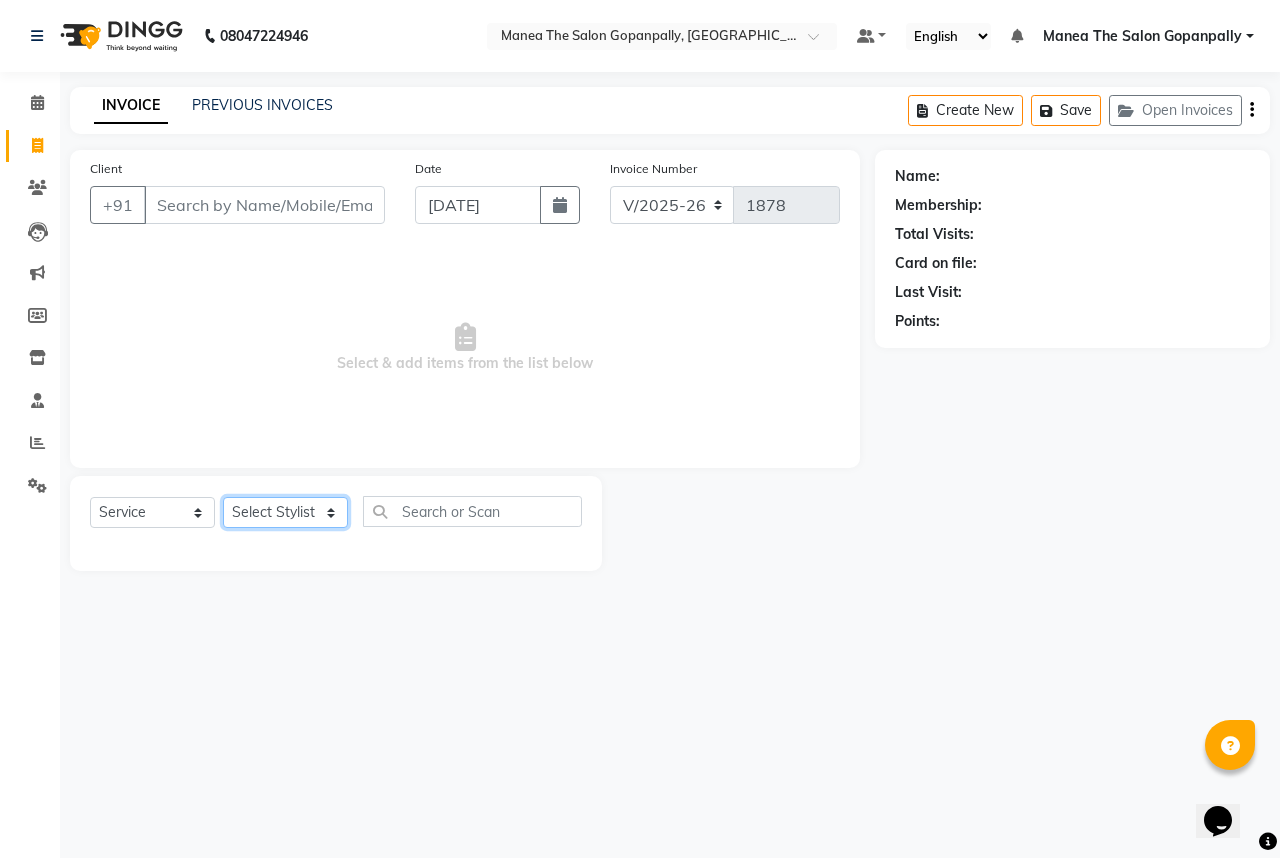 click on "Select Stylist [PERSON_NAME] [PERSON_NAME]  [PERSON_NAME] [PERSON_NAME] sameer [PERSON_NAME]" 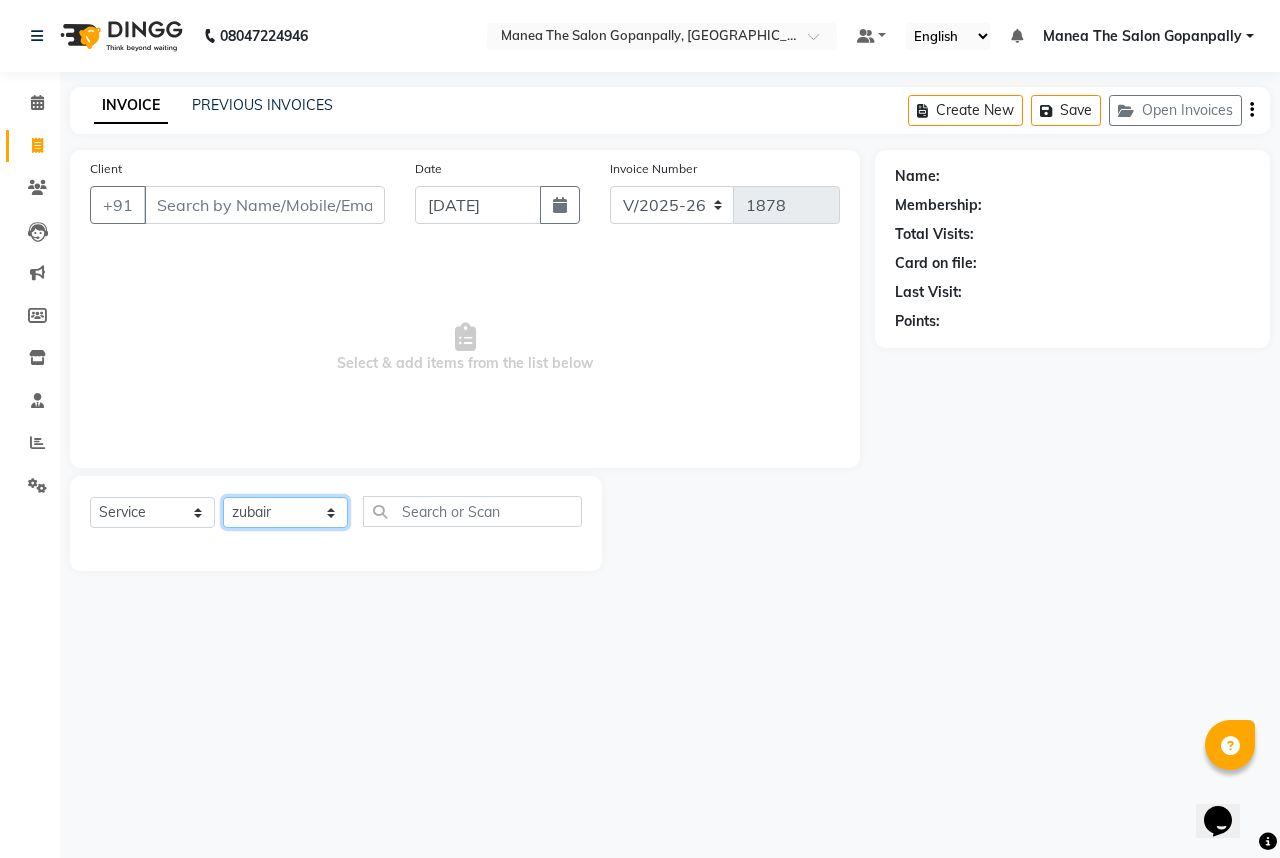 click on "Select Stylist [PERSON_NAME] [PERSON_NAME]  [PERSON_NAME] [PERSON_NAME] sameer [PERSON_NAME]" 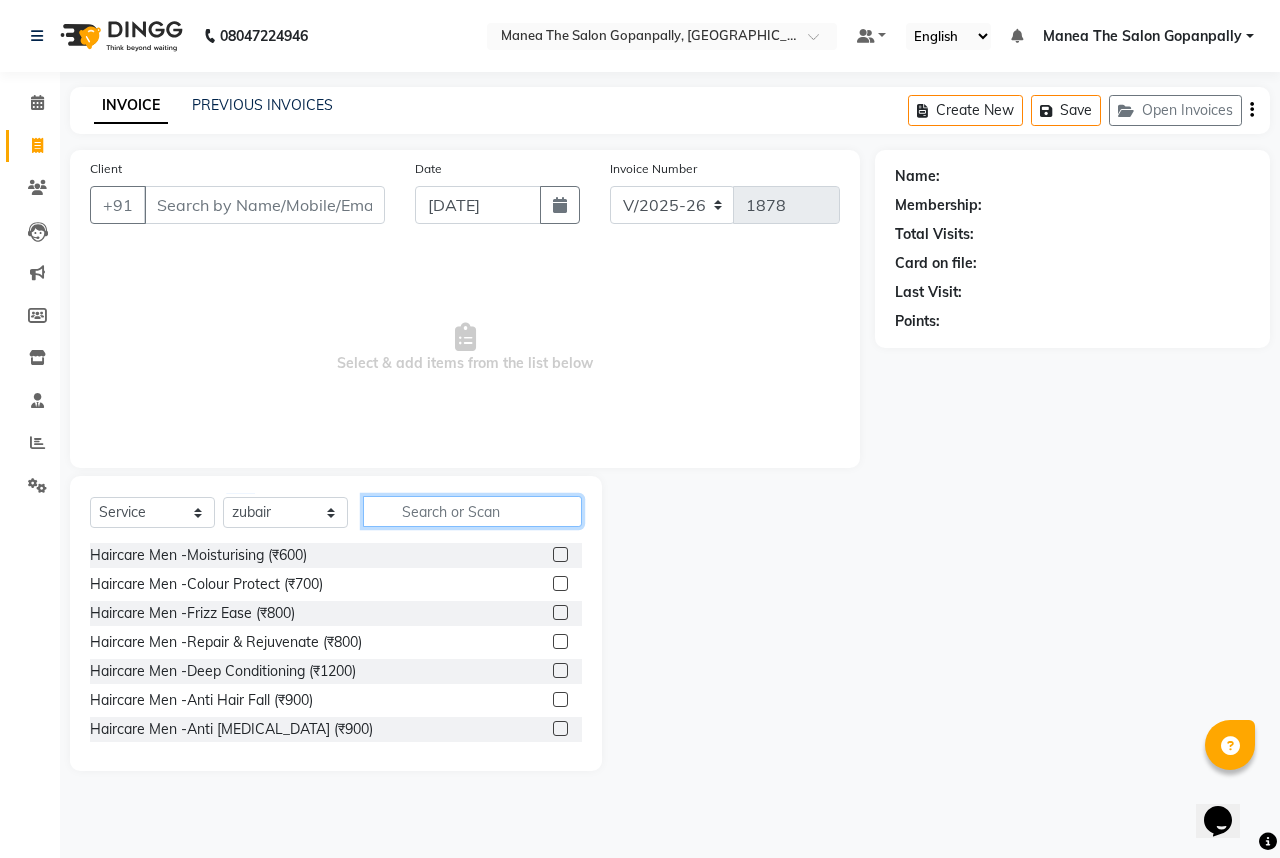click 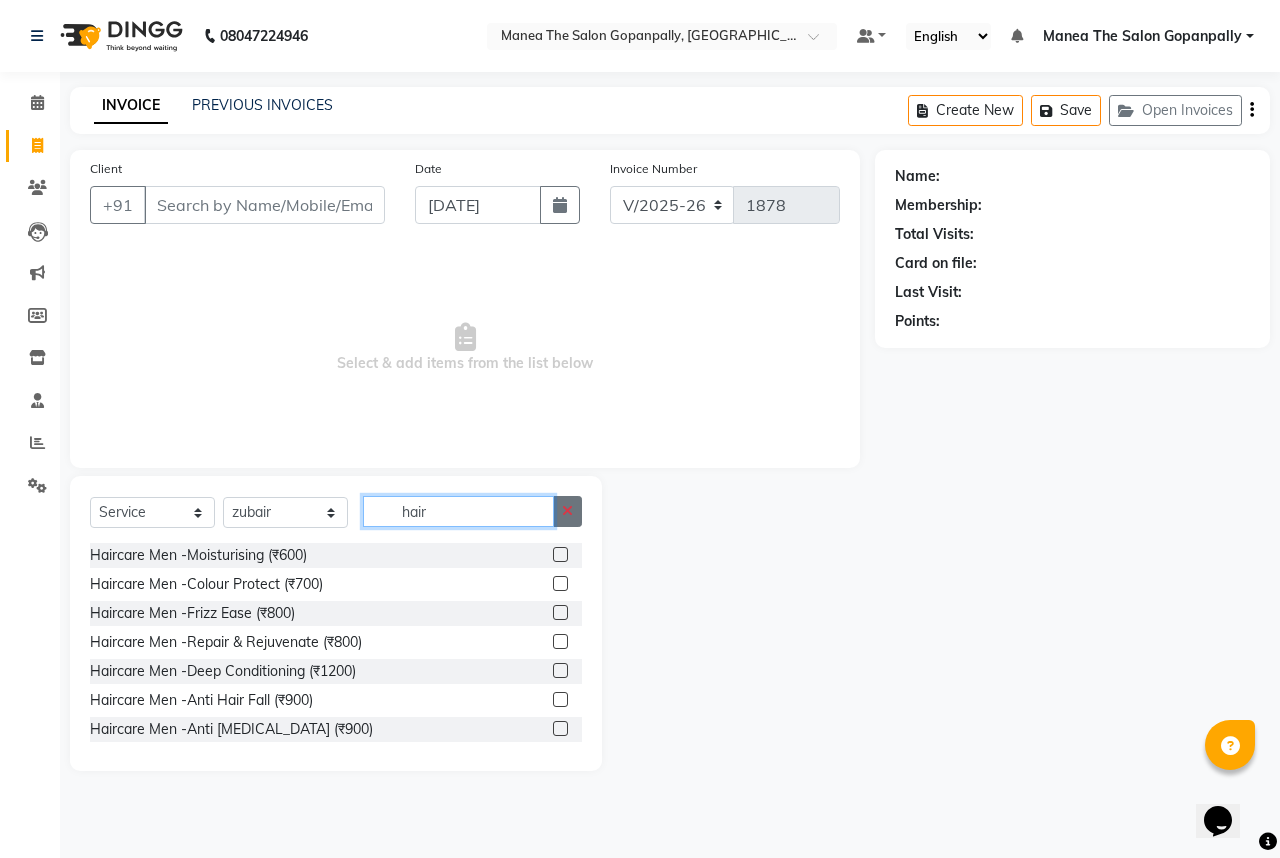 type on "hair" 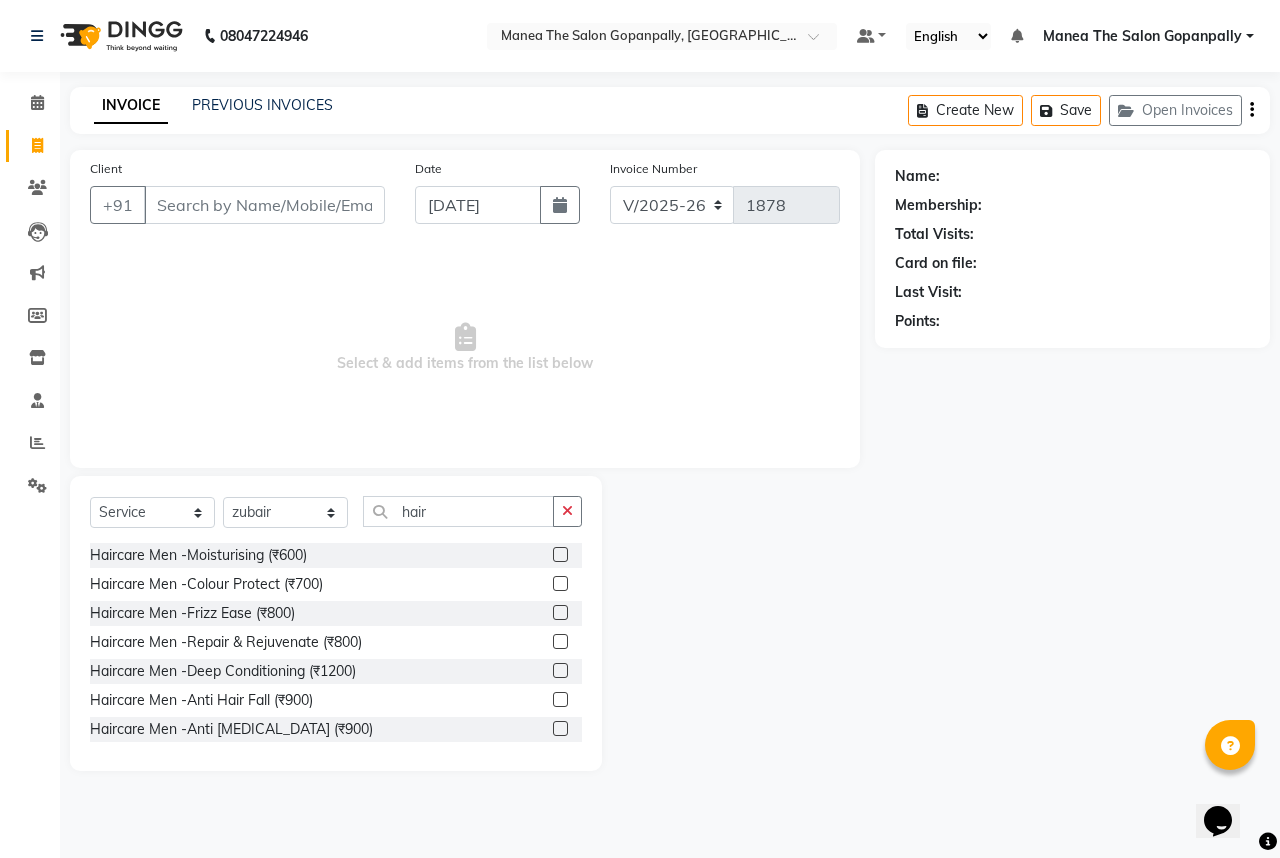 click 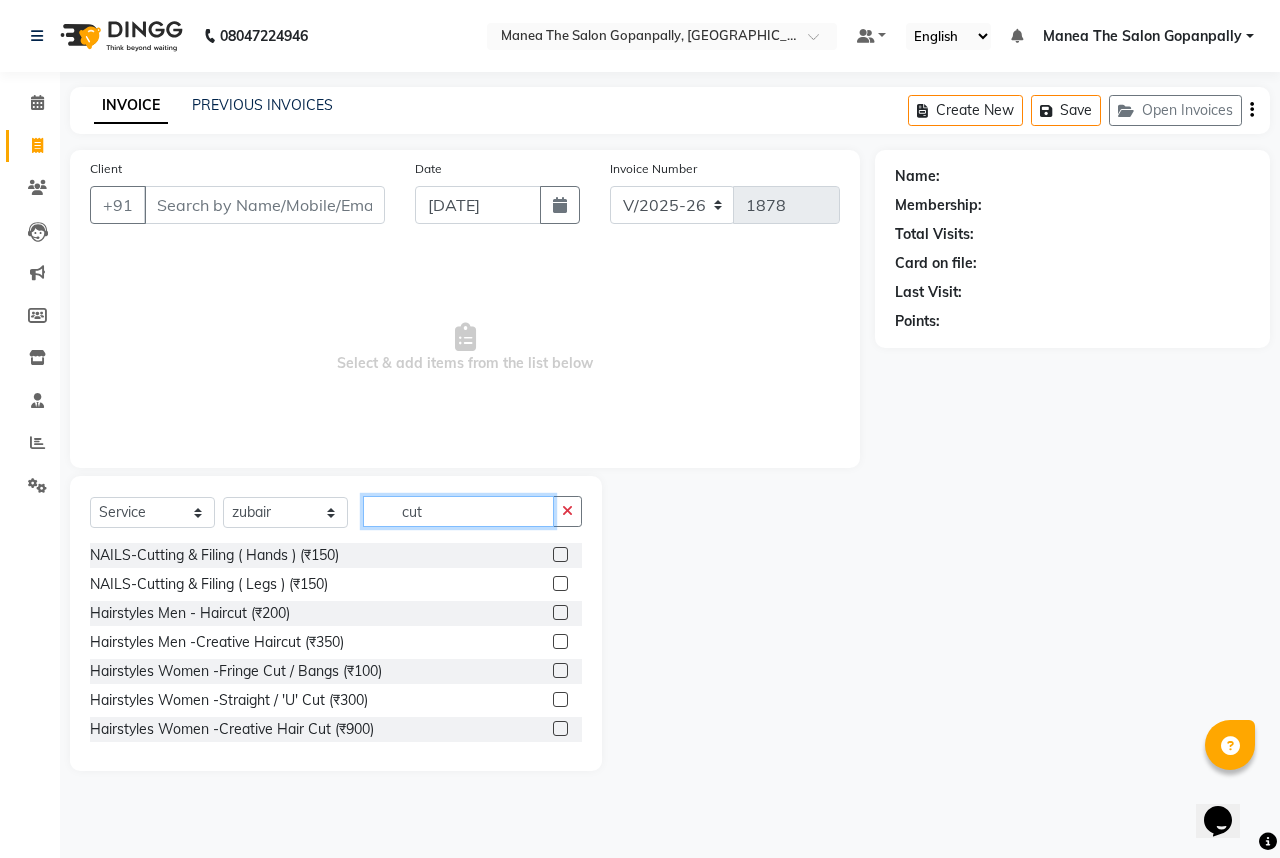 type on "cut" 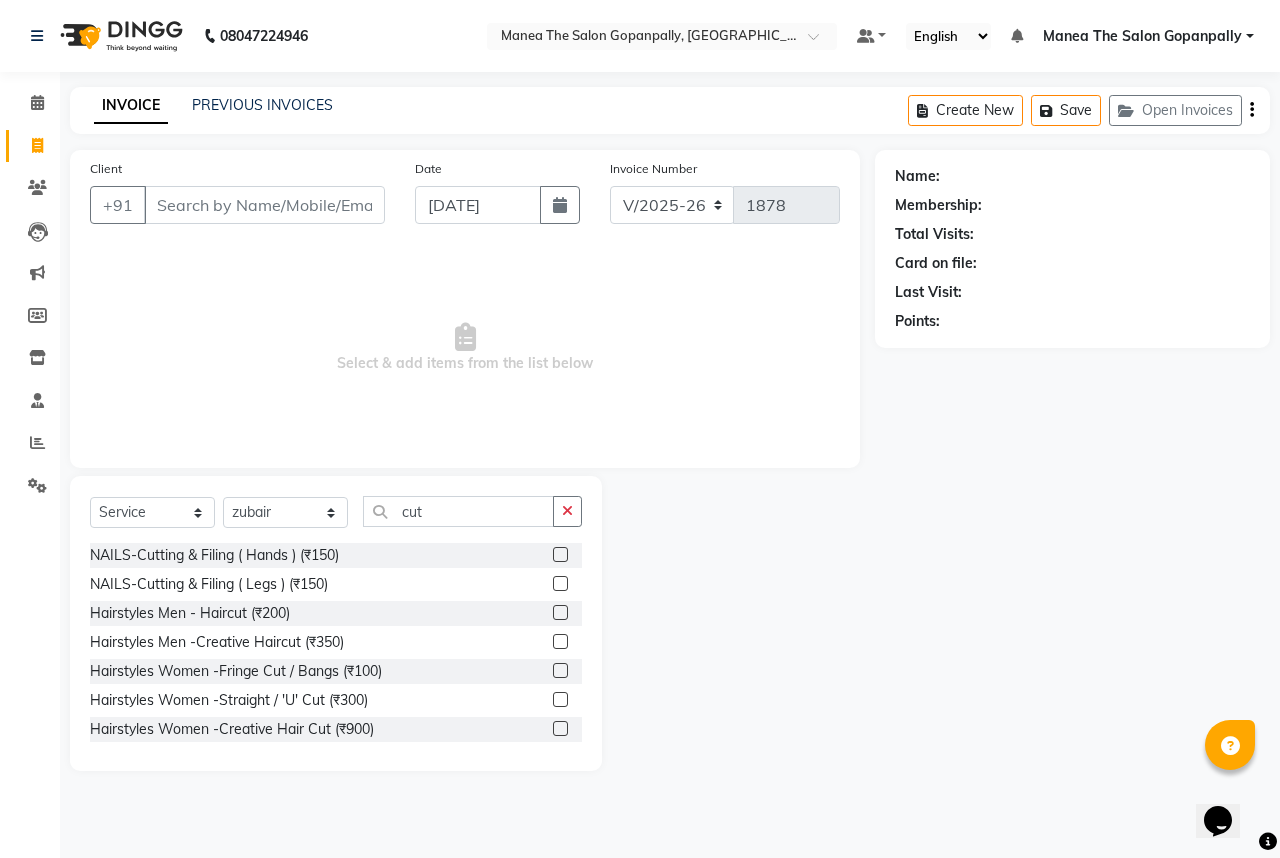 click 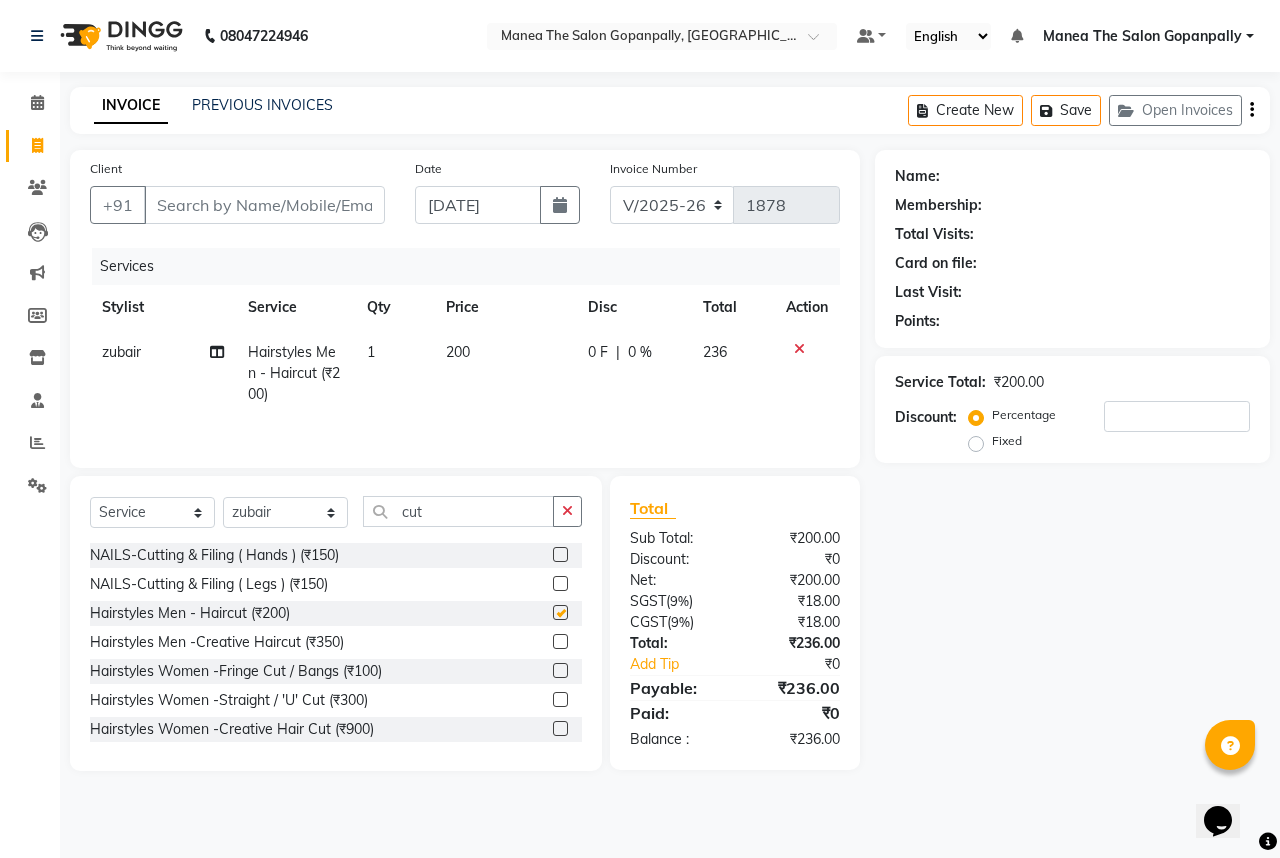 checkbox on "false" 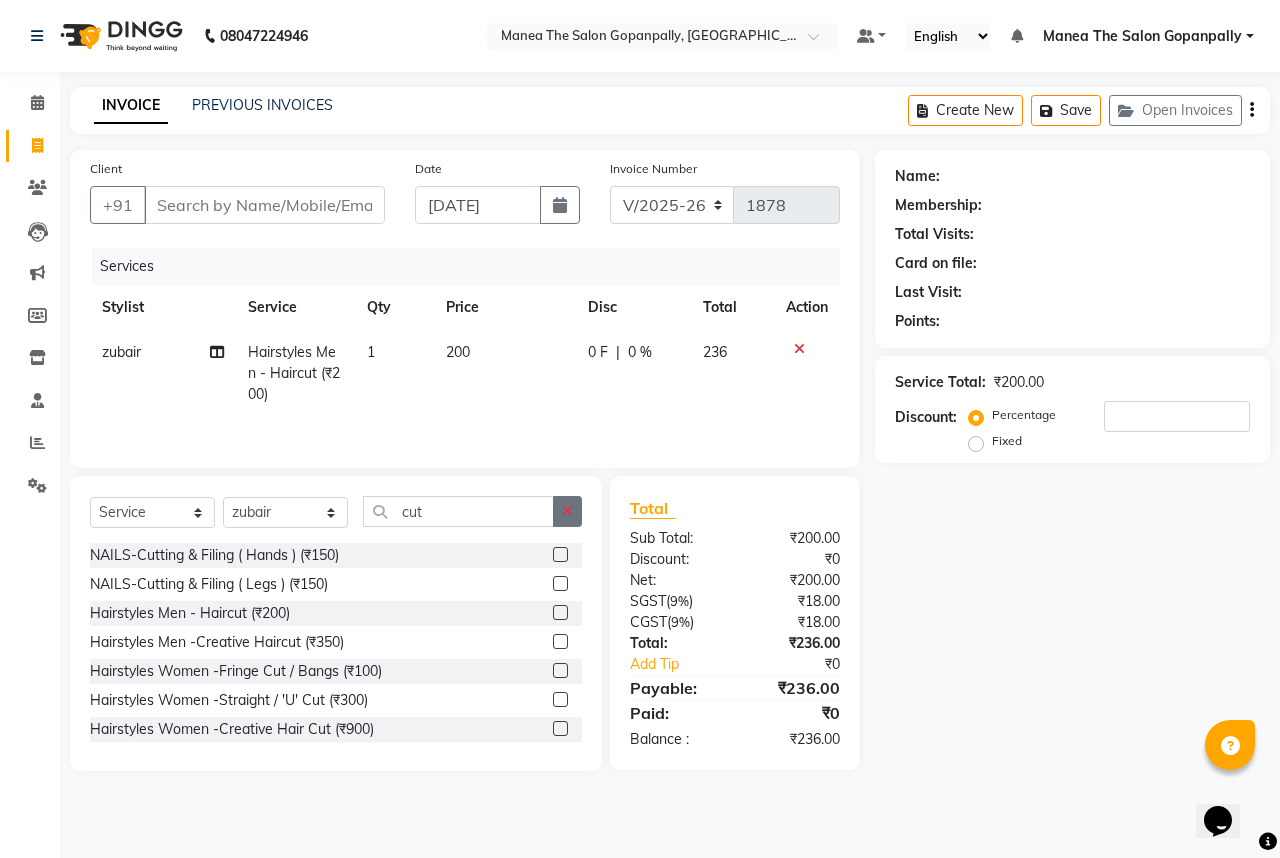click 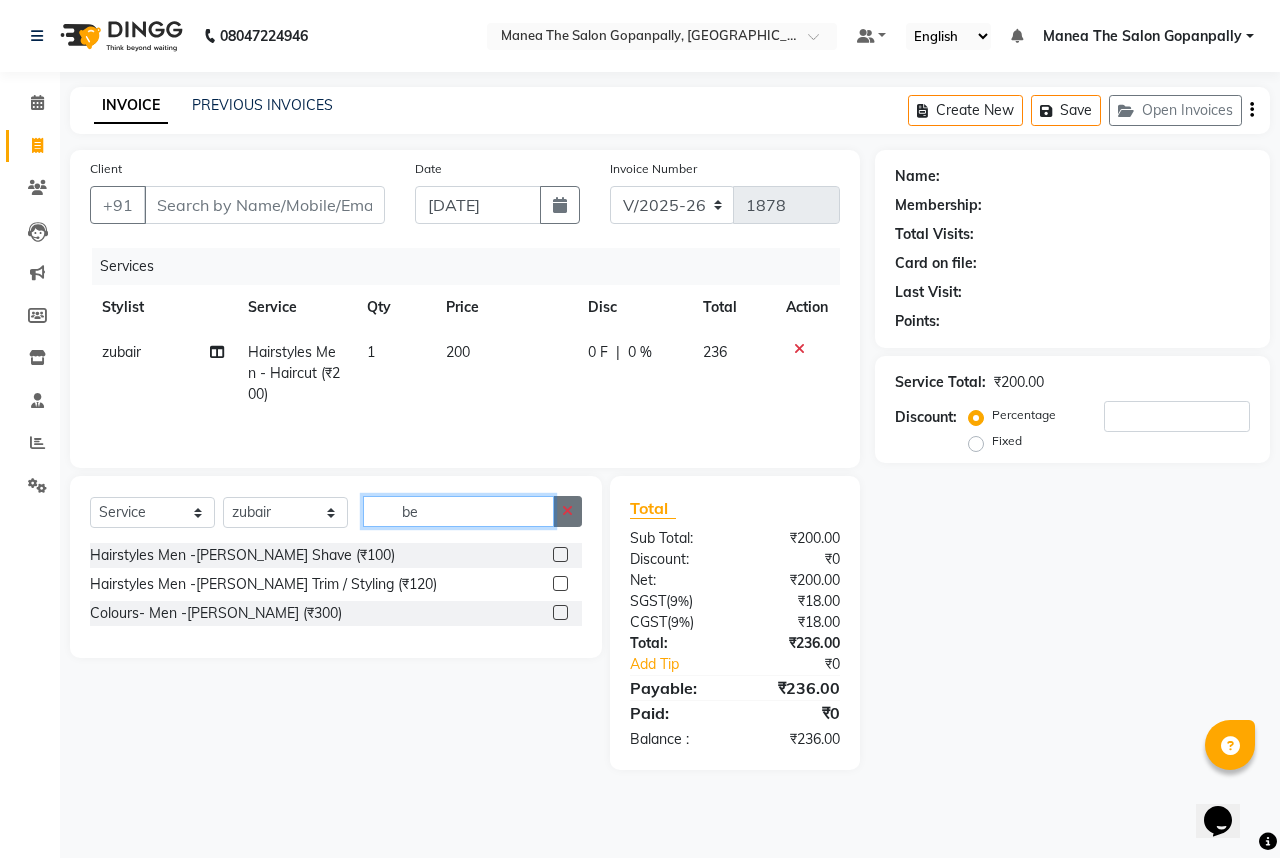 type on "be" 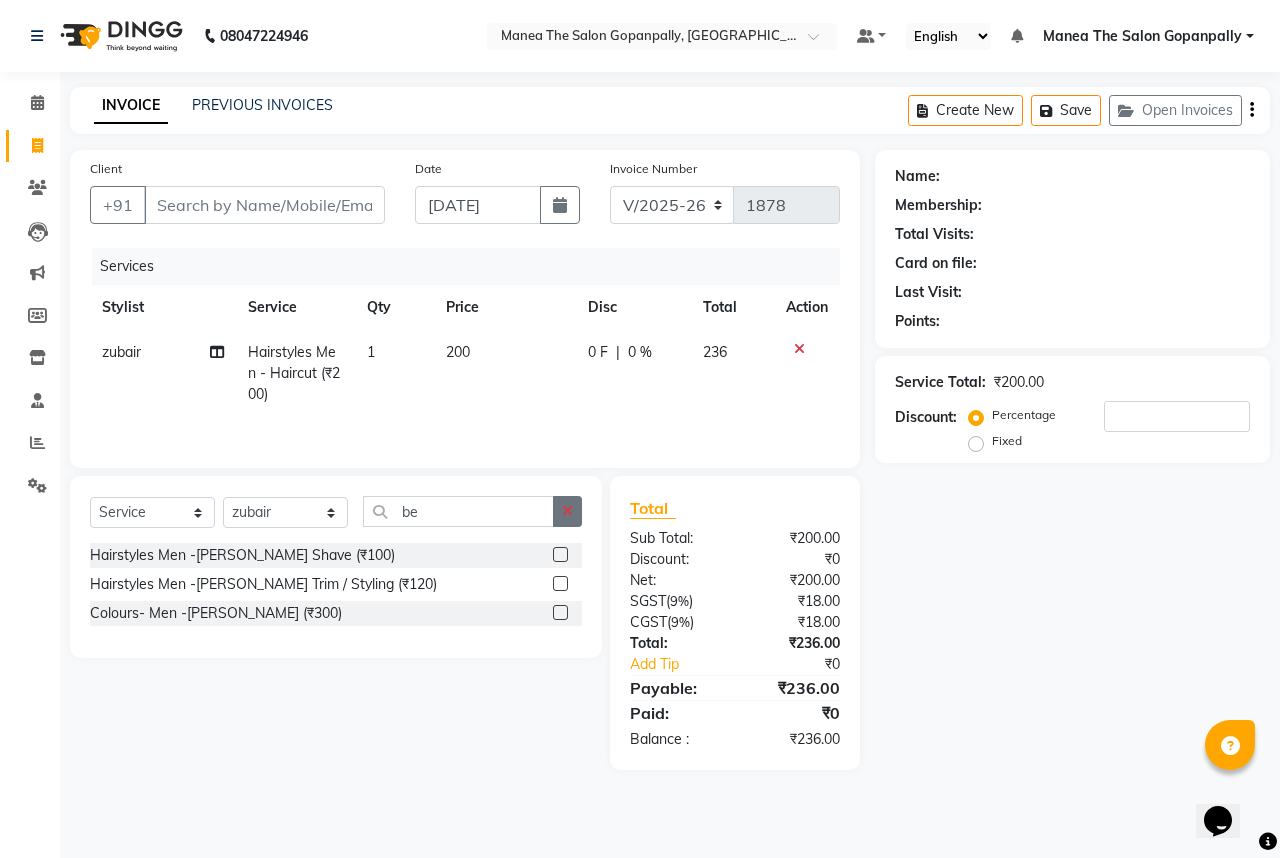 click 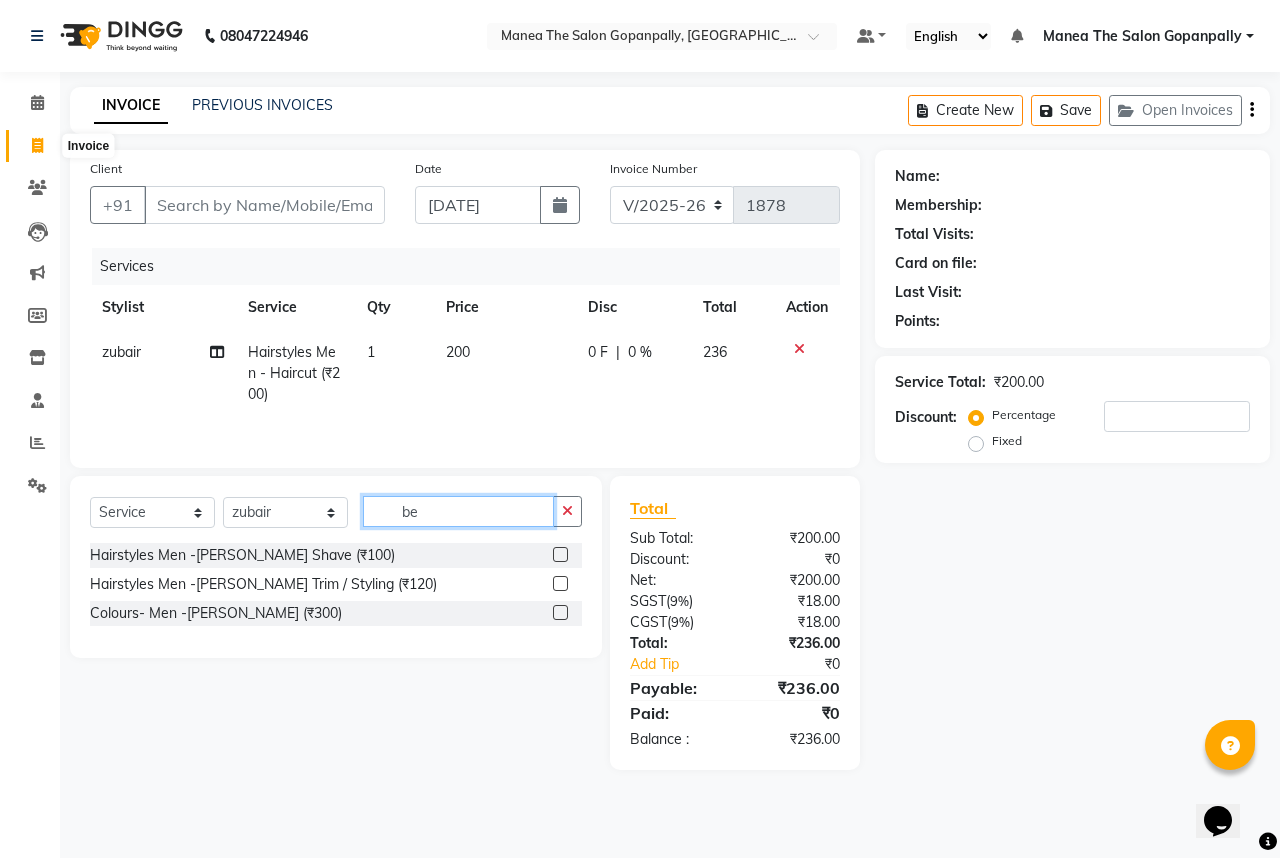 type on "be" 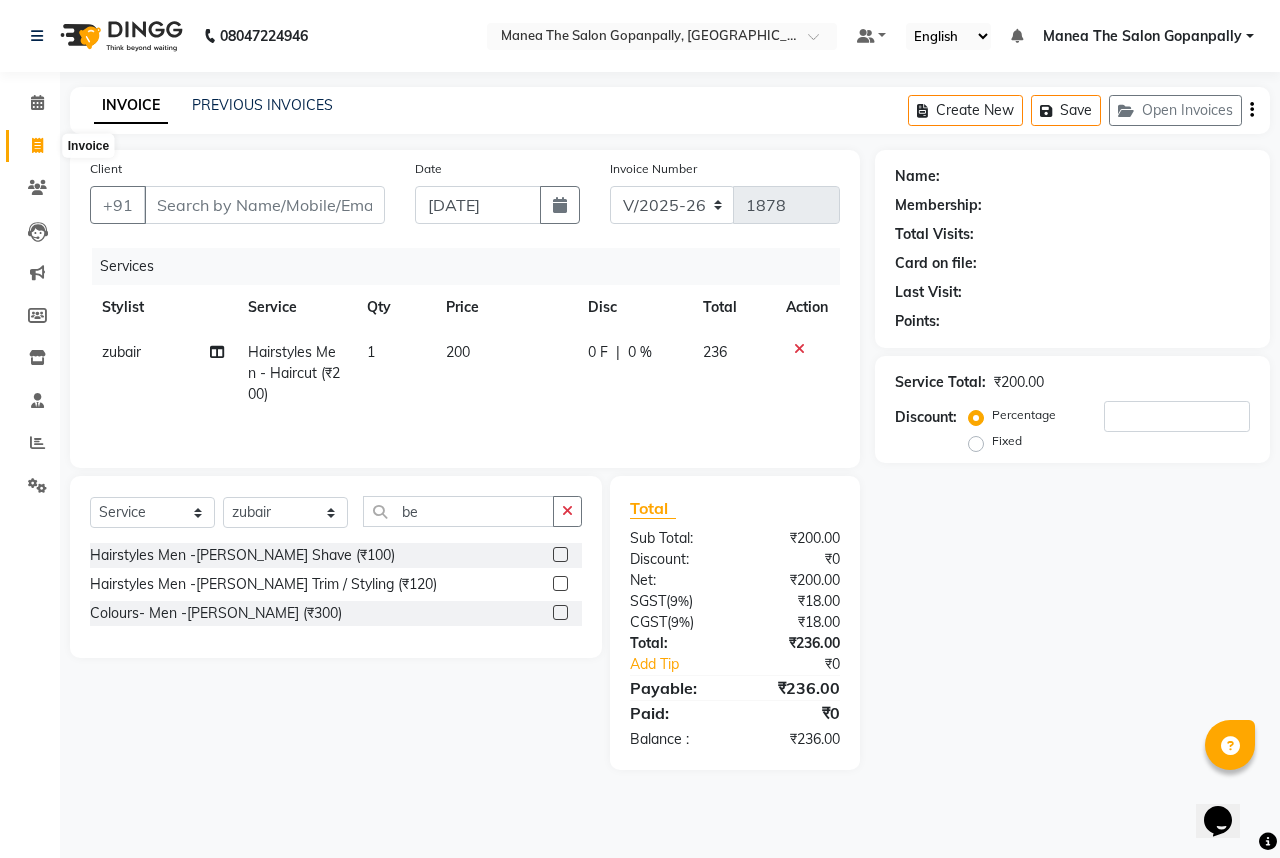 click 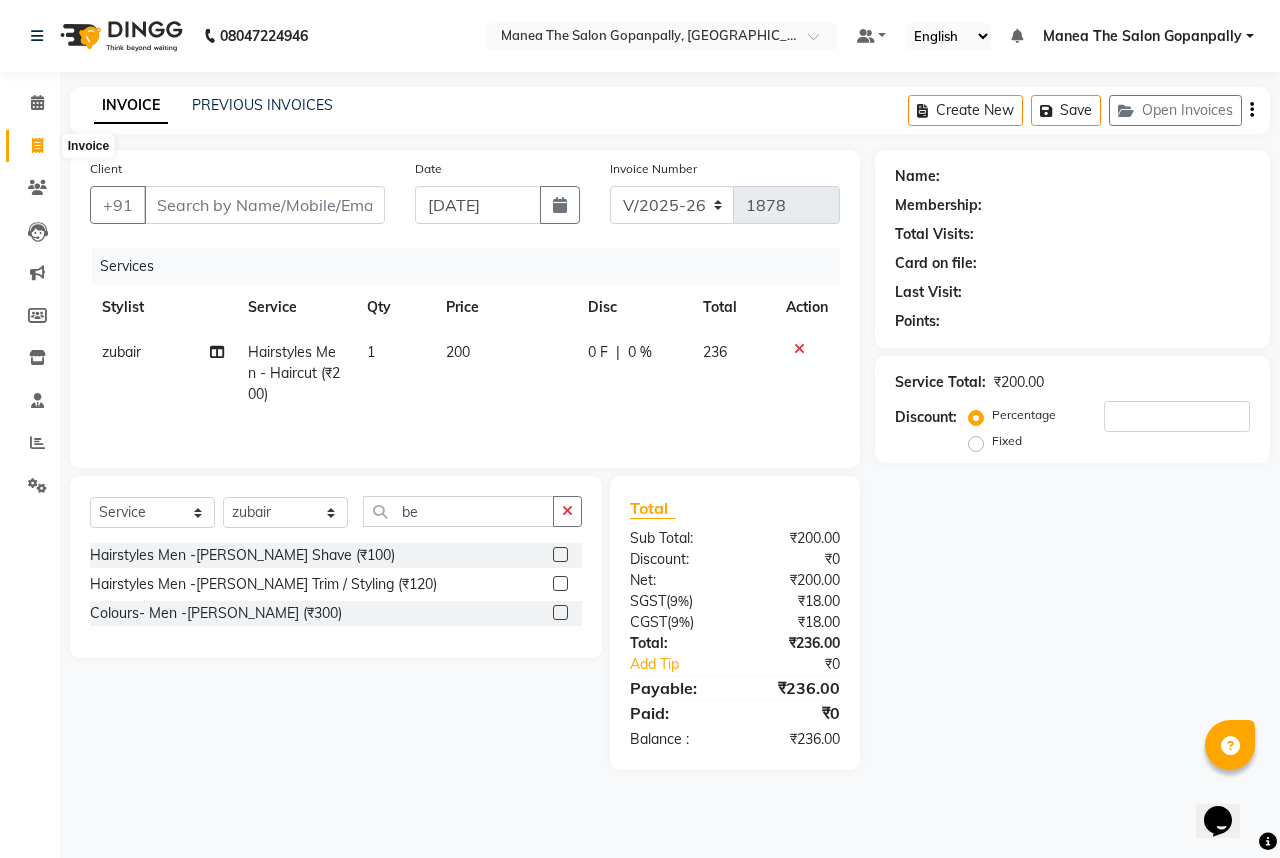 select on "service" 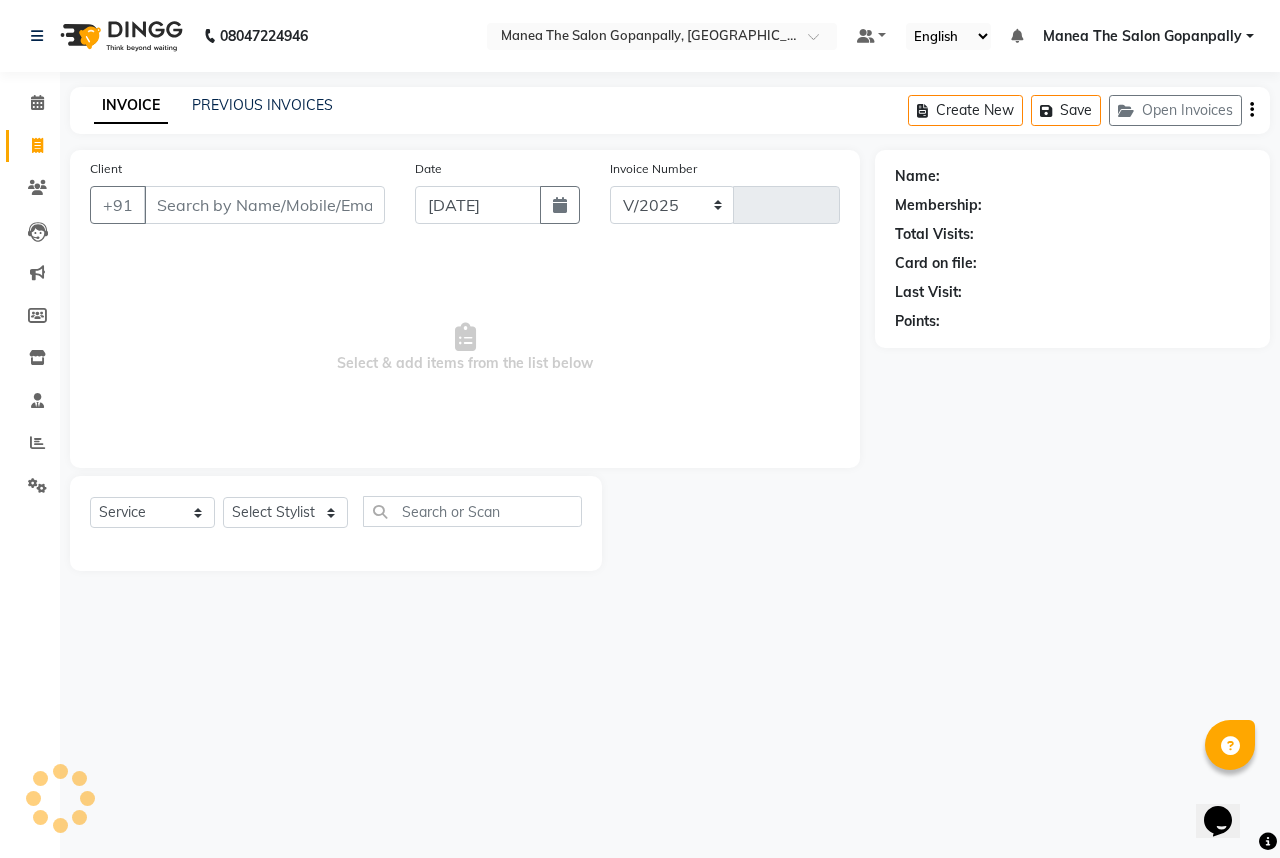 select on "7027" 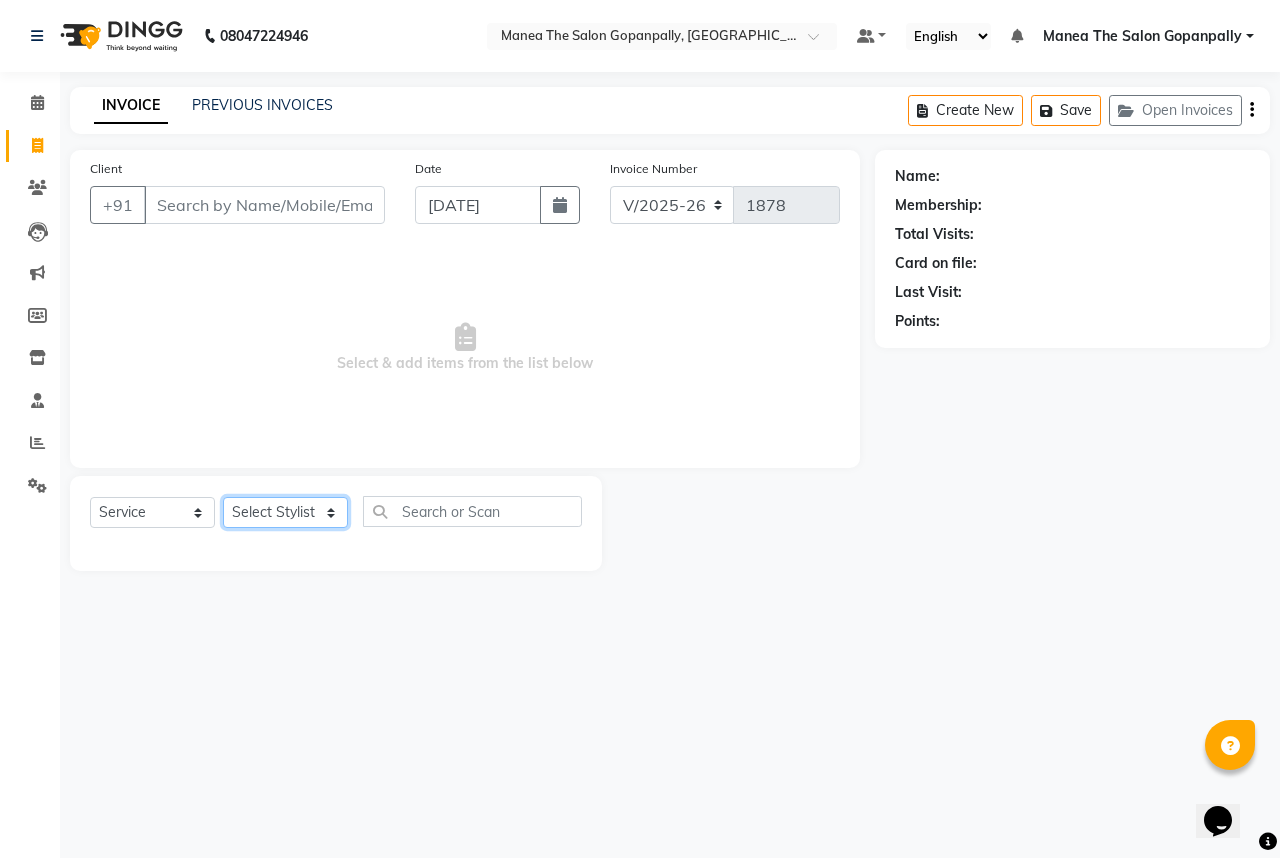 click on "Select Stylist [PERSON_NAME] [PERSON_NAME]  [PERSON_NAME] [PERSON_NAME] sameer [PERSON_NAME]" 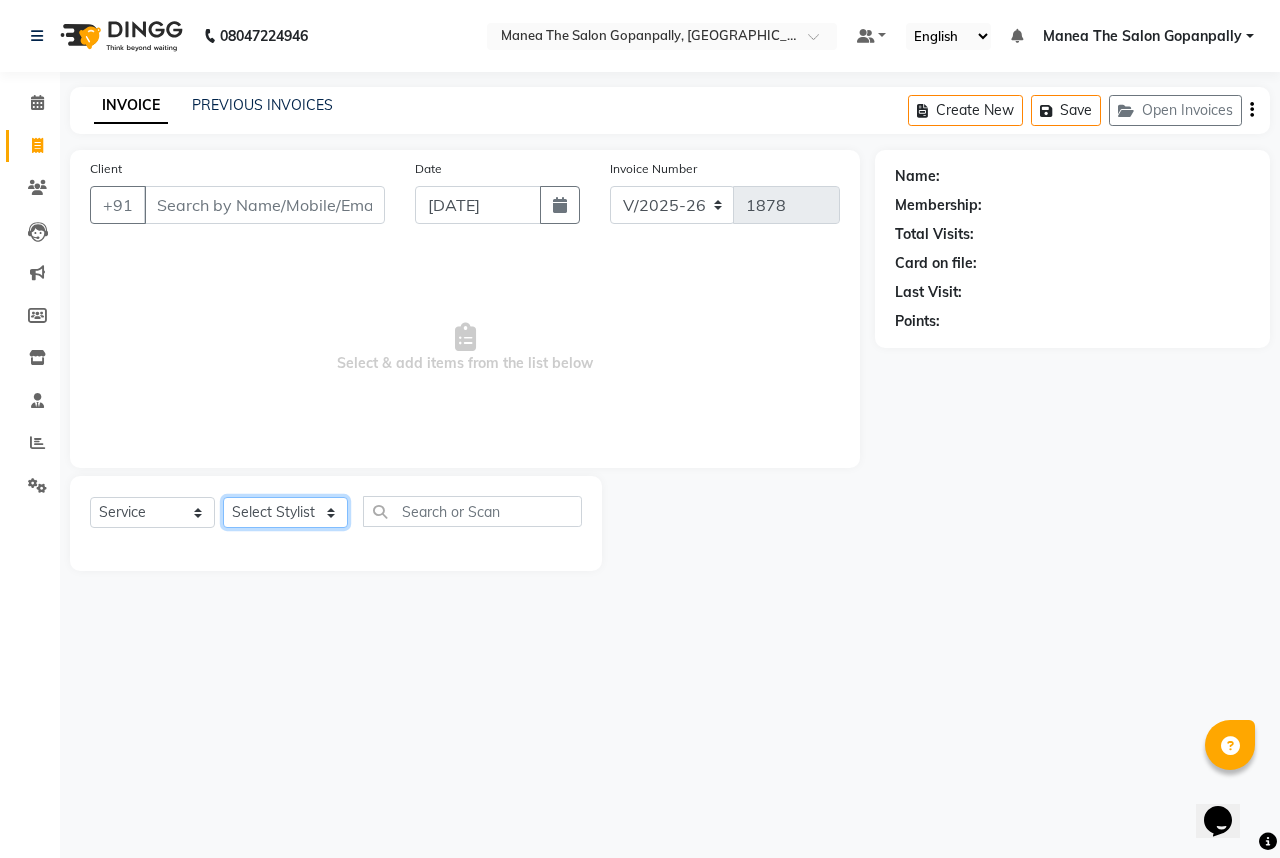 select on "86049" 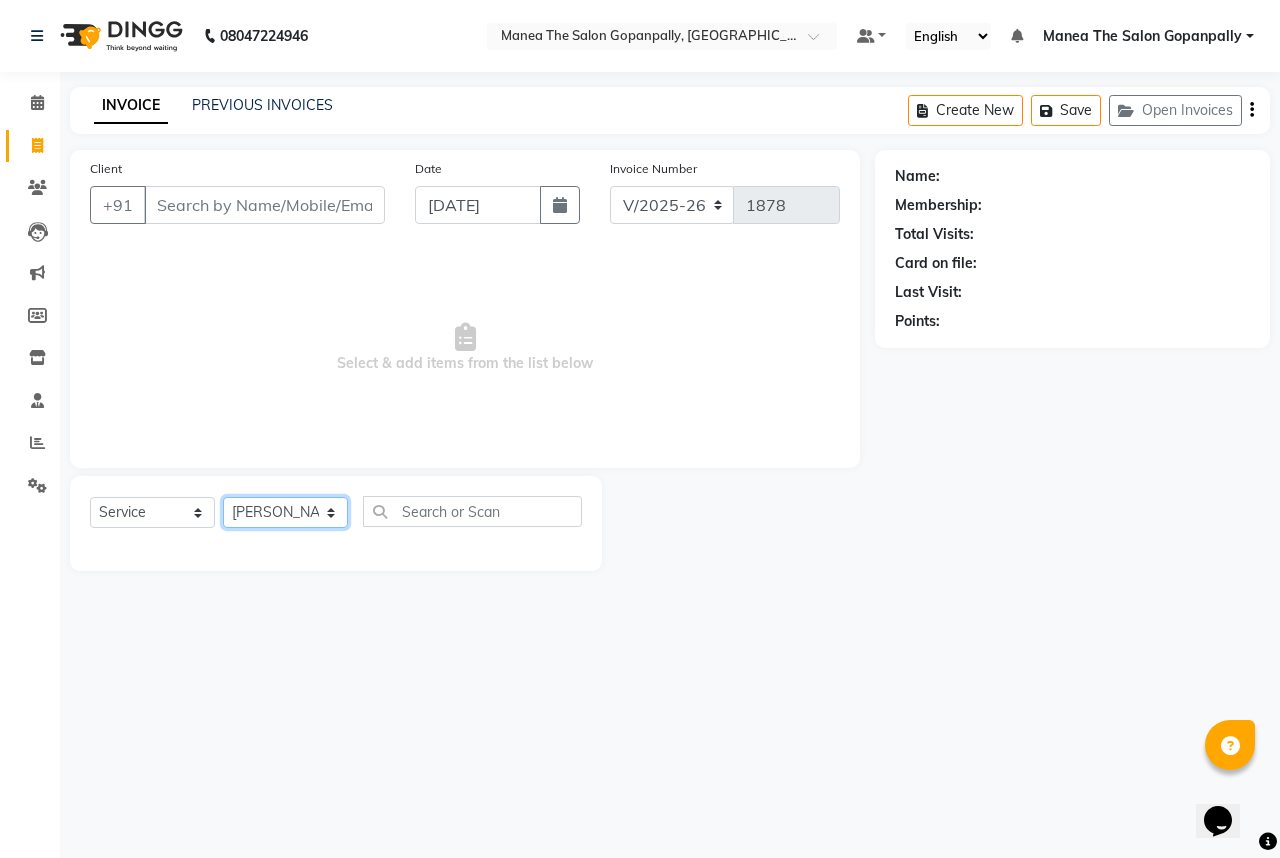click on "Select Stylist [PERSON_NAME] [PERSON_NAME]  [PERSON_NAME] [PERSON_NAME] sameer [PERSON_NAME]" 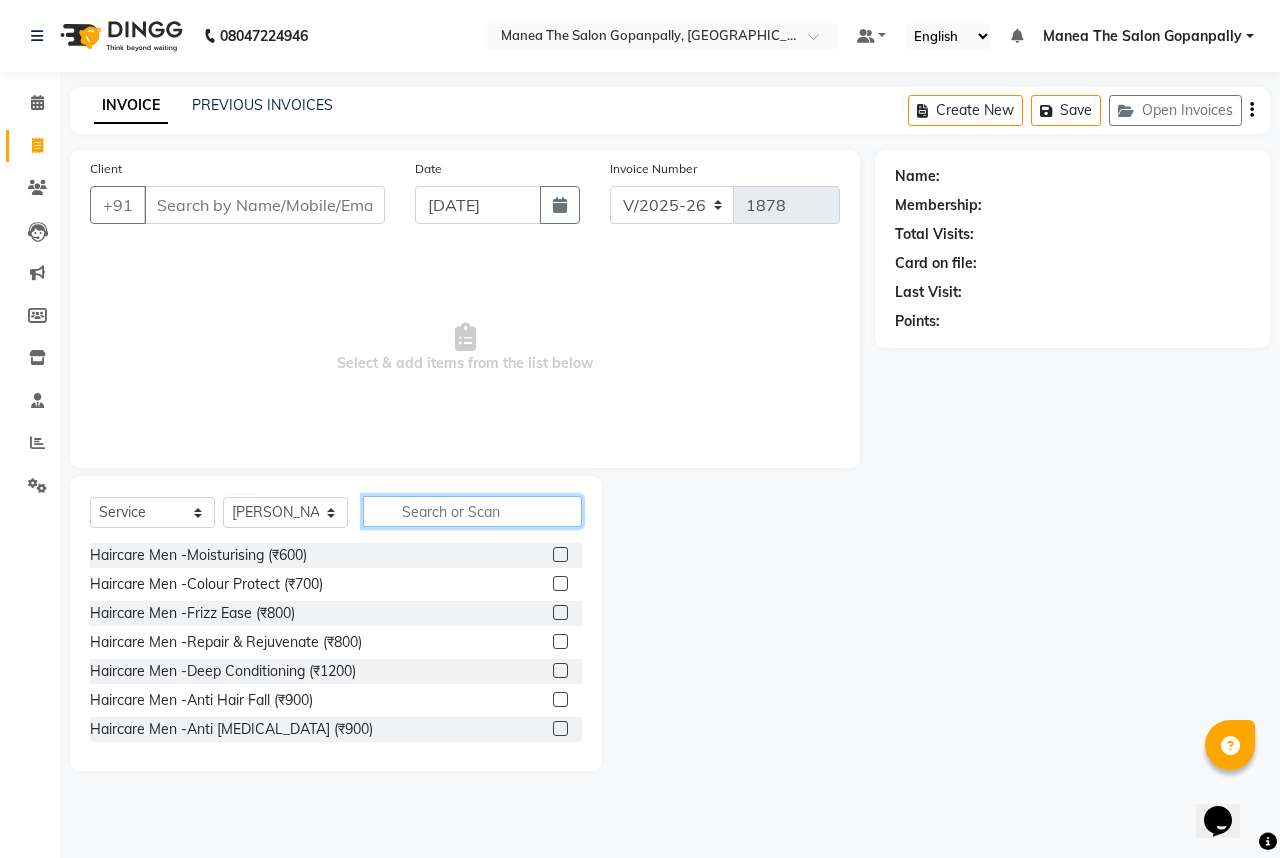 click 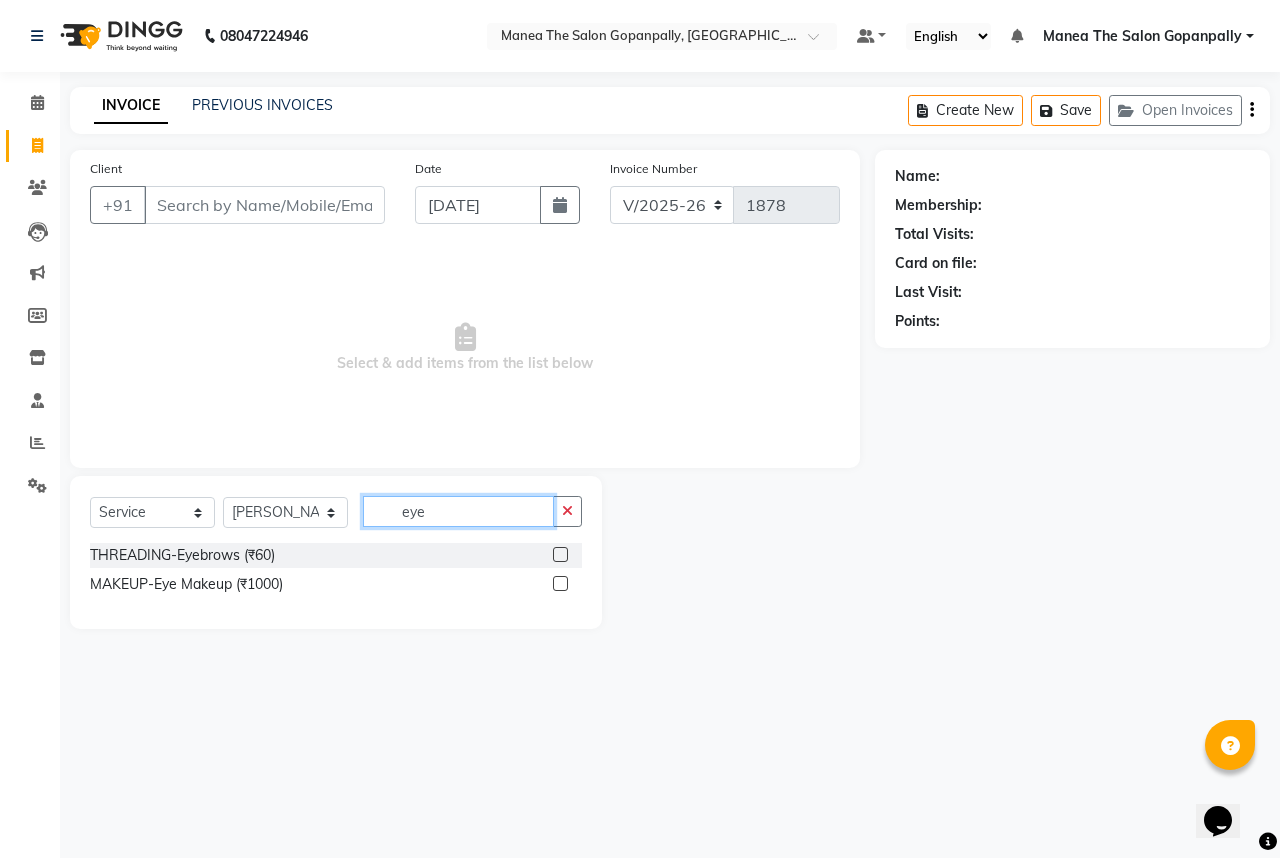 type on "eye" 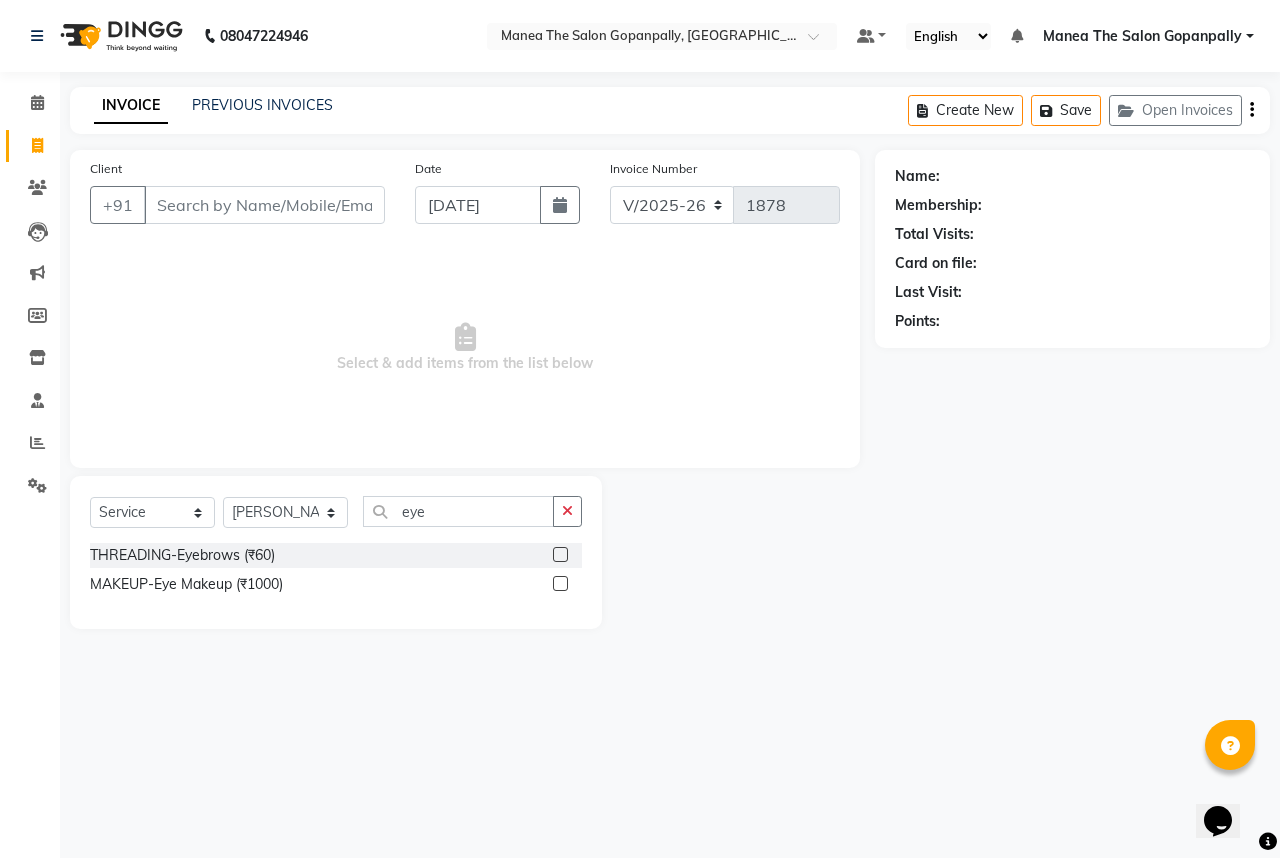 click 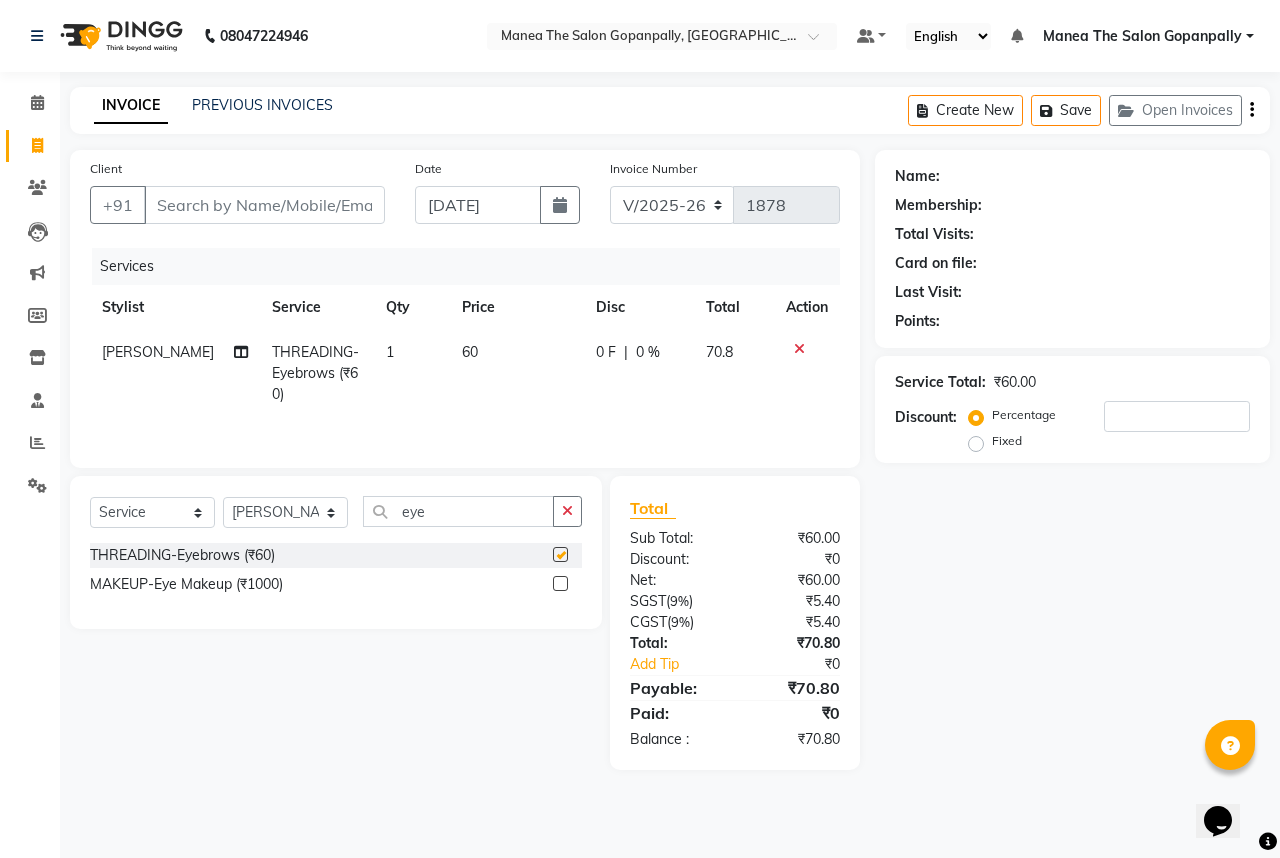 checkbox on "false" 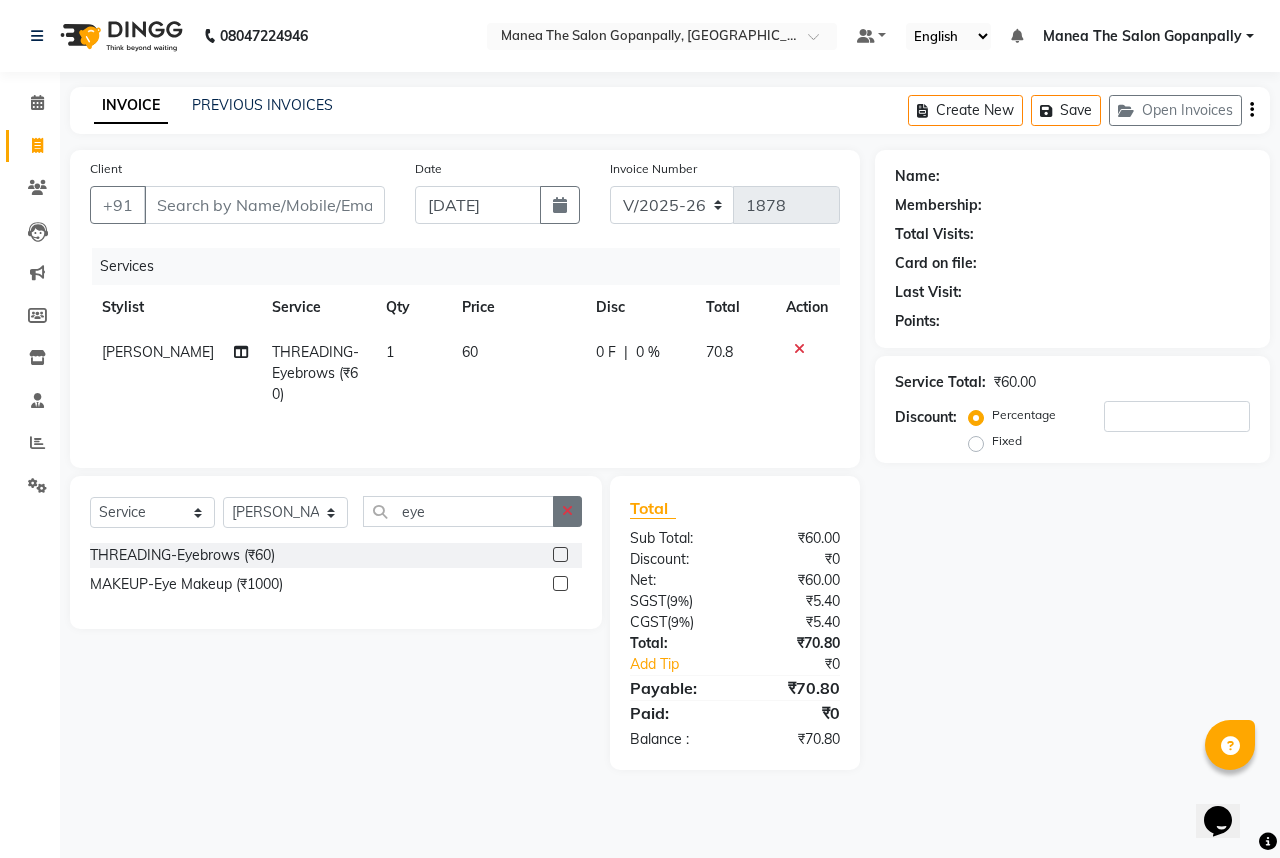 click 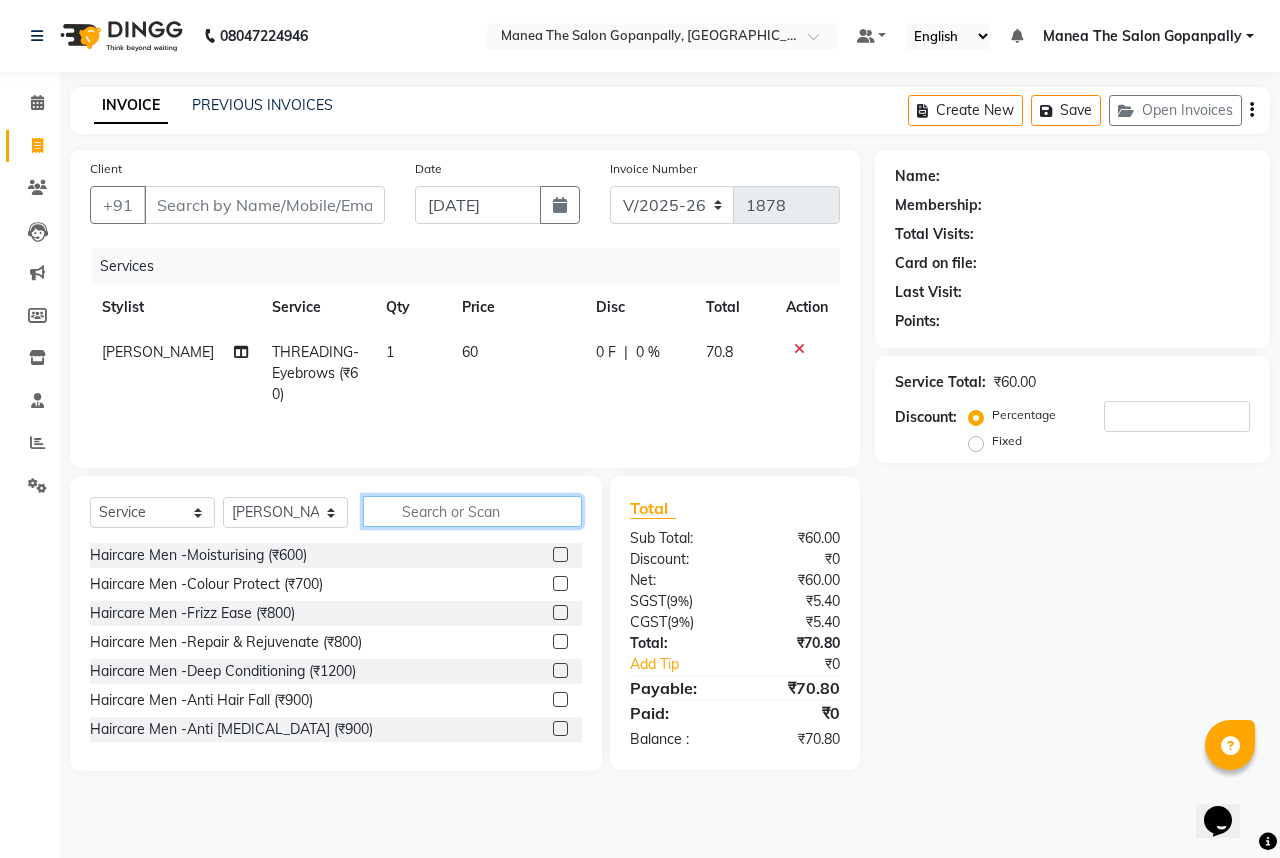 click 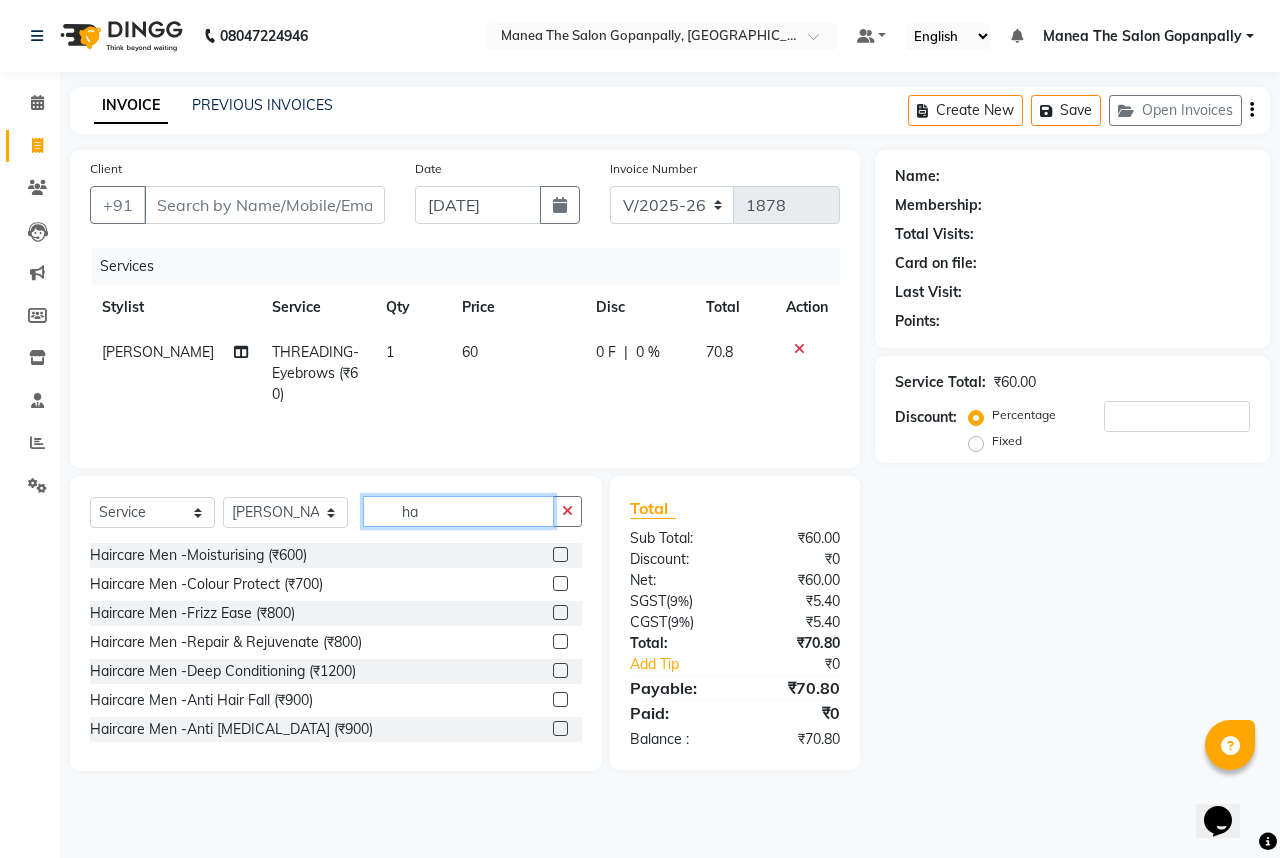 type on "h" 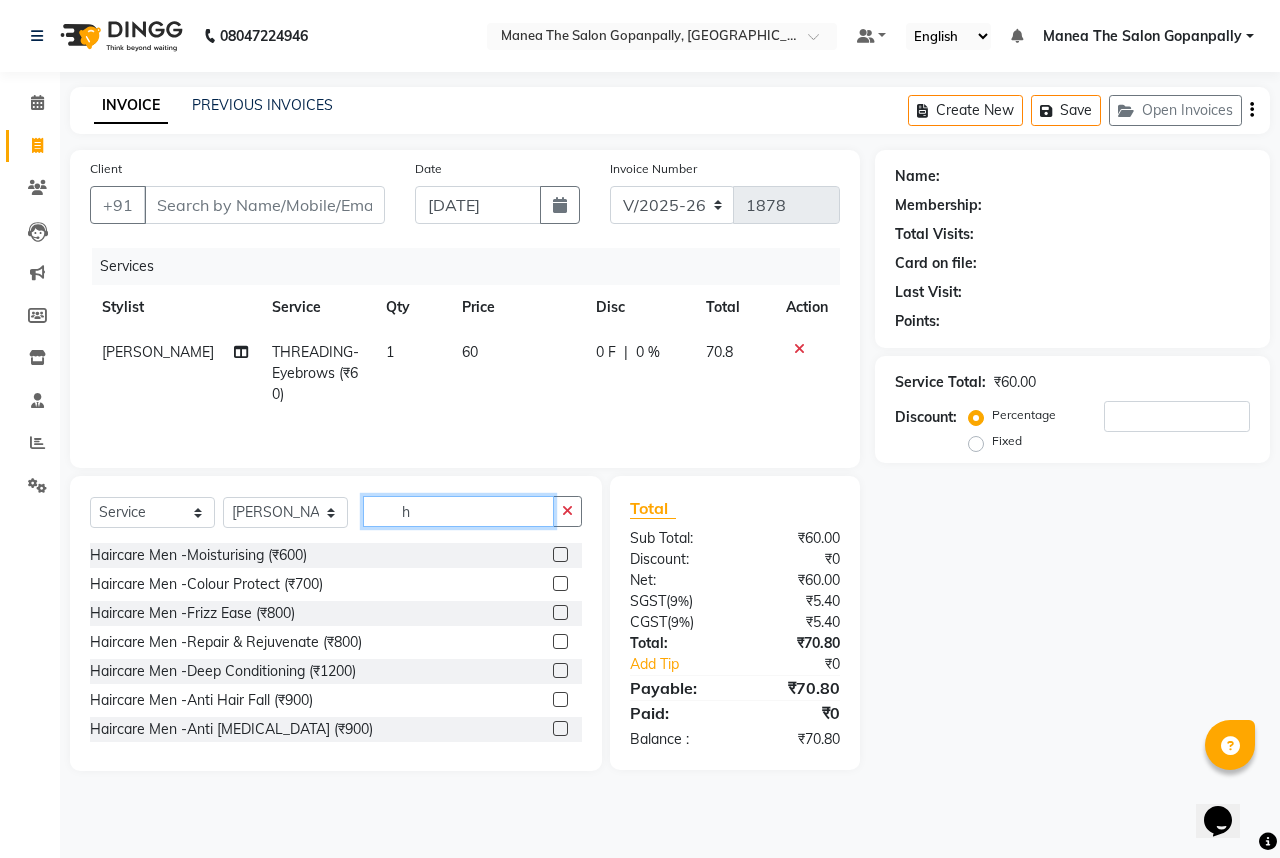 type 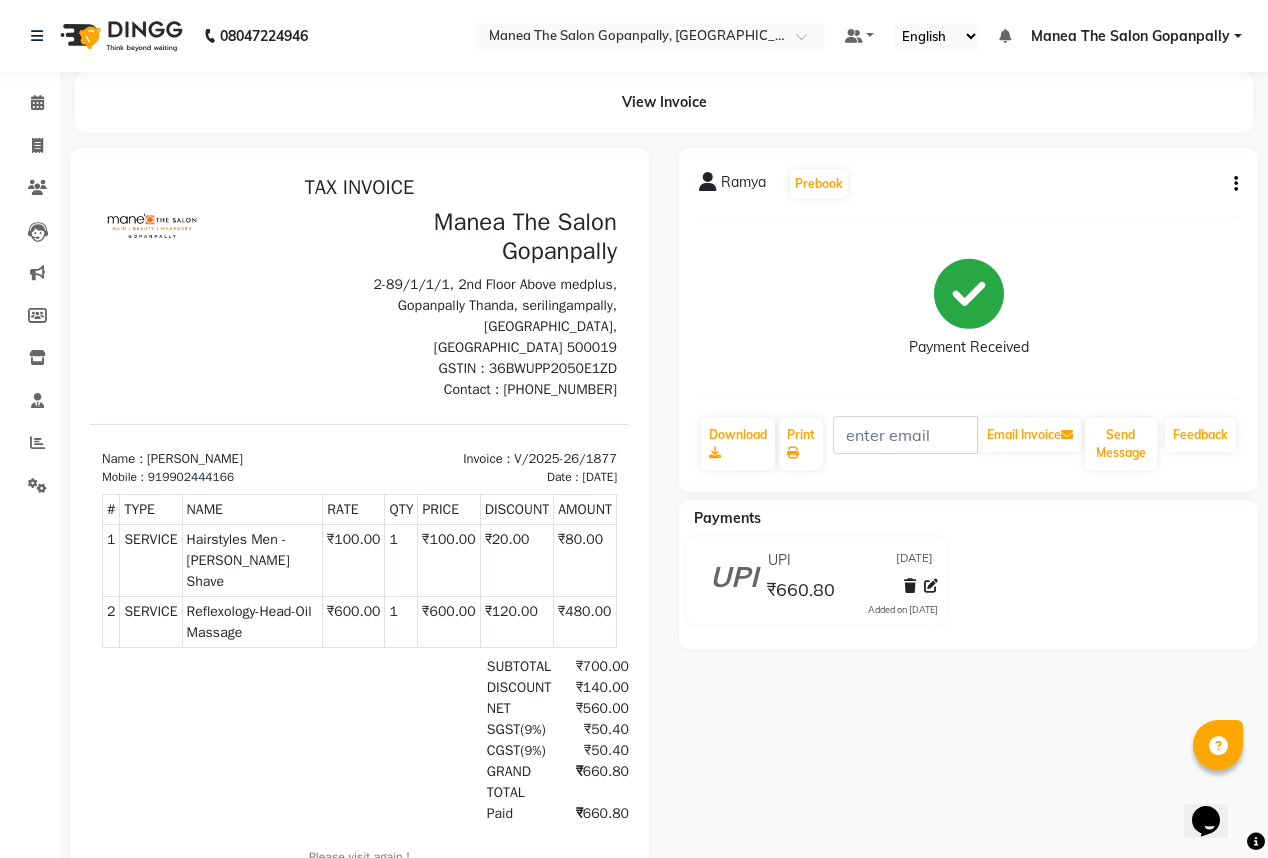 scroll, scrollTop: 0, scrollLeft: 0, axis: both 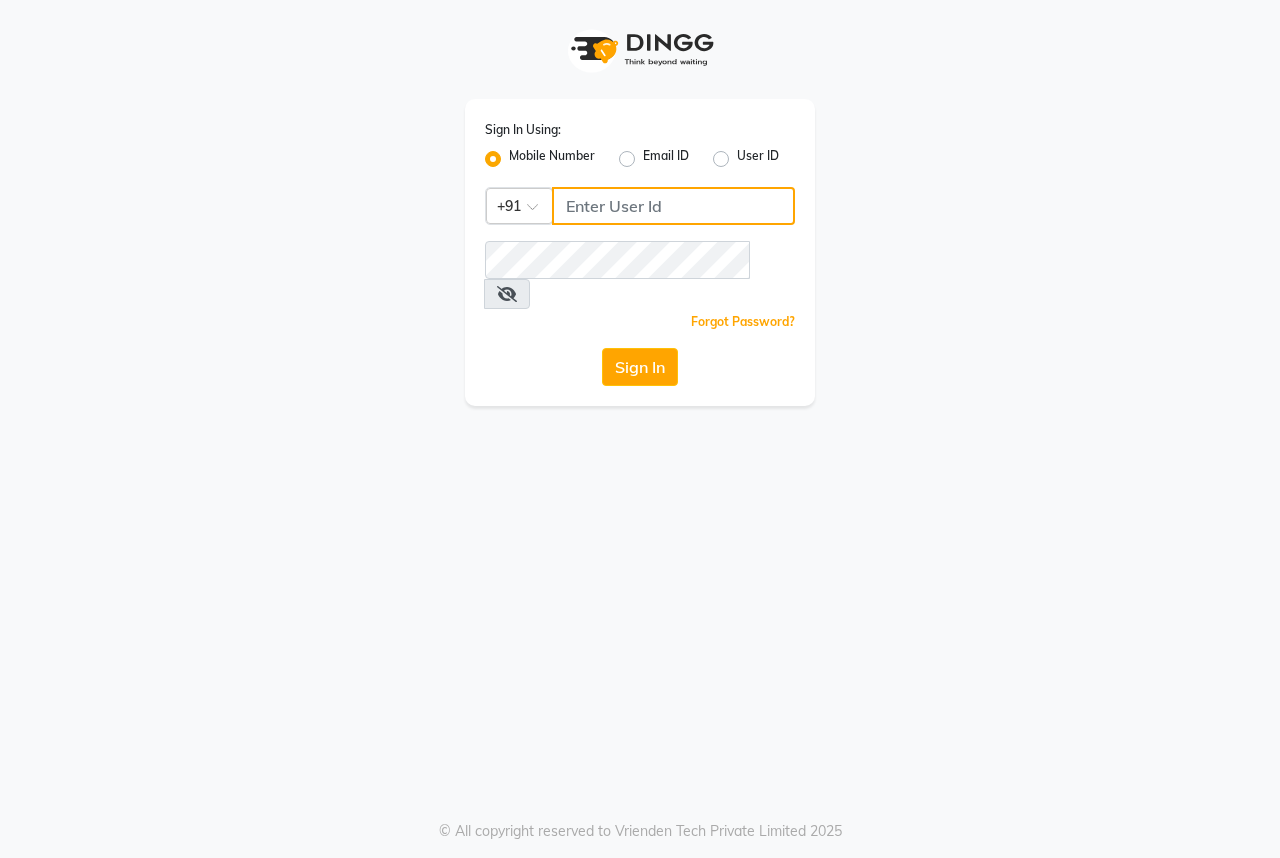 click 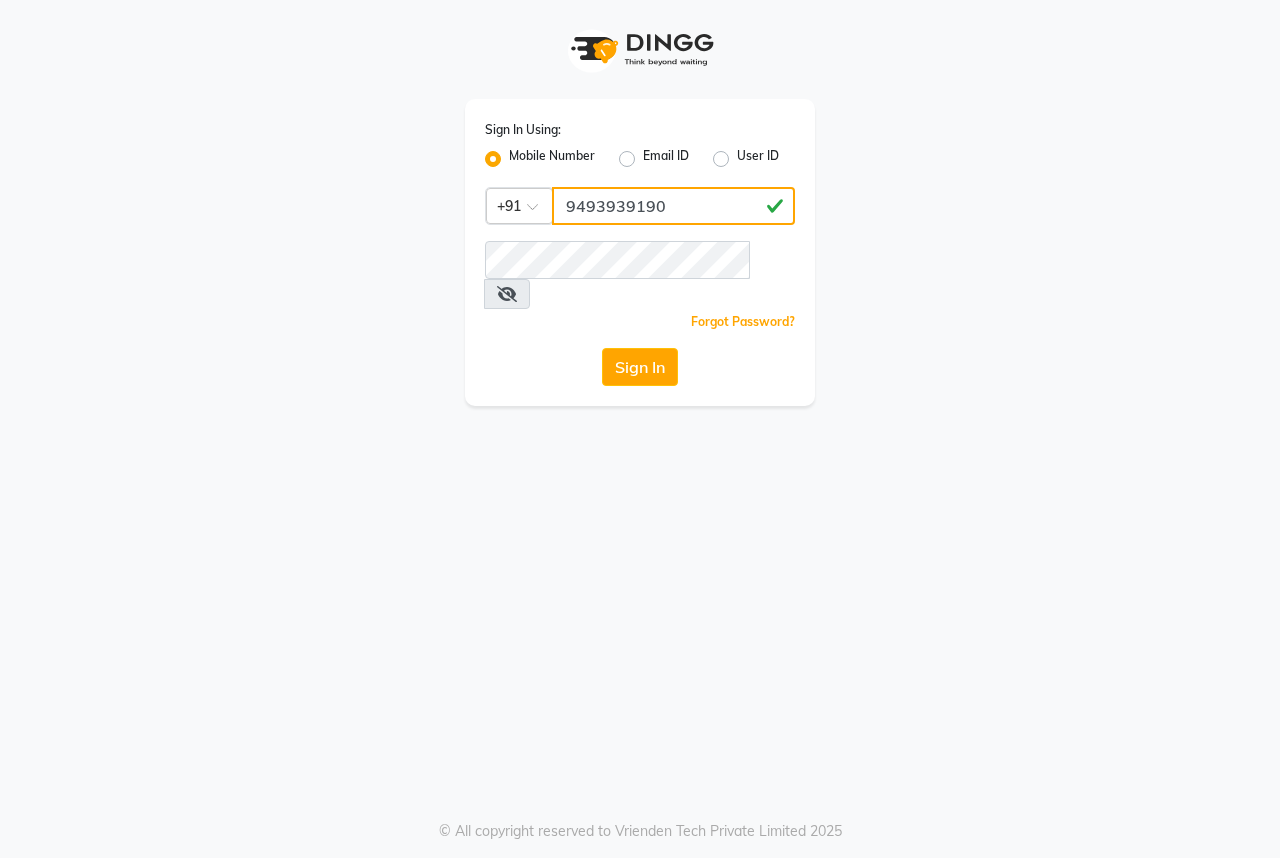 type on "9493939190" 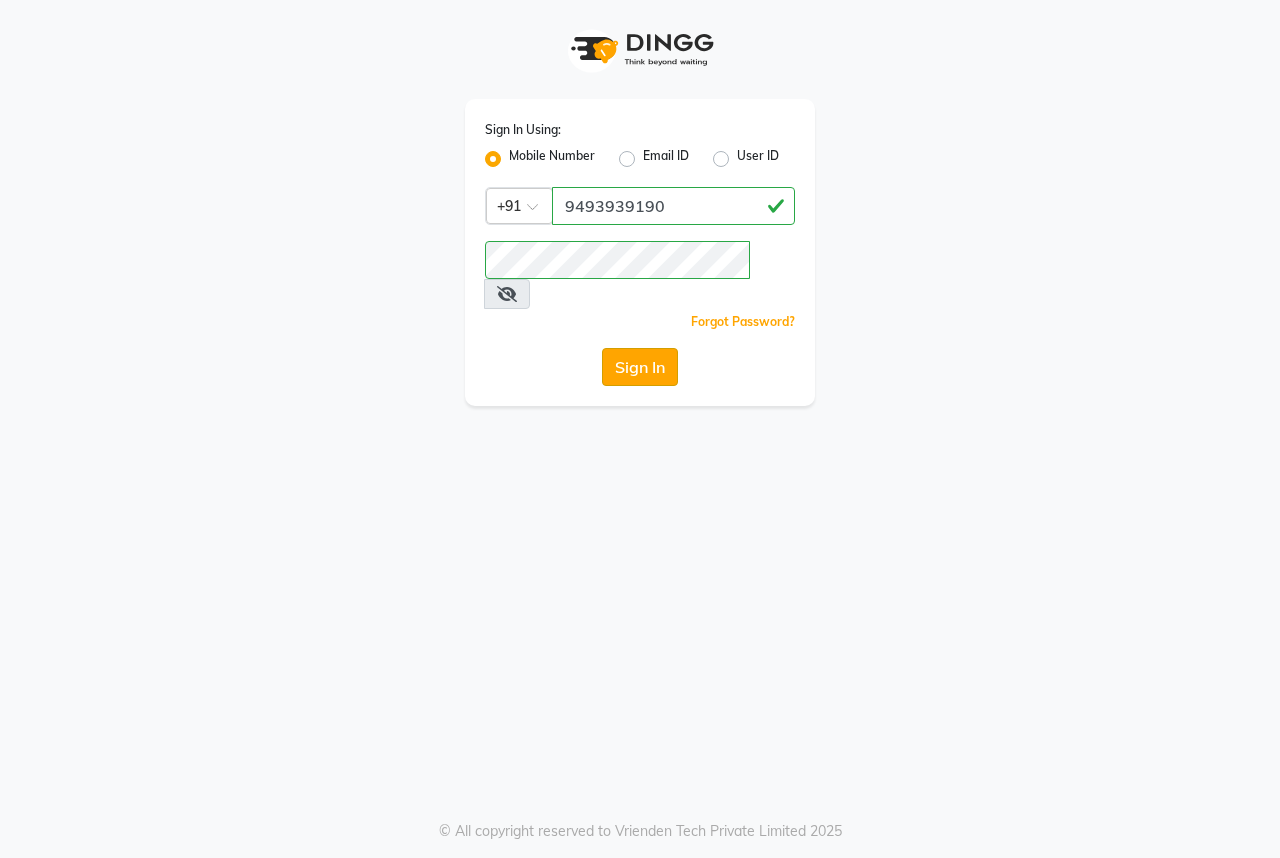 click on "Sign In" 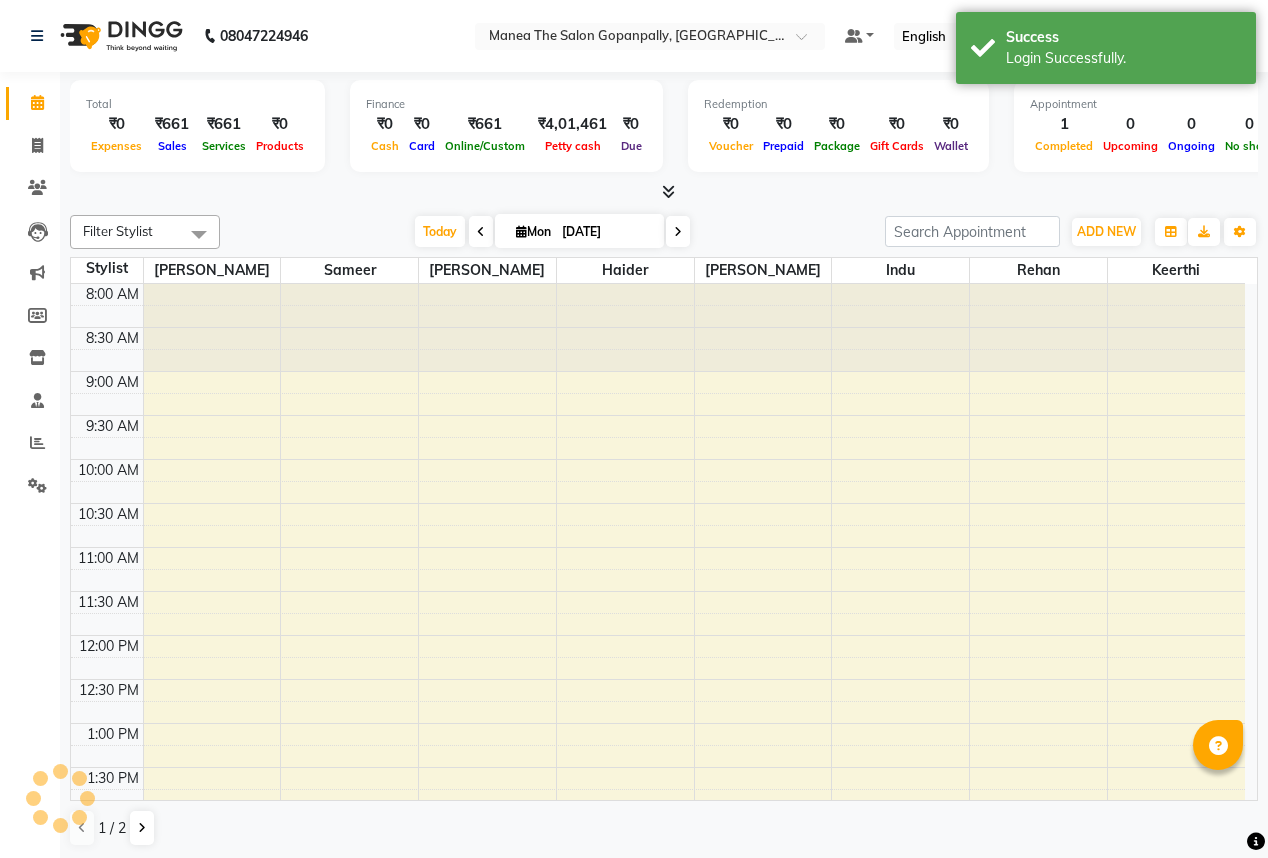 scroll, scrollTop: 0, scrollLeft: 0, axis: both 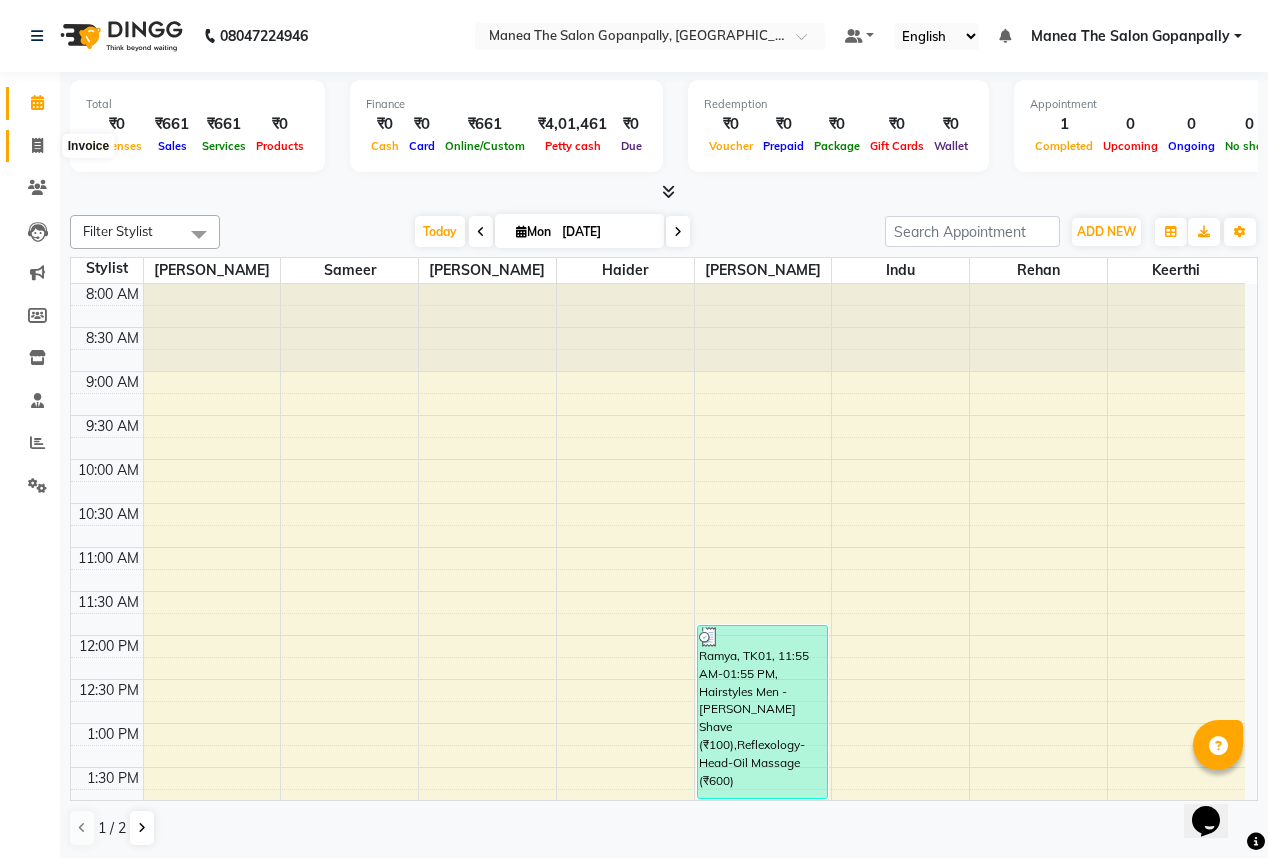 click 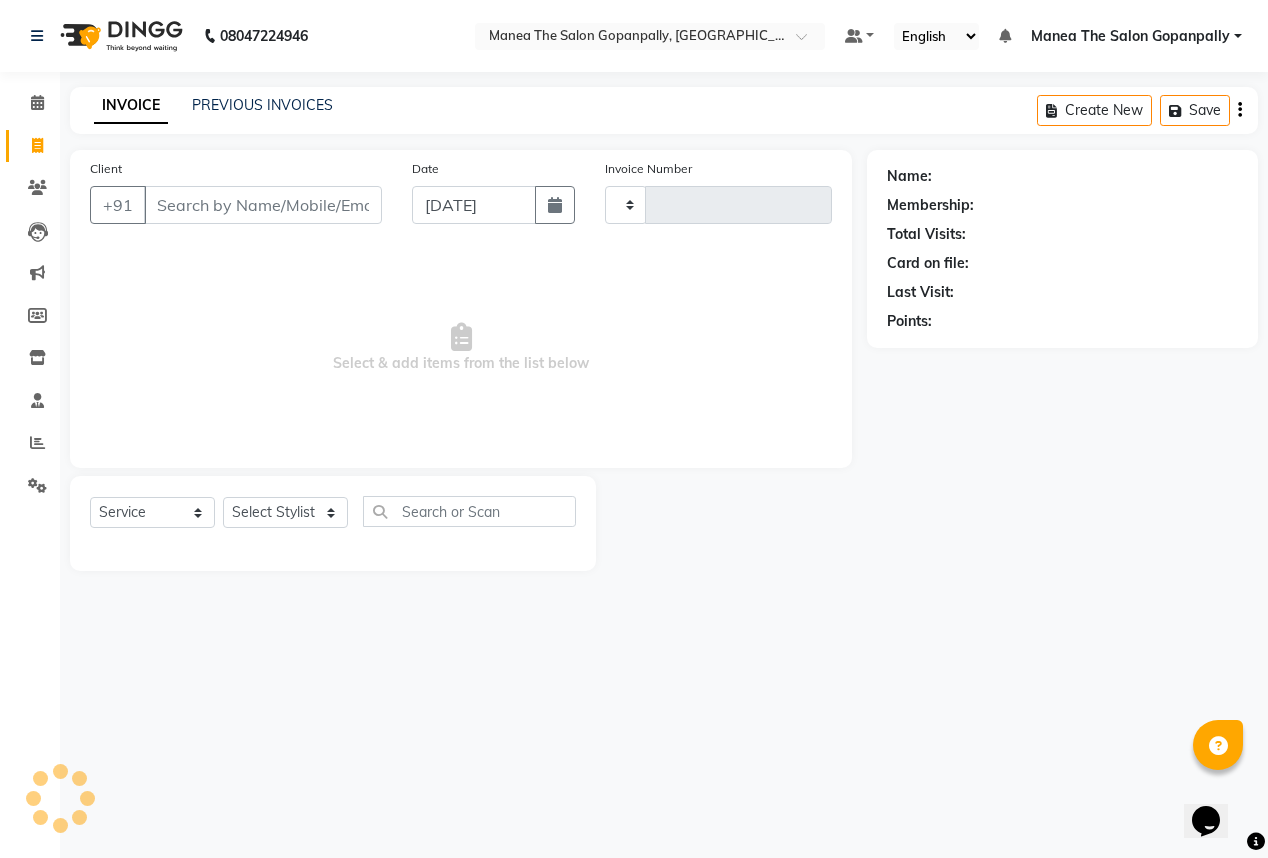 type on "1878" 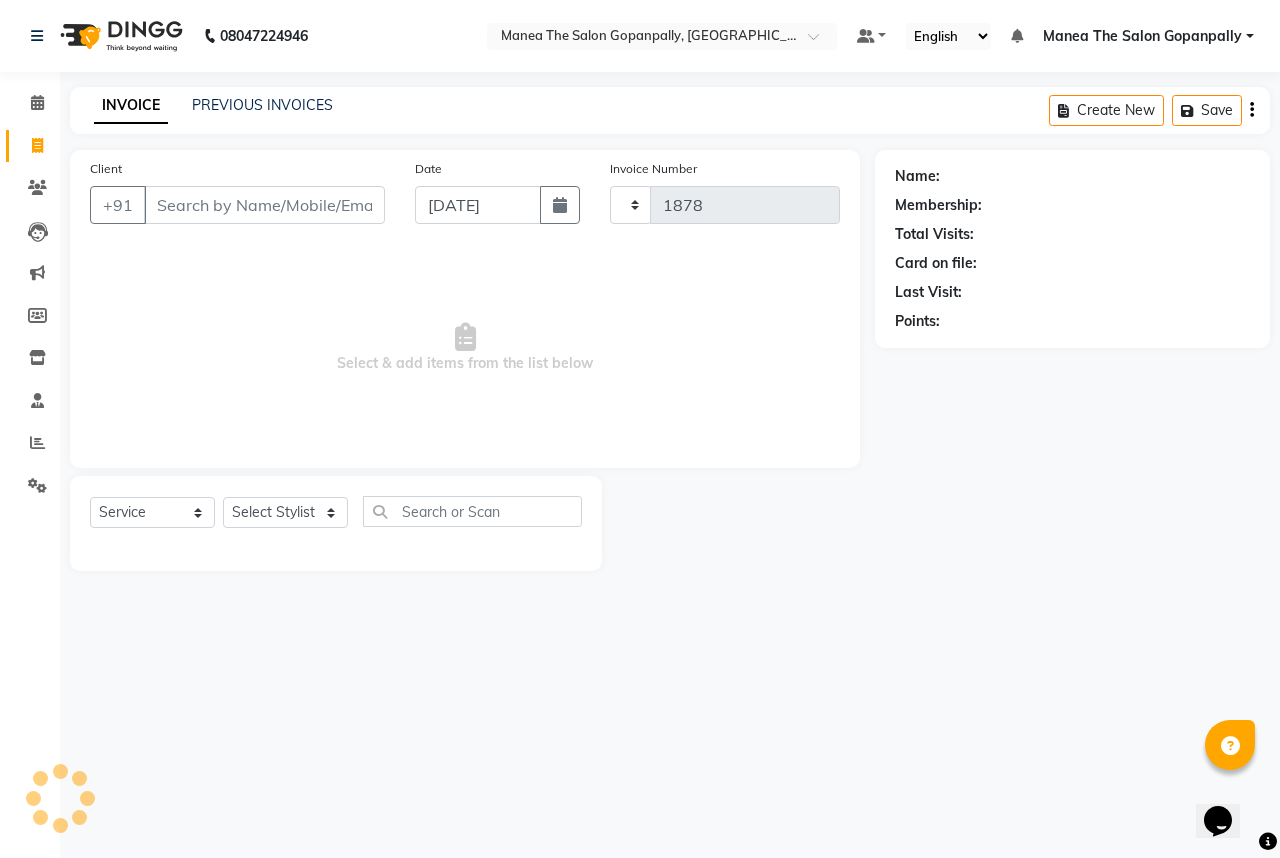select on "7027" 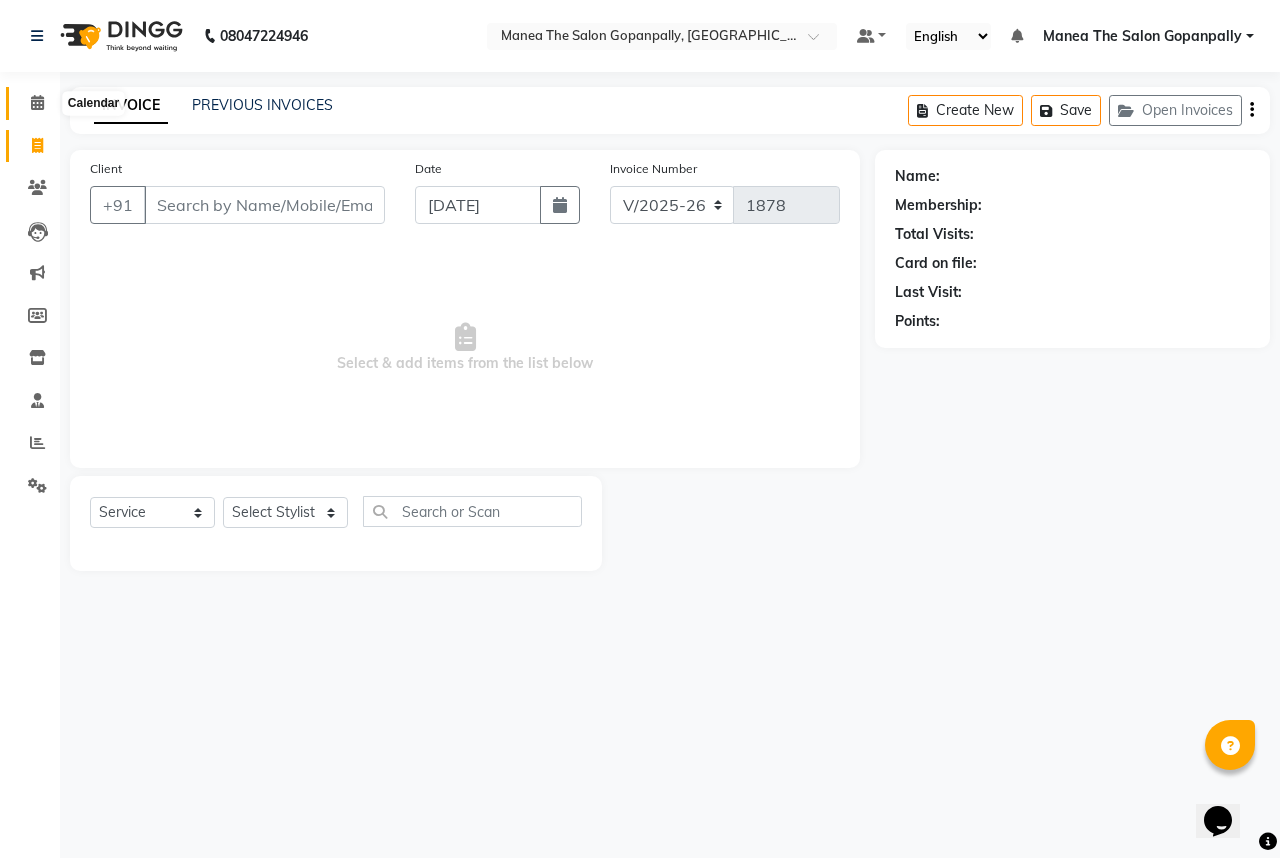 click 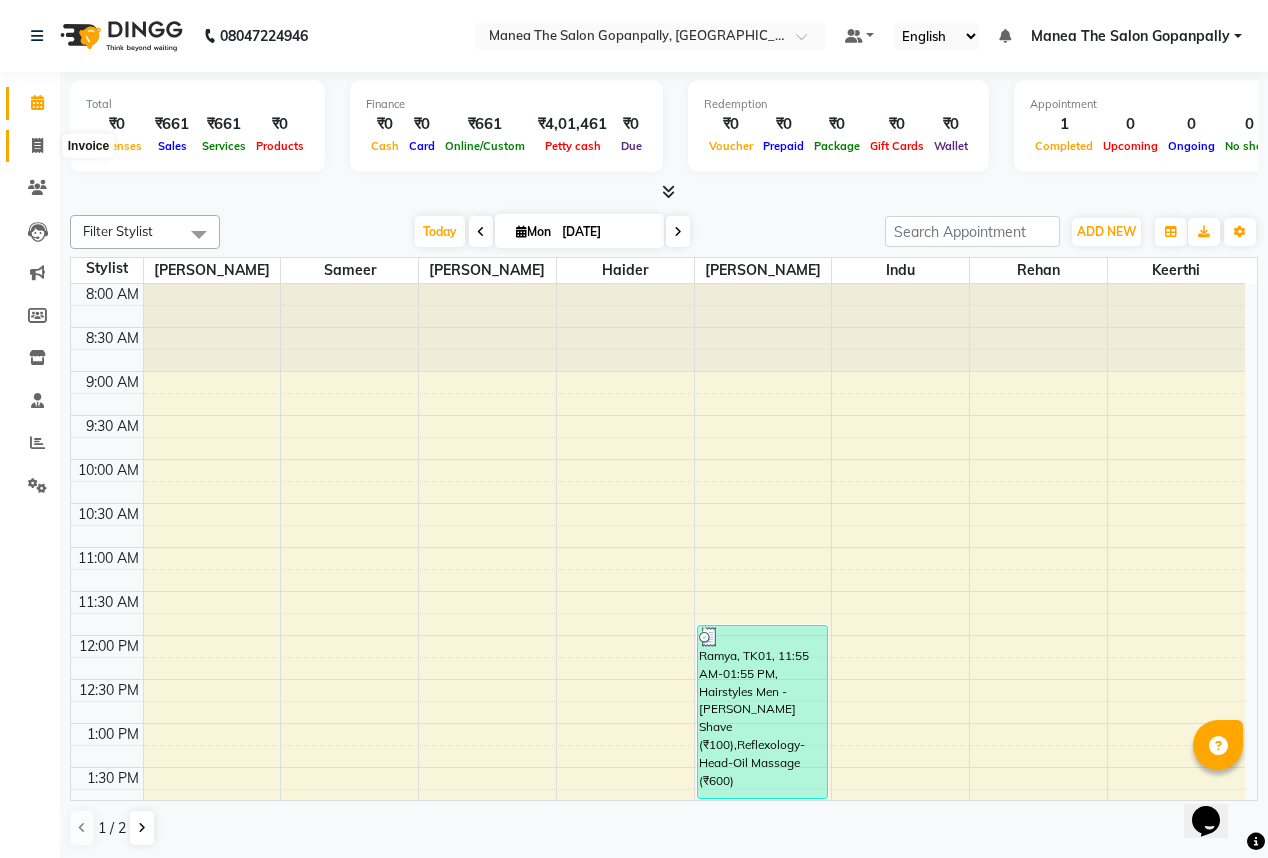 click 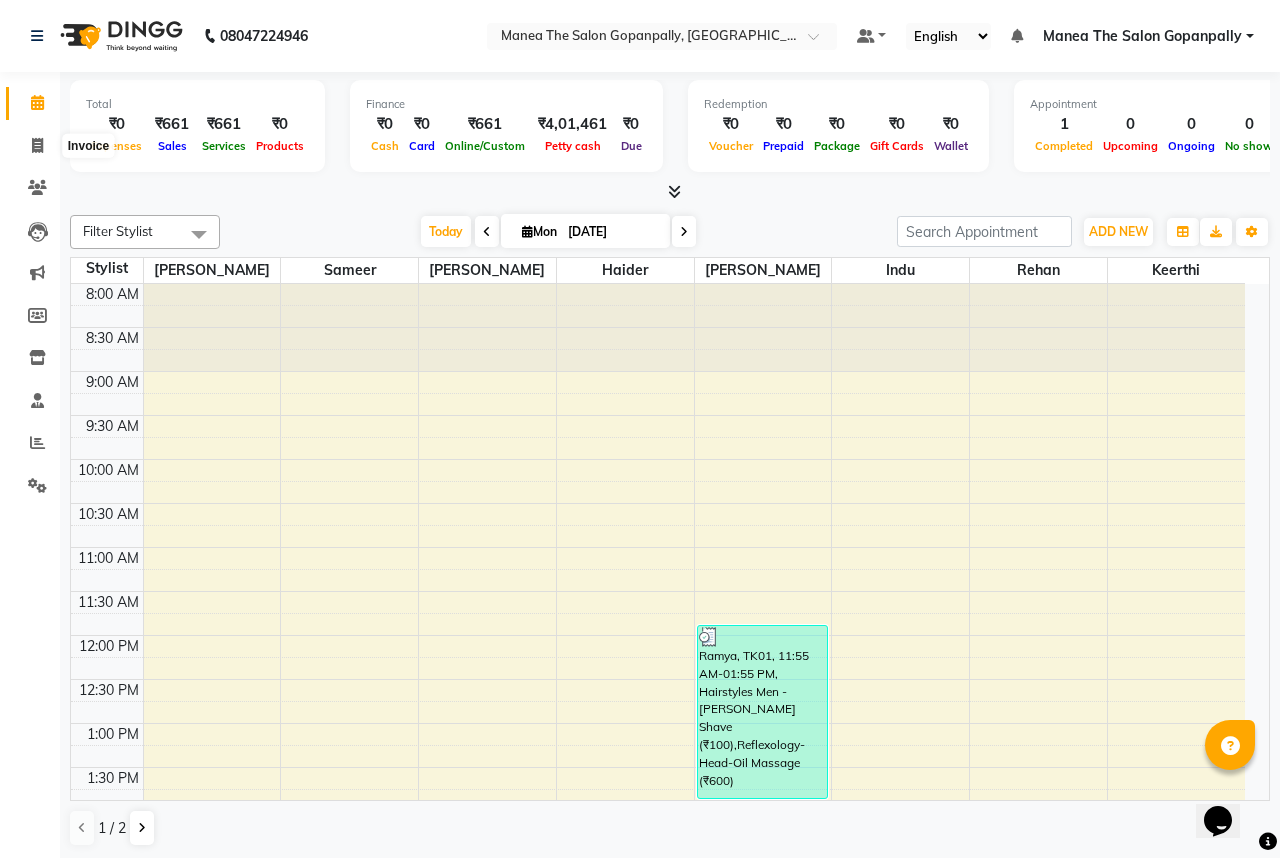 select on "7027" 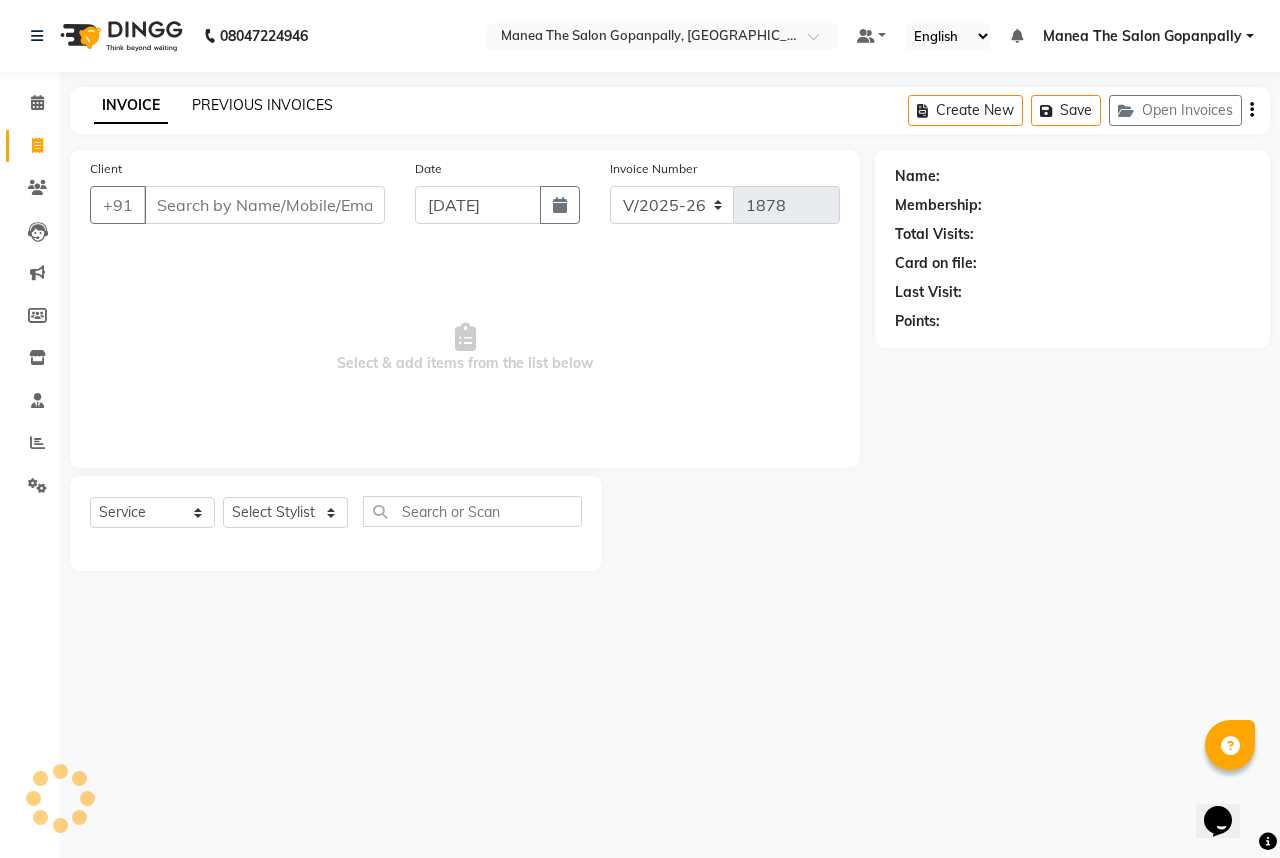 click on "PREVIOUS INVOICES" 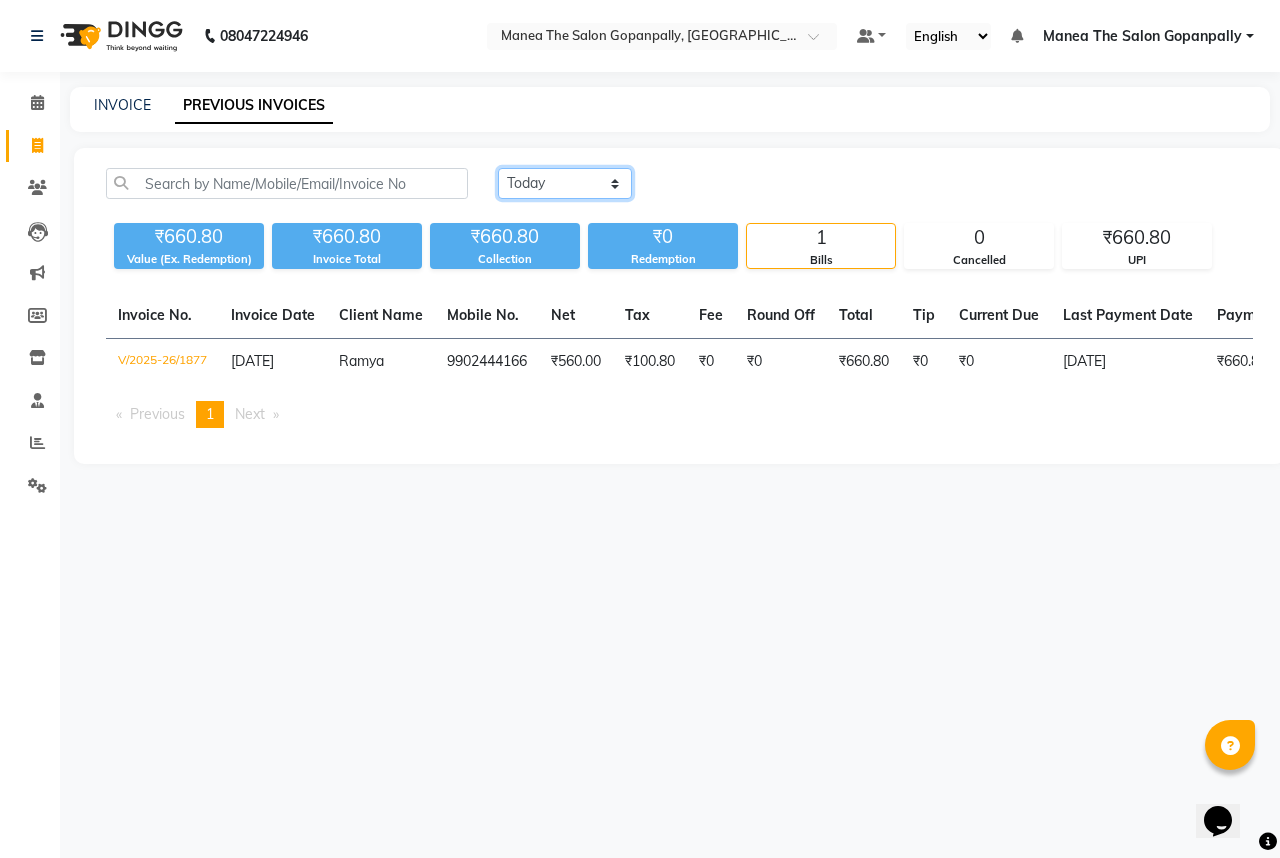 click on "[DATE] [DATE] Custom Range" 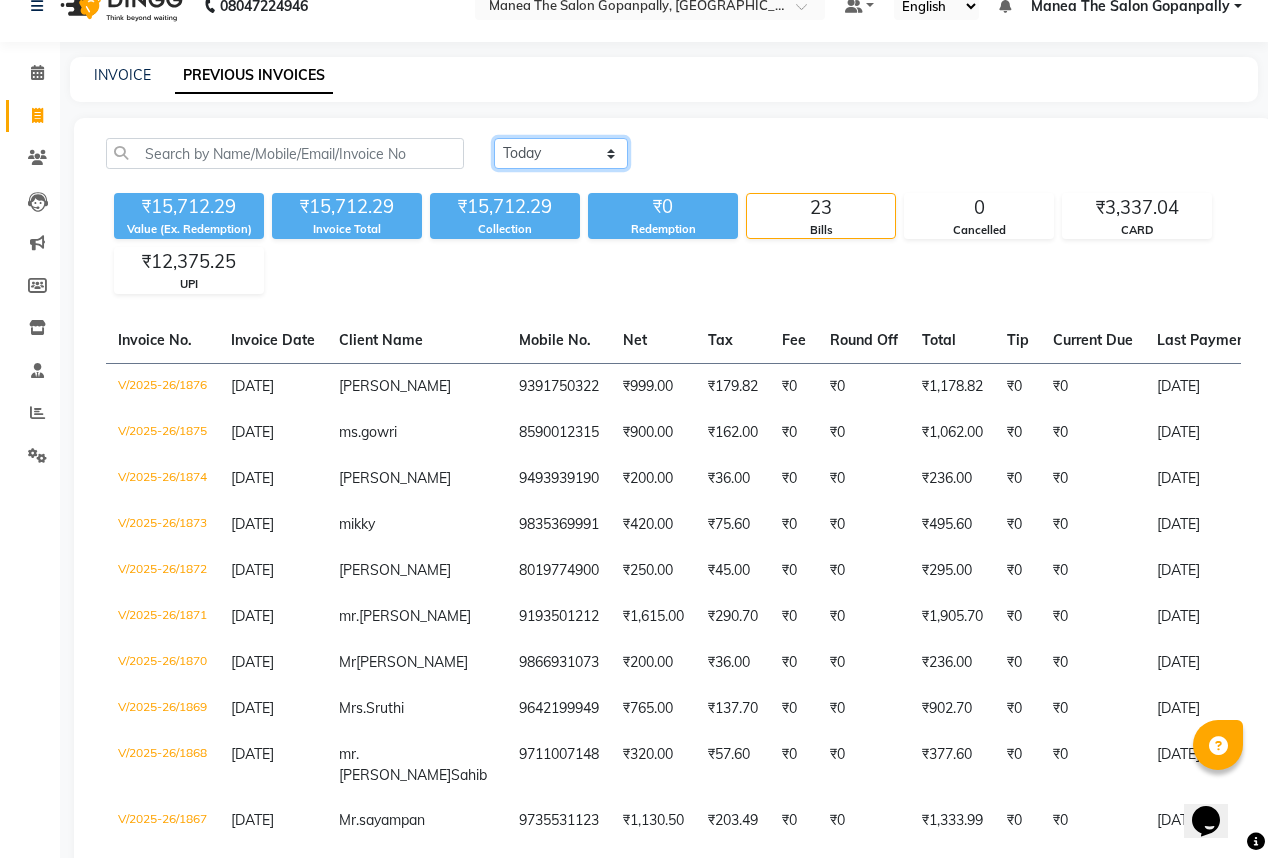 scroll, scrollTop: 0, scrollLeft: 0, axis: both 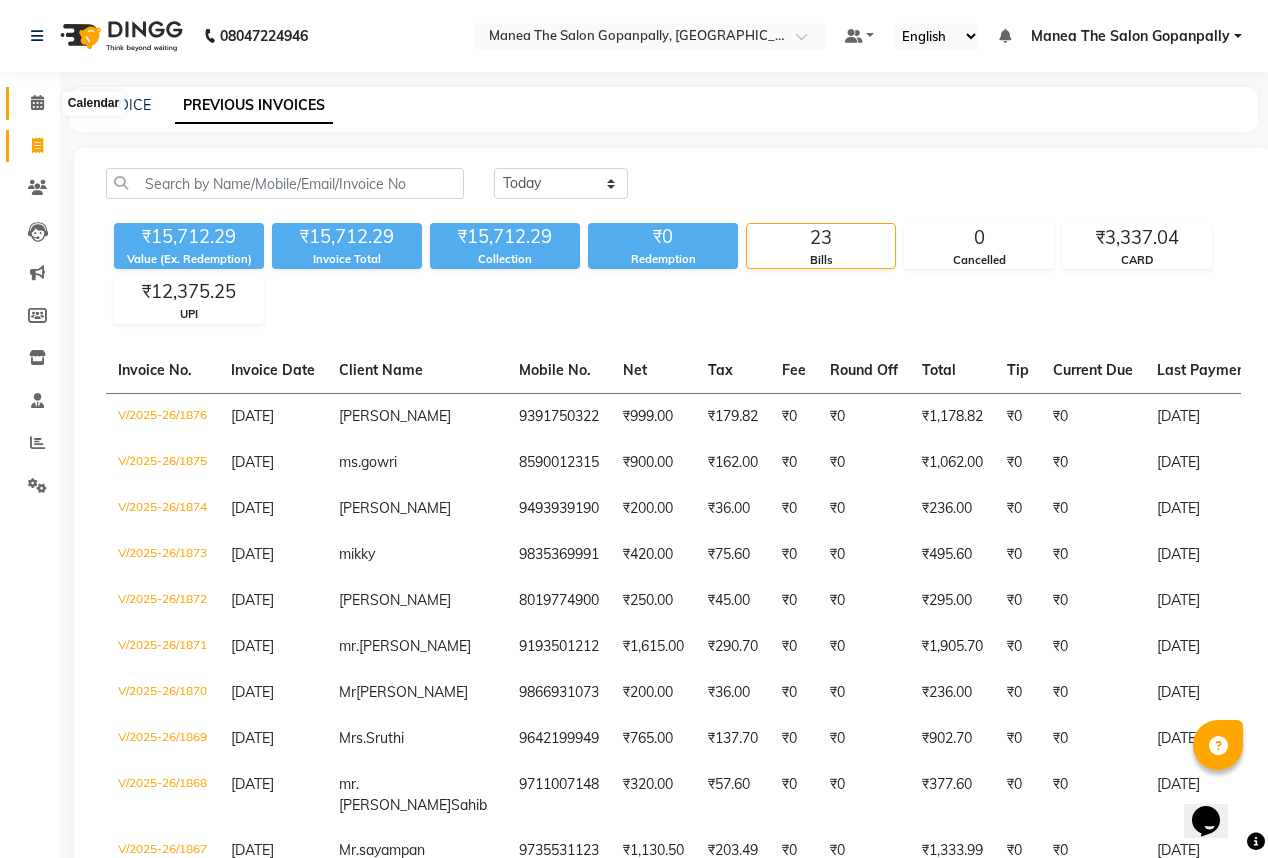 click 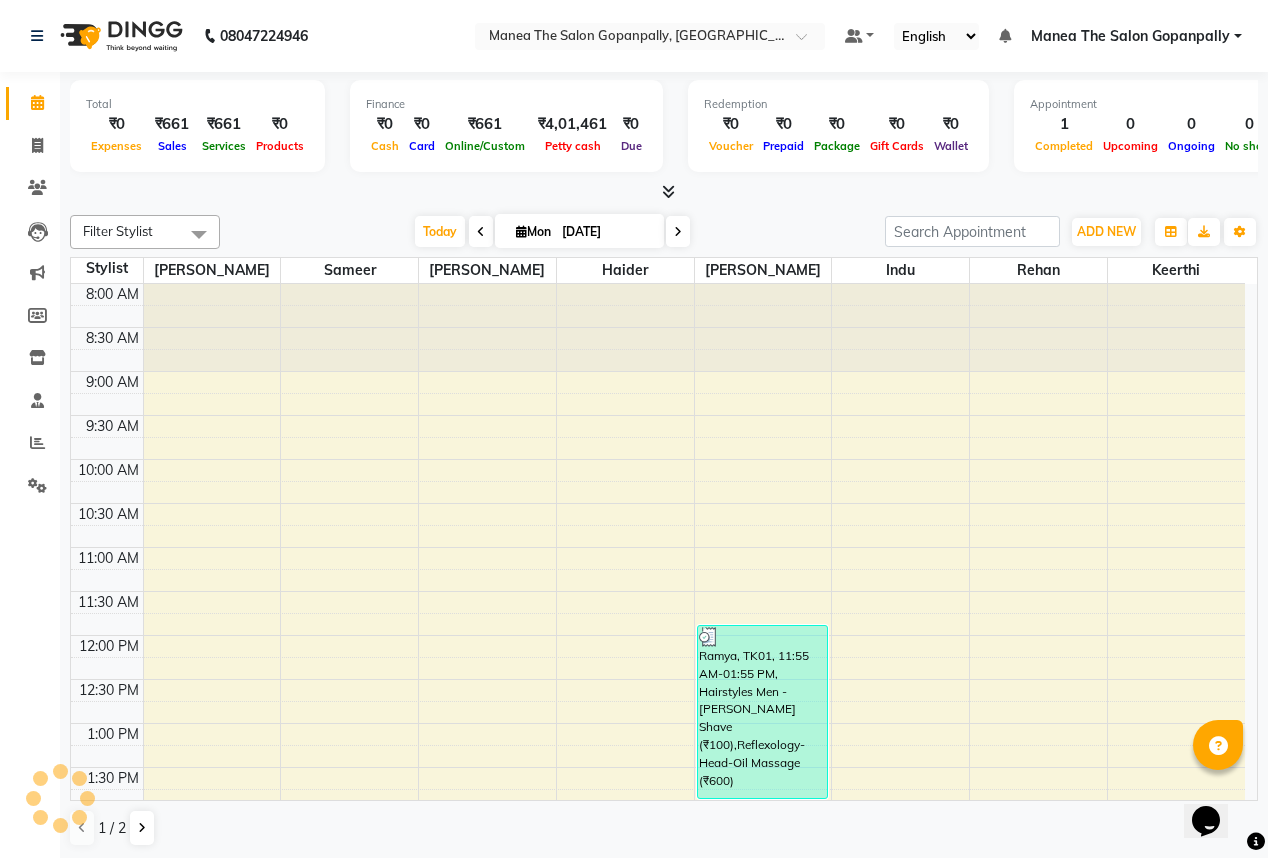 scroll, scrollTop: 0, scrollLeft: 0, axis: both 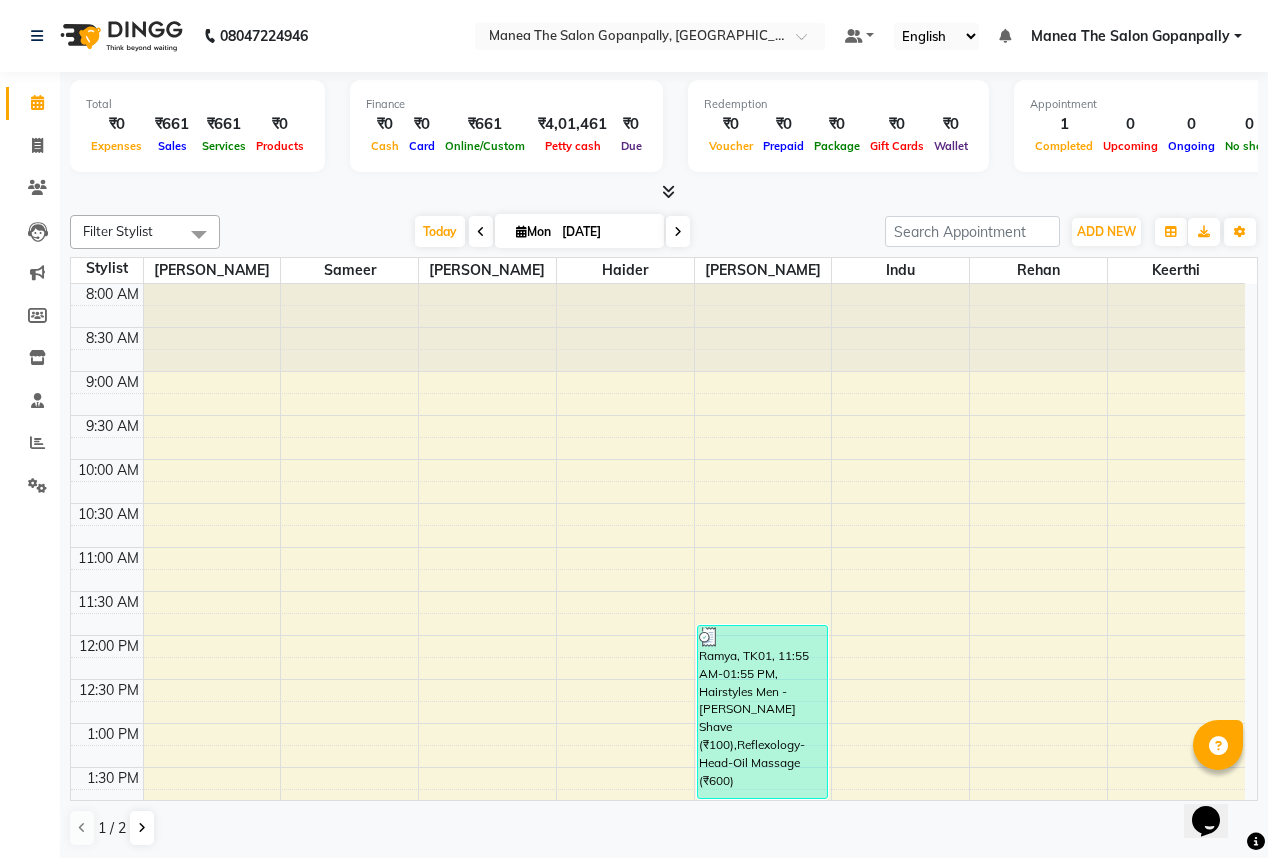 click at bounding box center [481, 232] 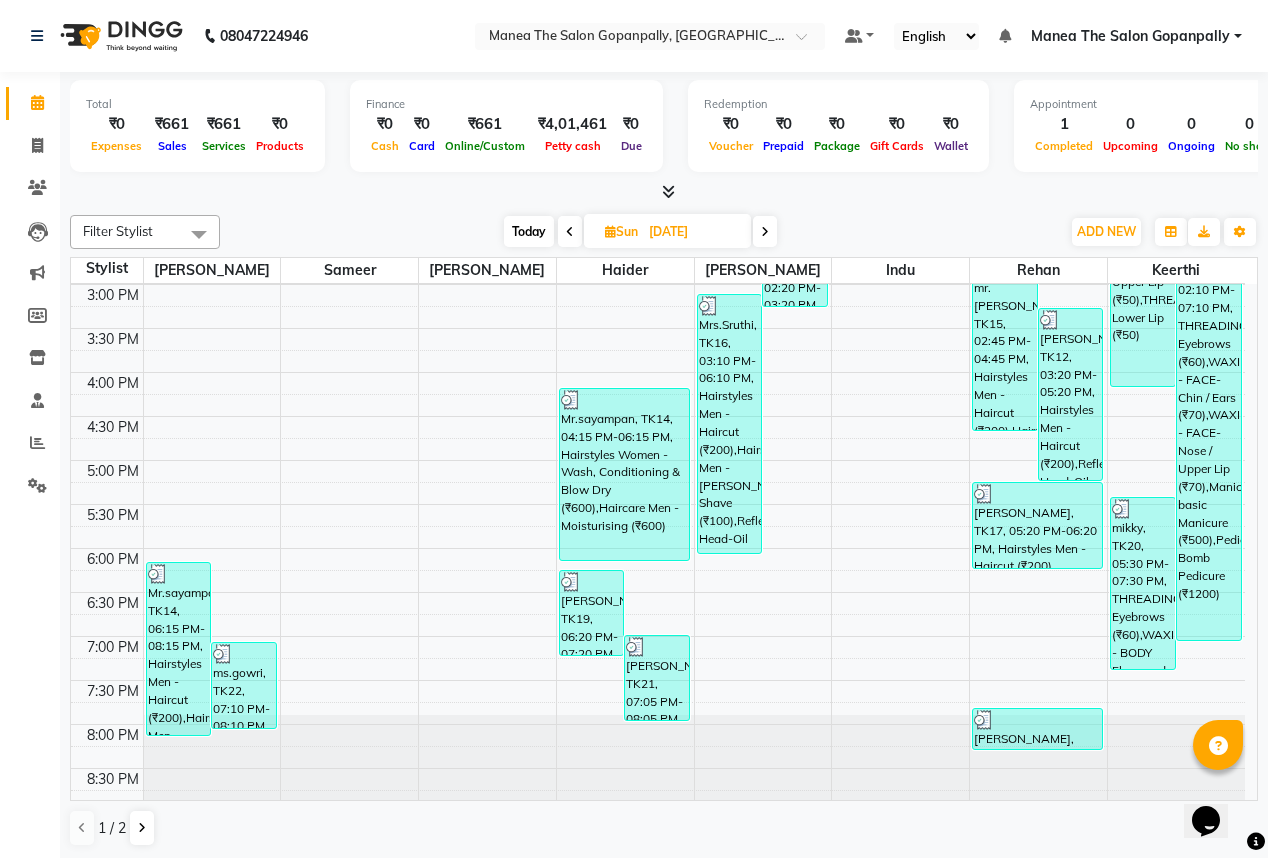 scroll, scrollTop: 616, scrollLeft: 0, axis: vertical 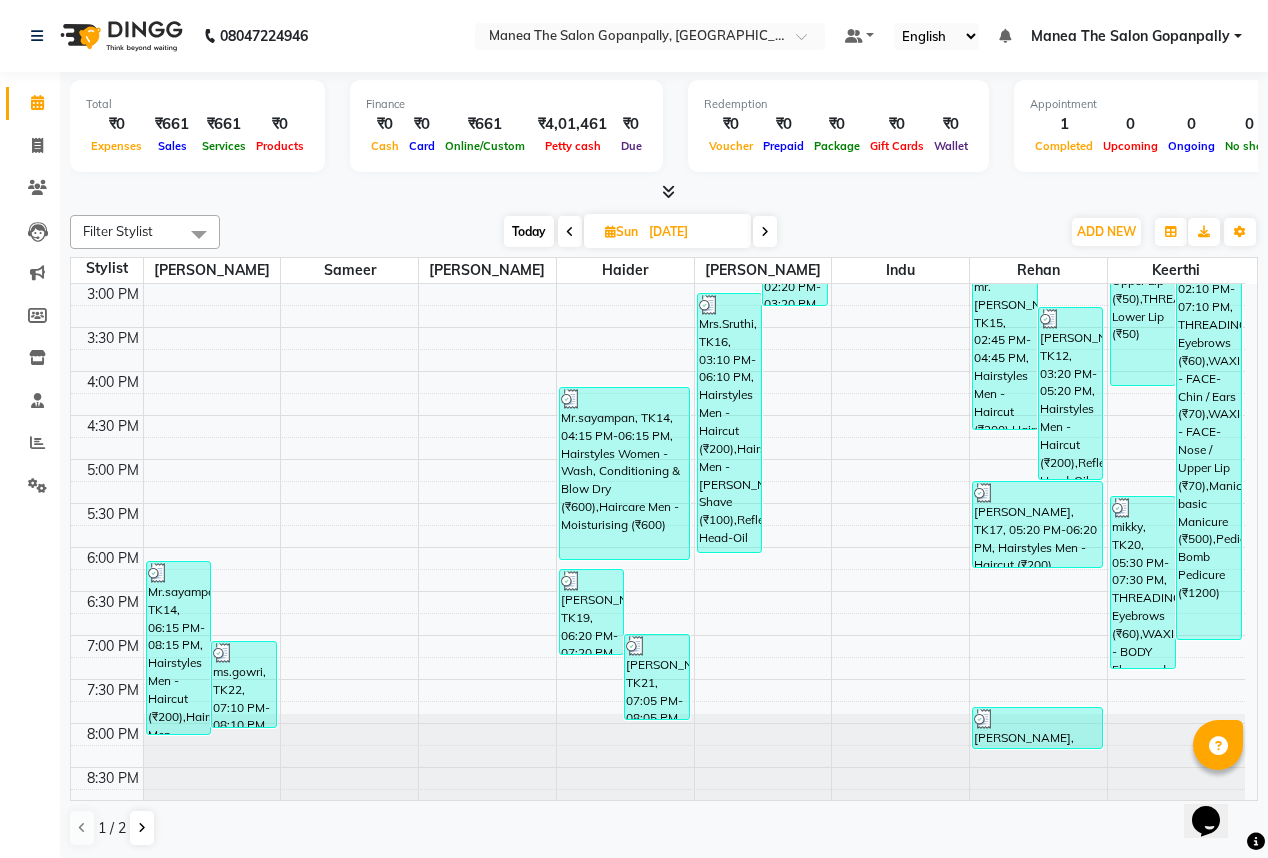 click at bounding box center [900, 757] 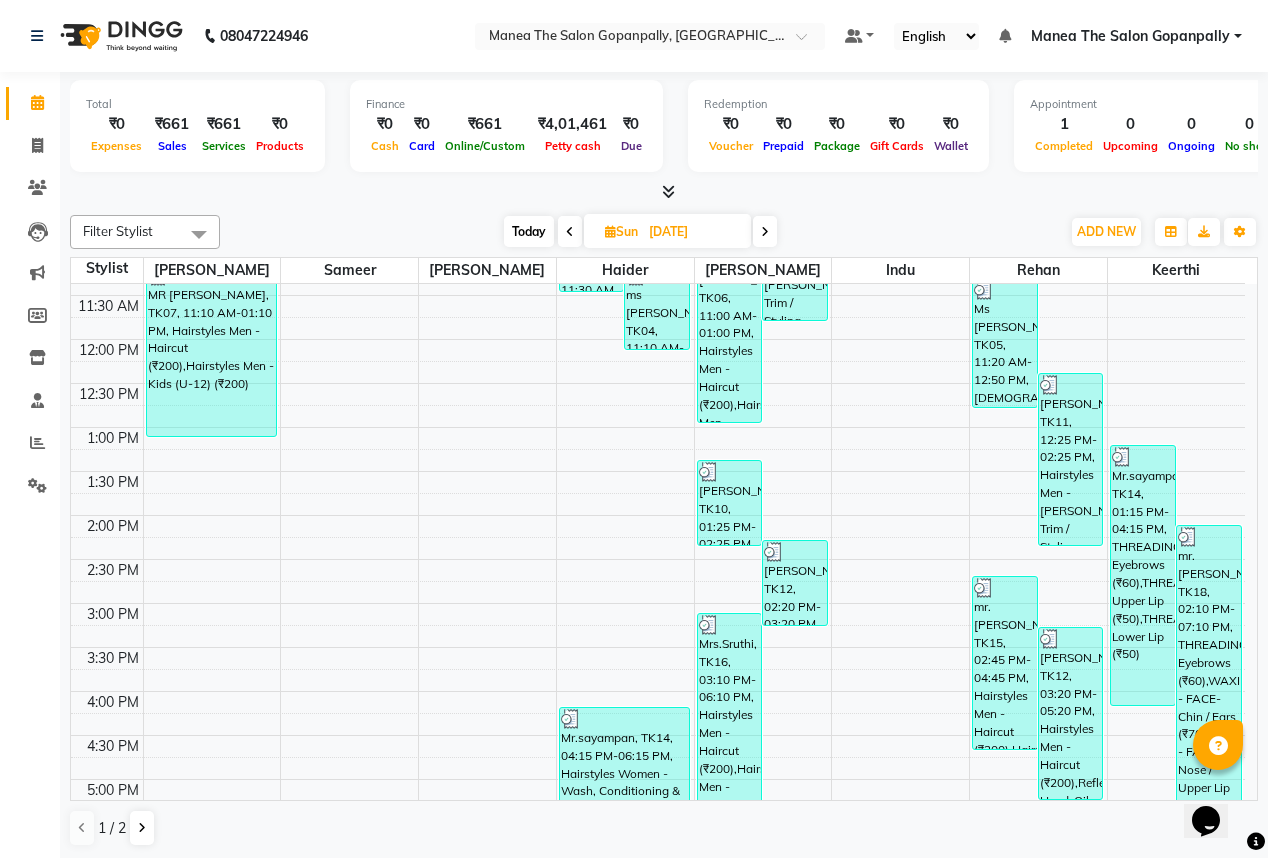 scroll, scrollTop: 0, scrollLeft: 0, axis: both 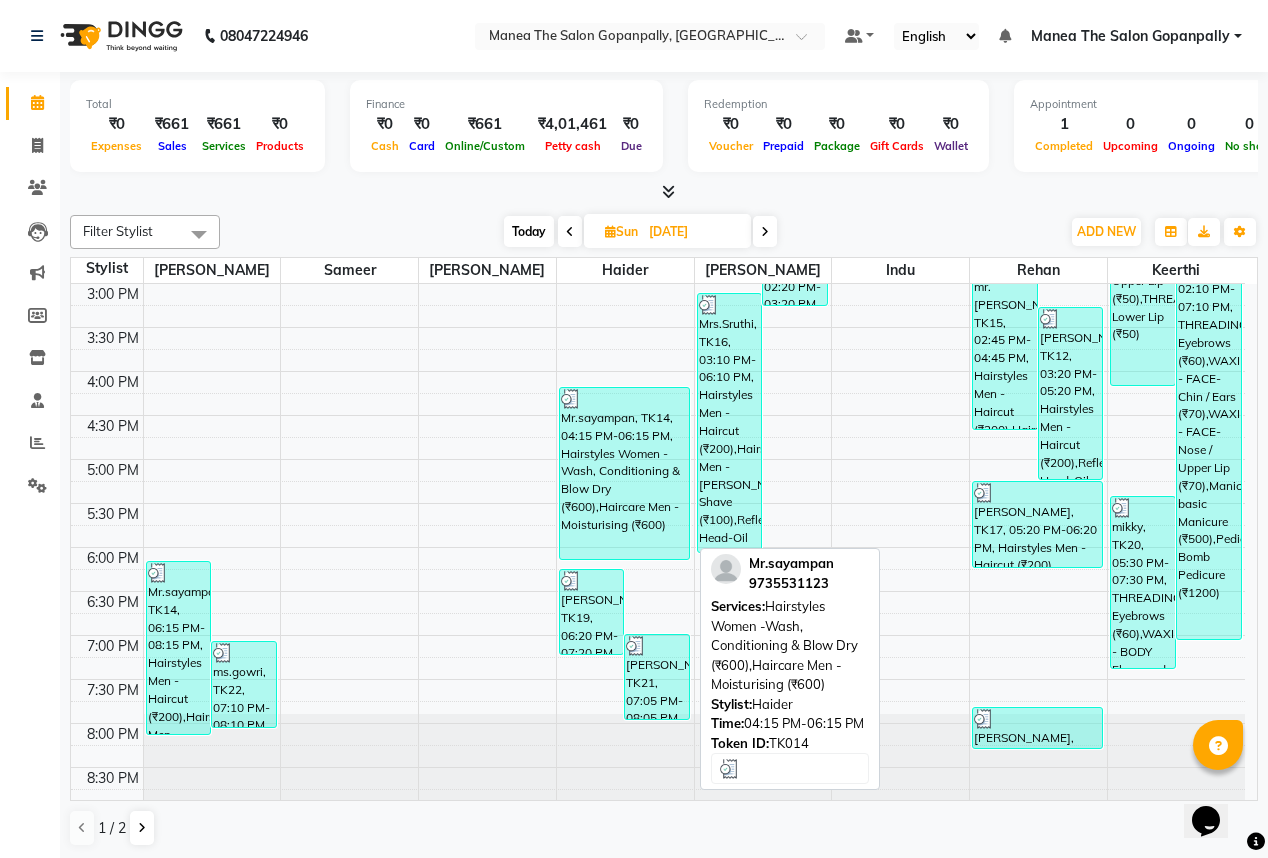 click on "Mr.sayampan, TK14, 04:15 PM-06:15 PM, Hairstyles Women -Wash, Conditioning & Blow Dry (₹600),Haircare Men -Moisturising (₹600)" at bounding box center [624, 473] 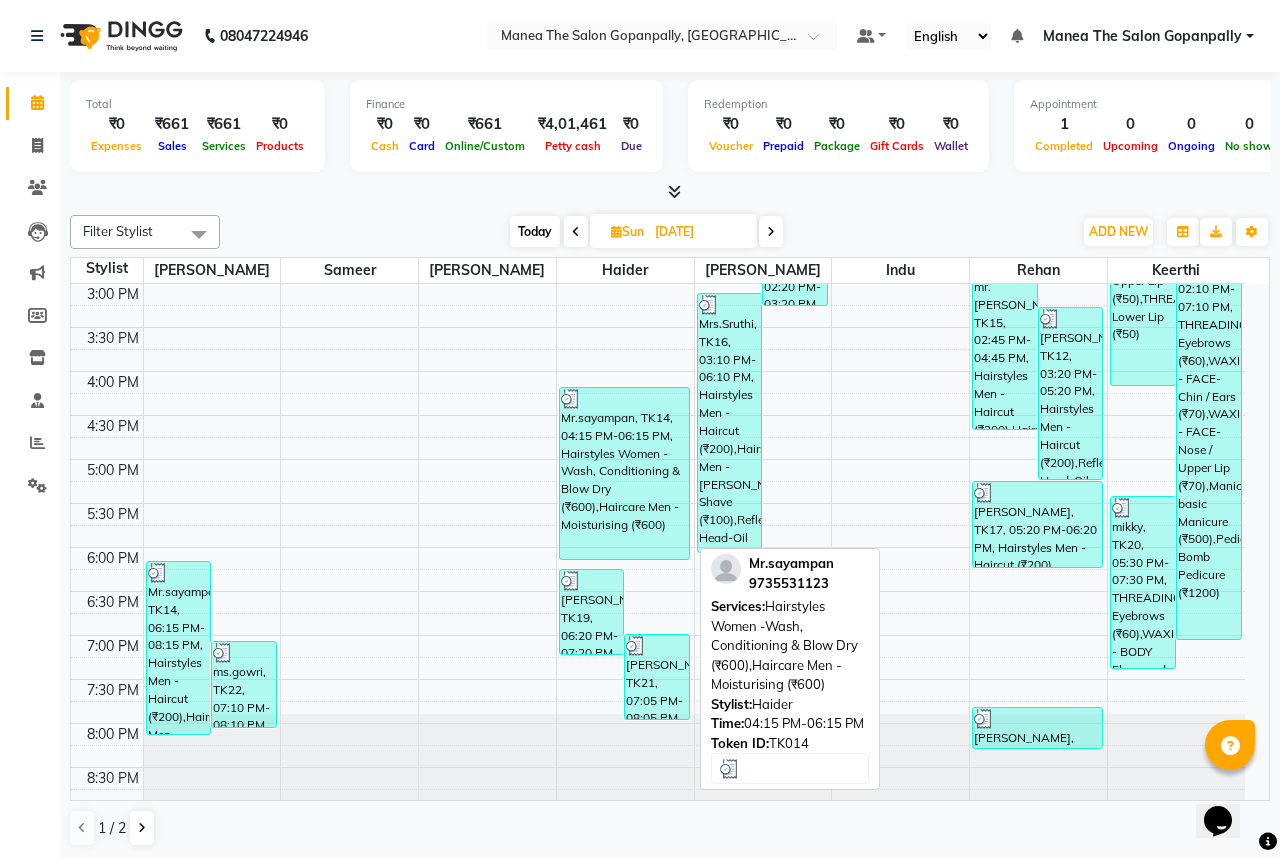 select on "3" 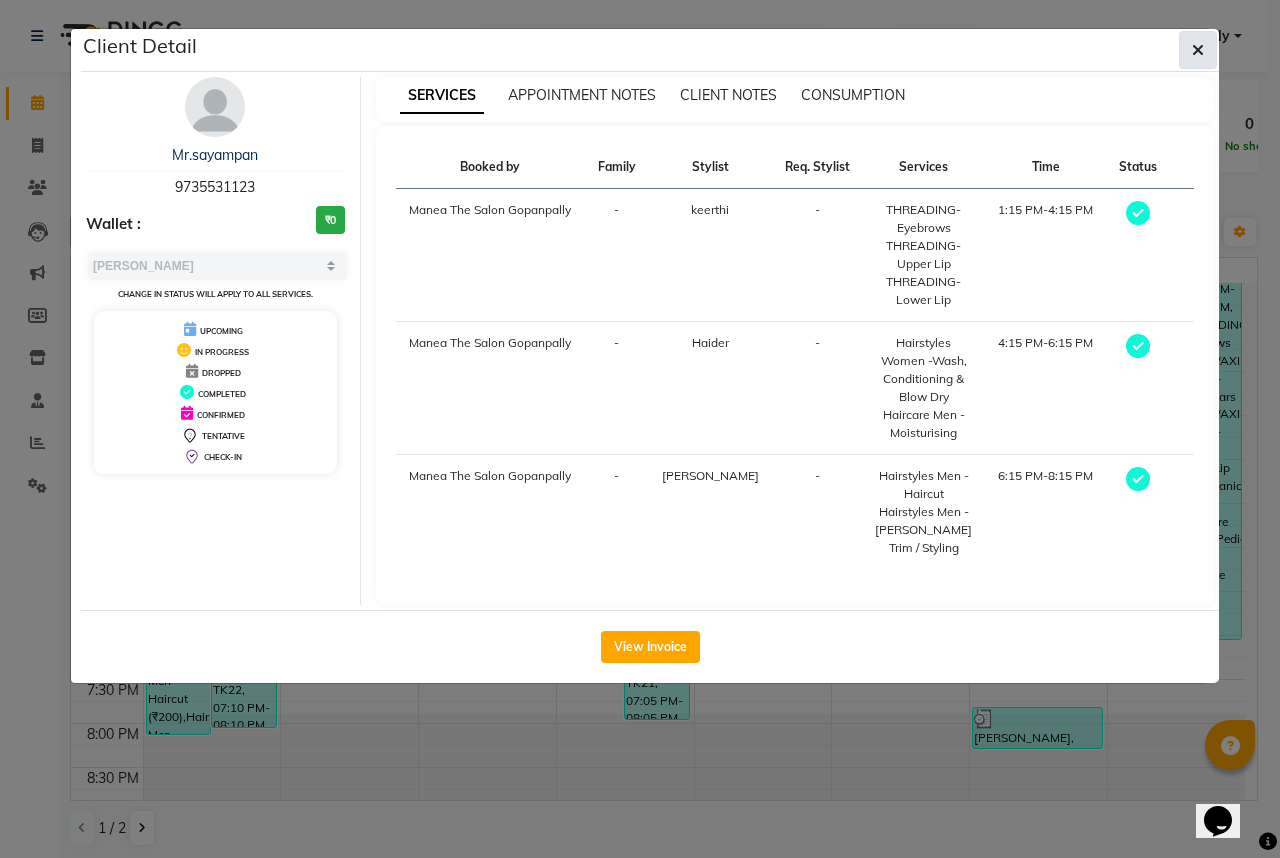 click 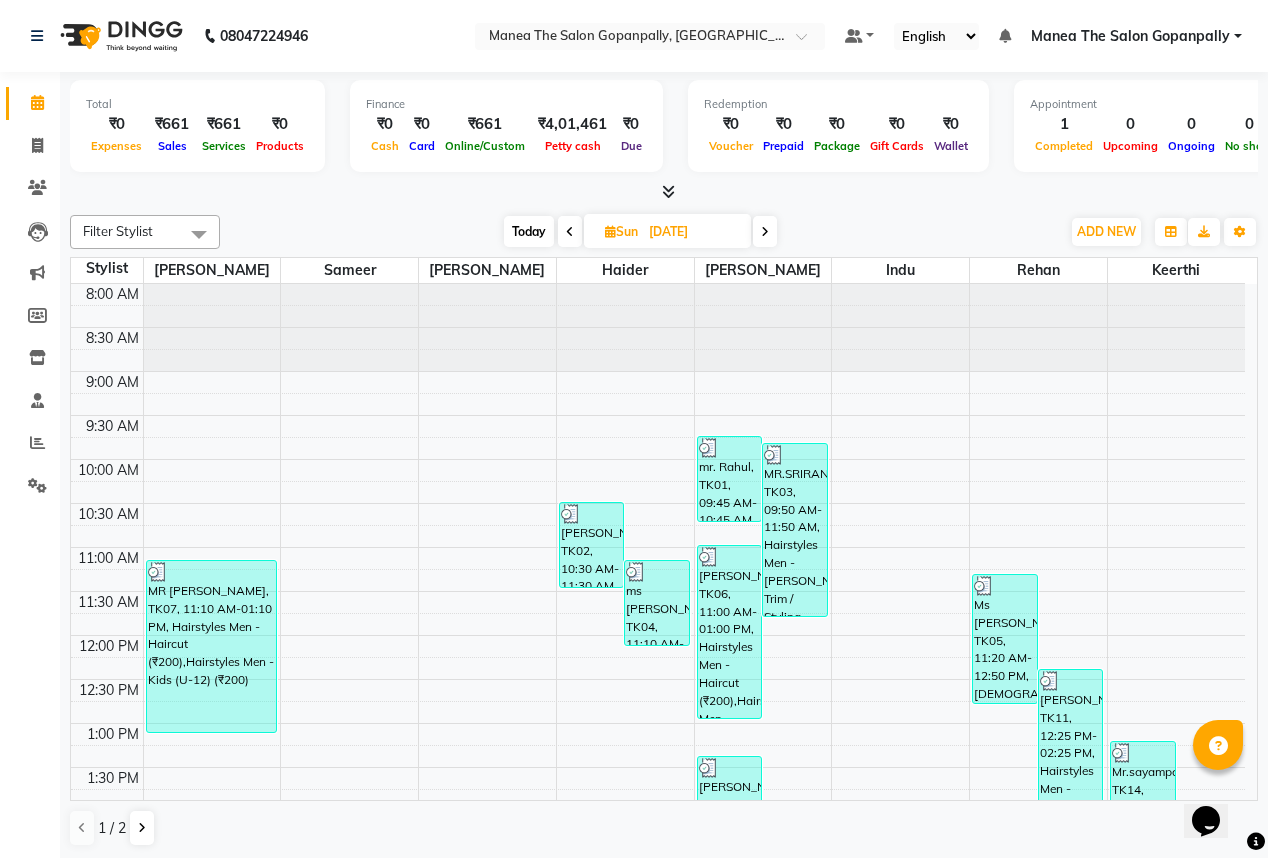scroll, scrollTop: 0, scrollLeft: 0, axis: both 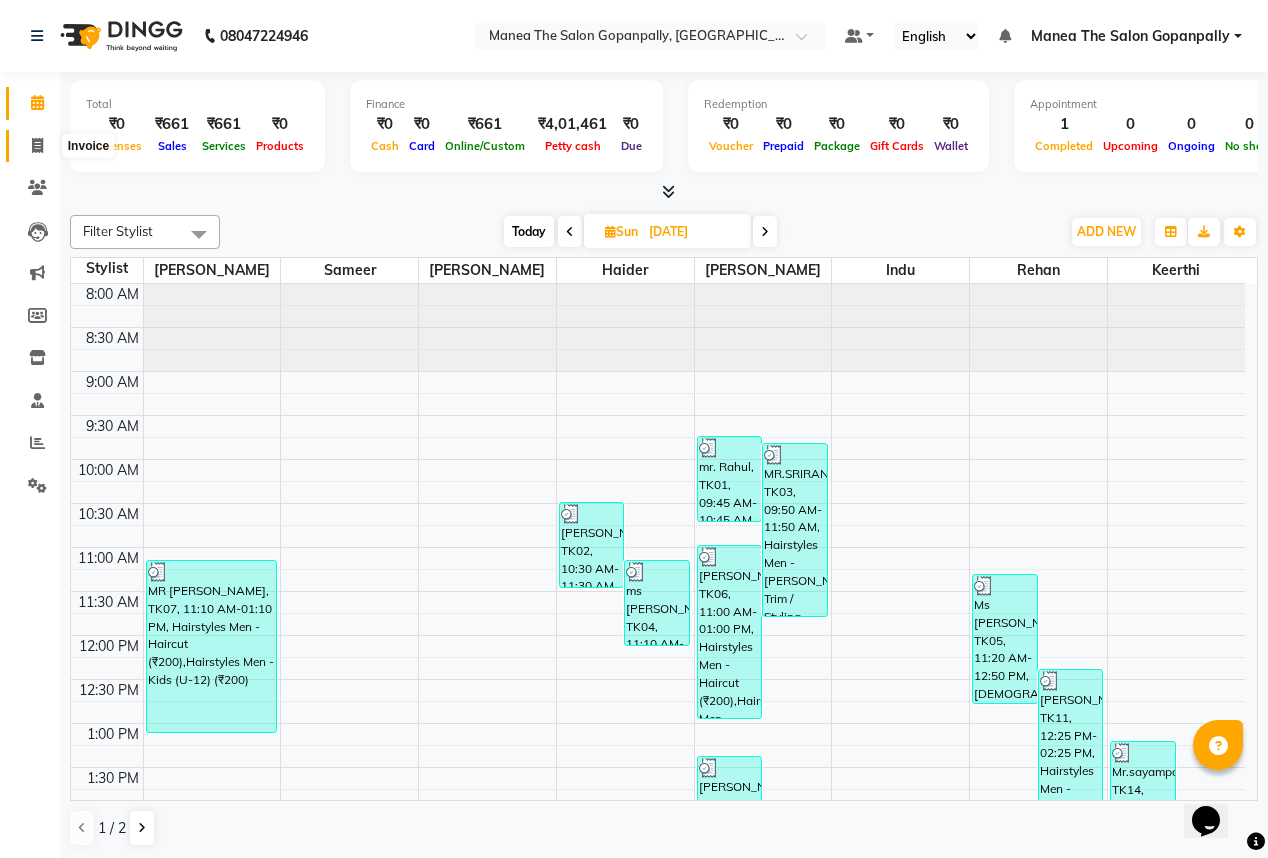 click 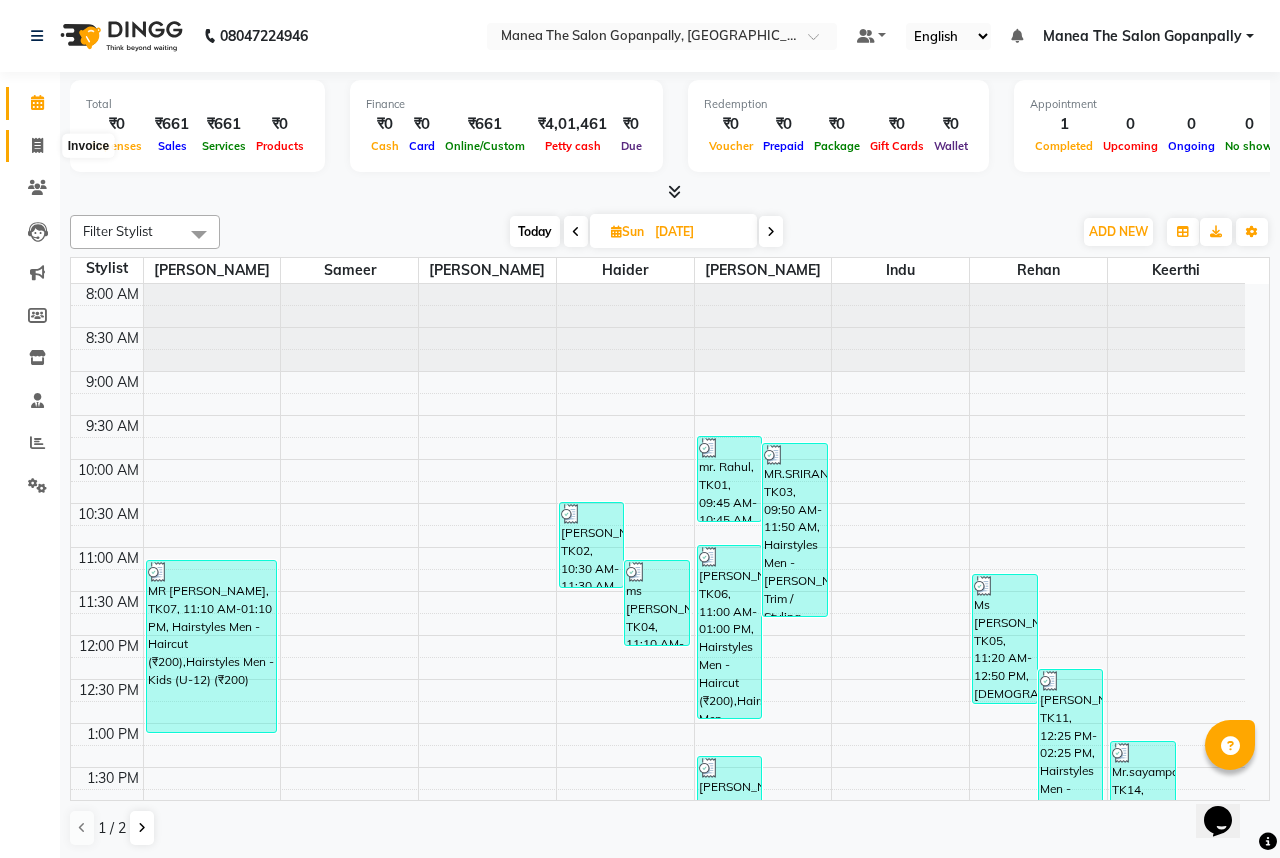 select on "7027" 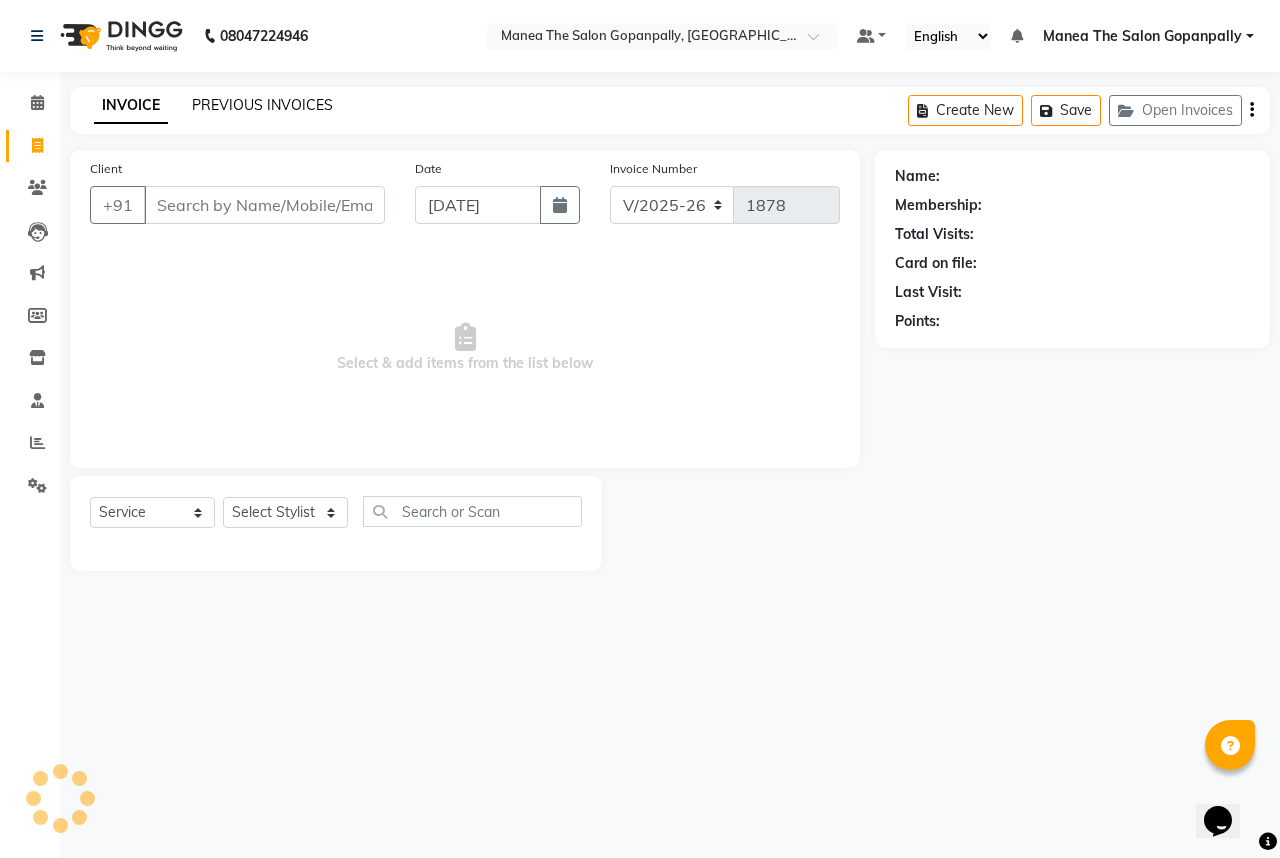 click on "PREVIOUS INVOICES" 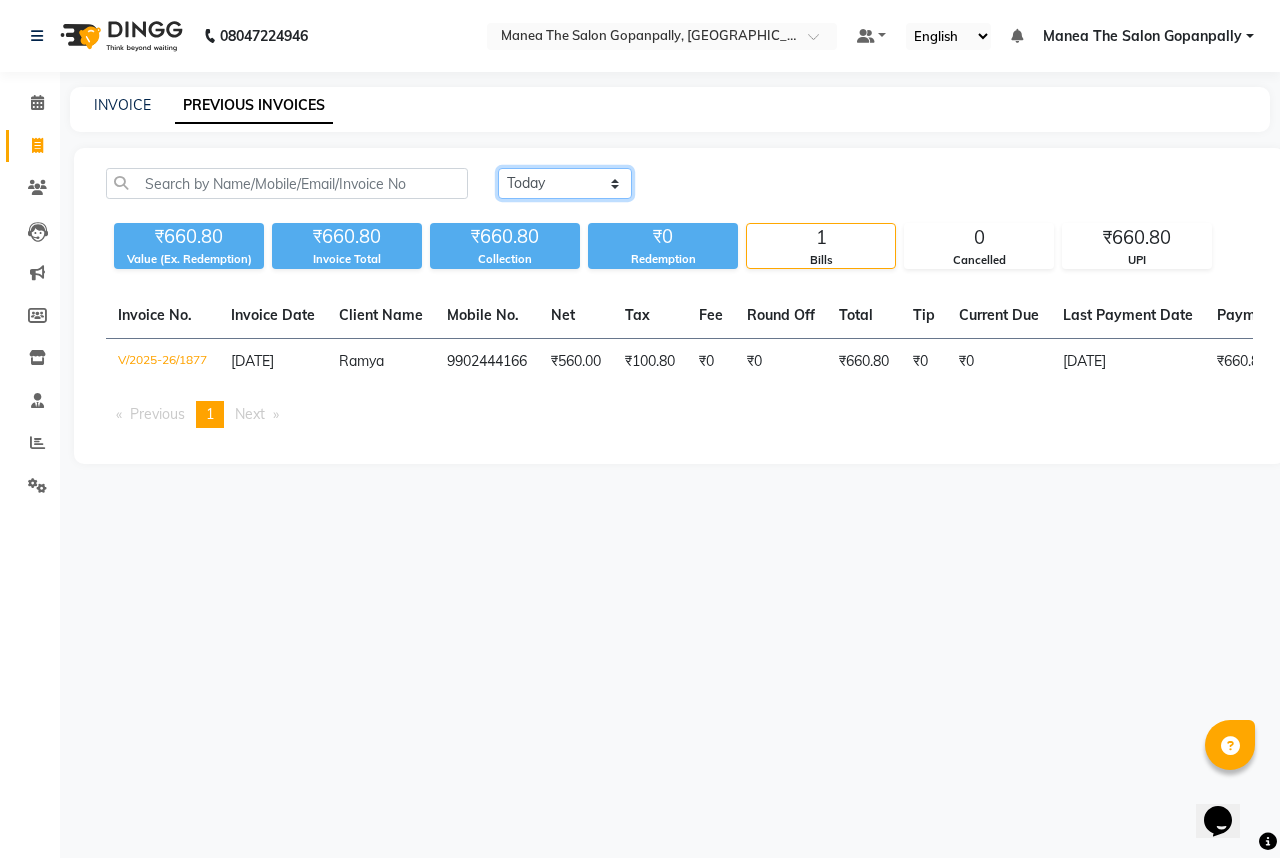 click on "[DATE] [DATE] Custom Range" 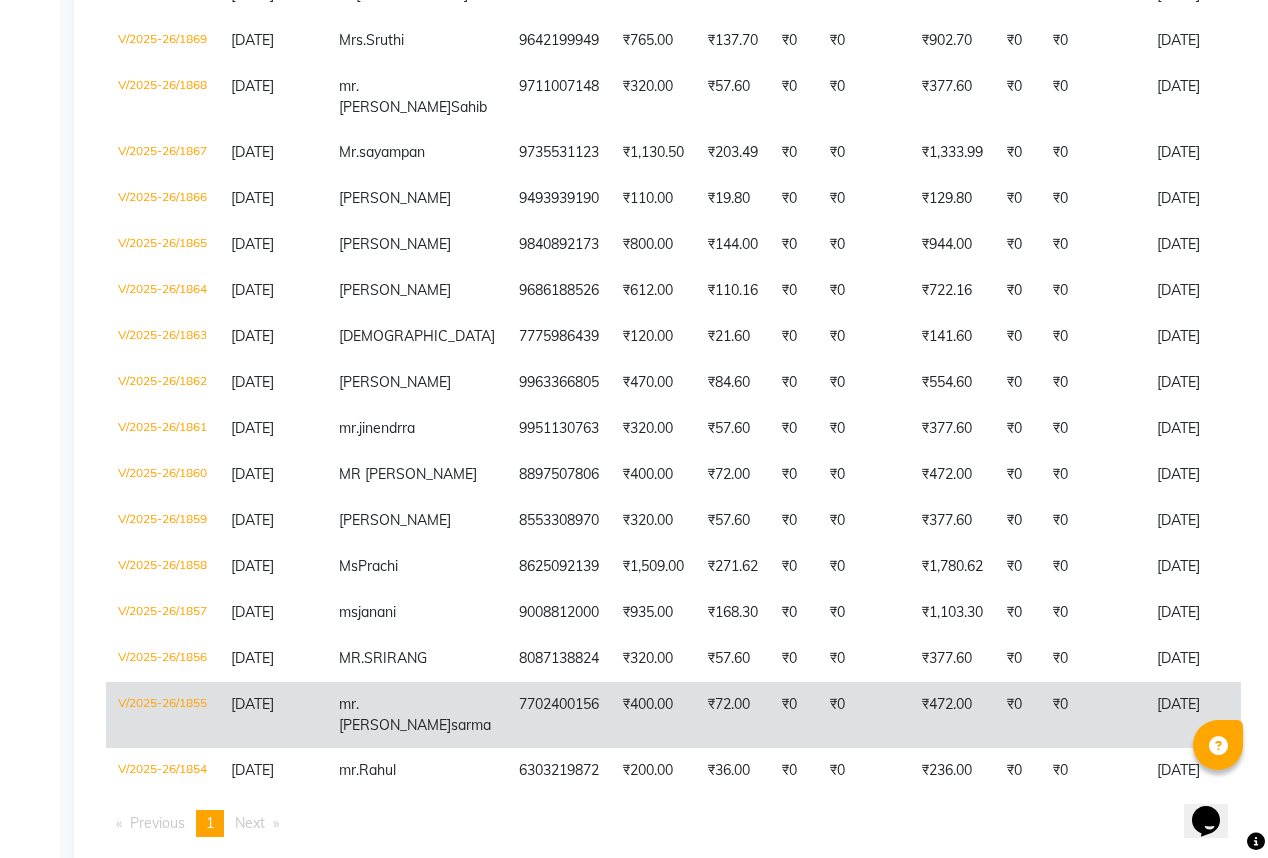 scroll, scrollTop: 757, scrollLeft: 0, axis: vertical 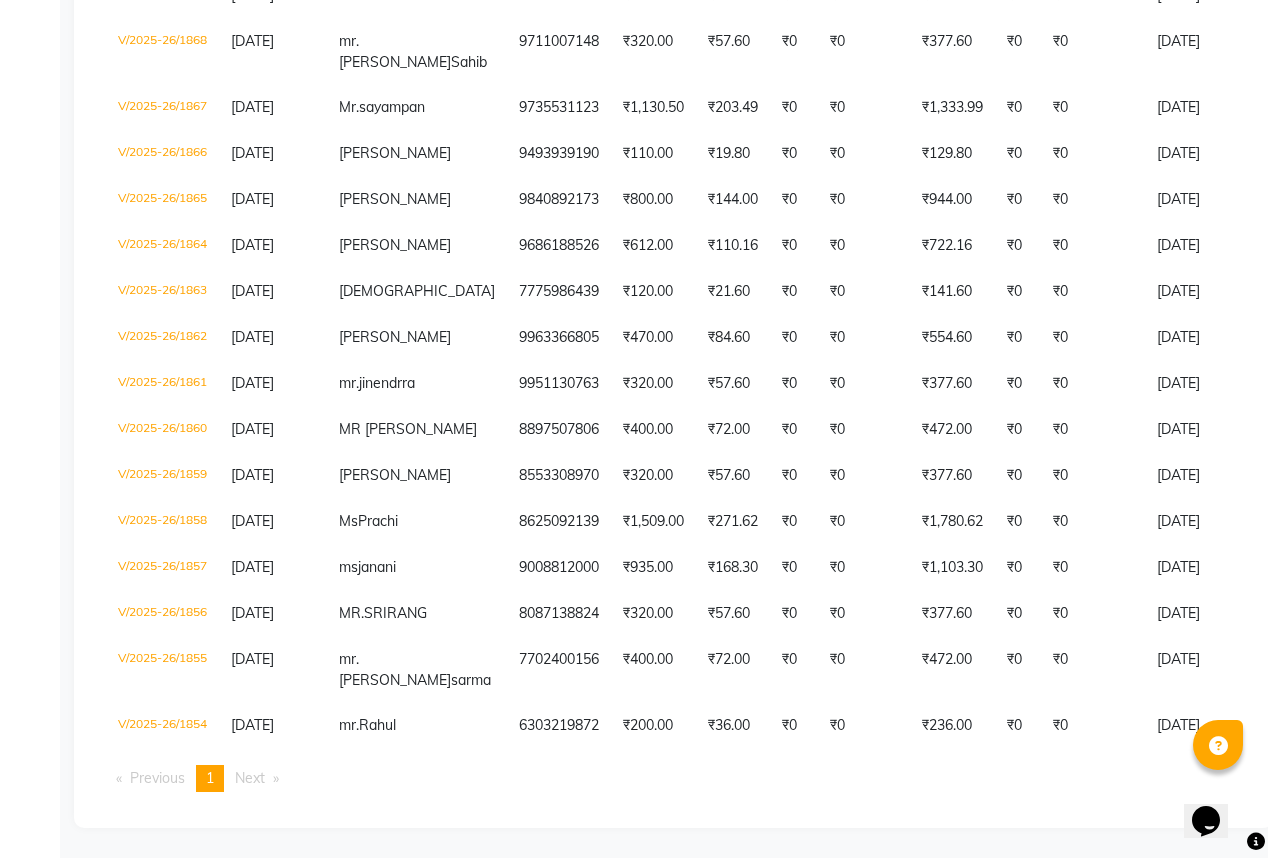 click on "Next  page" at bounding box center (250, 778) 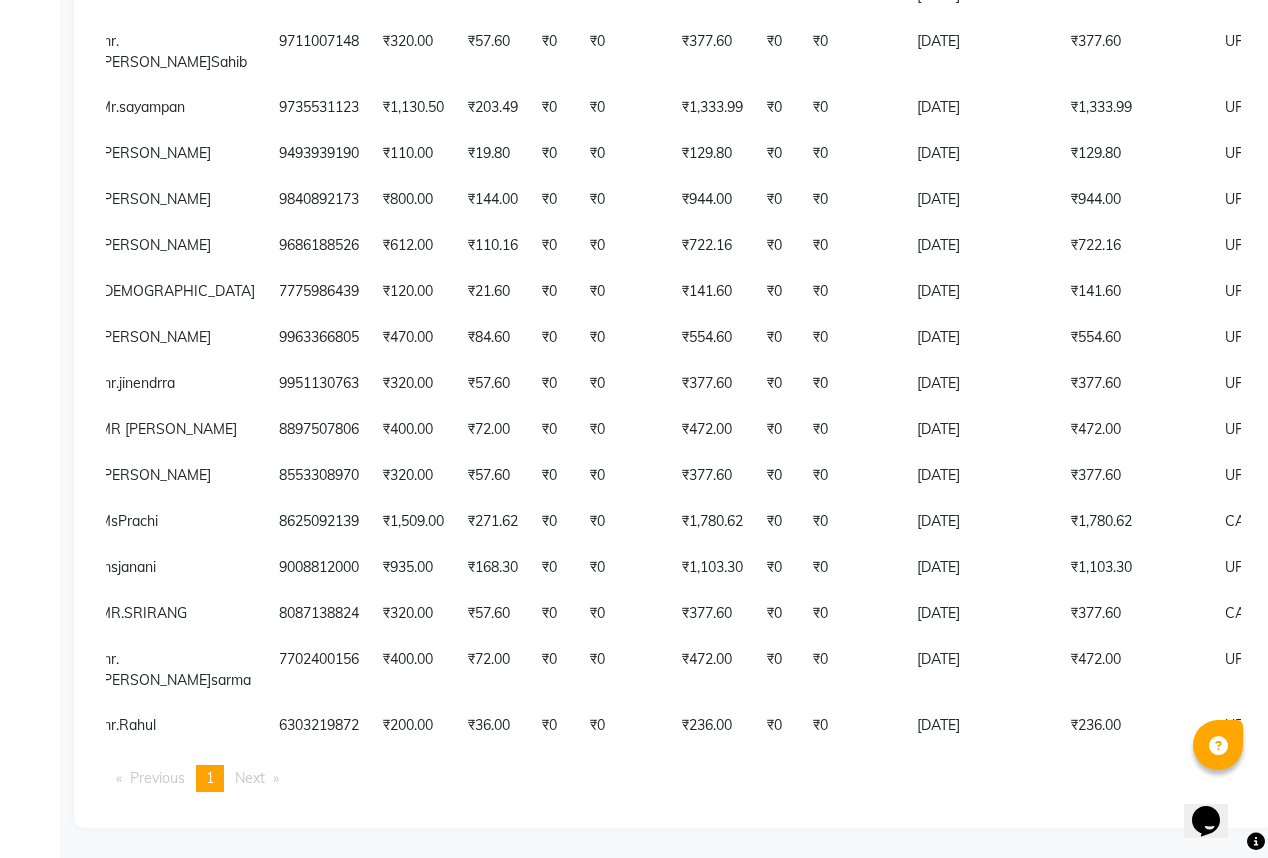 scroll, scrollTop: 0, scrollLeft: 0, axis: both 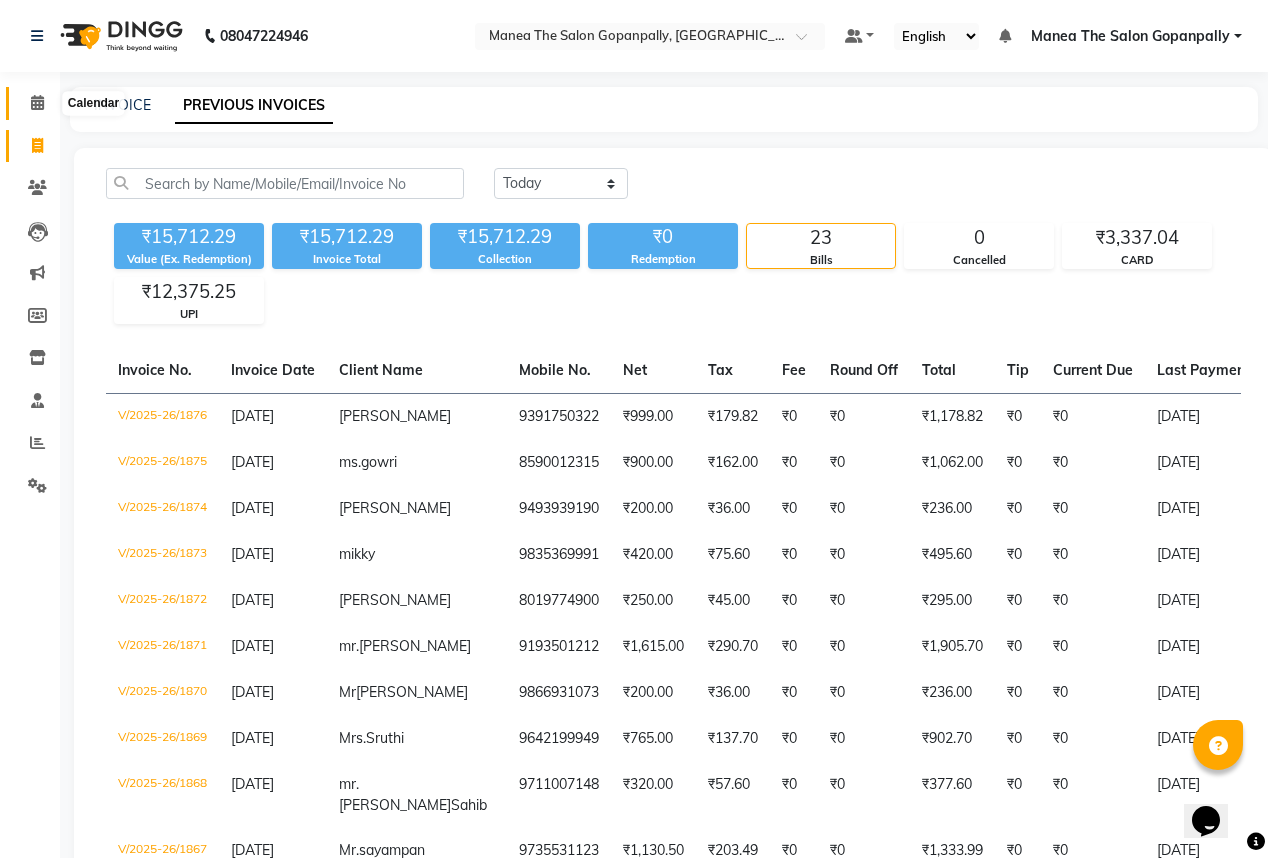 click 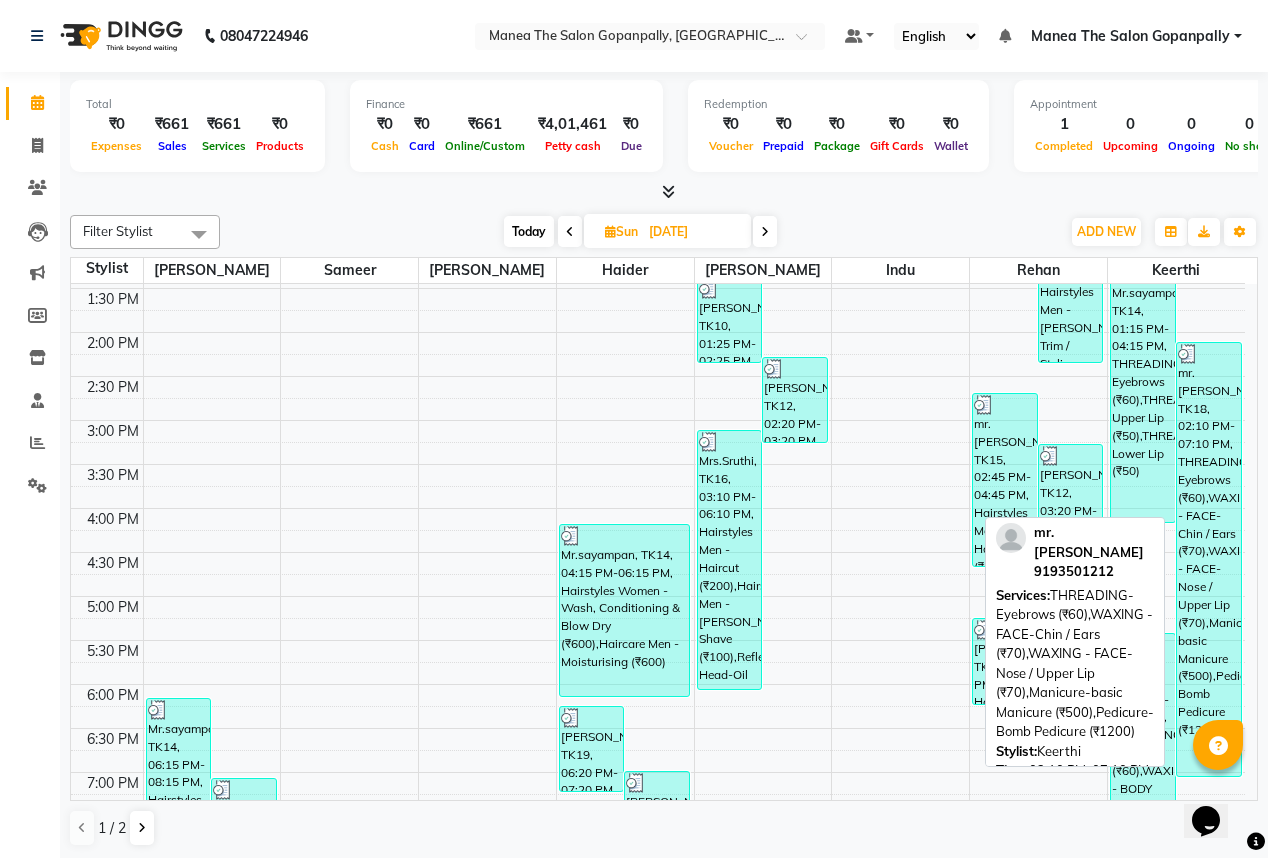 scroll, scrollTop: 480, scrollLeft: 0, axis: vertical 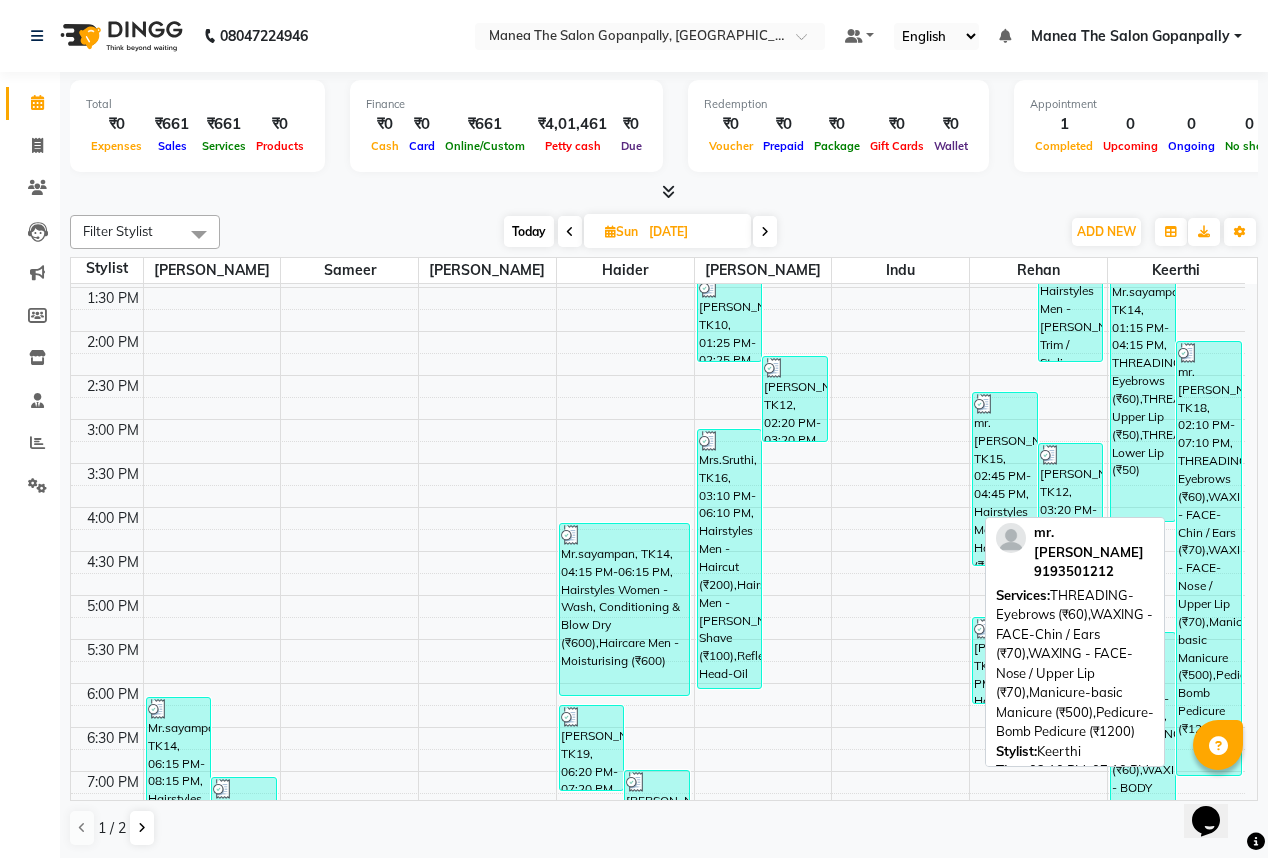 click on "mr. [PERSON_NAME], TK18, 02:10 PM-07:10 PM, THREADING-Eyebrows (₹60),WAXING - FACE-Chin / Ears (₹70),WAXING - FACE-Nose / Upper Lip (₹70),Manicure-basic Manicure (₹500),Pedicure-Bomb Pedicure (₹1200)" at bounding box center (1209, 558) 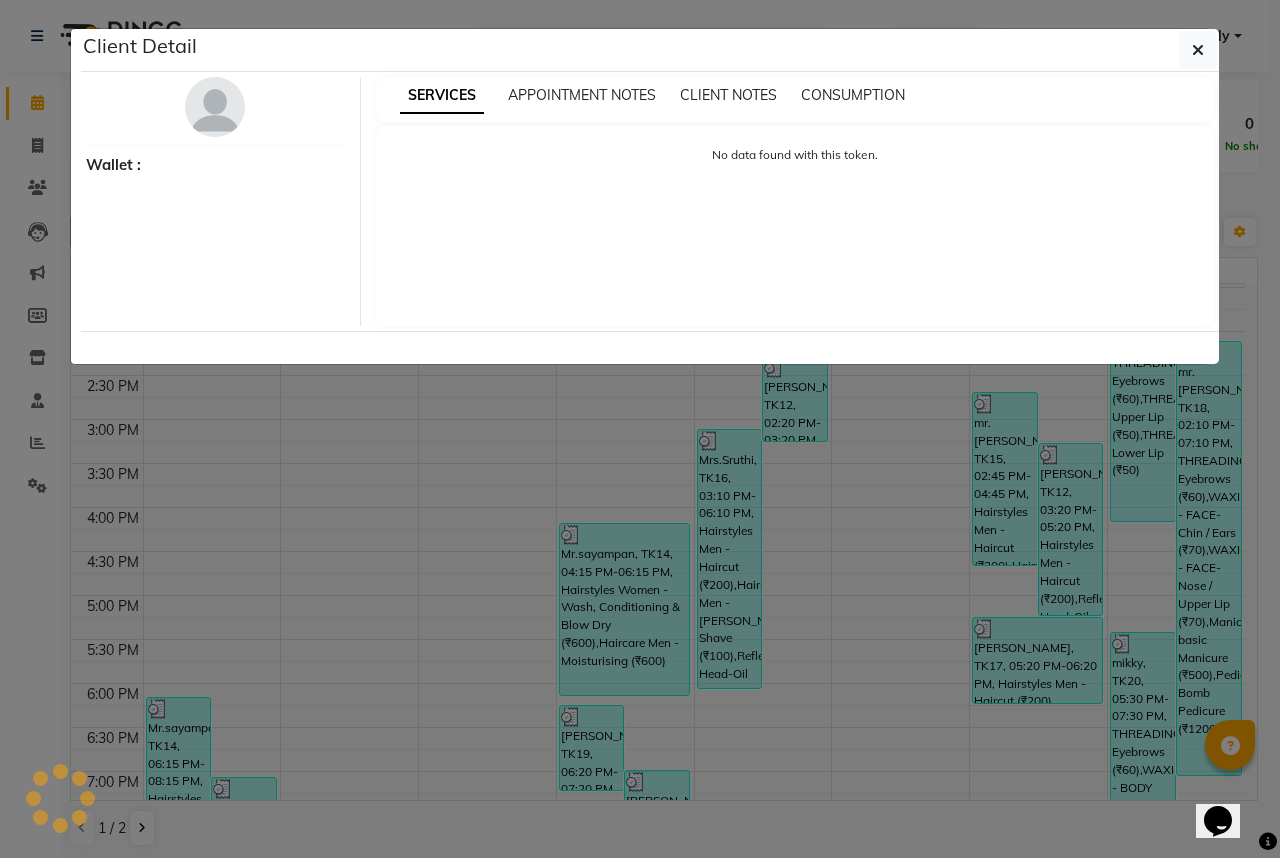 select on "3" 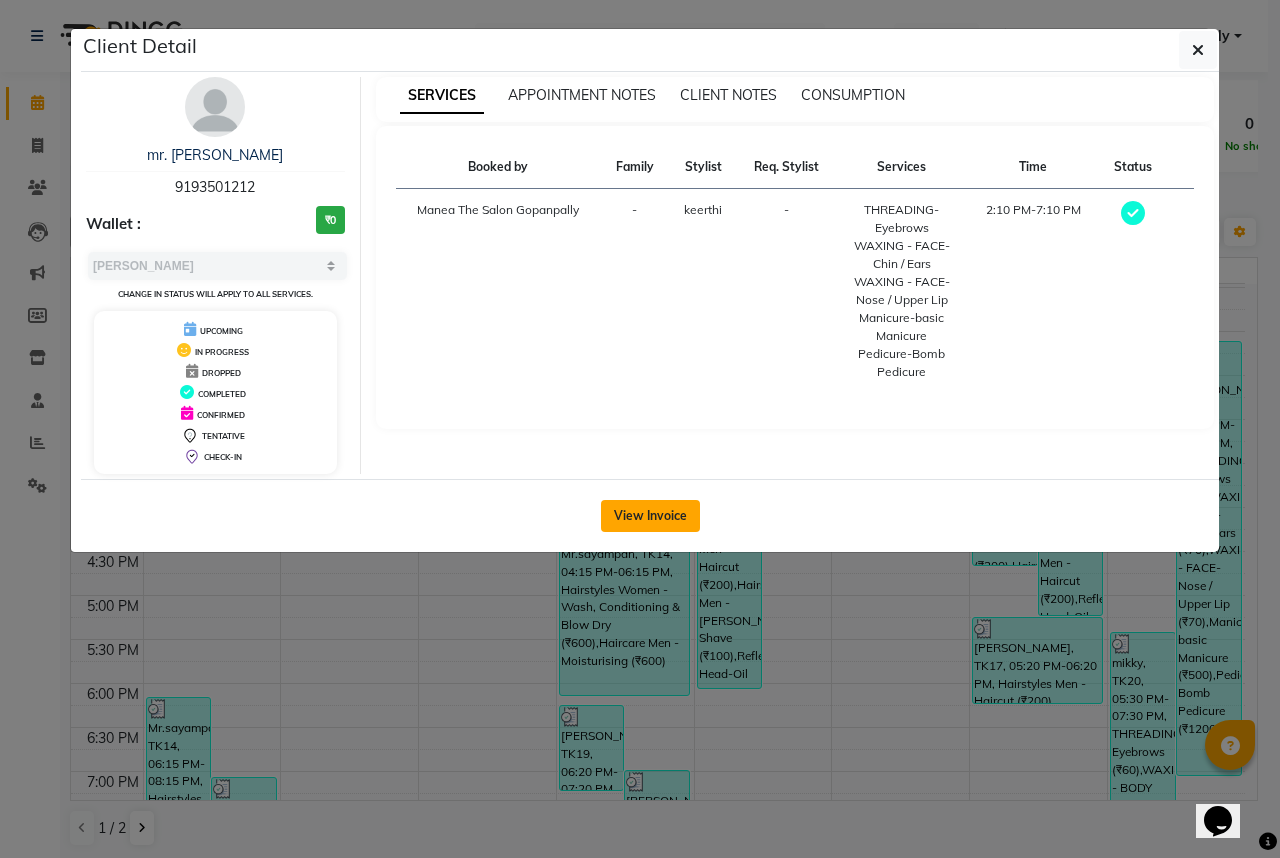 click on "View Invoice" 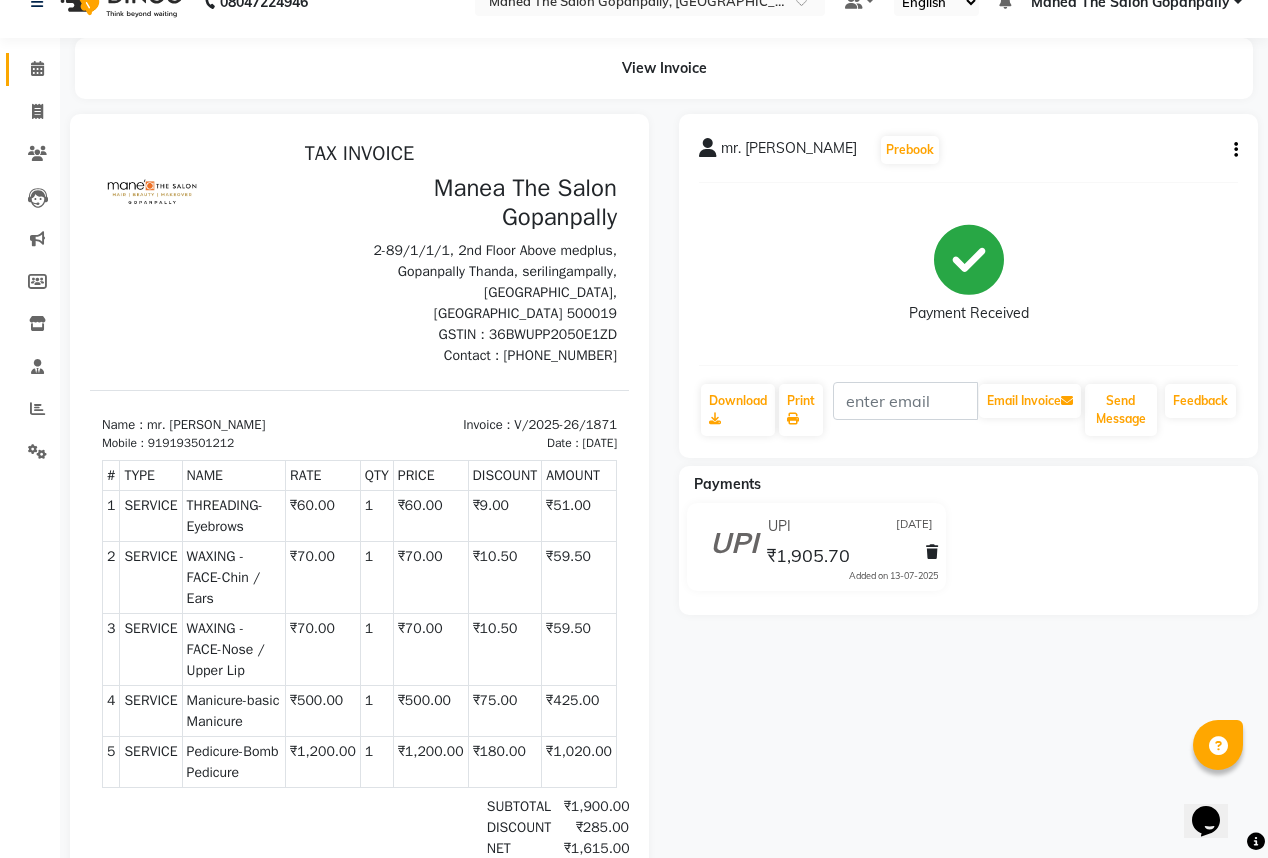 scroll, scrollTop: 0, scrollLeft: 0, axis: both 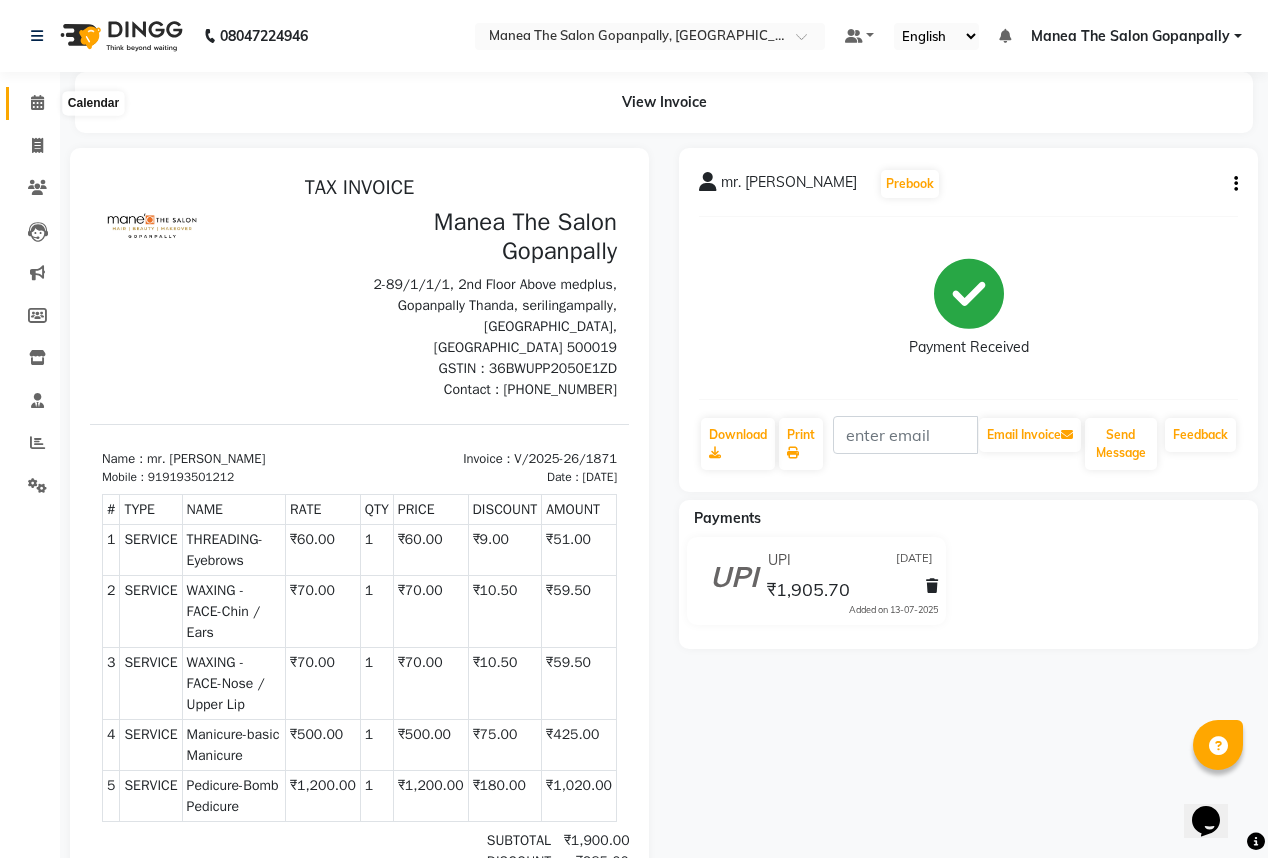 click 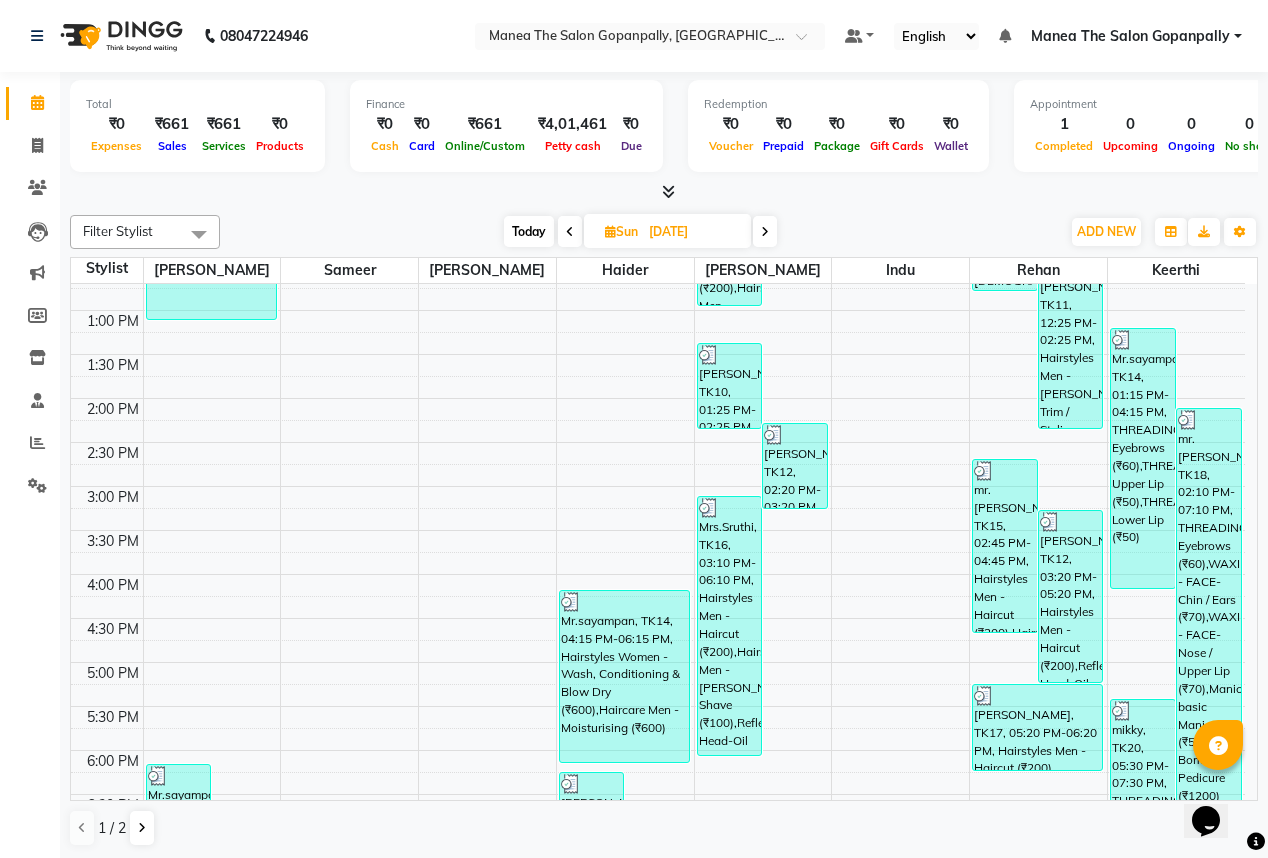scroll, scrollTop: 480, scrollLeft: 0, axis: vertical 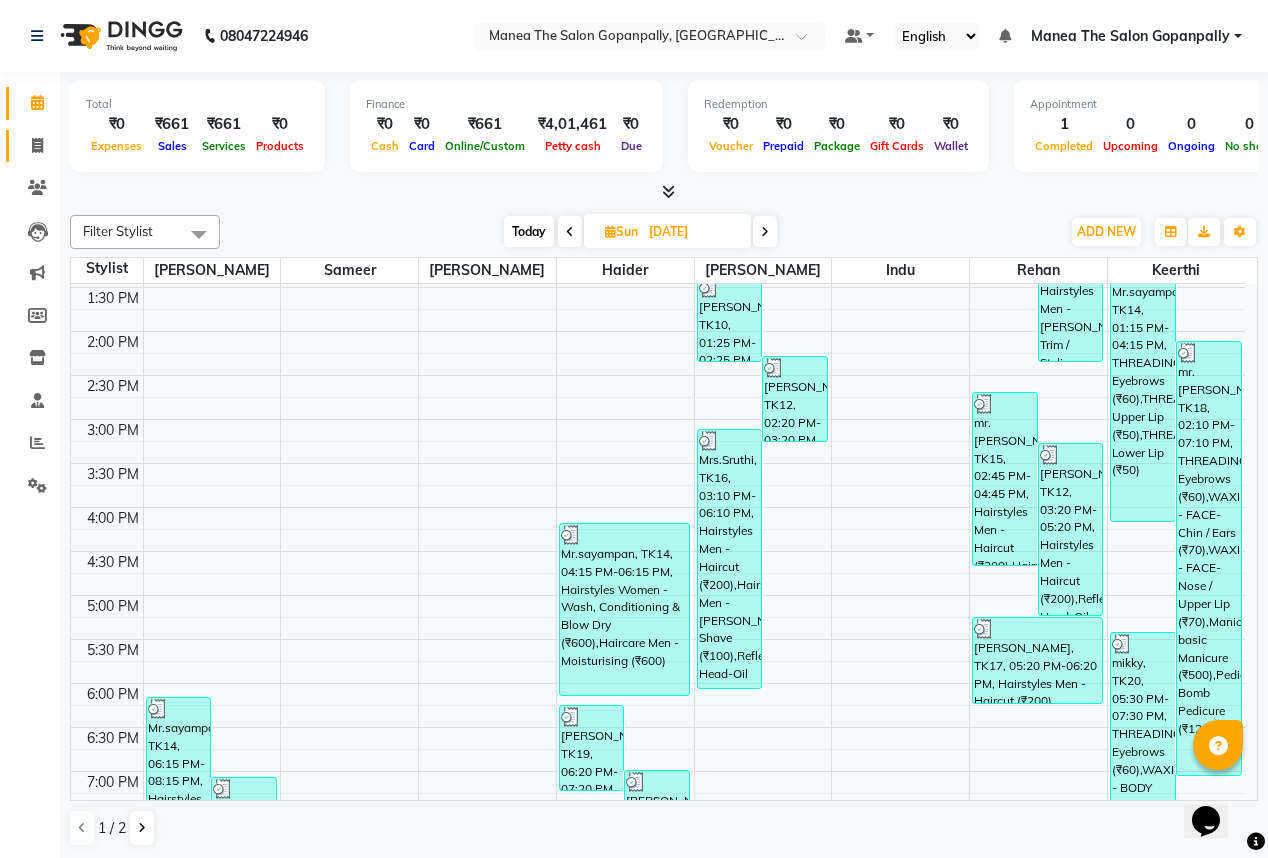 drag, startPoint x: 45, startPoint y: 160, endPoint x: 41, endPoint y: 148, distance: 12.649111 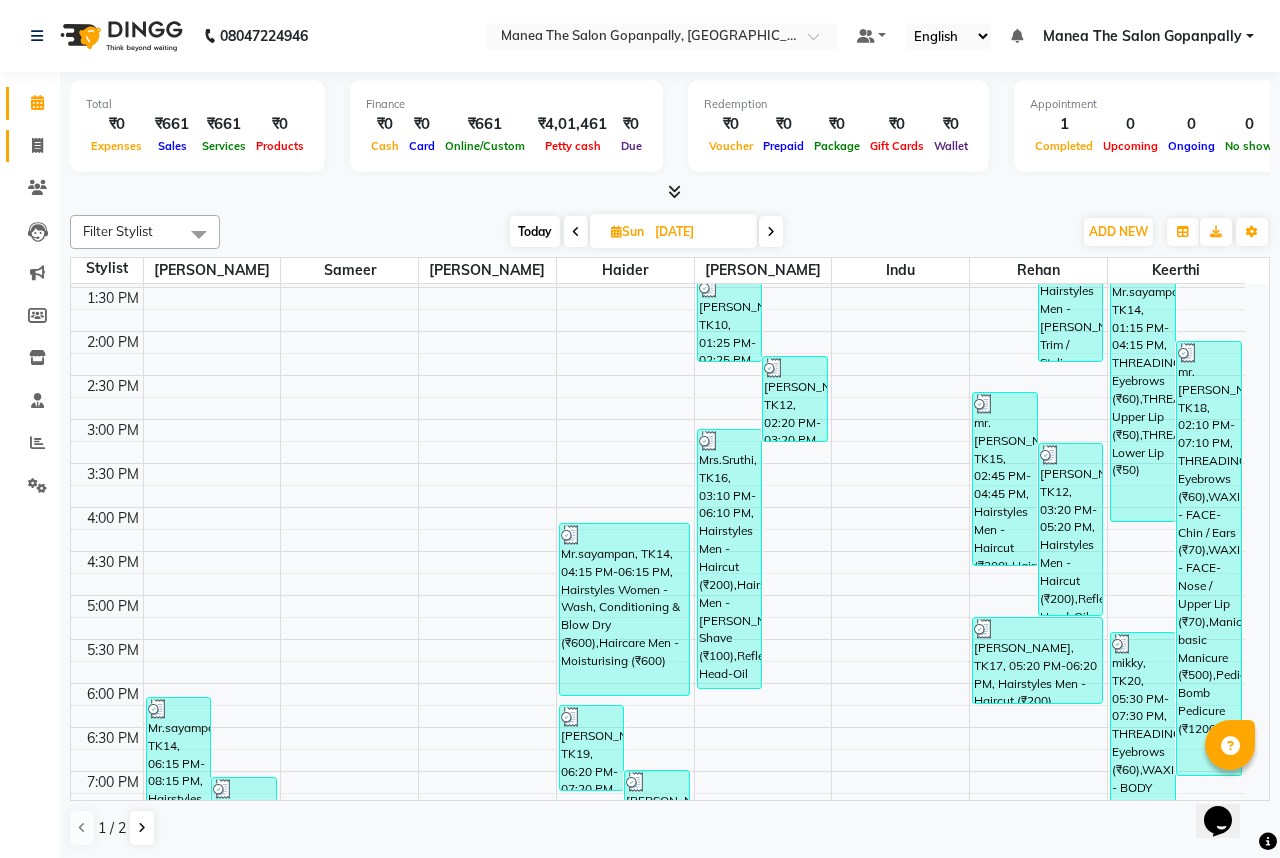 select on "7027" 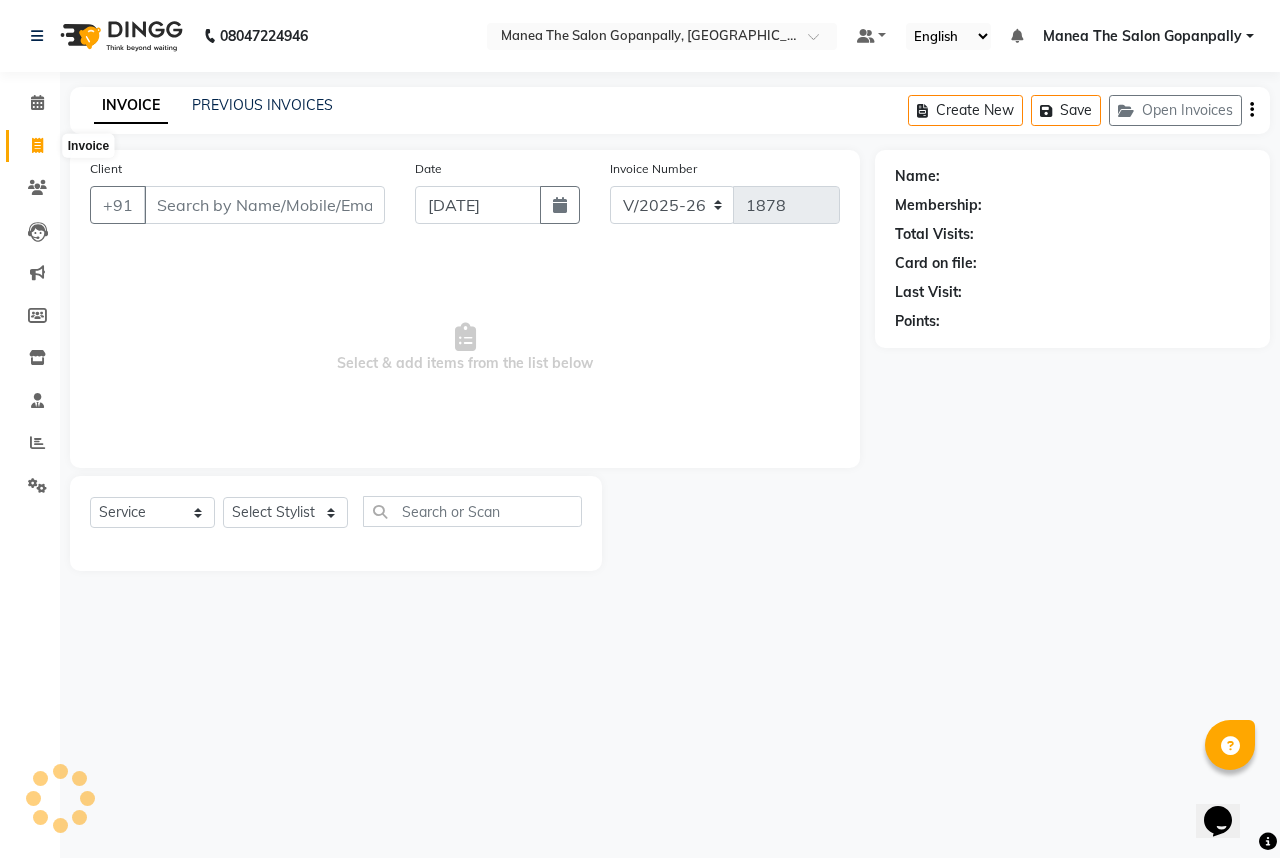 click 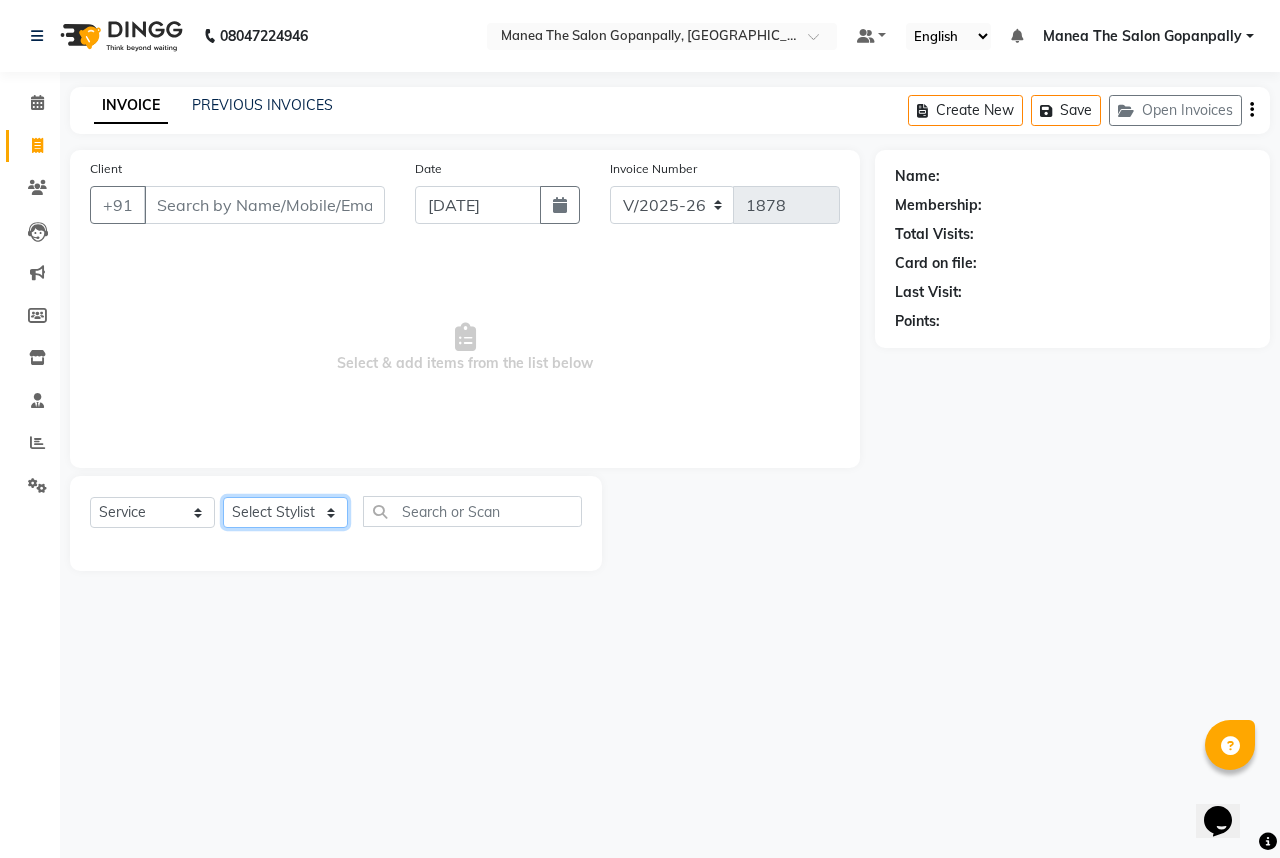 click on "Select Stylist [PERSON_NAME] [PERSON_NAME]  [PERSON_NAME] [PERSON_NAME] sameer [PERSON_NAME]" 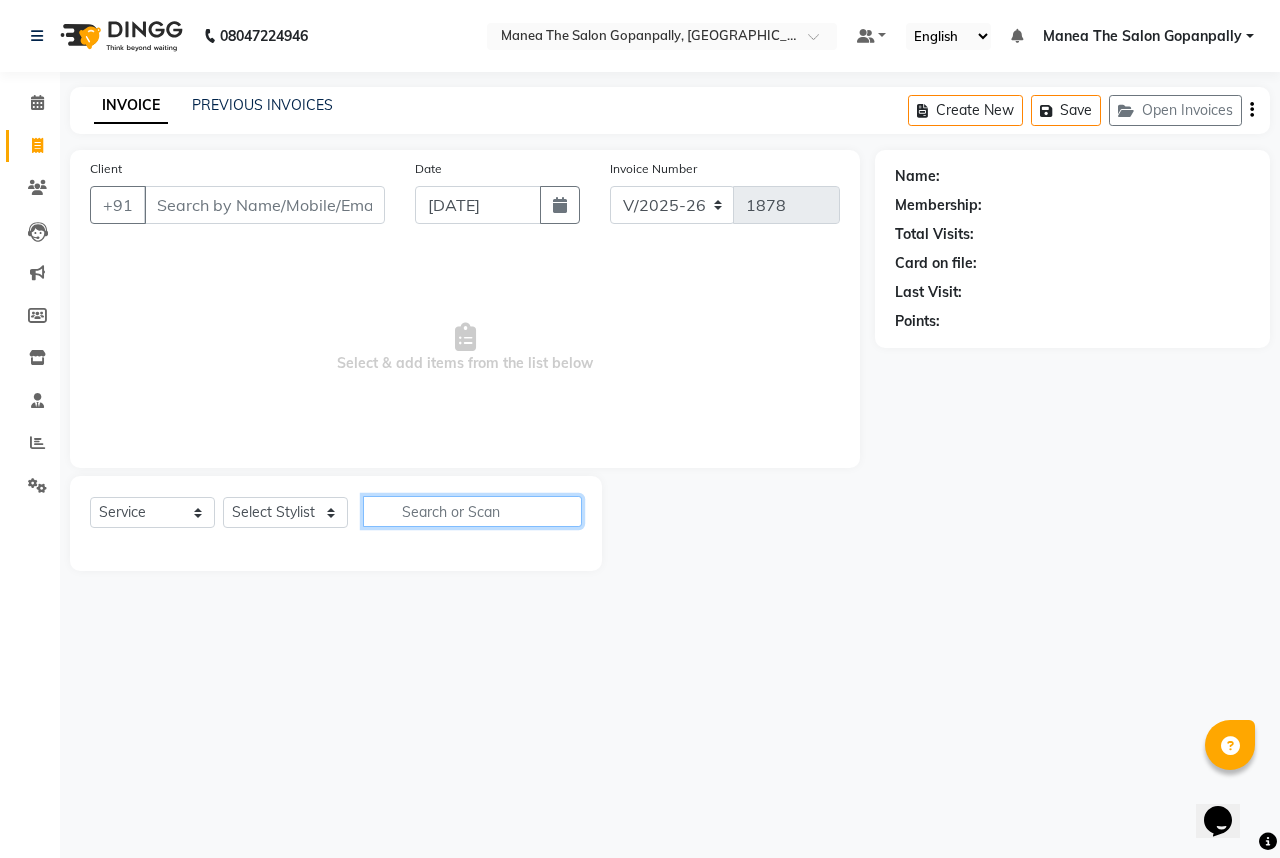 click 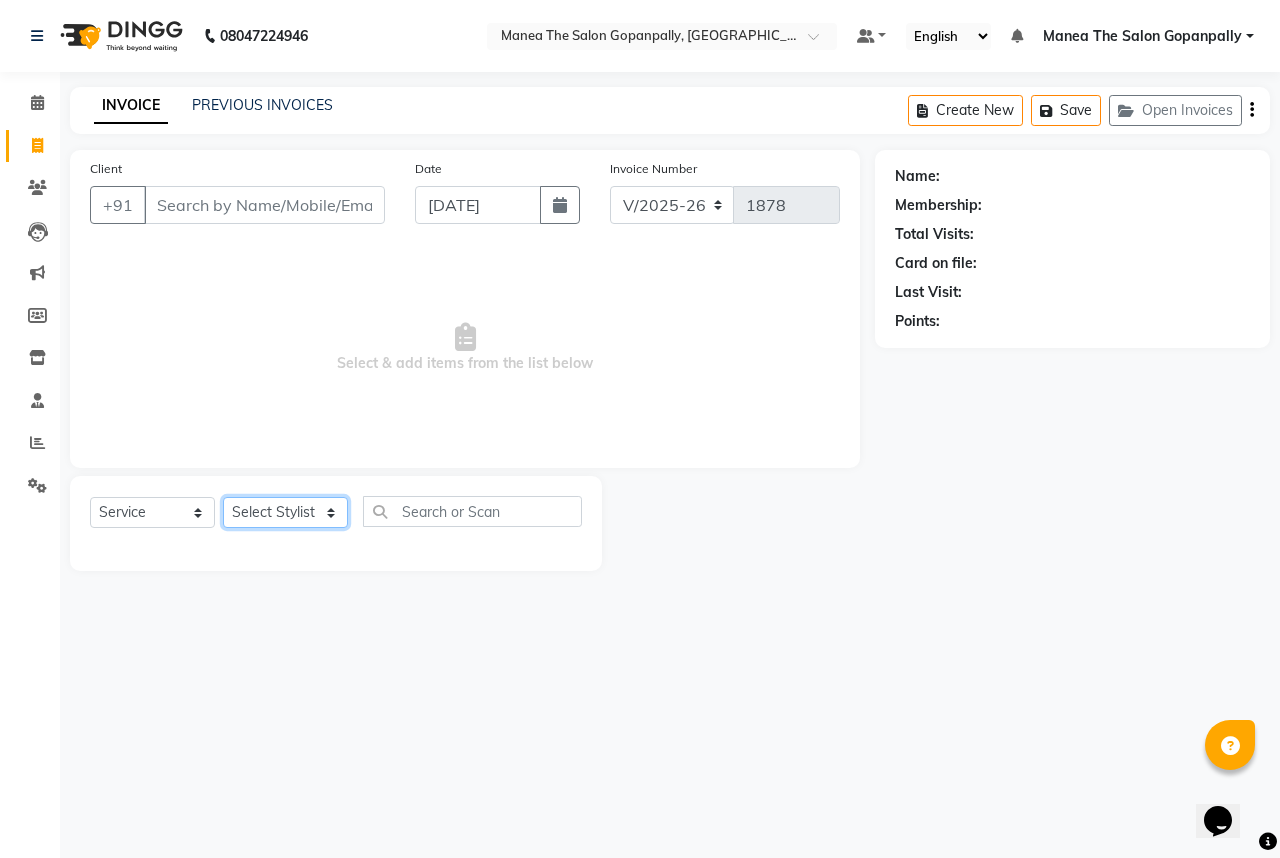 drag, startPoint x: 261, startPoint y: 509, endPoint x: 262, endPoint y: 523, distance: 14.035668 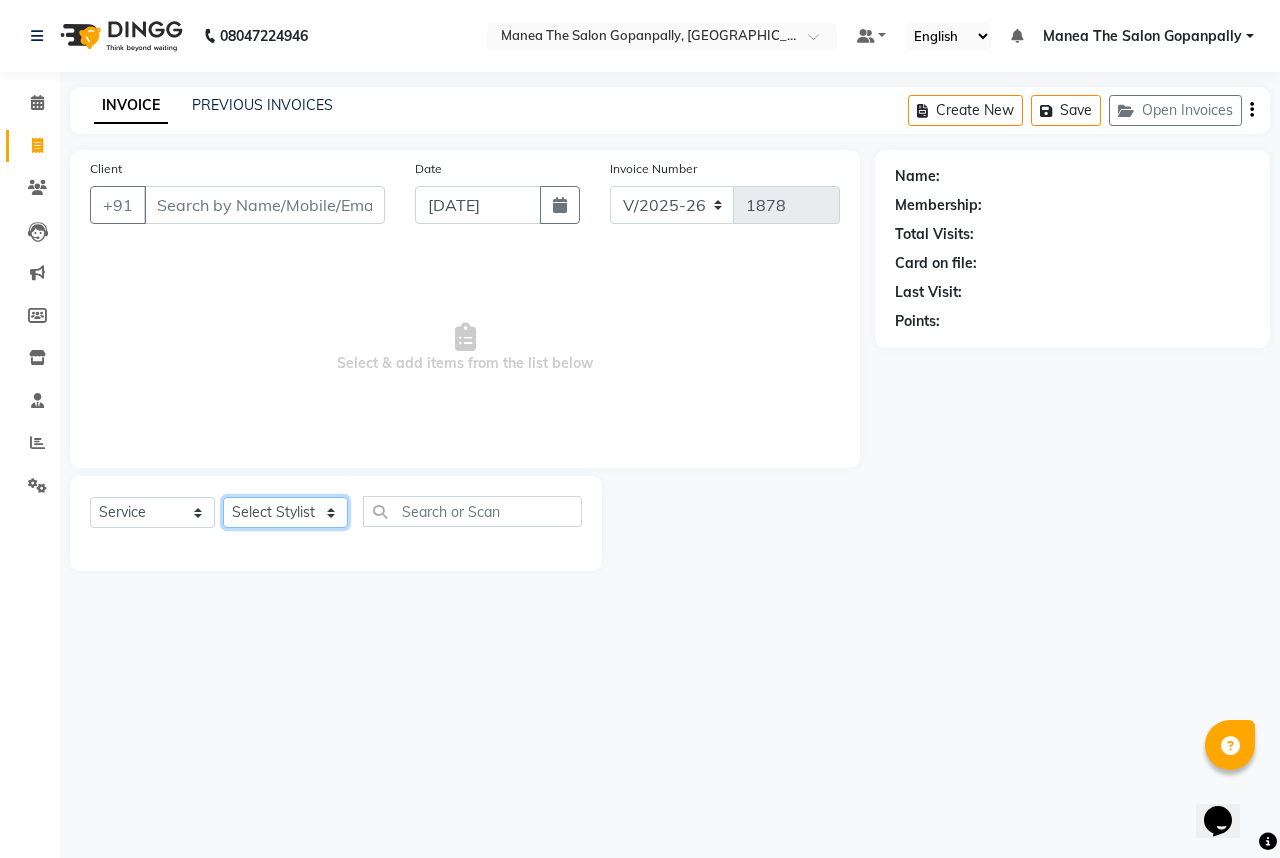 select on "83346" 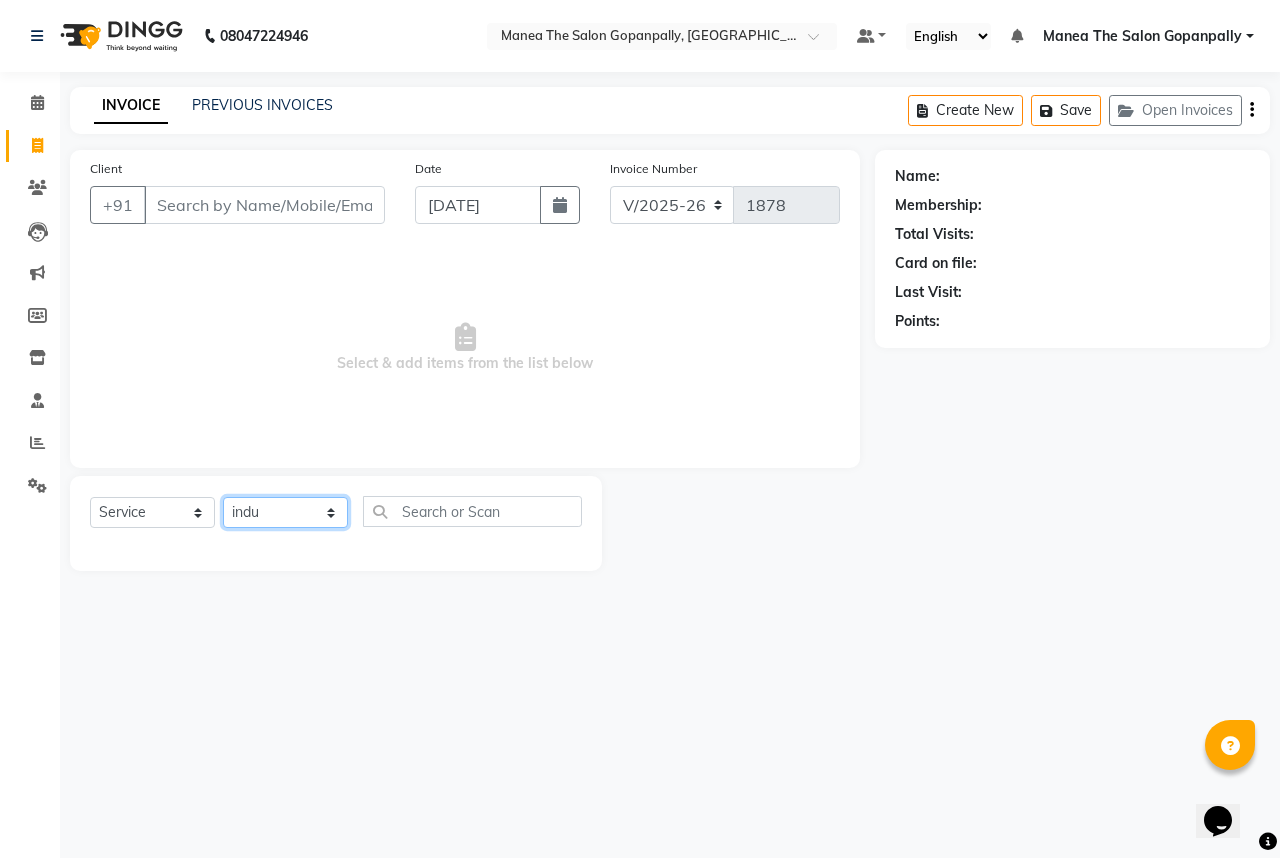 click on "Select Stylist [PERSON_NAME] [PERSON_NAME]  [PERSON_NAME] [PERSON_NAME] sameer [PERSON_NAME]" 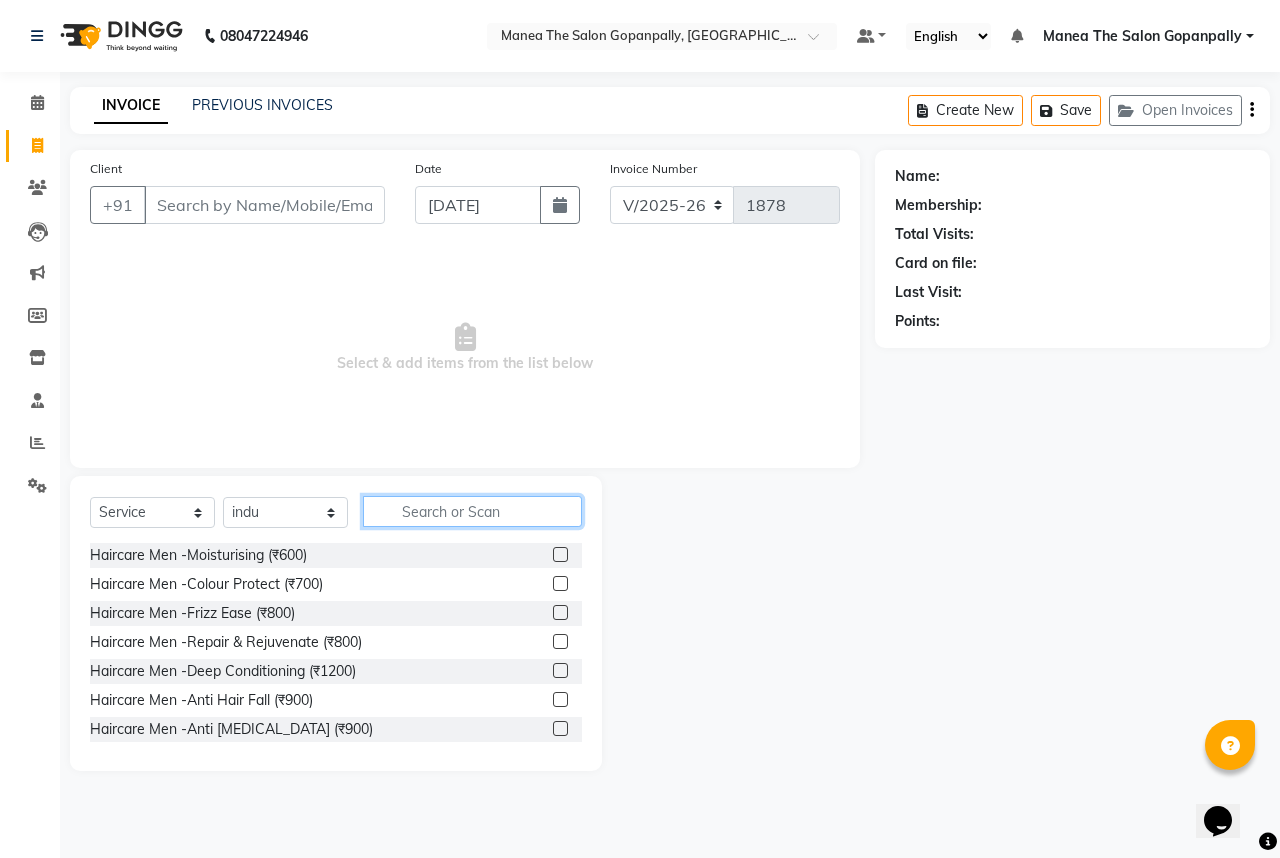 click 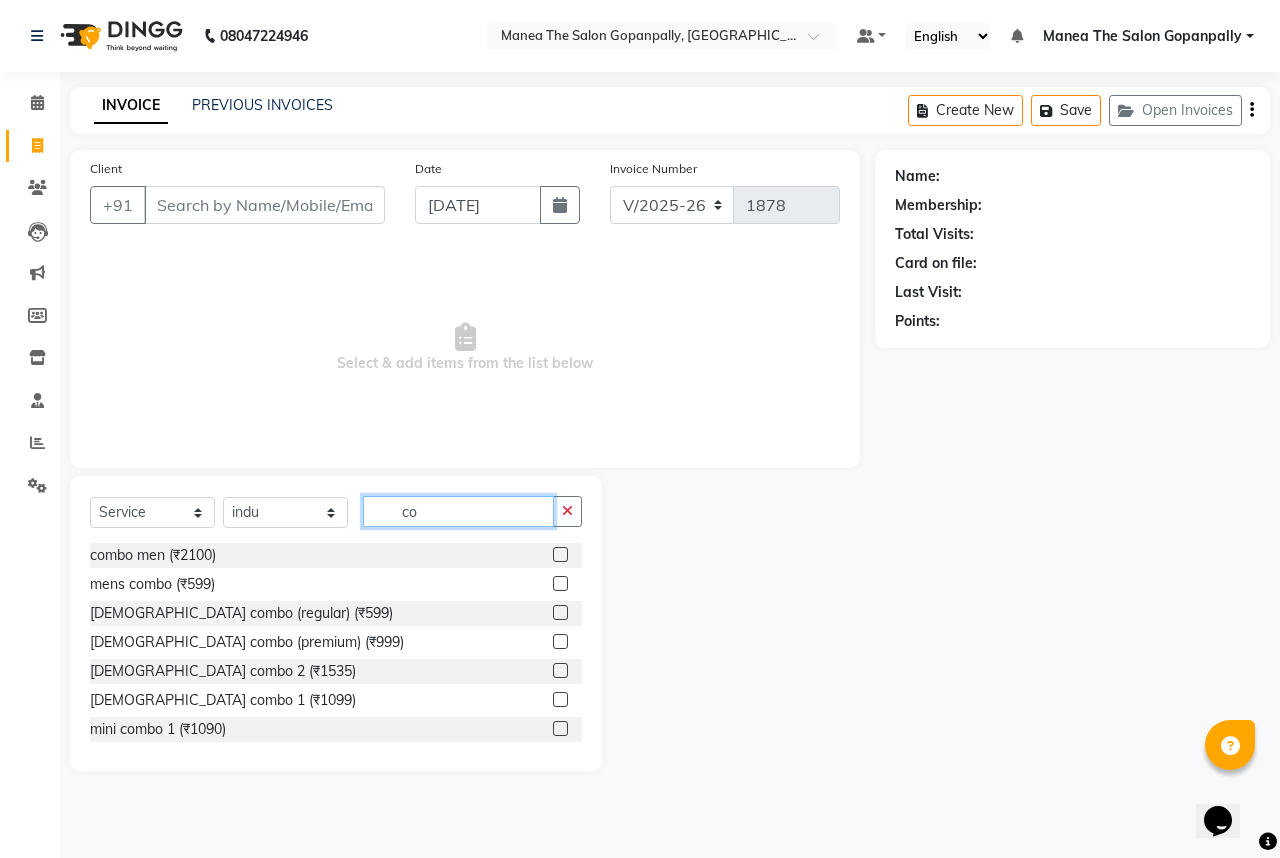 type on "c" 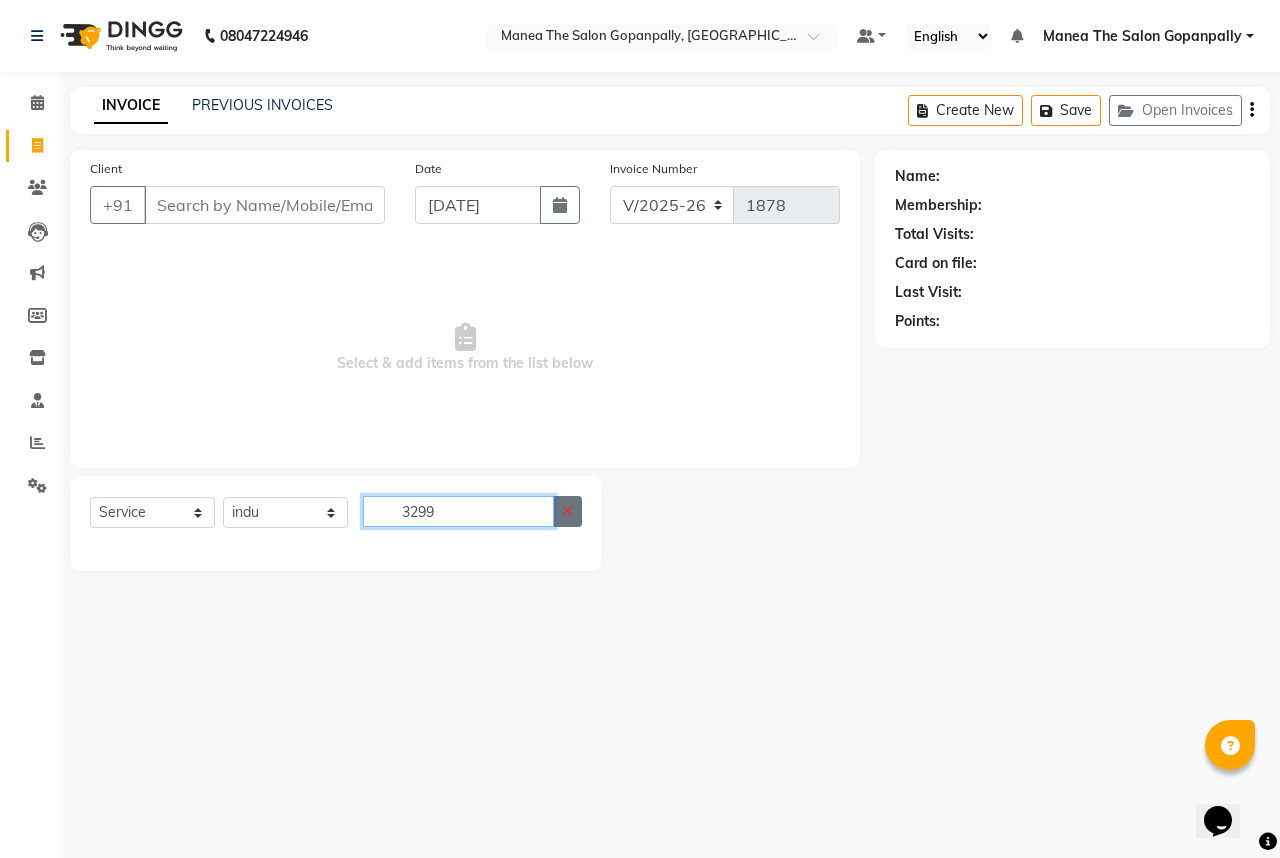 type on "3299" 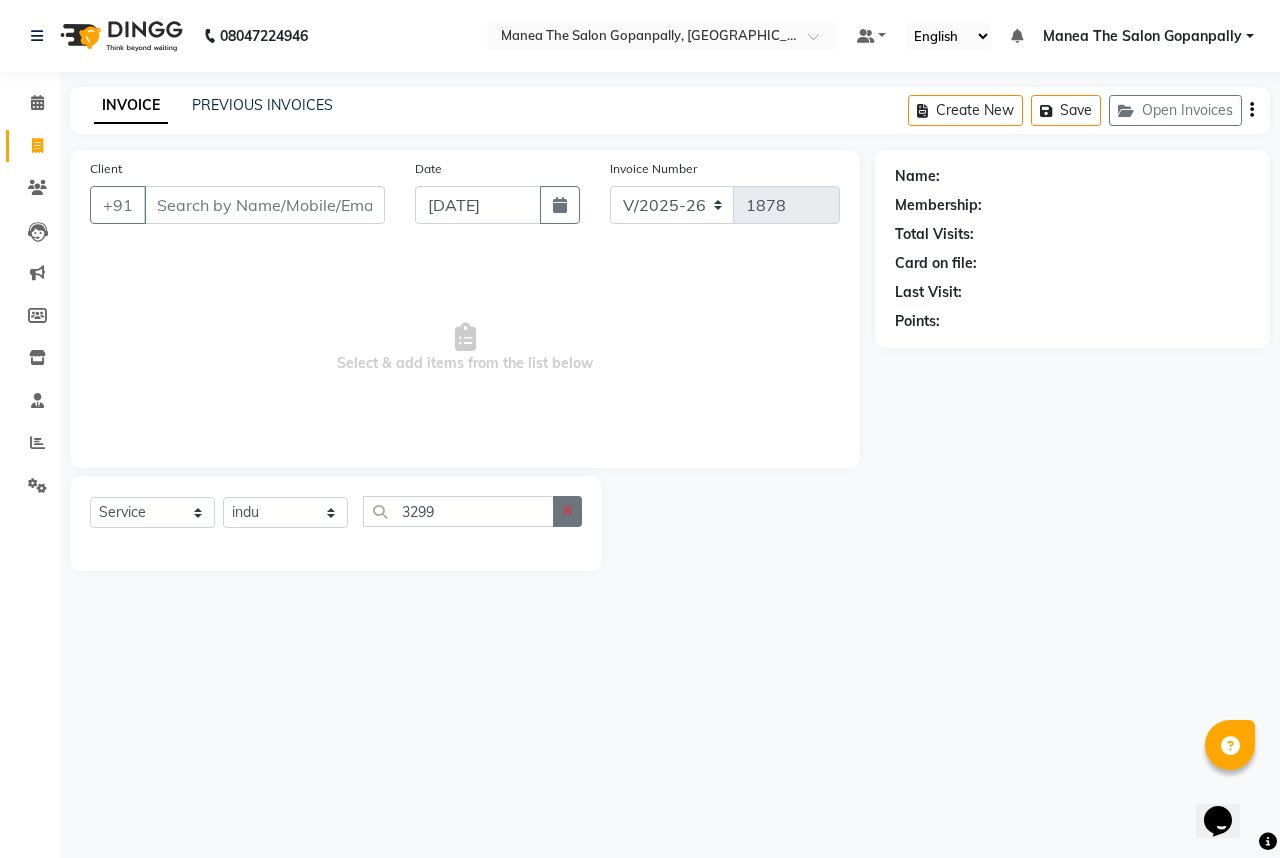 click 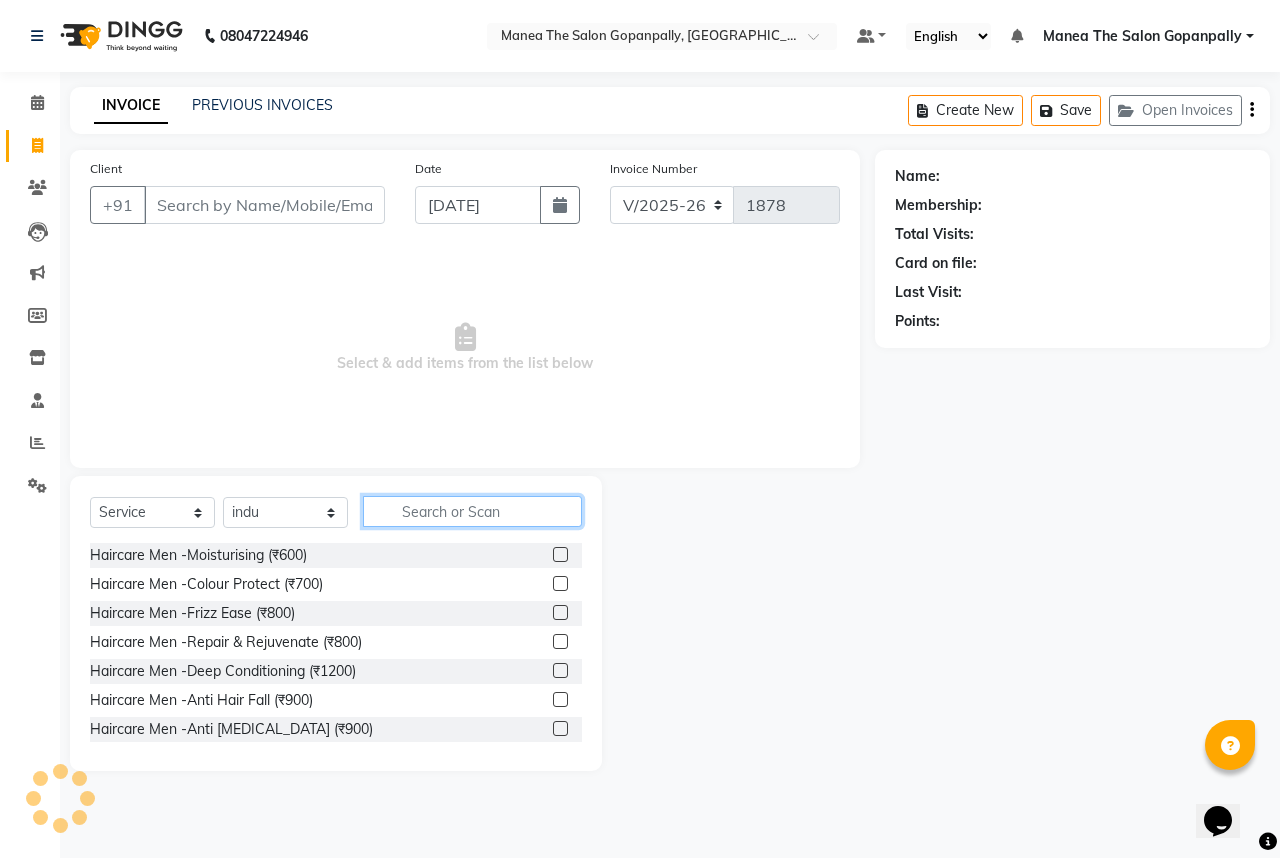 click 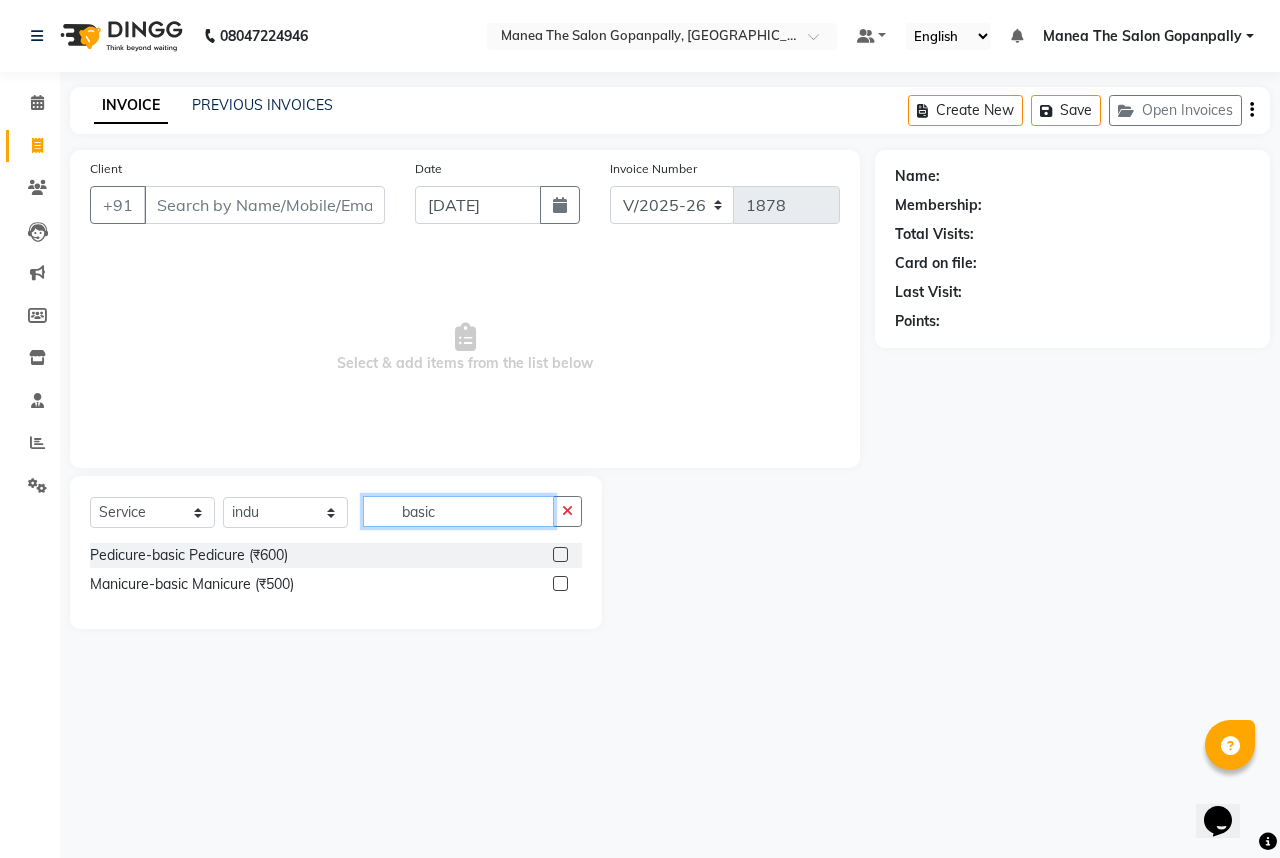 type on "basic" 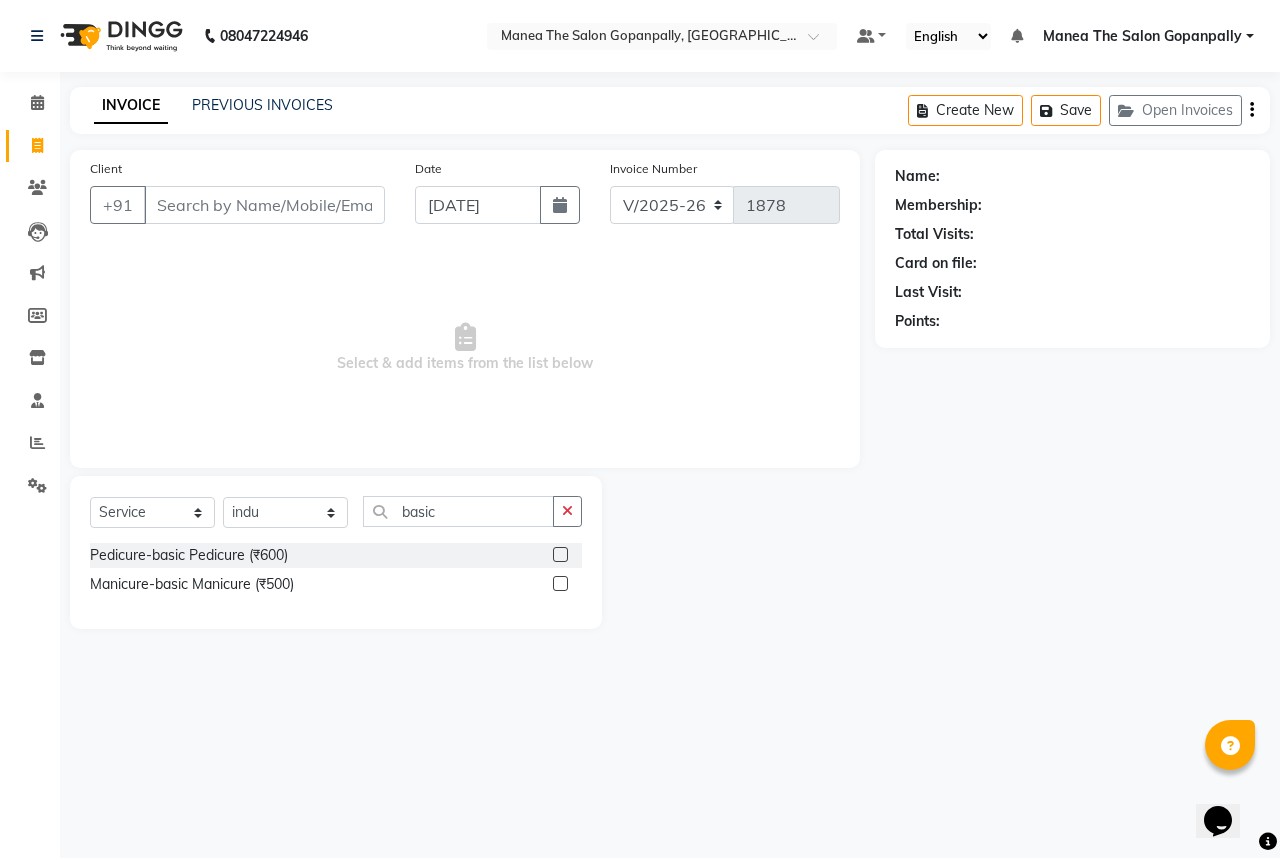 click 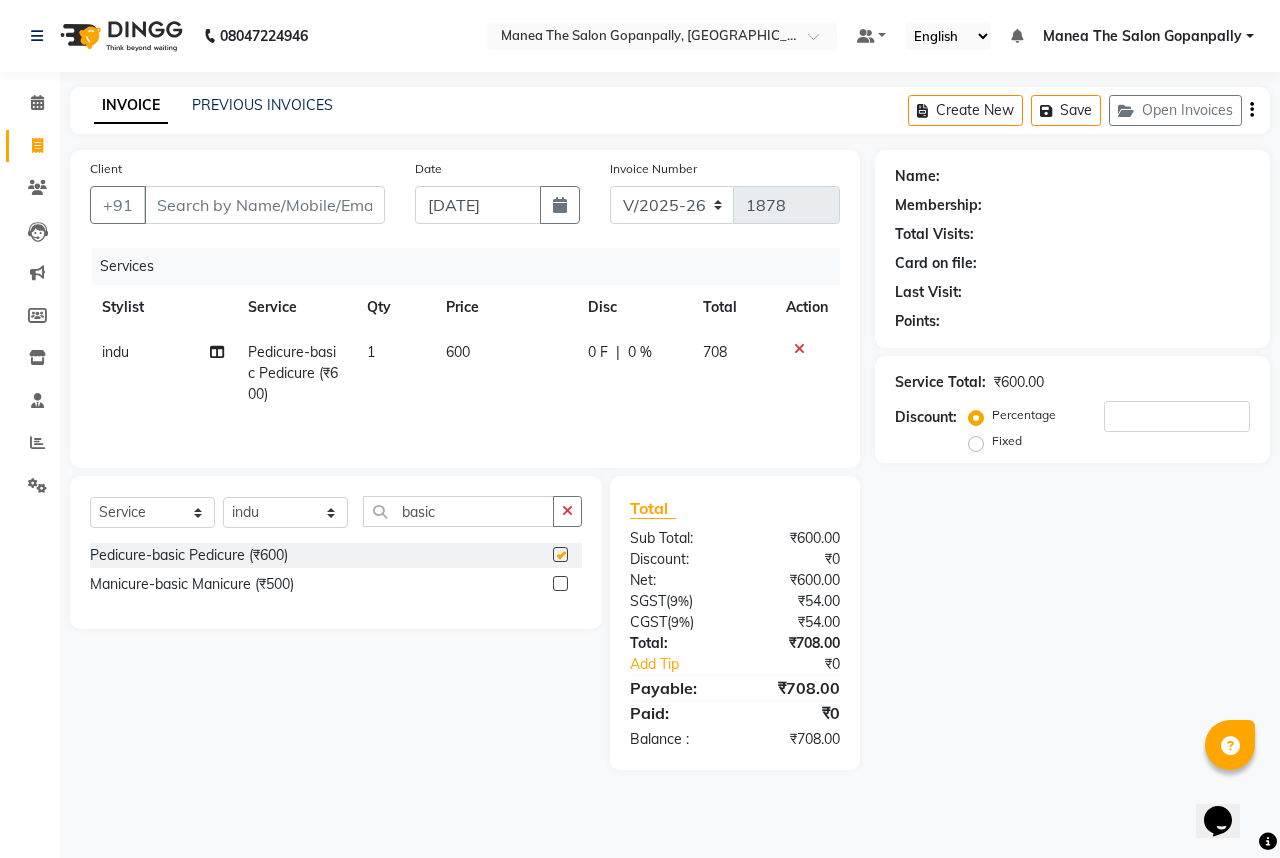checkbox on "false" 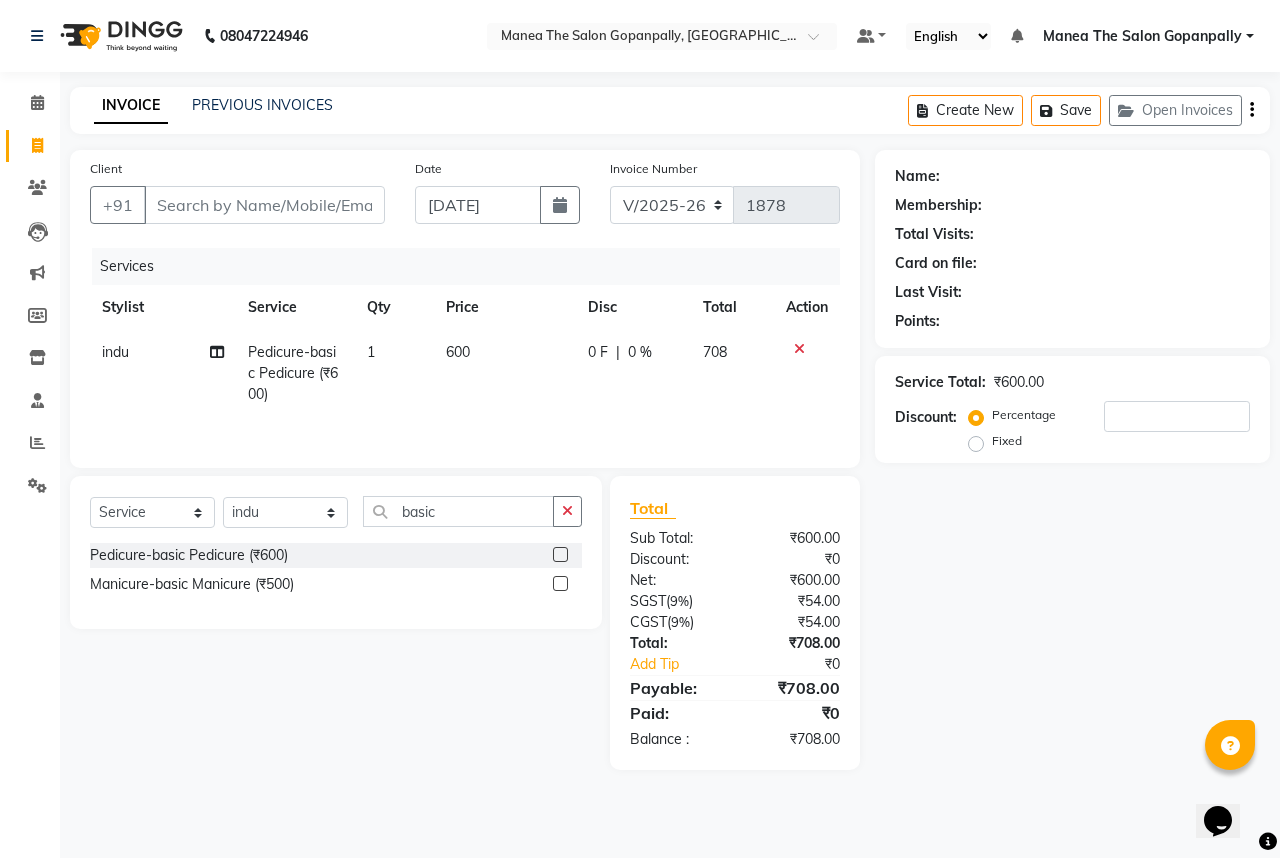 click 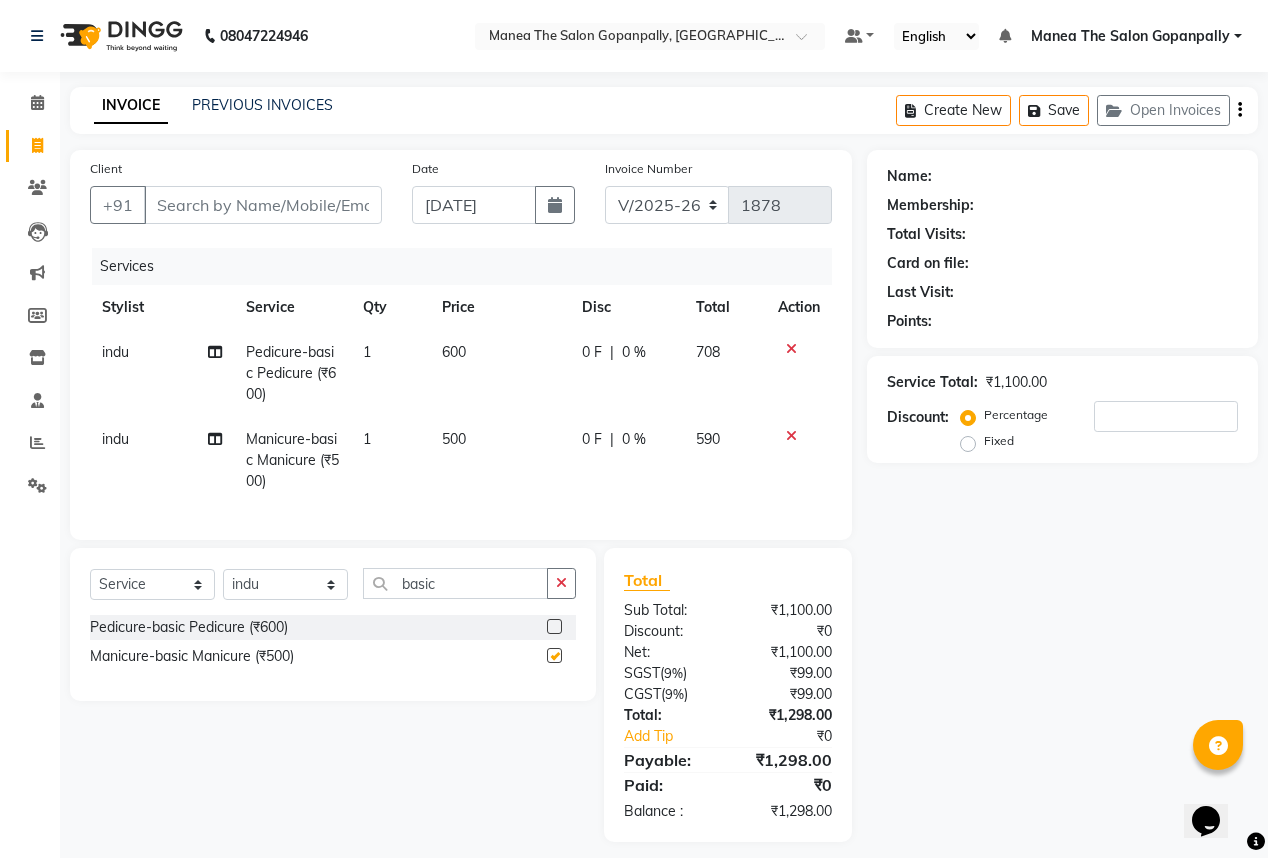 checkbox on "false" 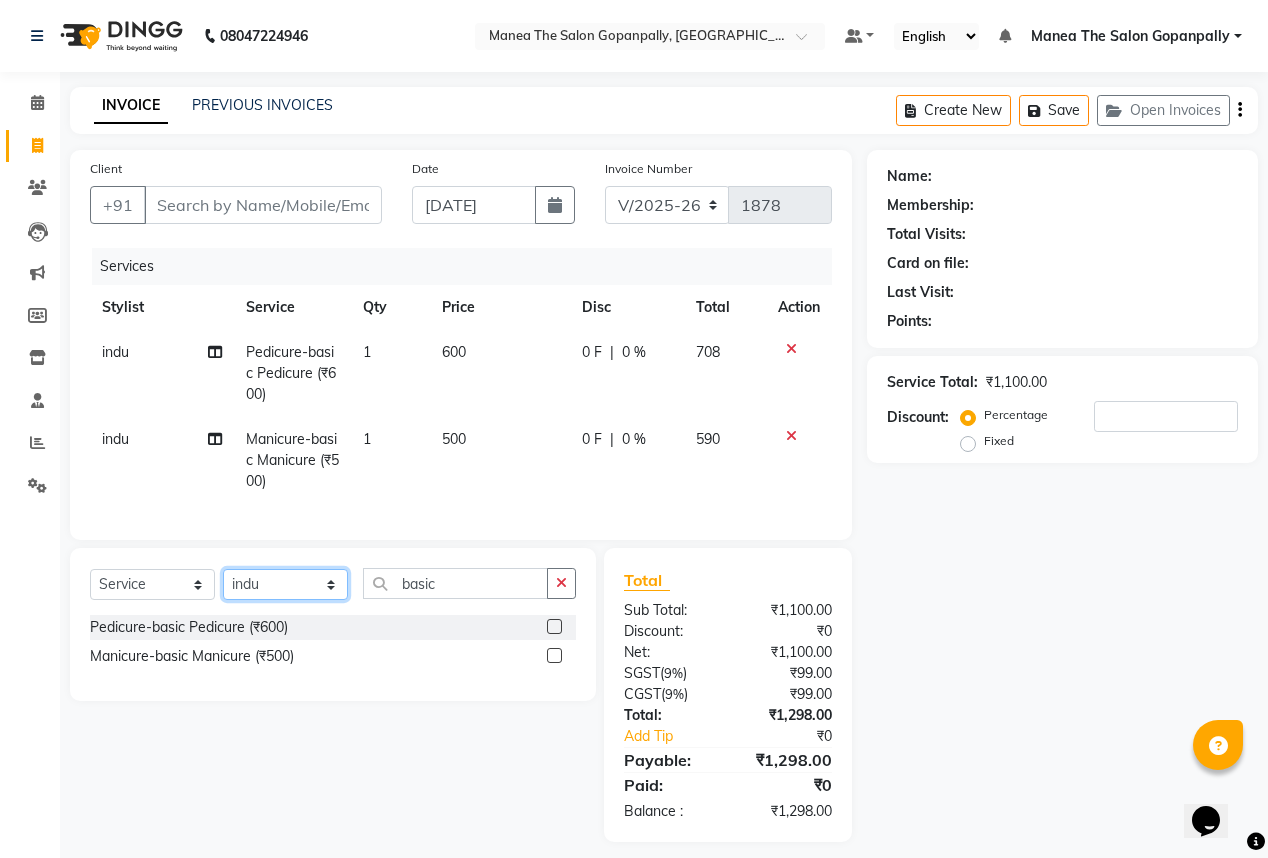 click on "Select Stylist [PERSON_NAME] [PERSON_NAME]  [PERSON_NAME] [PERSON_NAME] sameer [PERSON_NAME]" 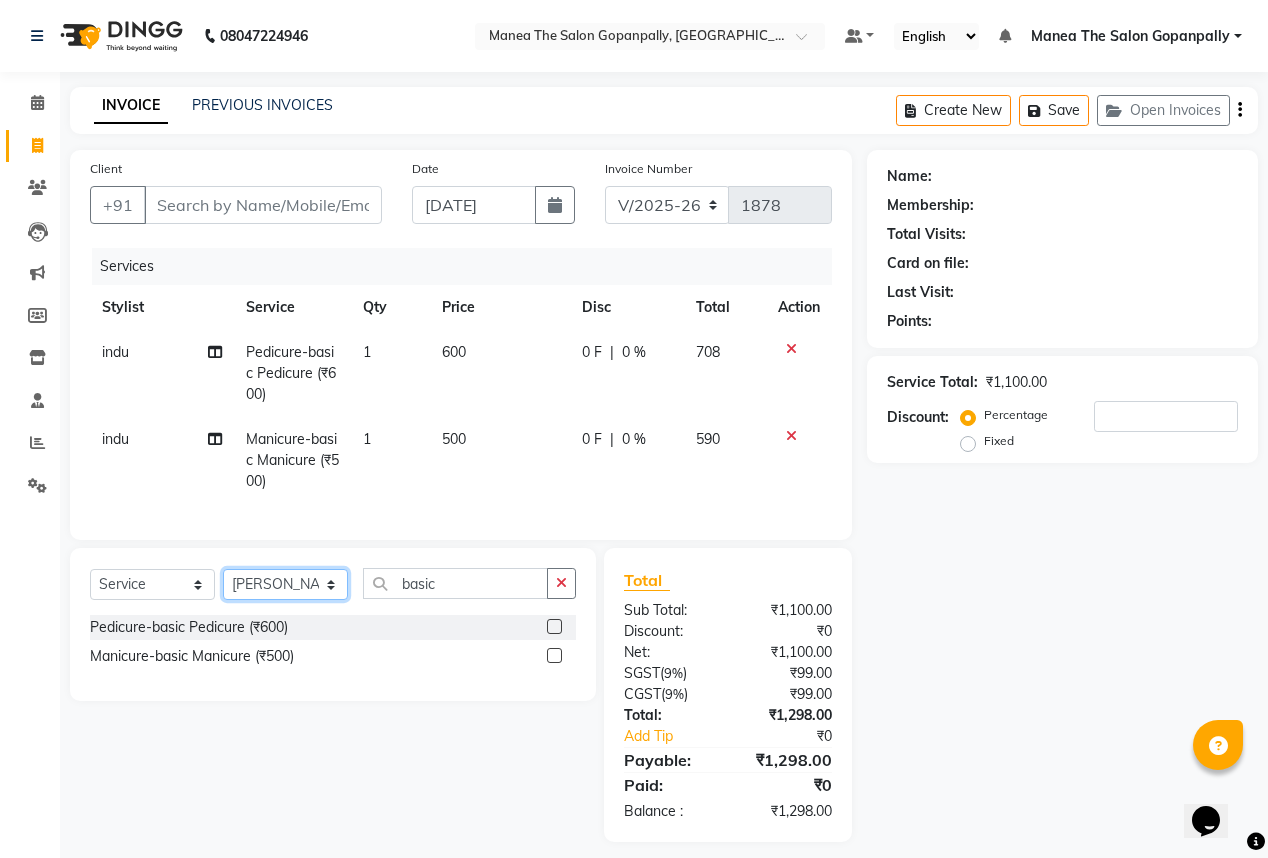 click on "Select Stylist [PERSON_NAME] [PERSON_NAME]  [PERSON_NAME] [PERSON_NAME] sameer [PERSON_NAME]" 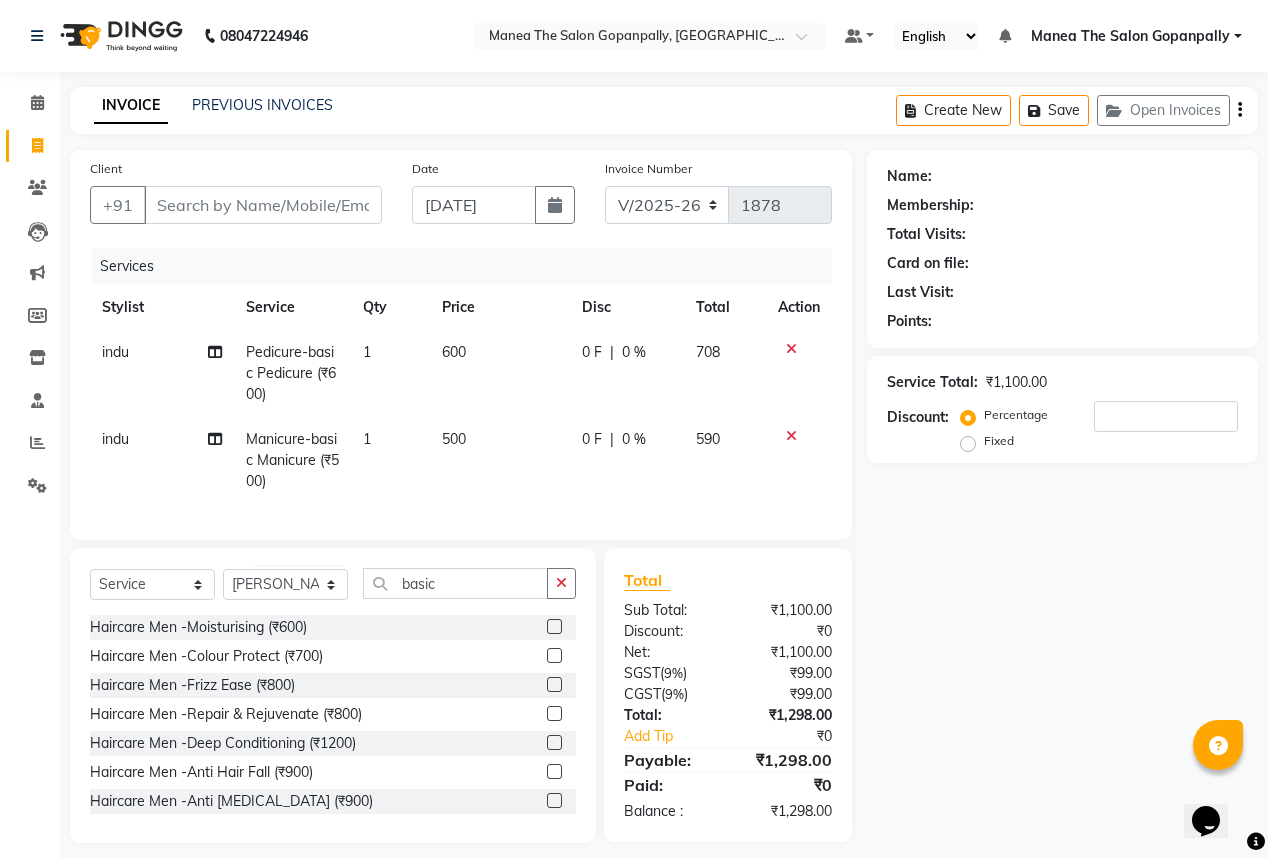 click 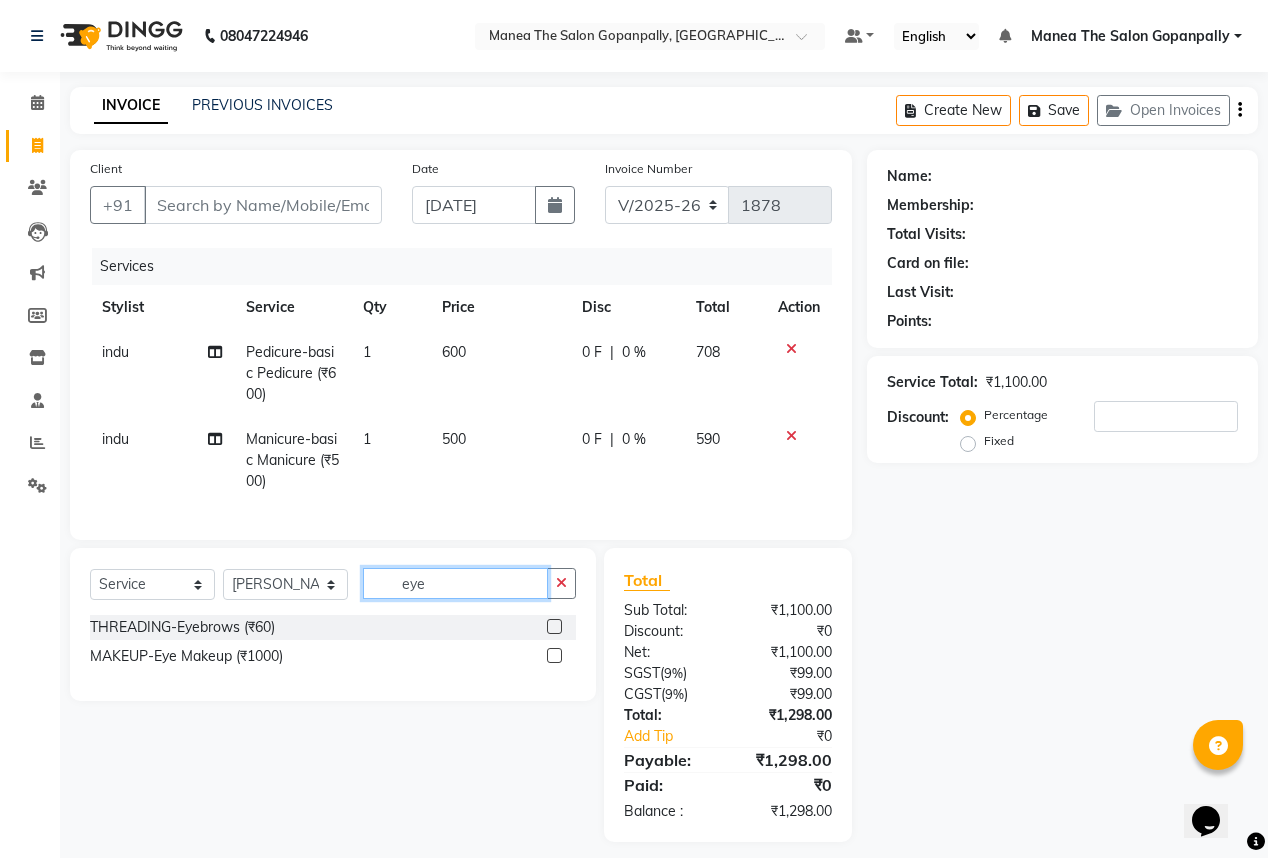 type on "eye" 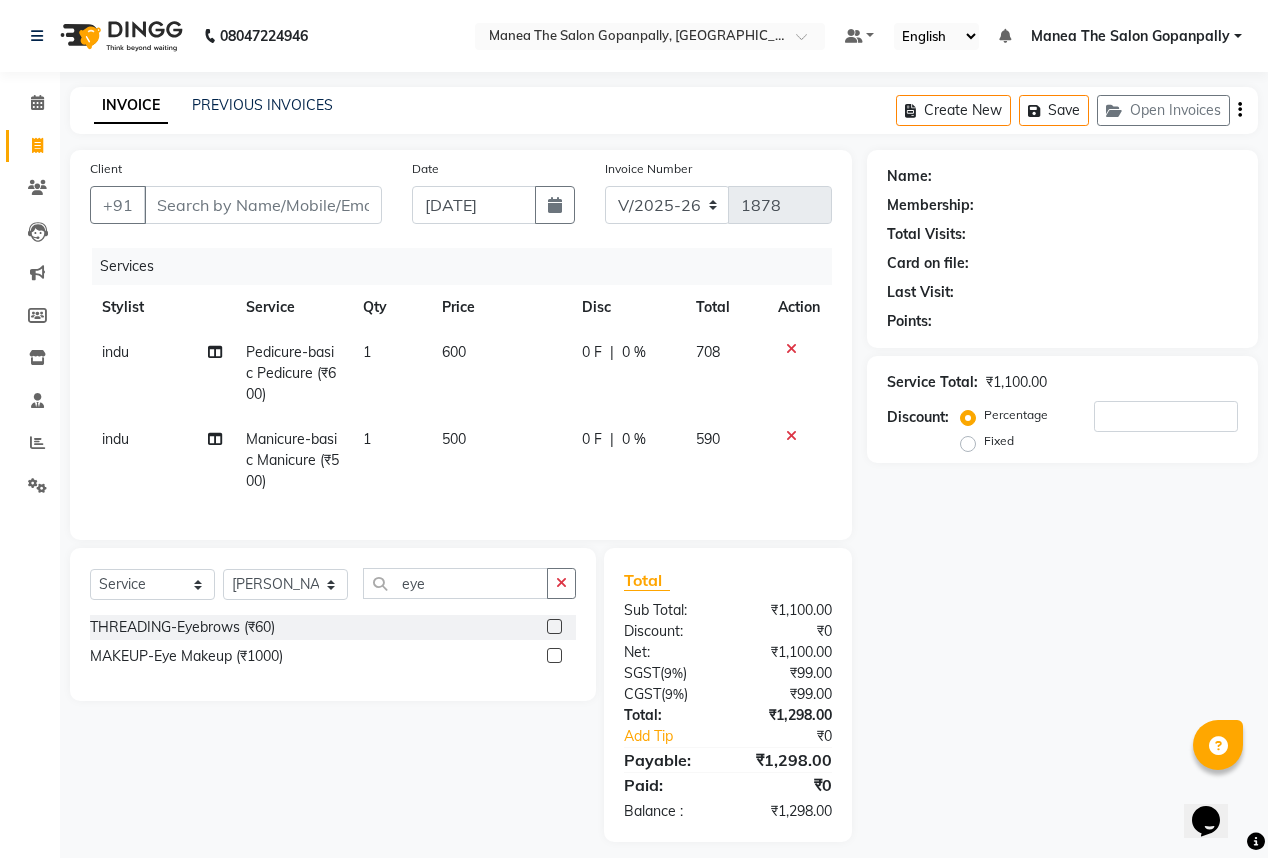 click 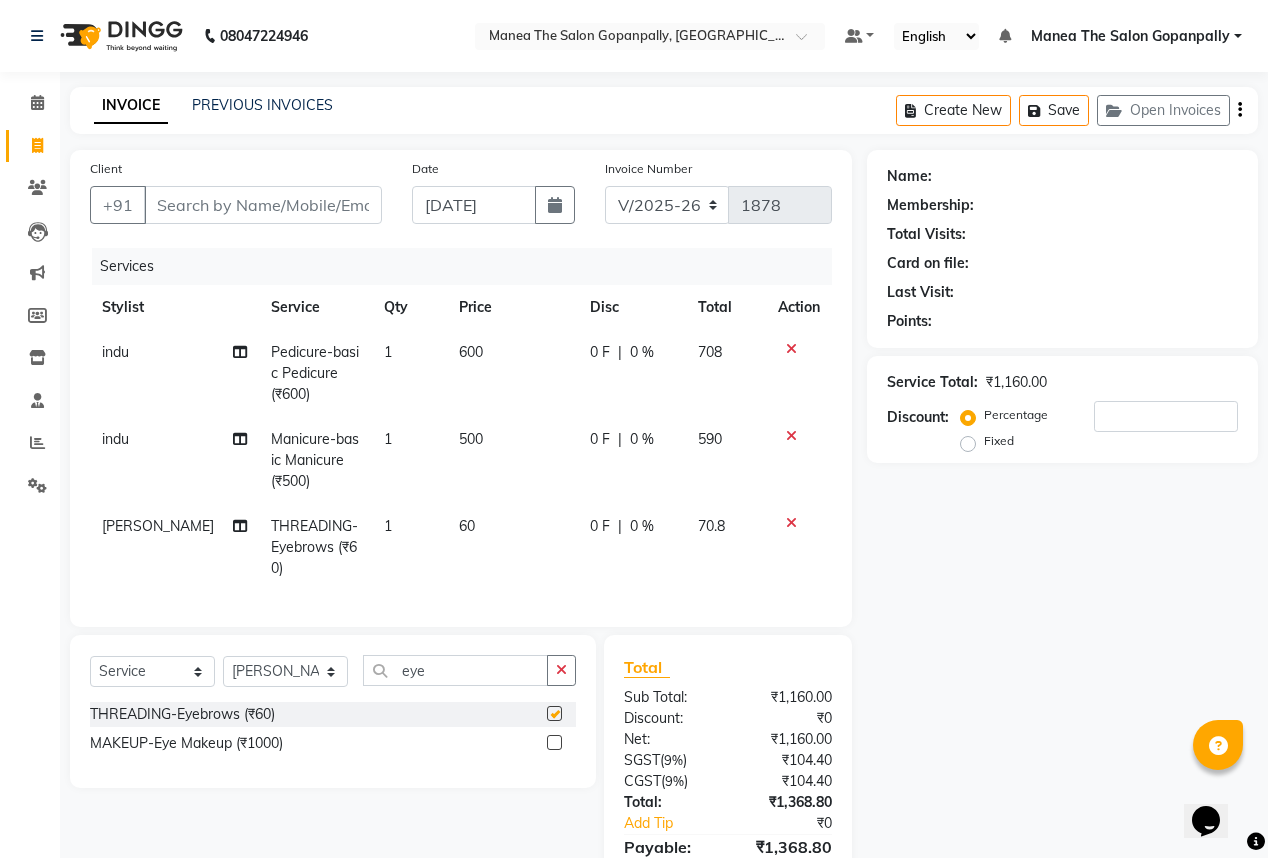 checkbox on "false" 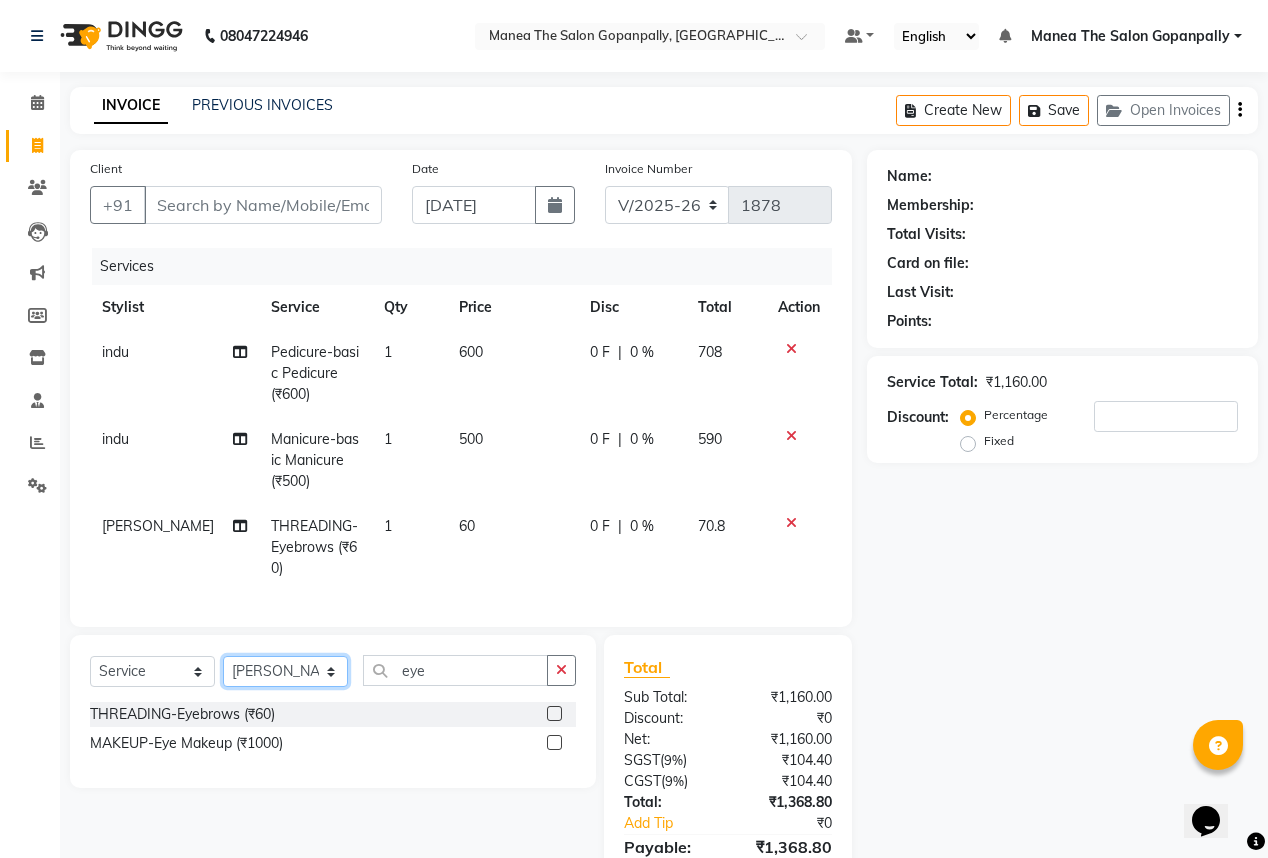 drag, startPoint x: 230, startPoint y: 685, endPoint x: 251, endPoint y: 685, distance: 21 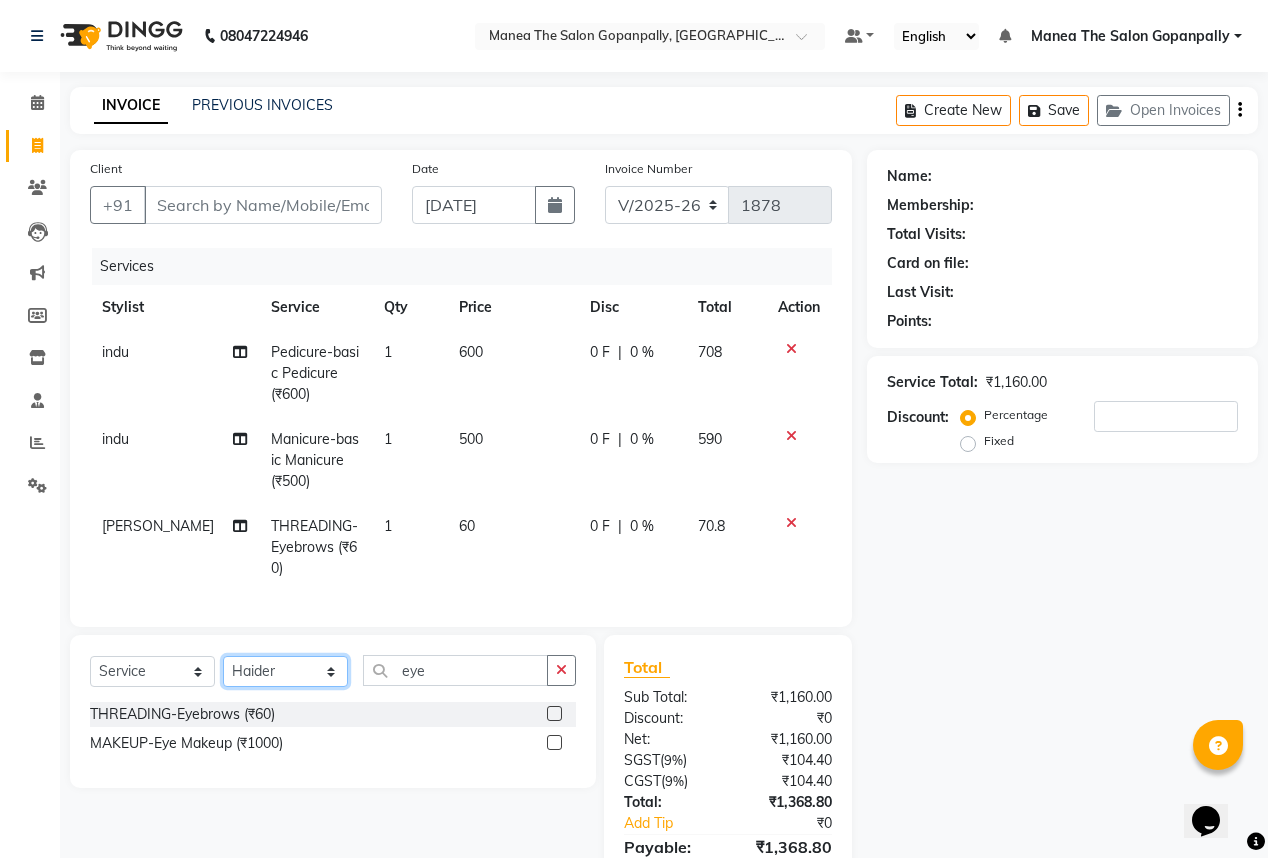 click on "Select Stylist [PERSON_NAME] [PERSON_NAME]  [PERSON_NAME] [PERSON_NAME] sameer [PERSON_NAME]" 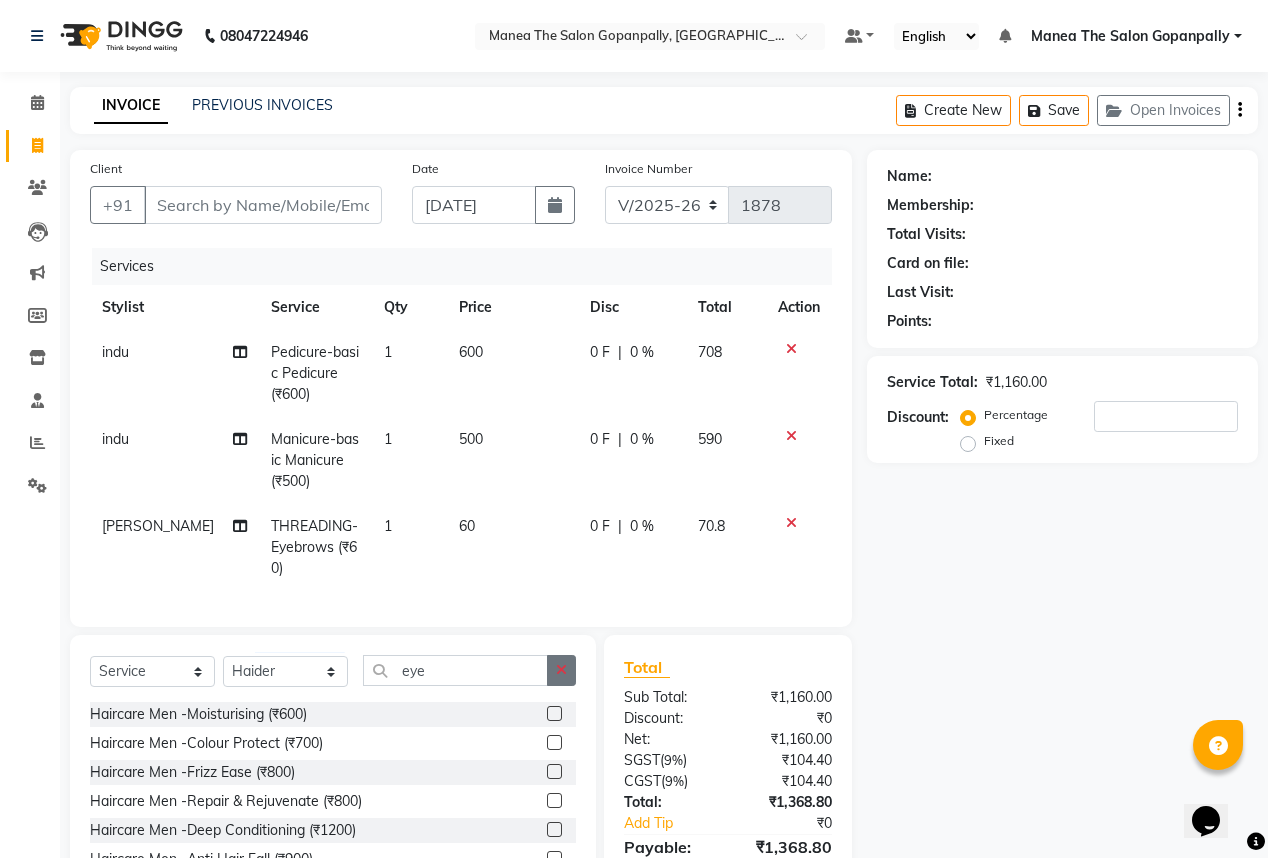 click 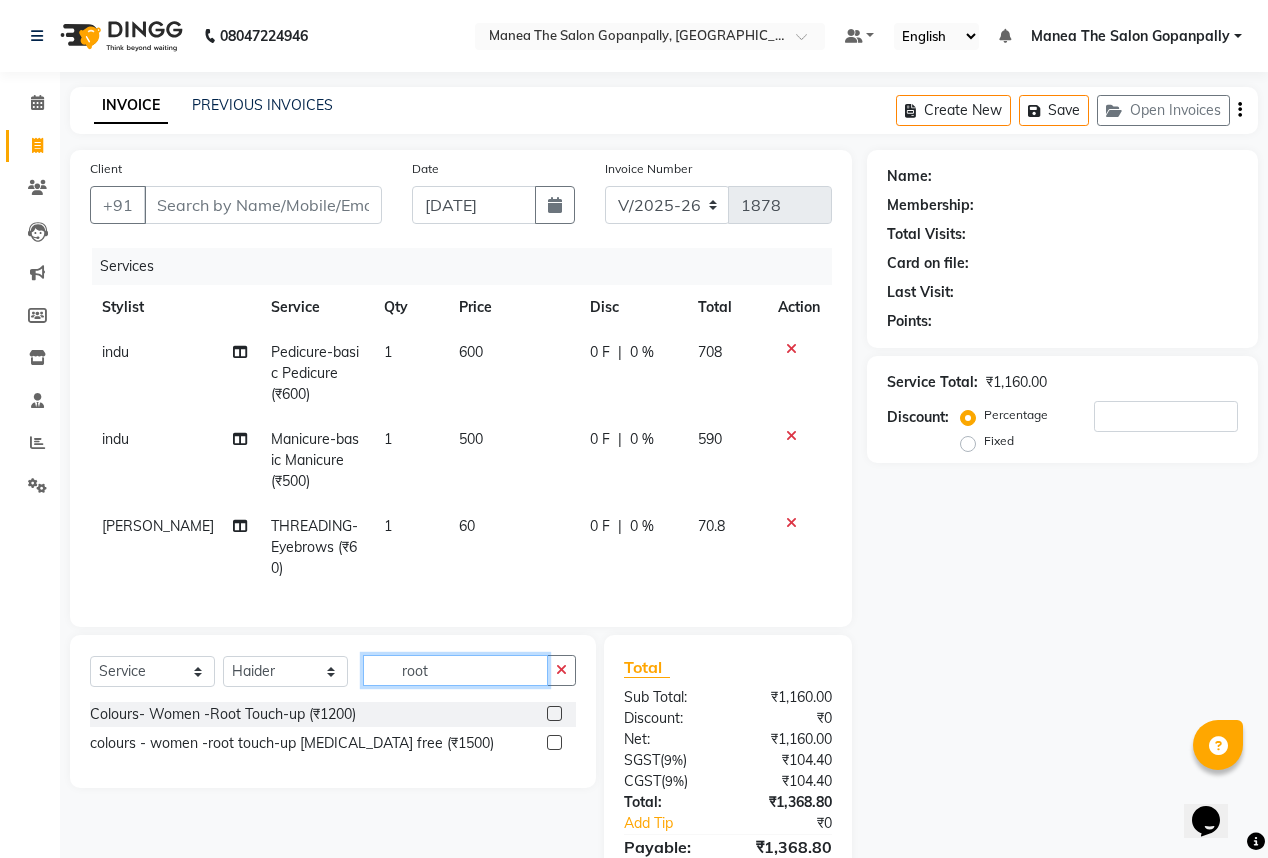 type on "root" 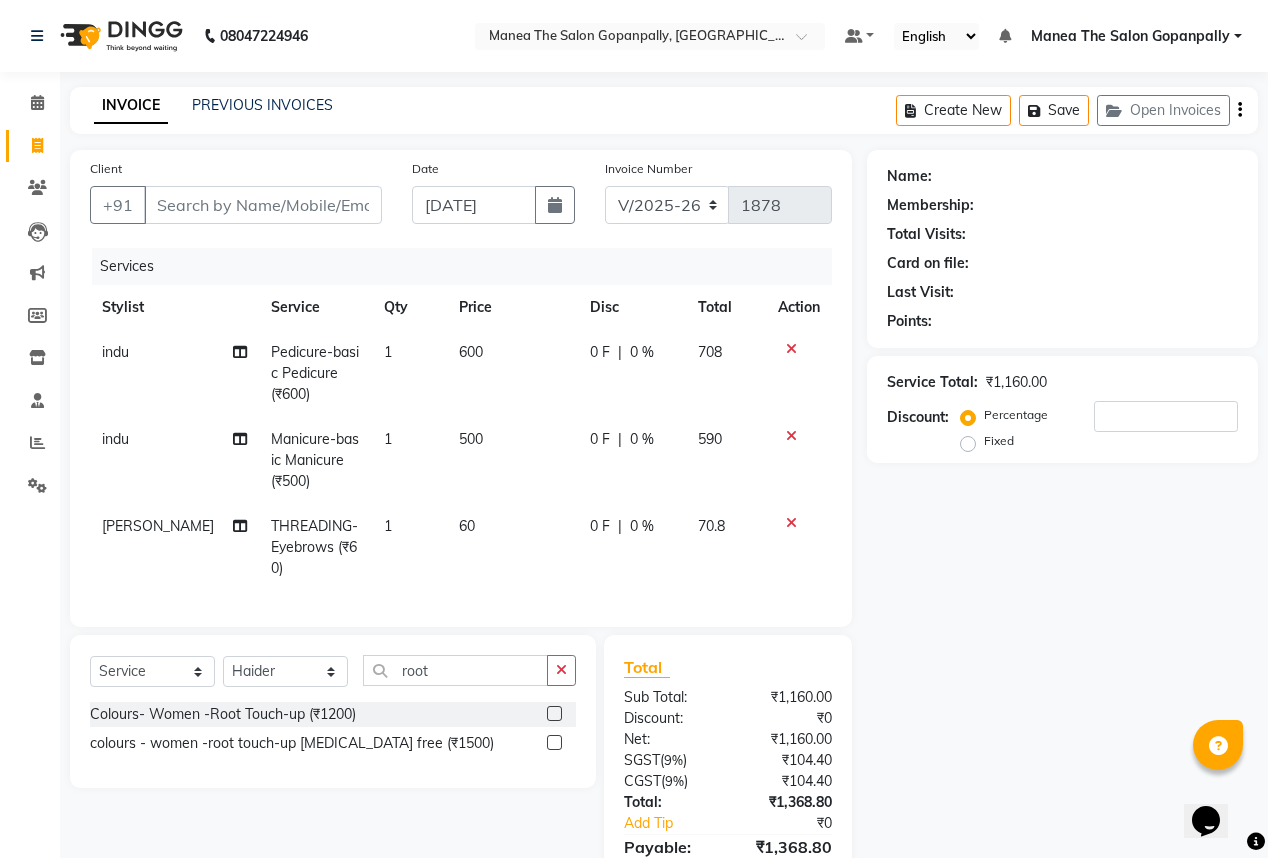 click 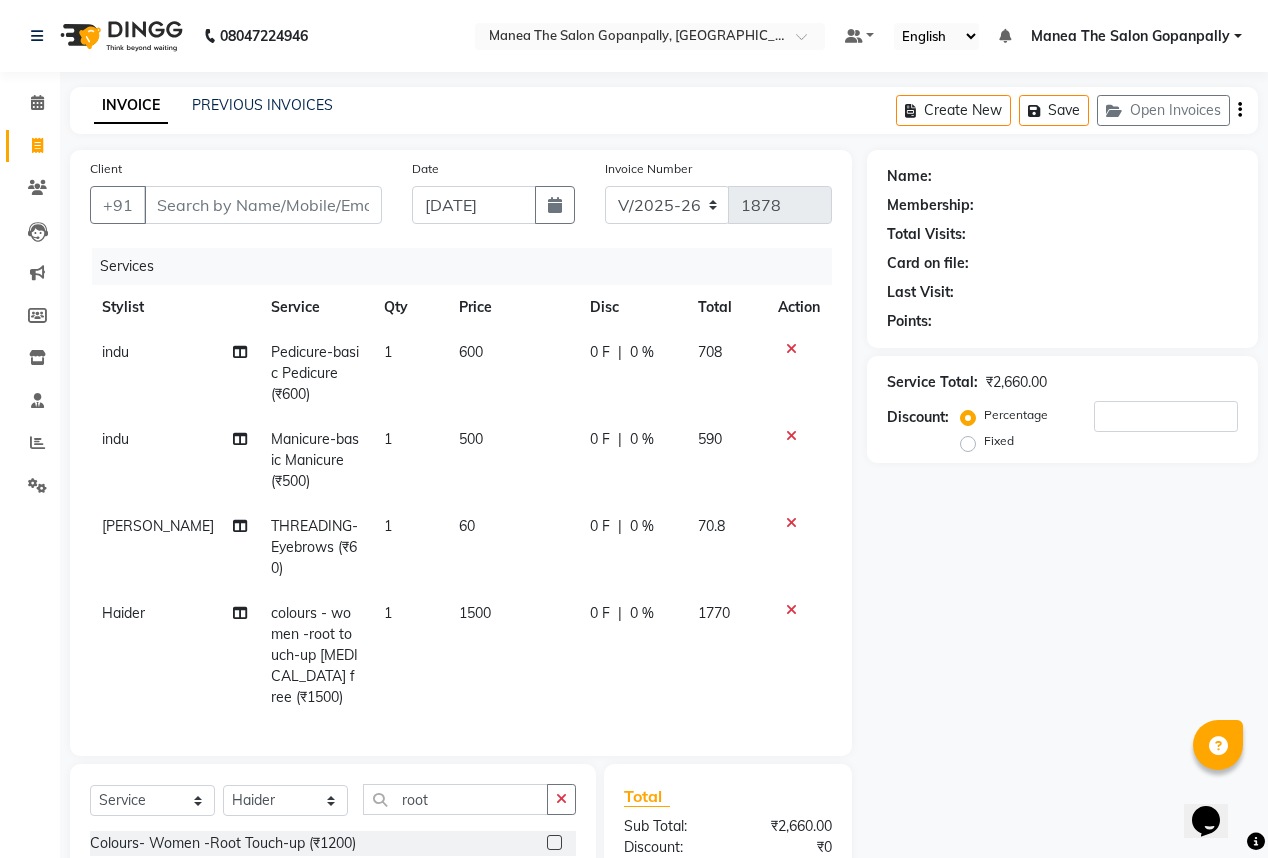 checkbox on "false" 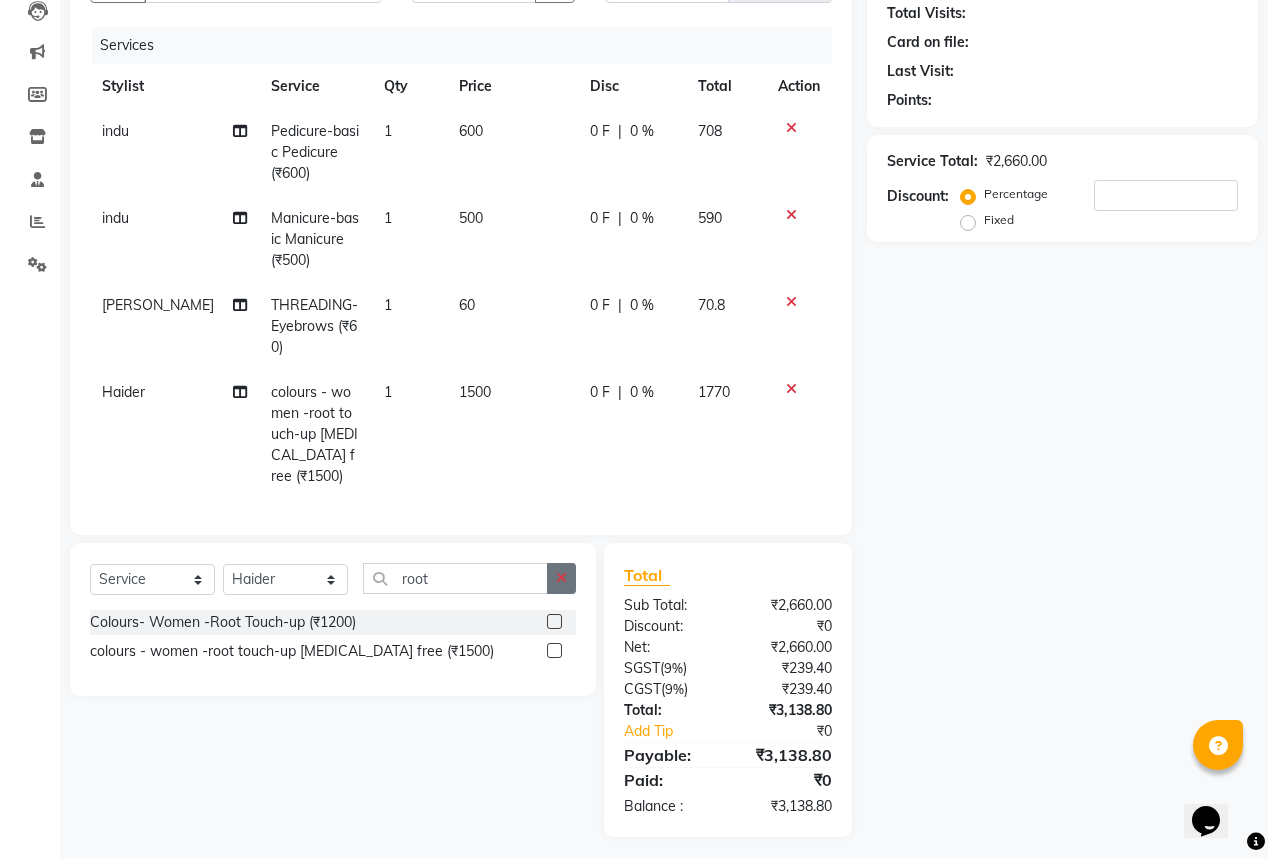 click 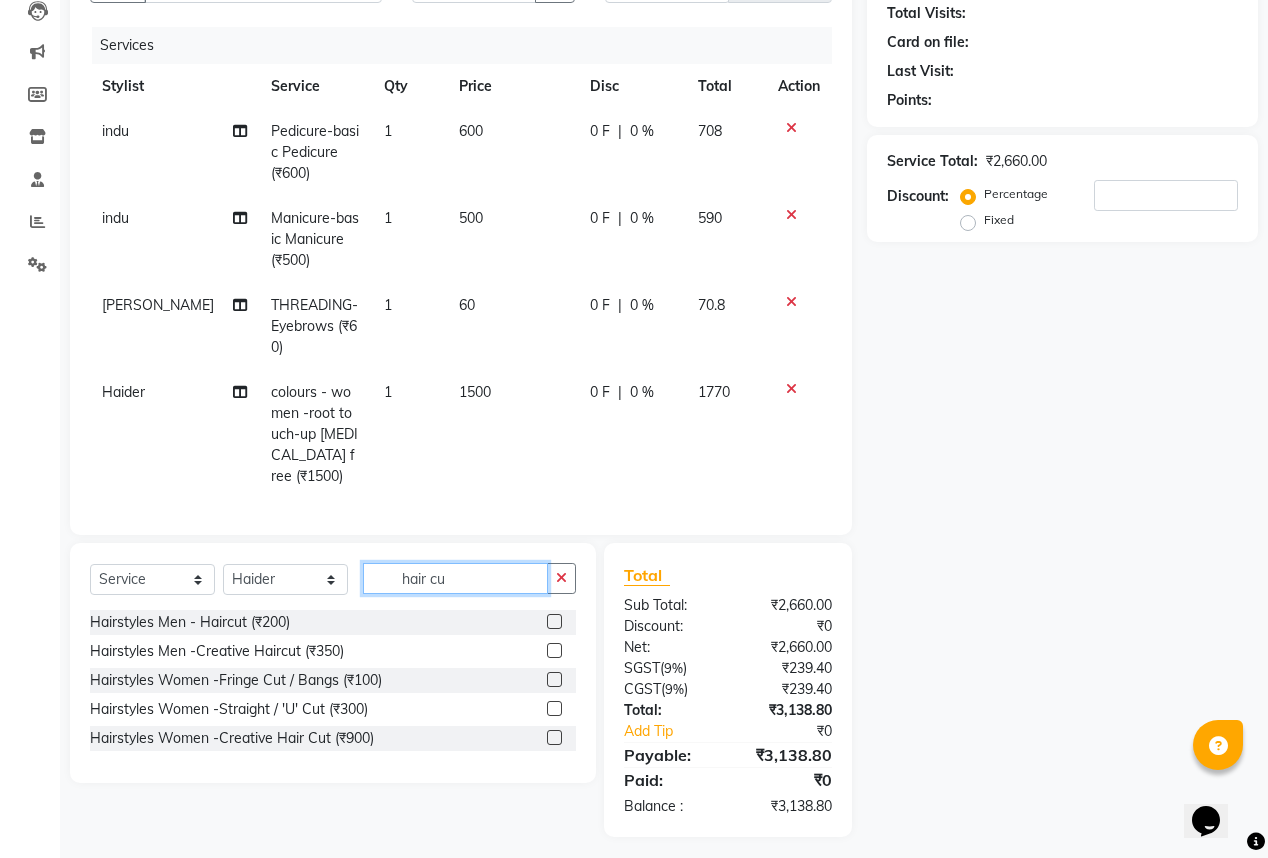 type on "hair cu" 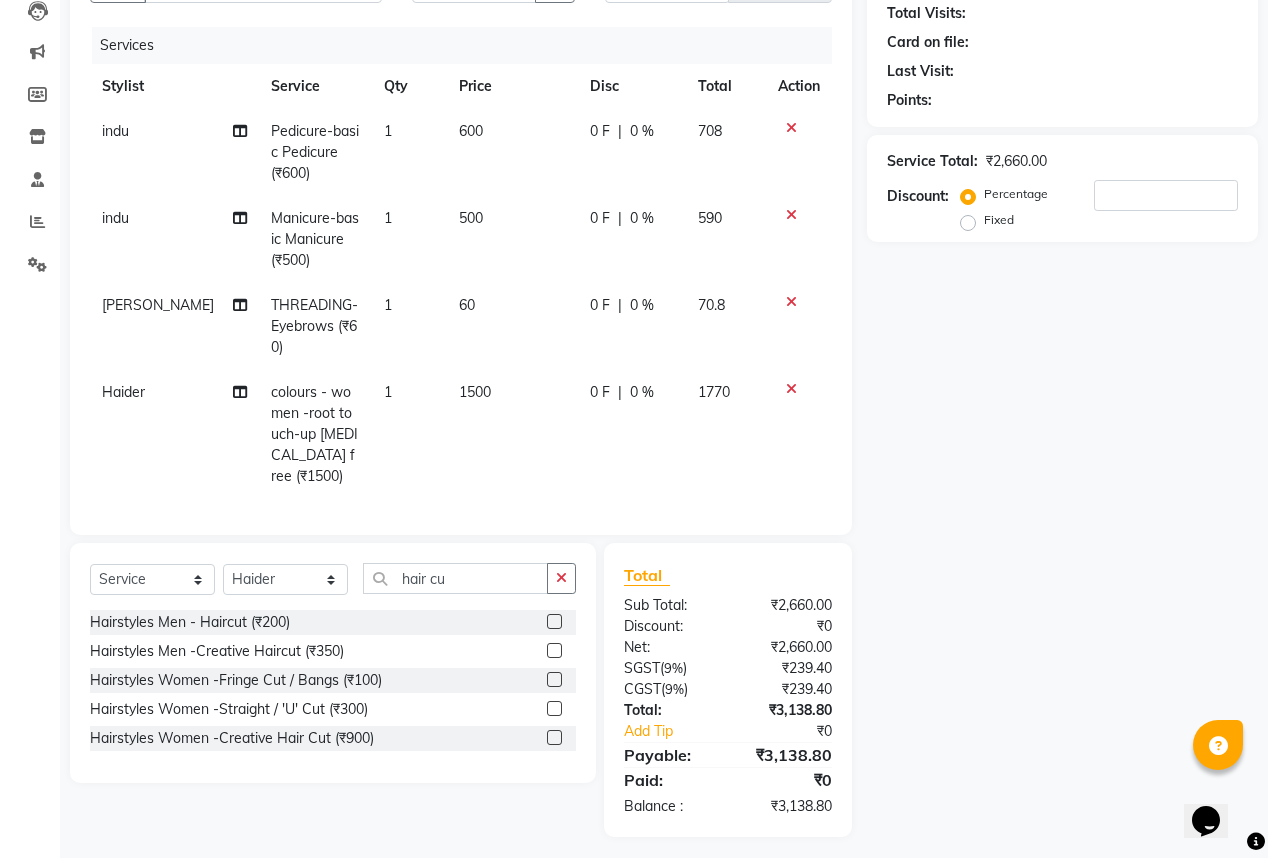 click 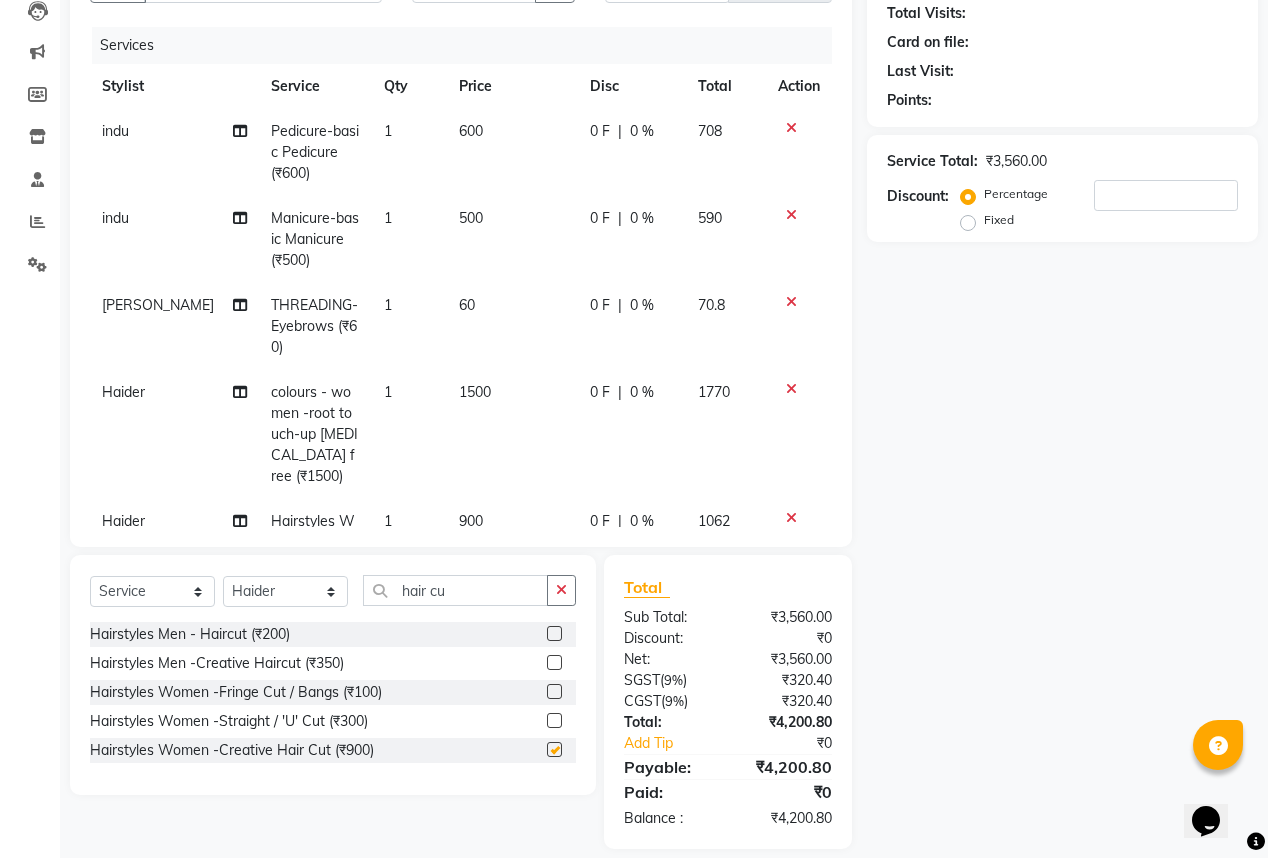 checkbox on "false" 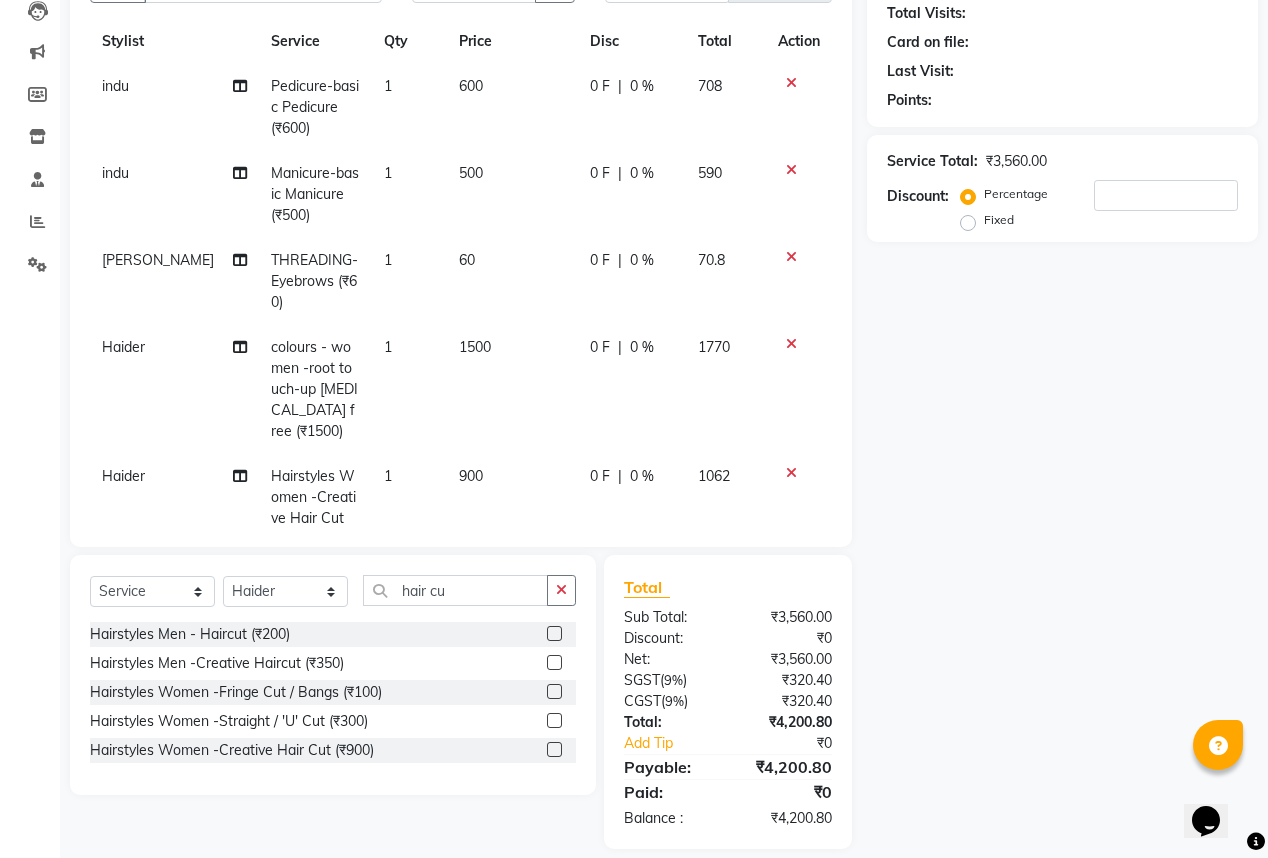 scroll, scrollTop: 108, scrollLeft: 0, axis: vertical 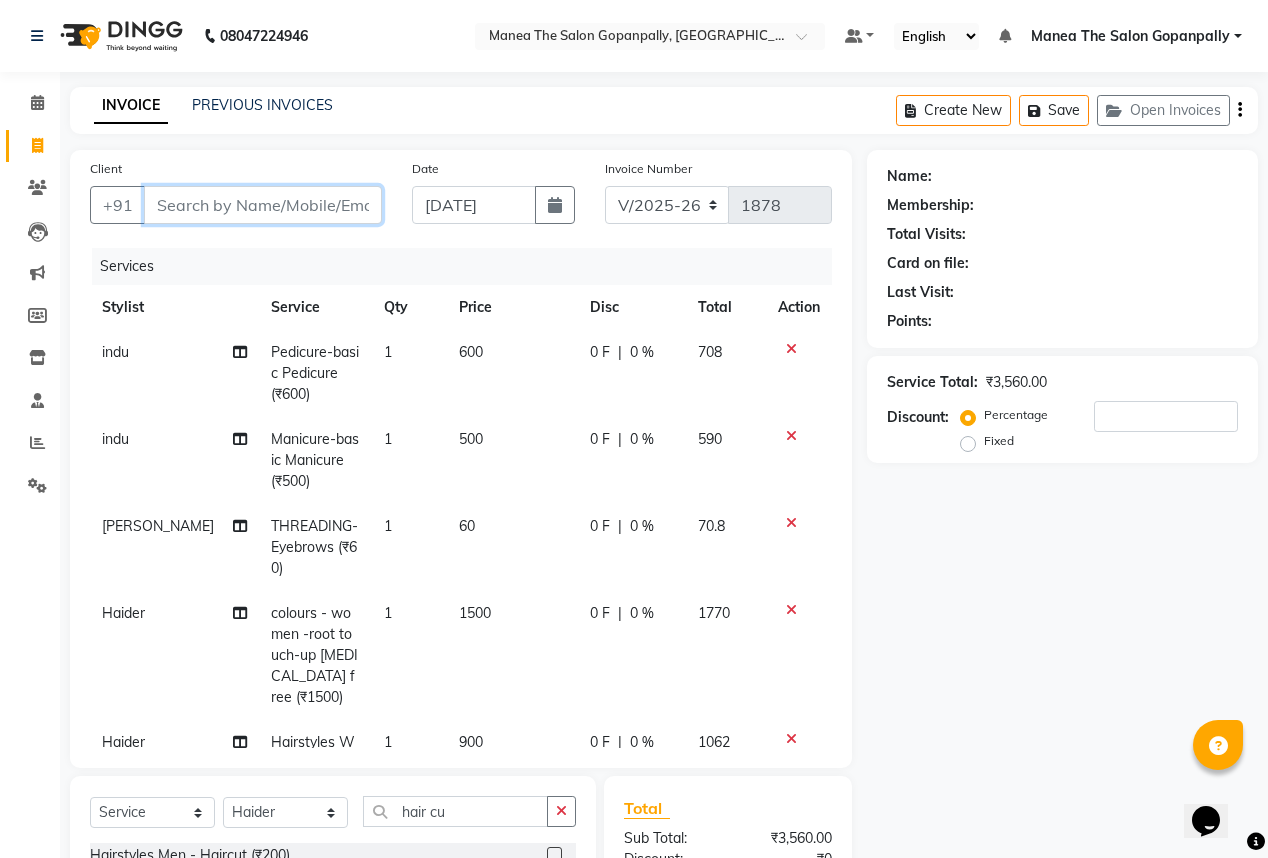 click on "Client" at bounding box center (263, 205) 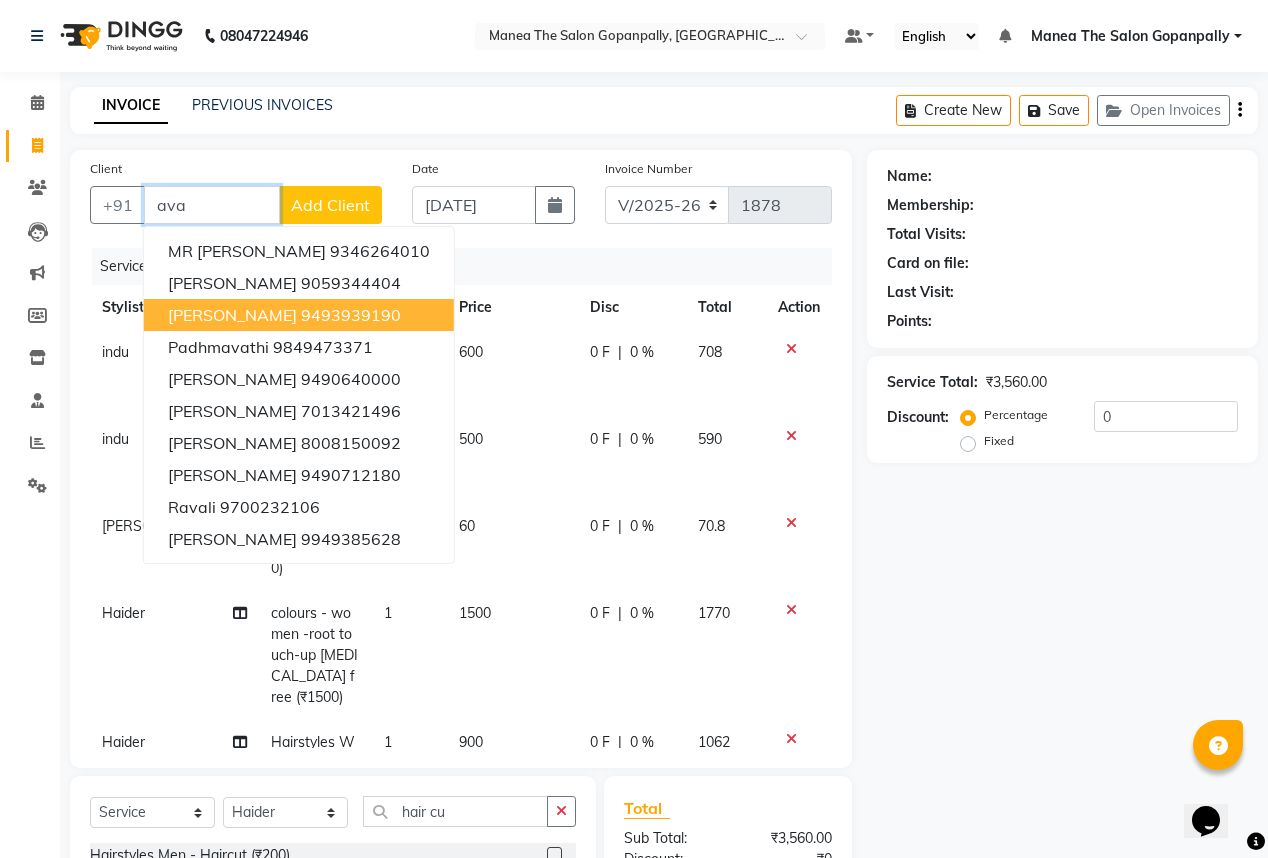 click on "9493939190" at bounding box center (351, 315) 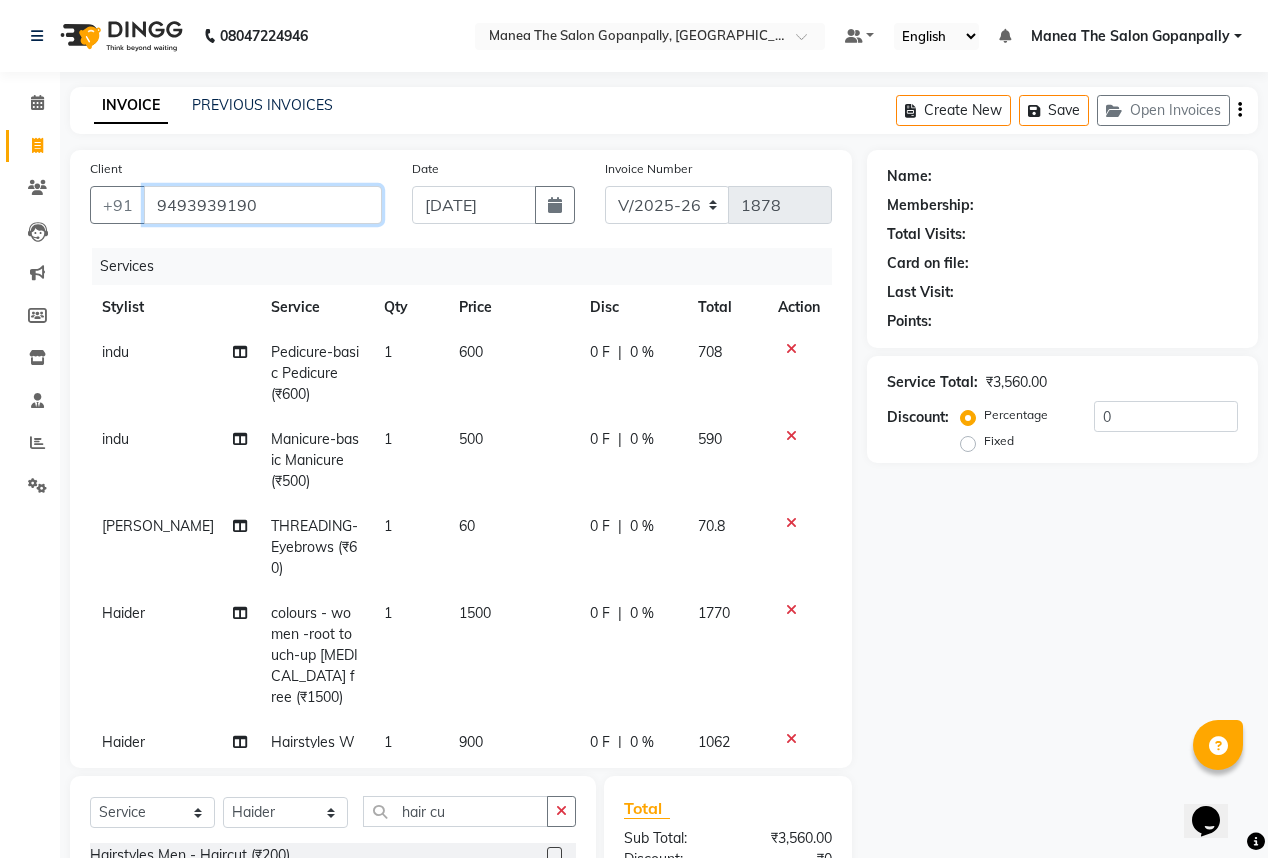 type on "9493939190" 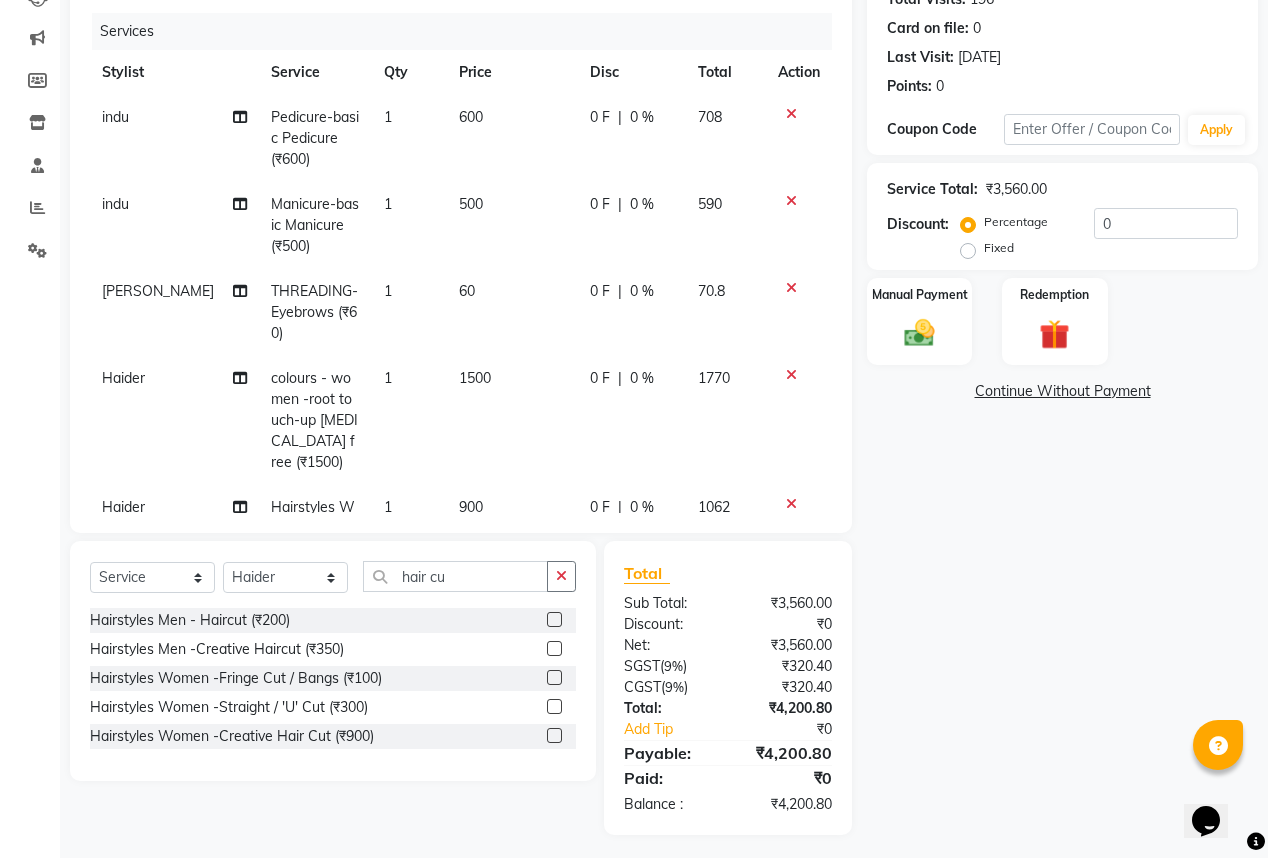 scroll, scrollTop: 242, scrollLeft: 0, axis: vertical 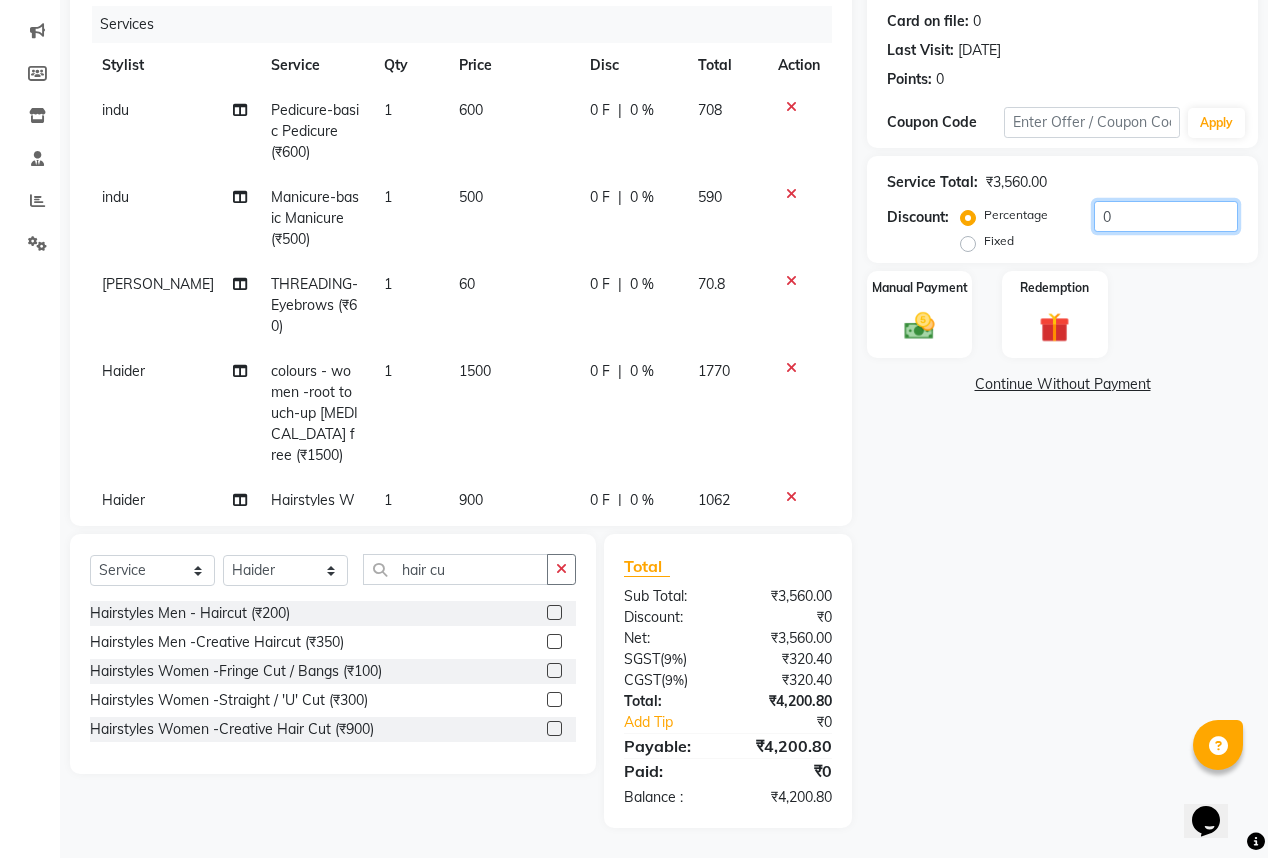 click on "0" 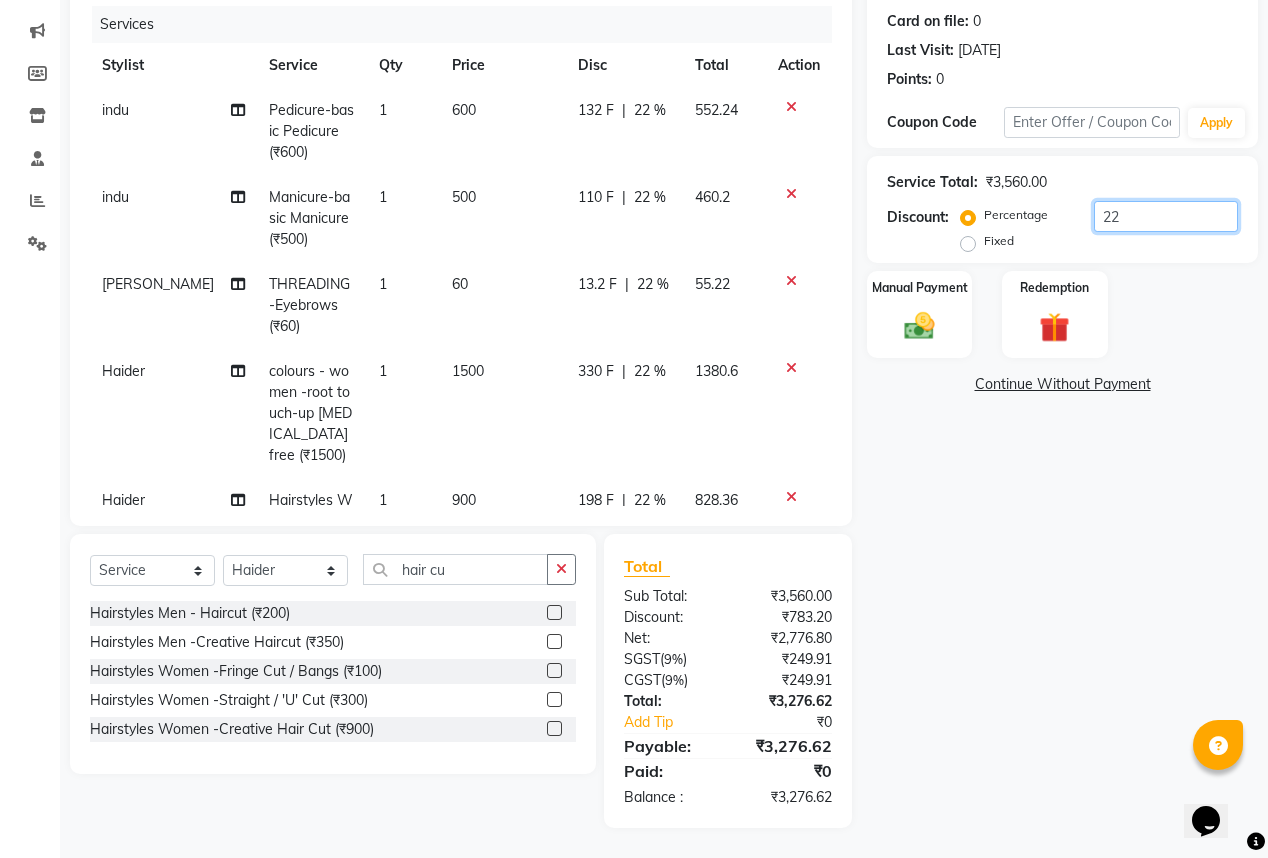 type on "2" 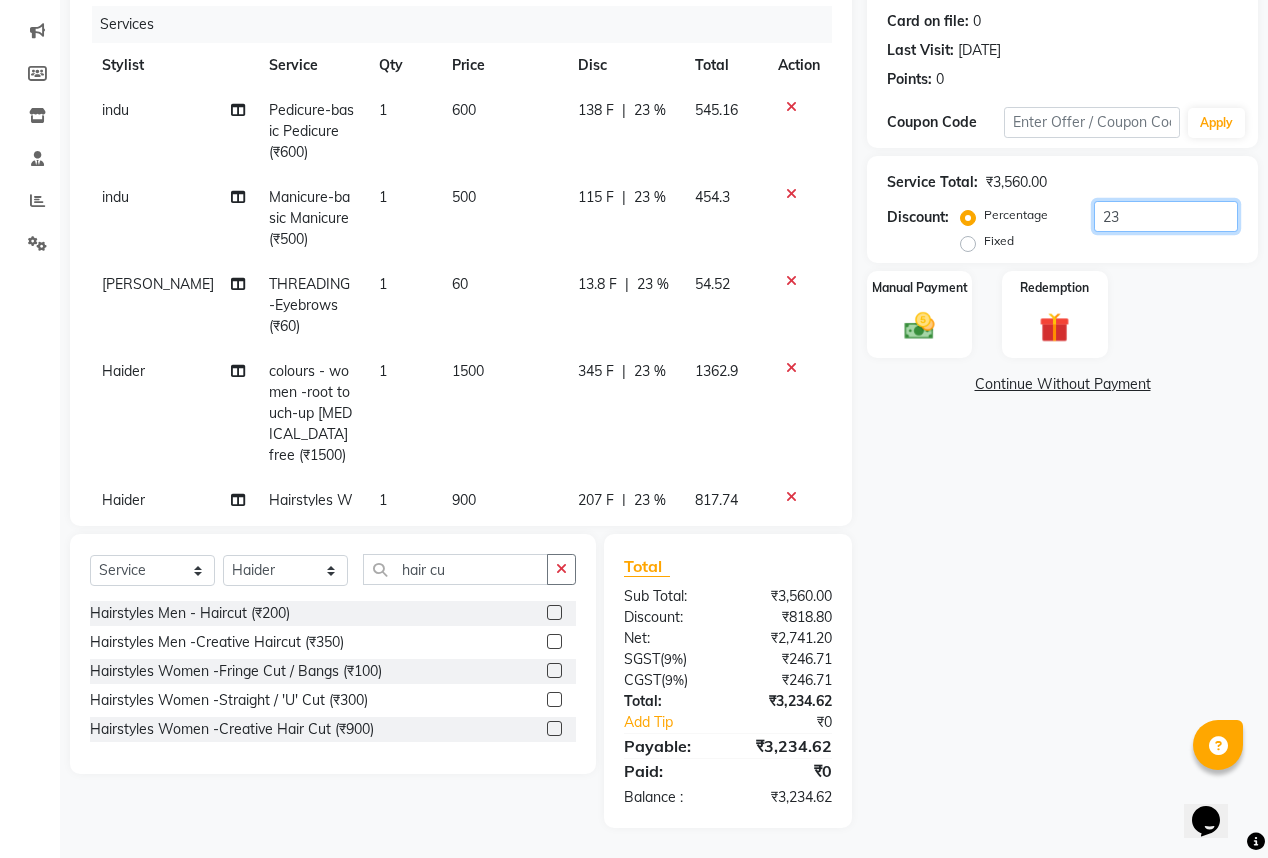 type on "2" 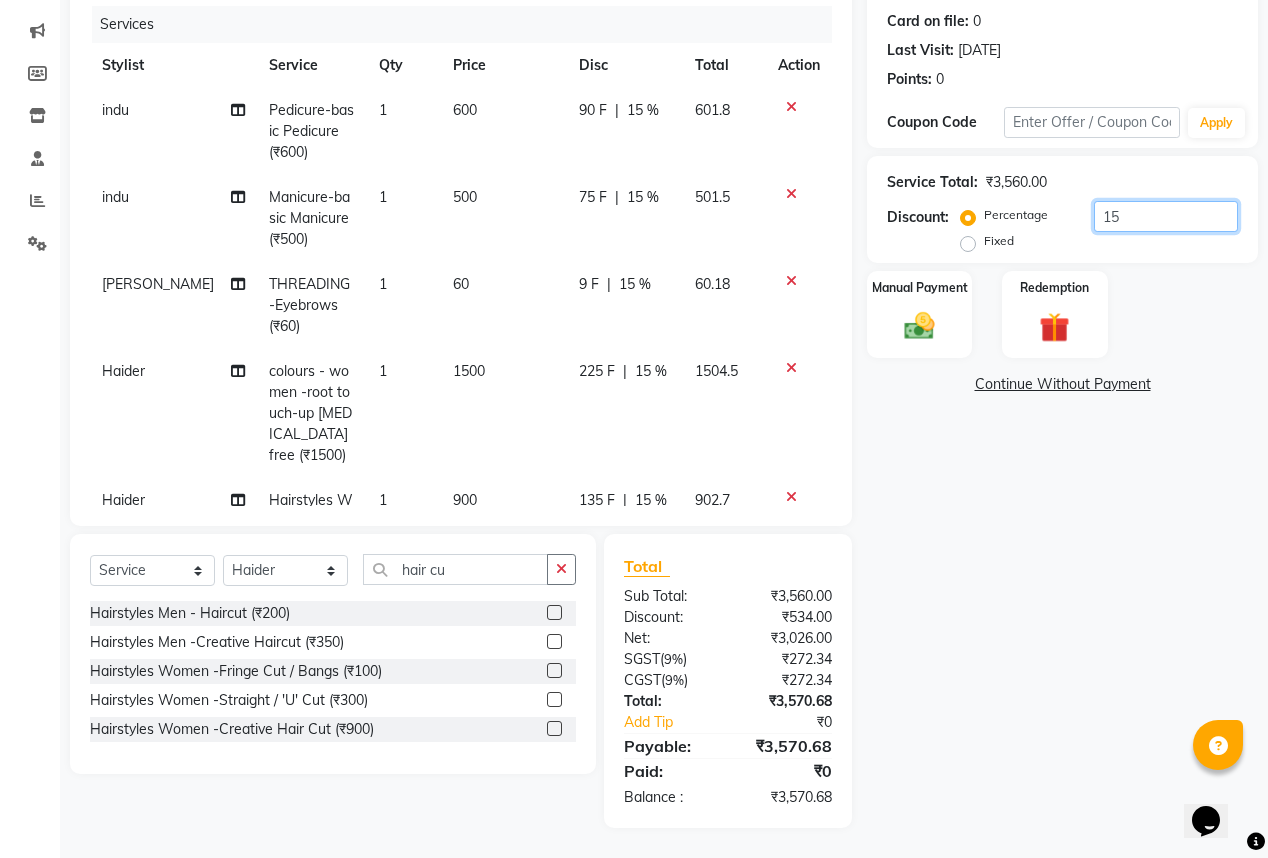 type on "1" 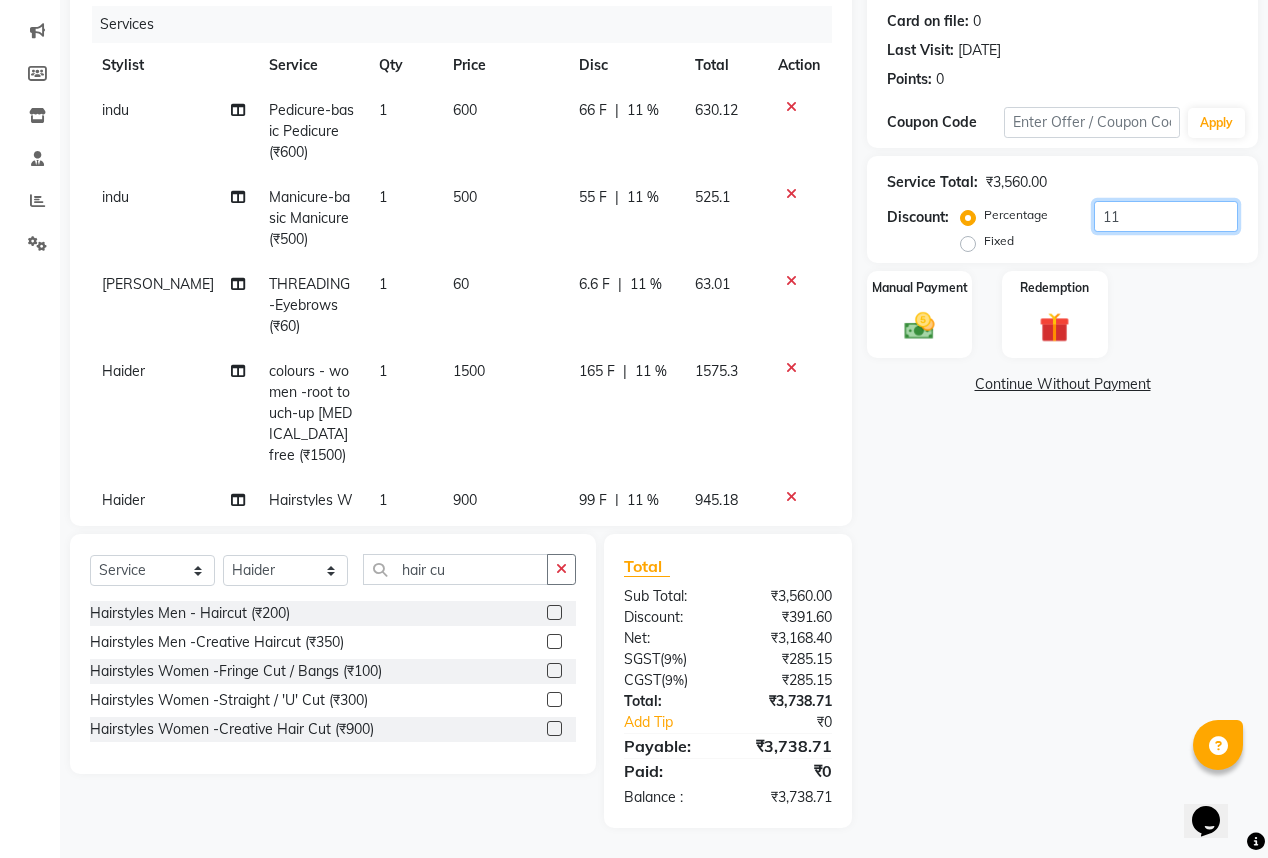type on "1" 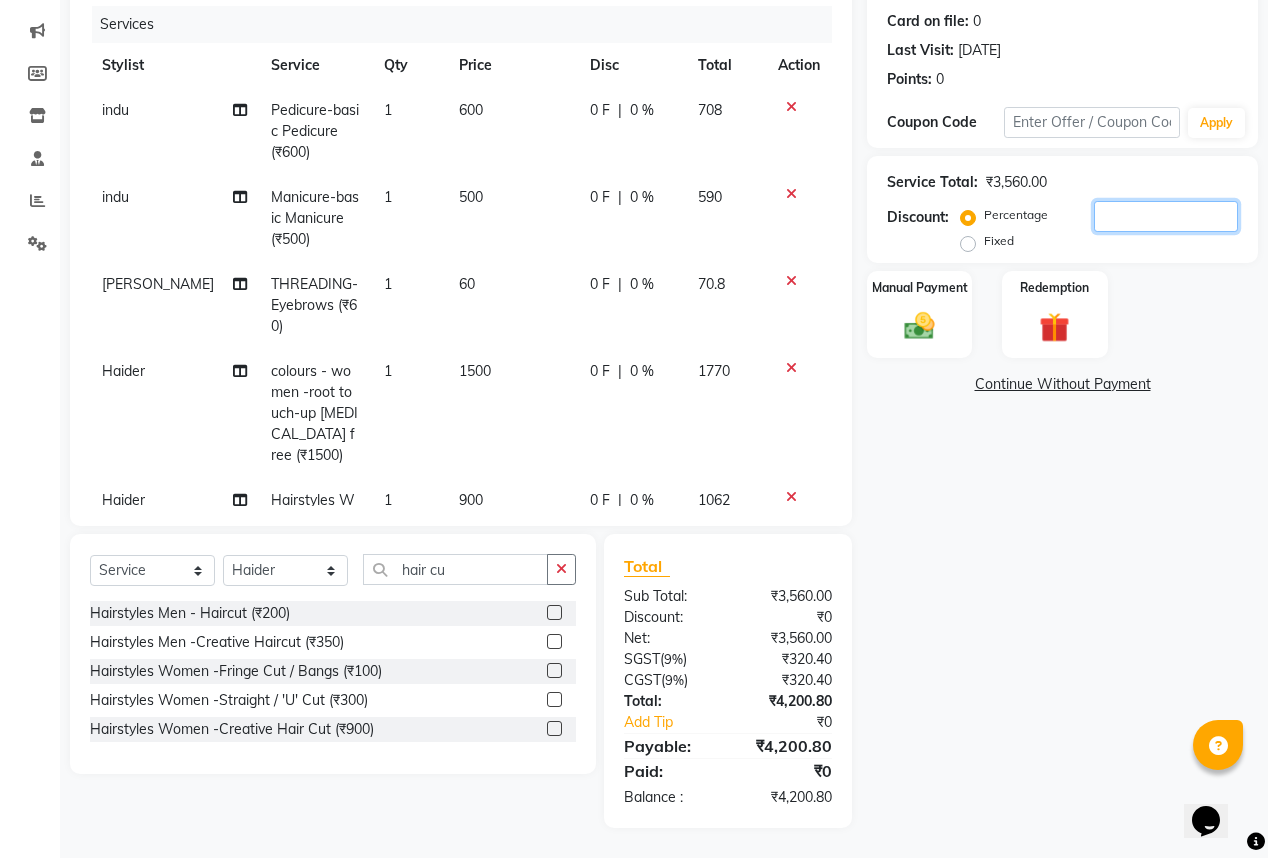 type on "5" 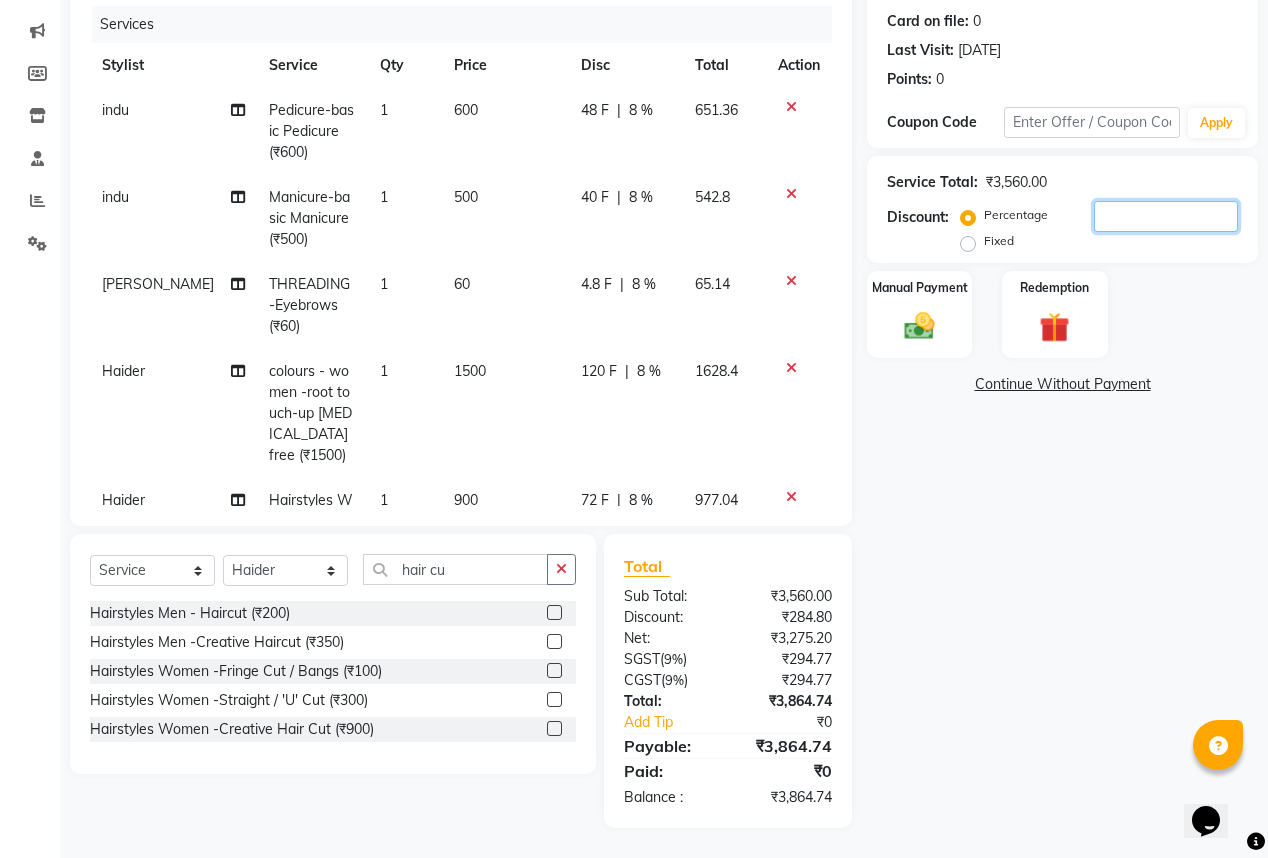 type on "9" 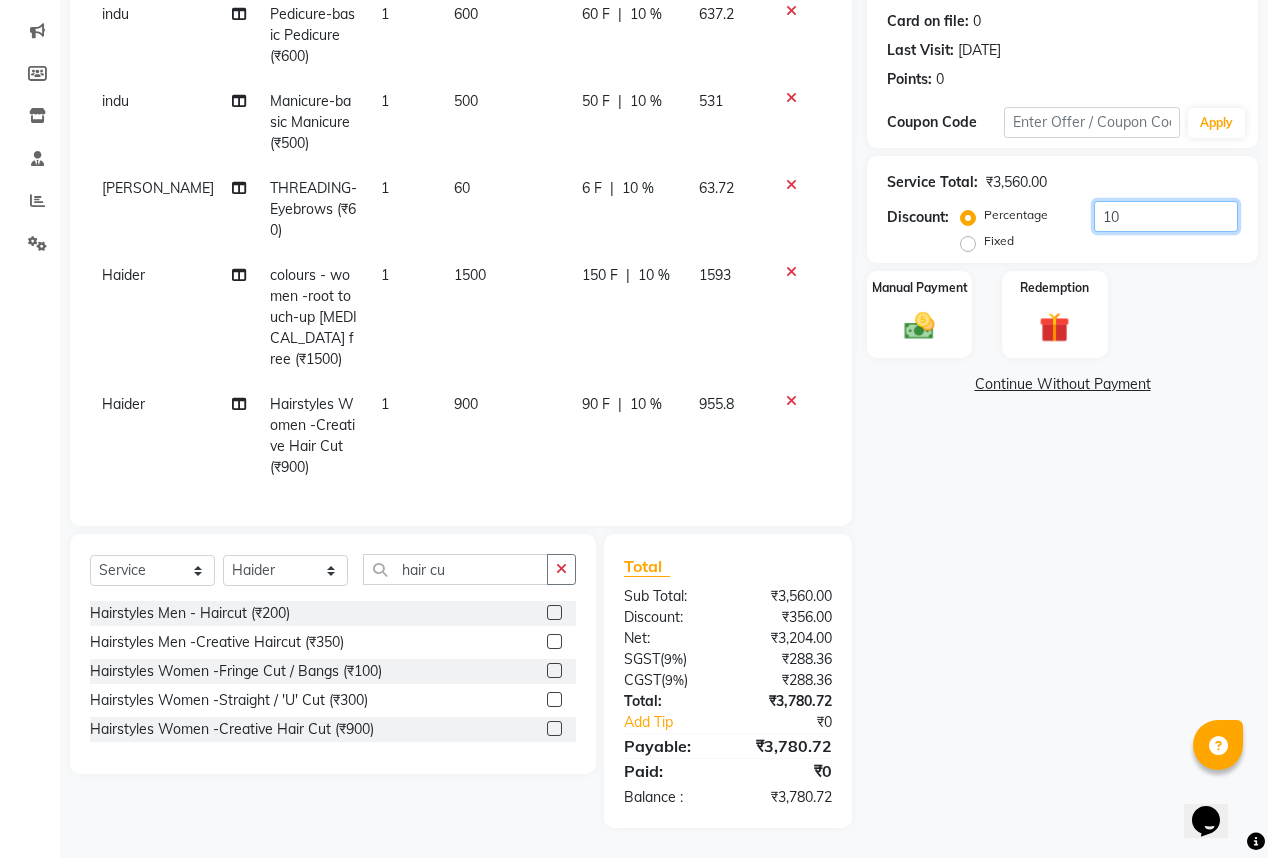 scroll, scrollTop: 108, scrollLeft: 0, axis: vertical 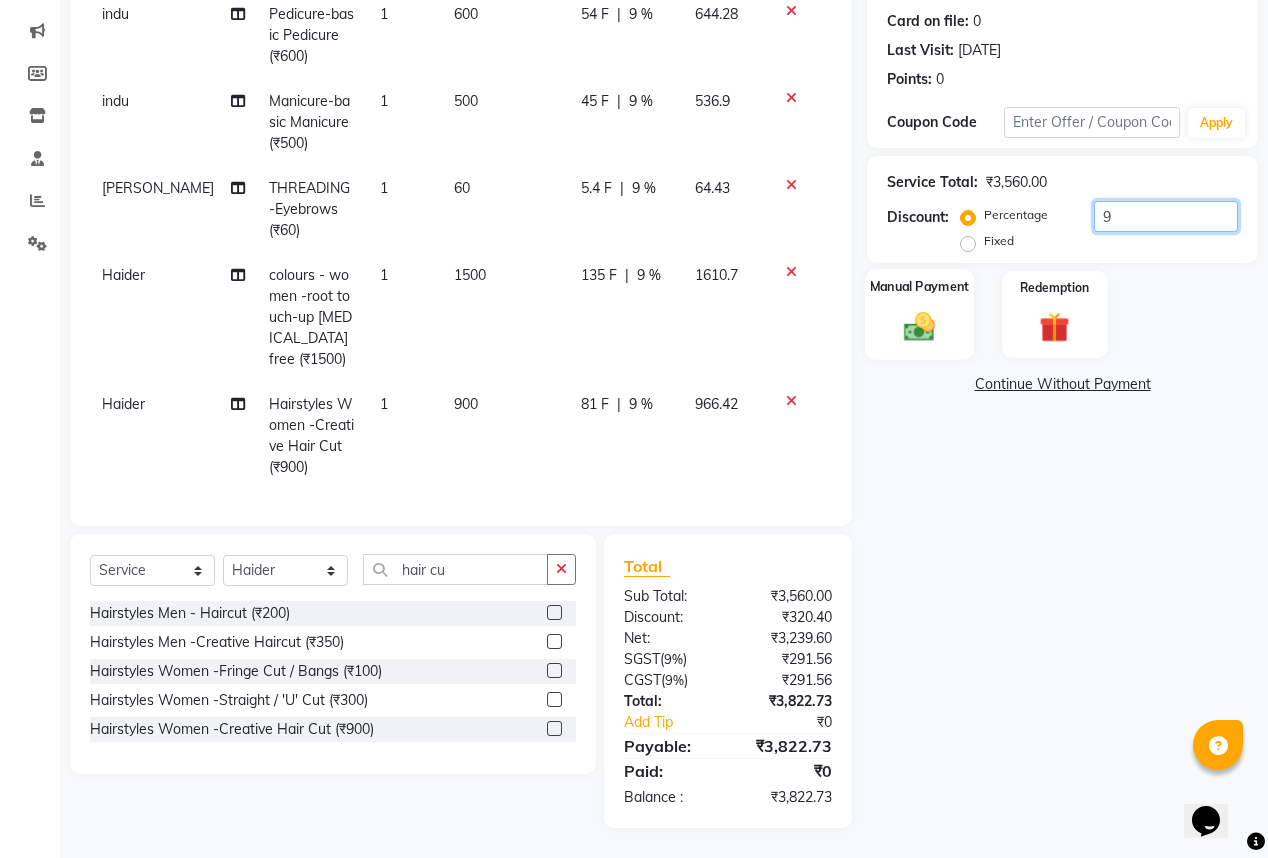 type on "9" 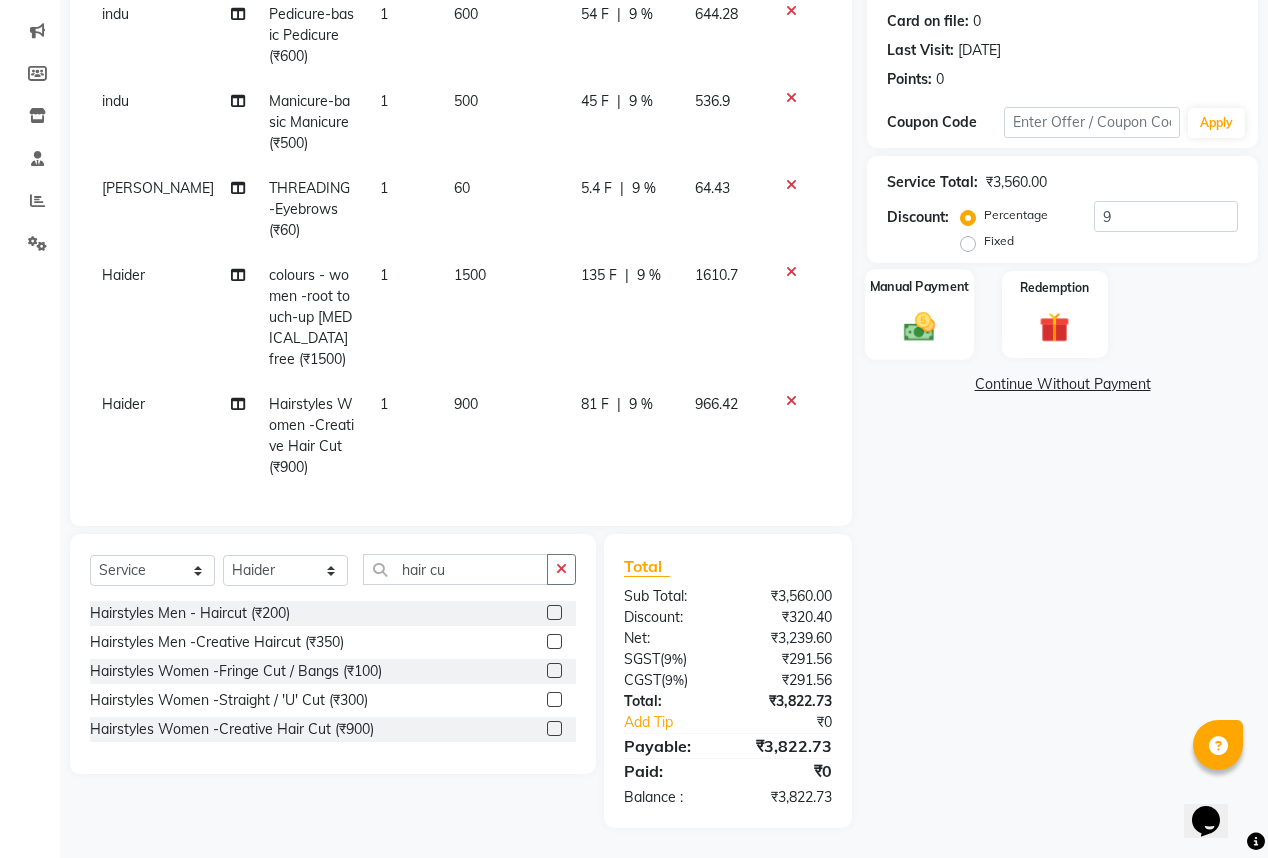click 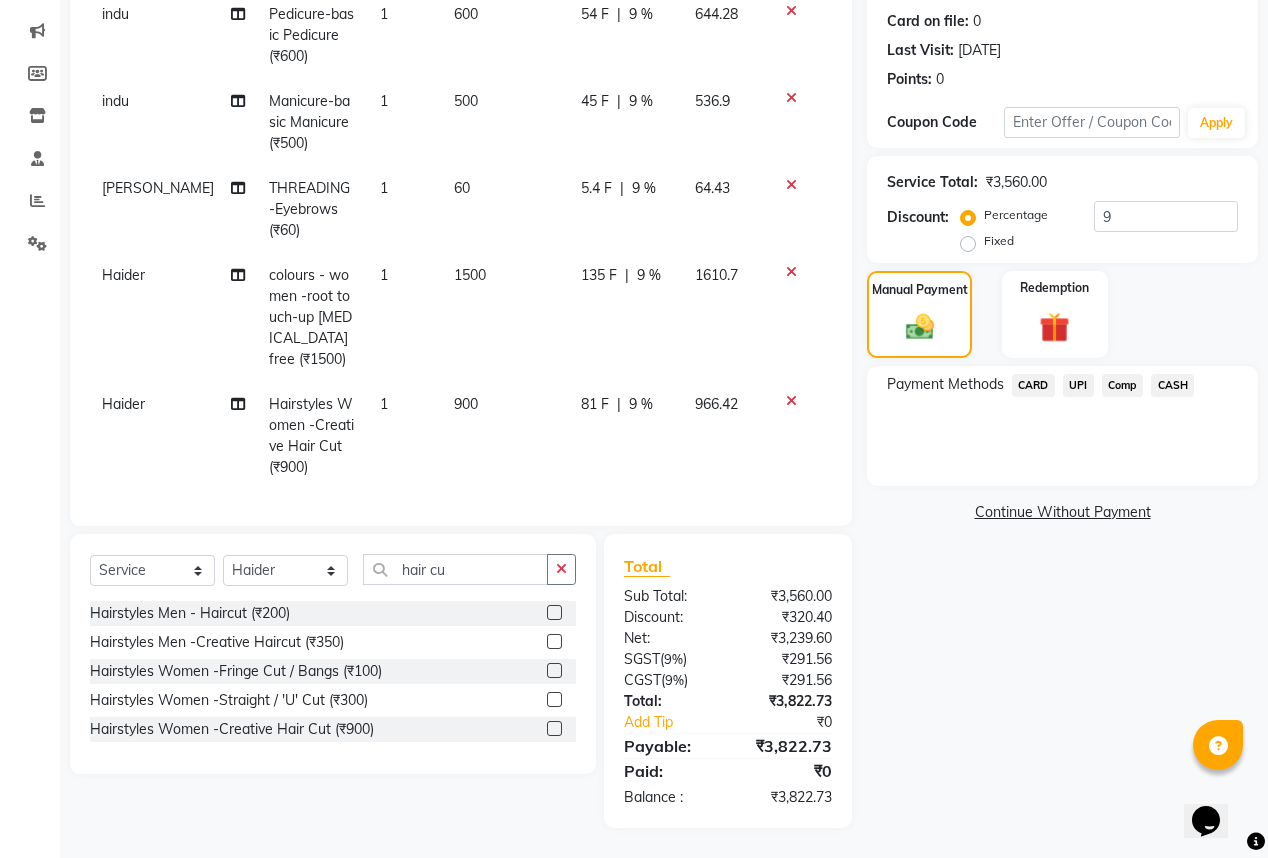 click on "UPI" 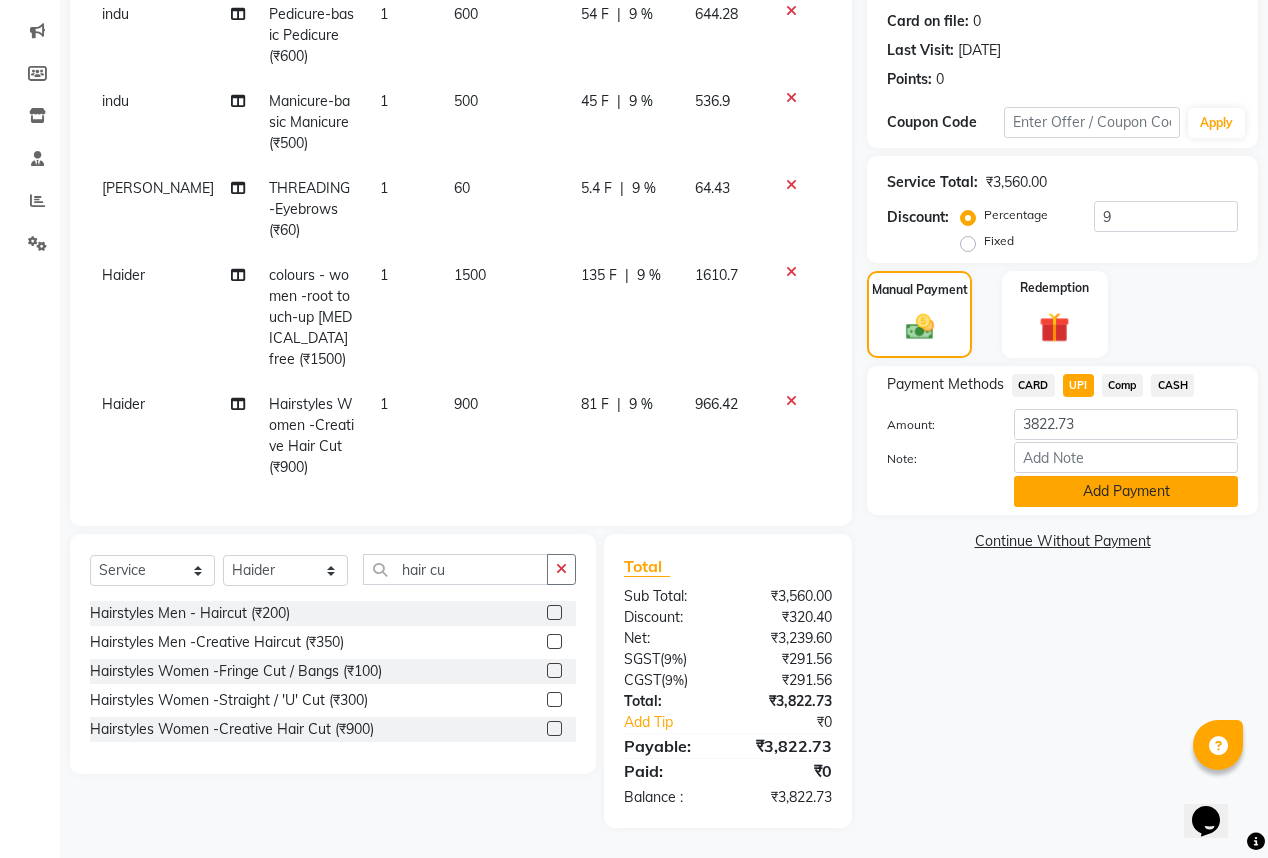 click on "Add Payment" 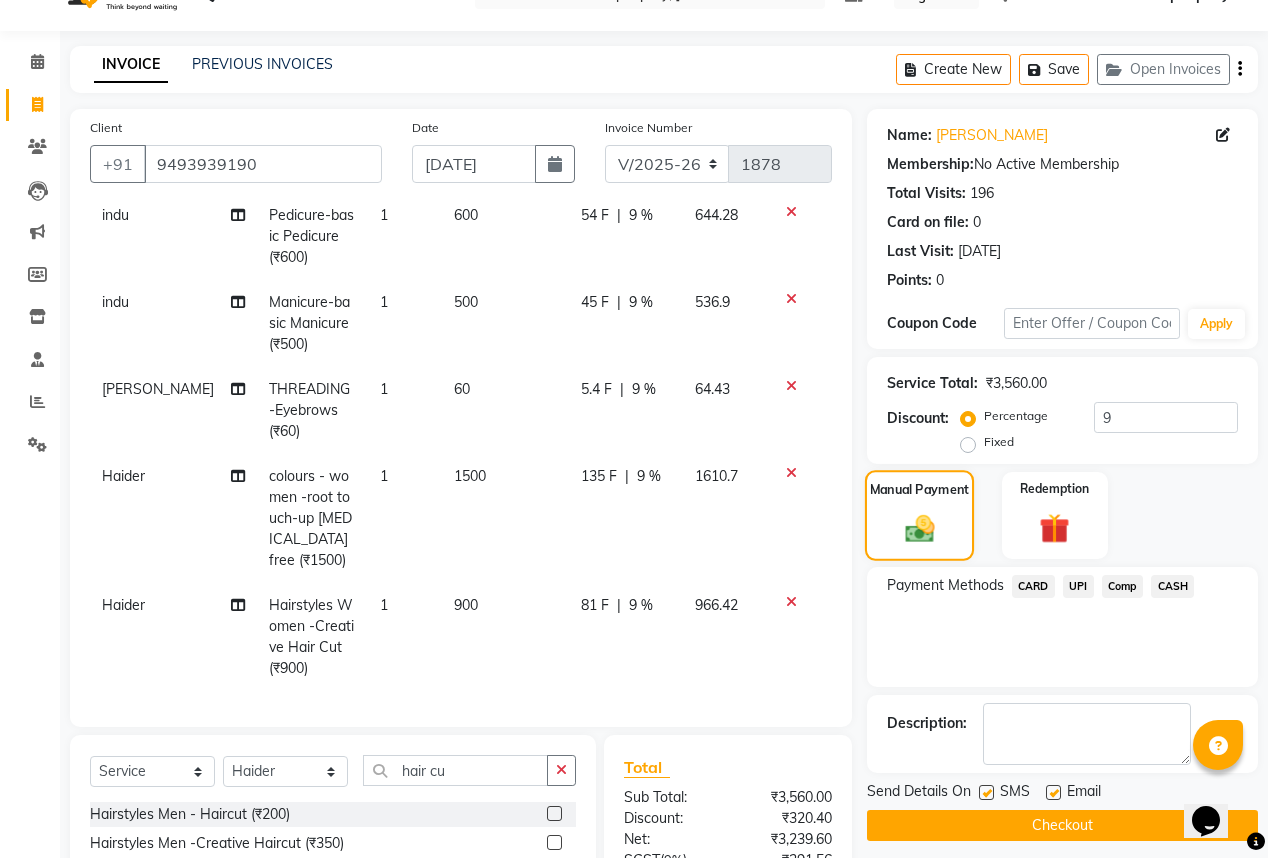 scroll, scrollTop: 80, scrollLeft: 0, axis: vertical 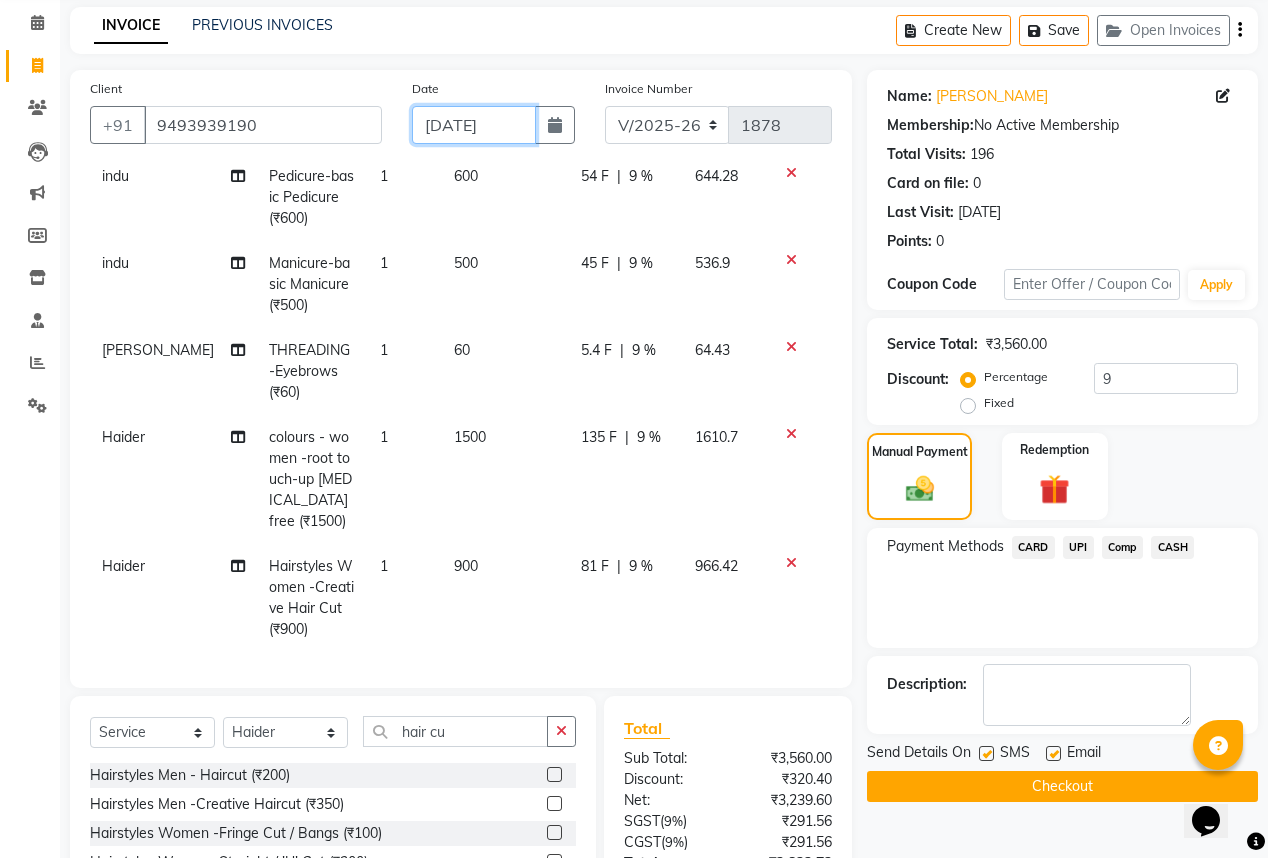 click on "[DATE]" 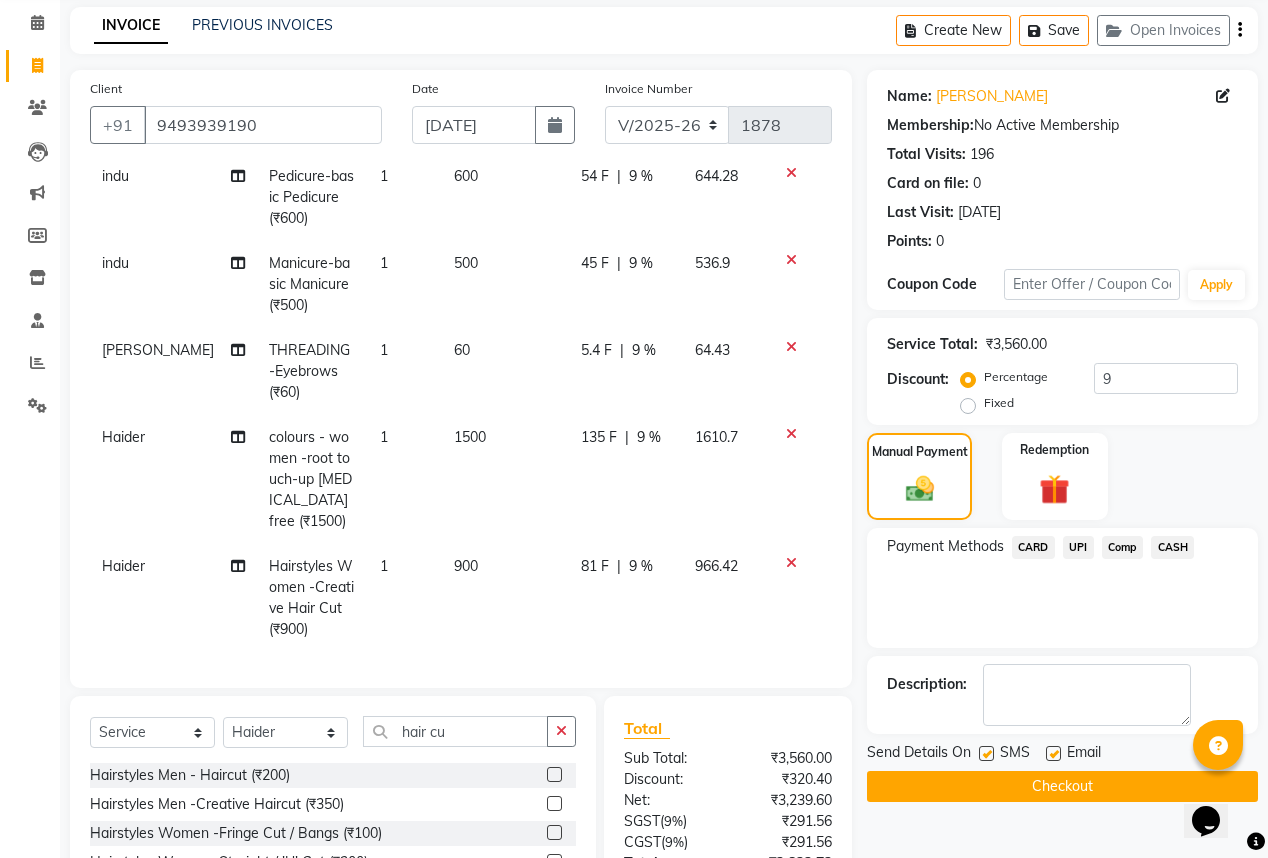 select on "7" 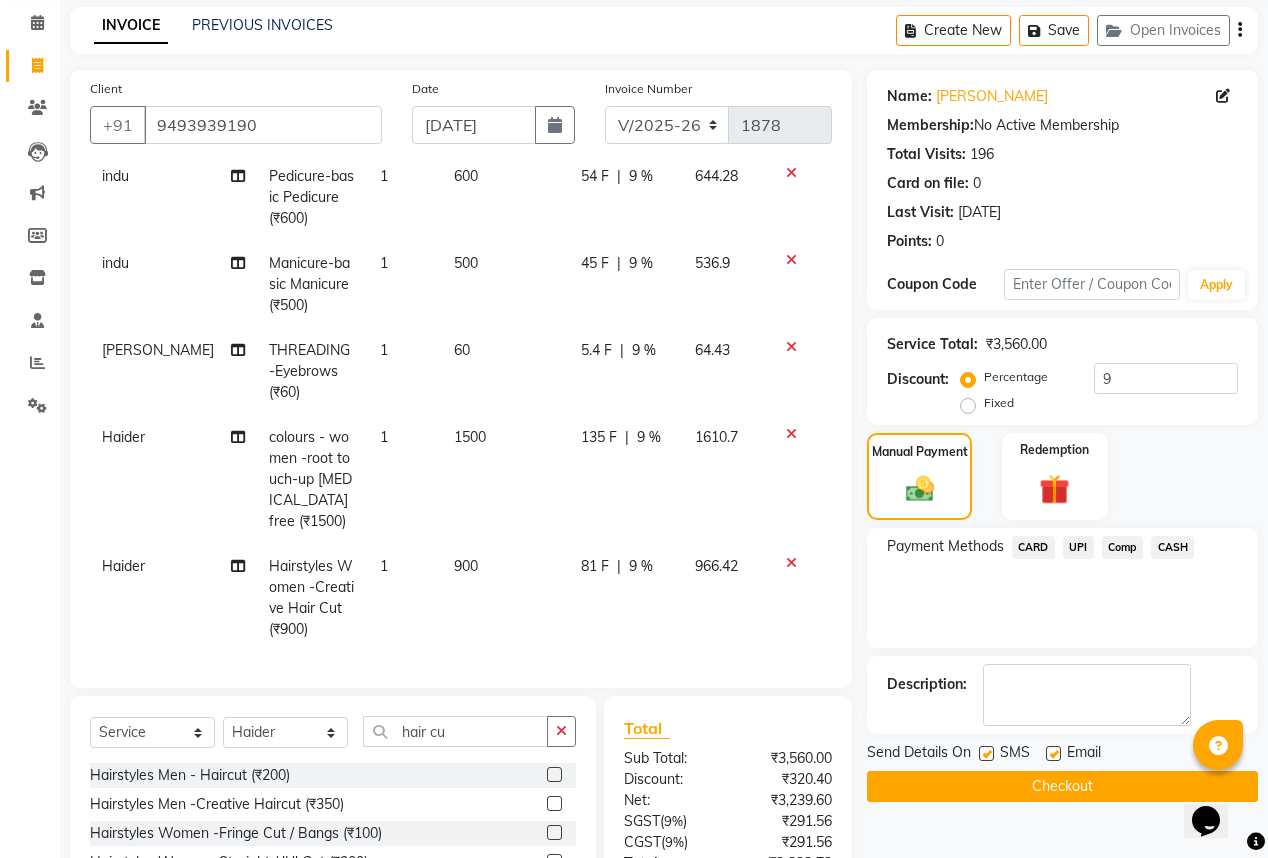 select on "2025" 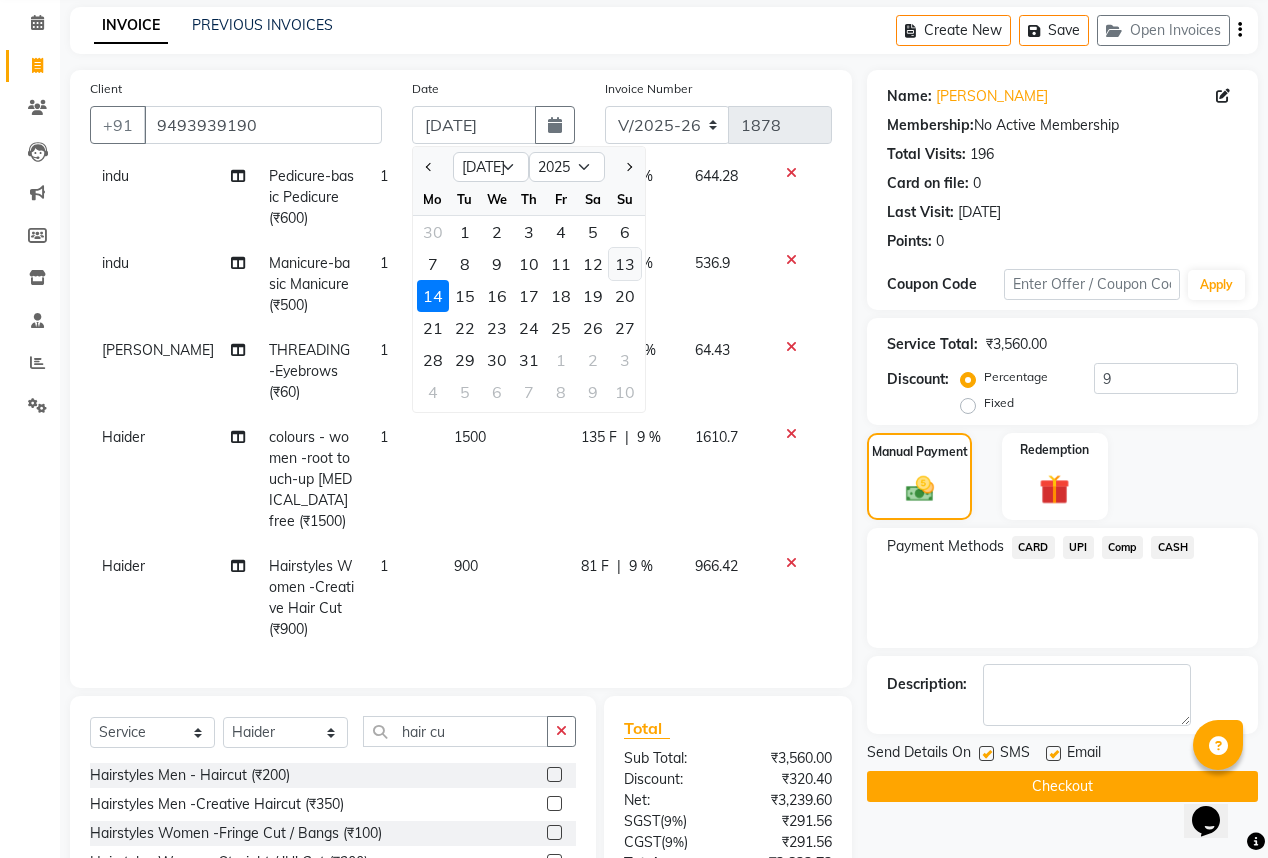 click on "13" 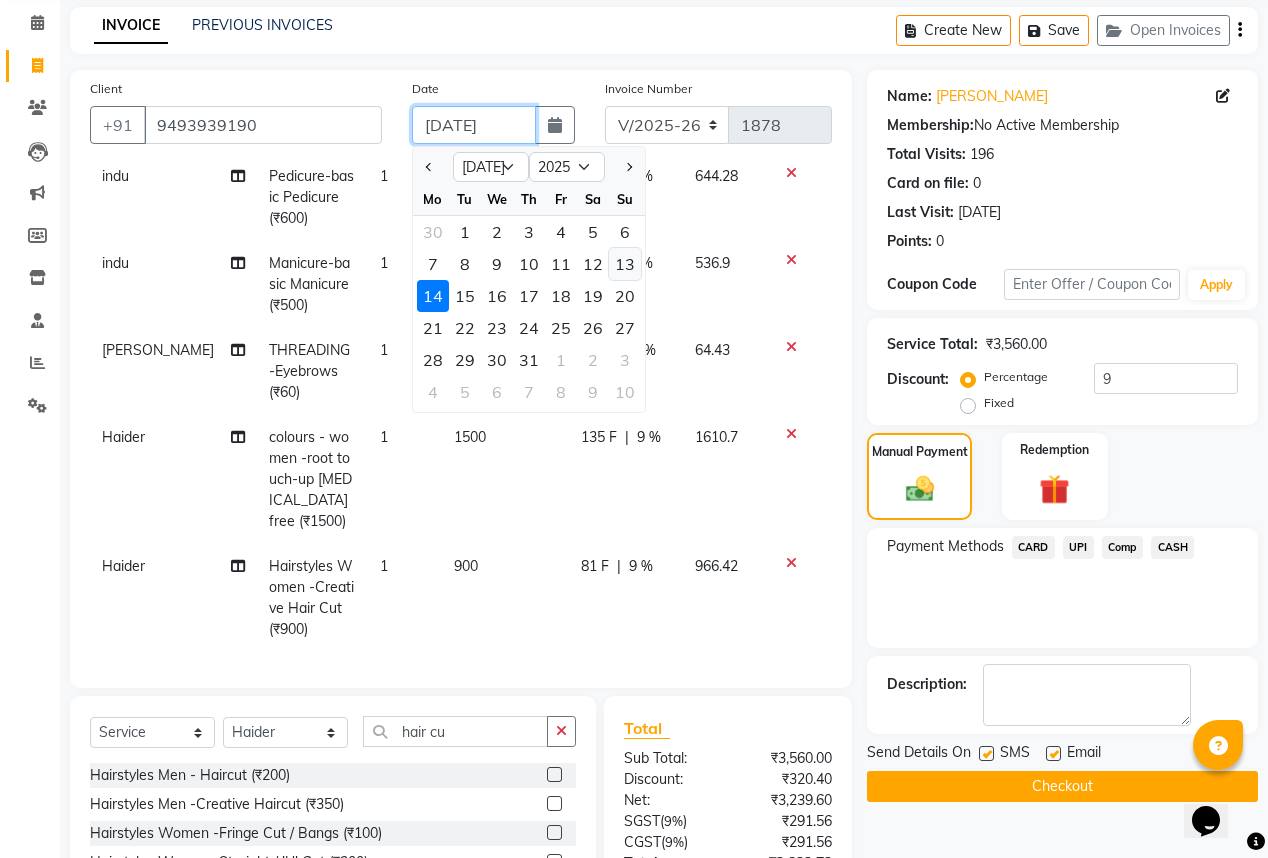 type on "[DATE]" 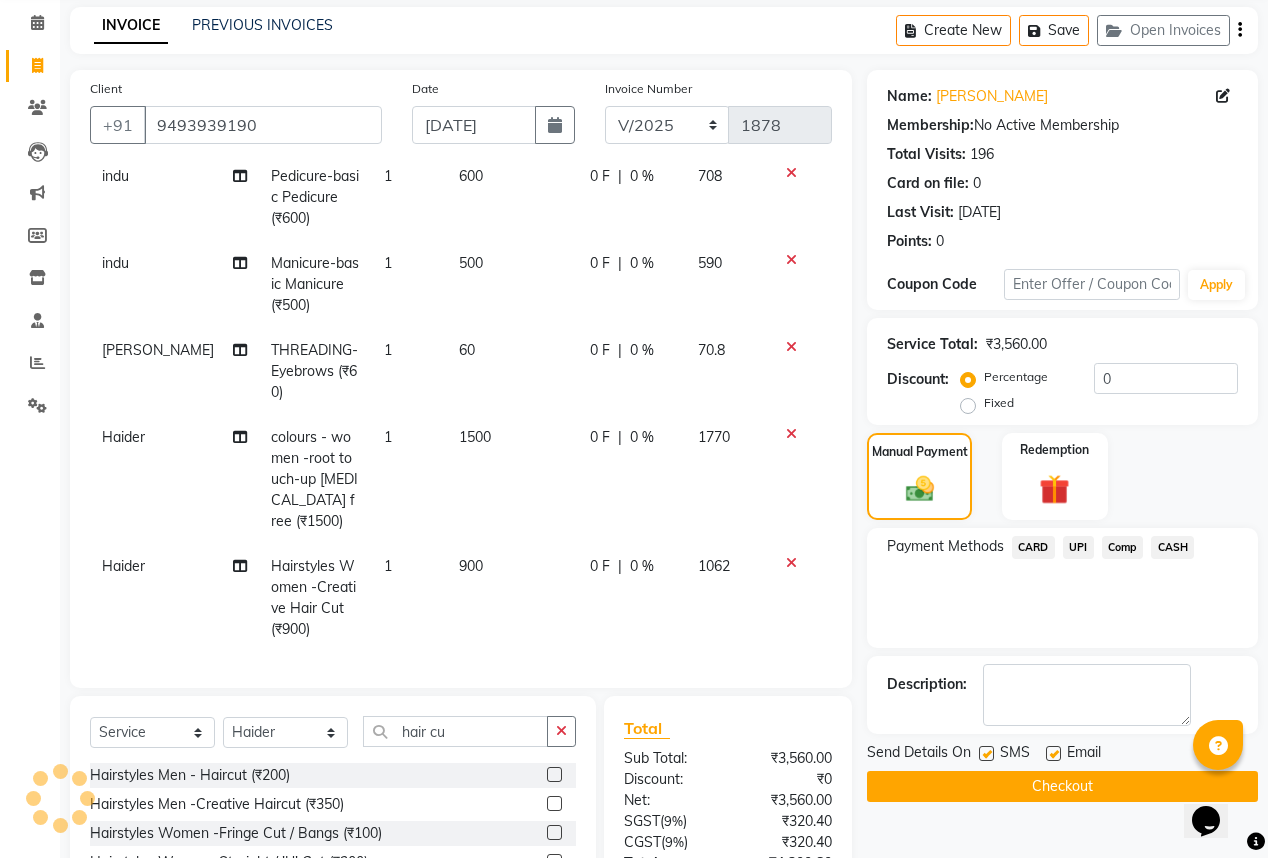 click 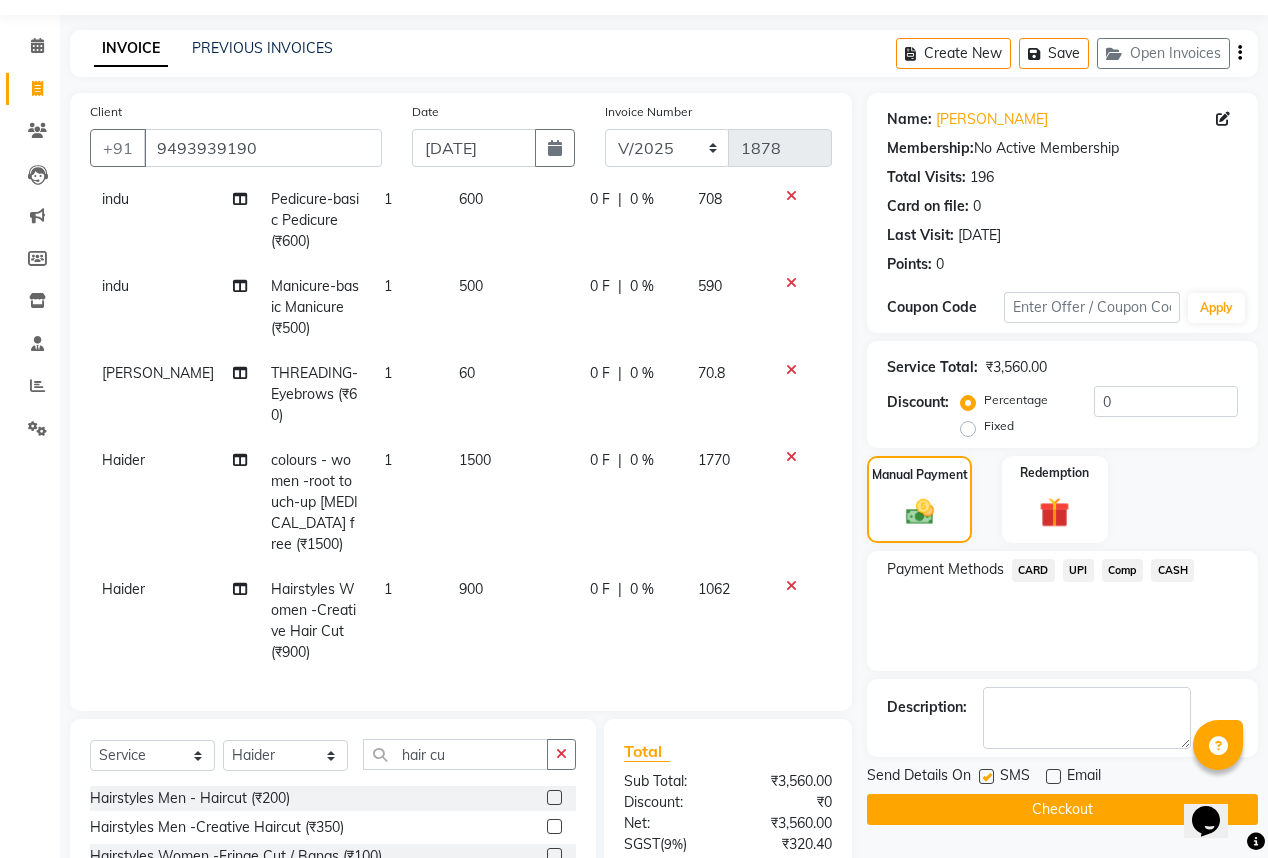scroll, scrollTop: 80, scrollLeft: 0, axis: vertical 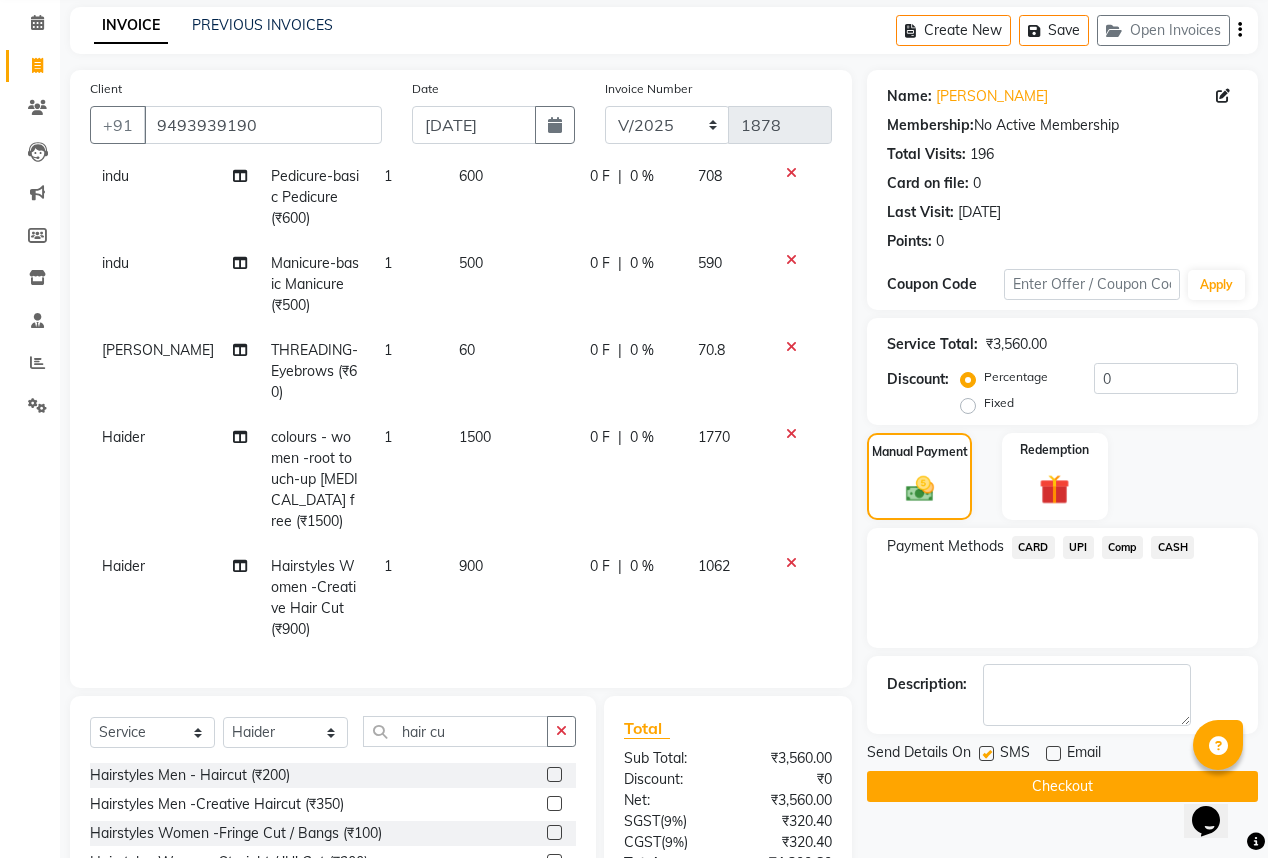 click on "Checkout" 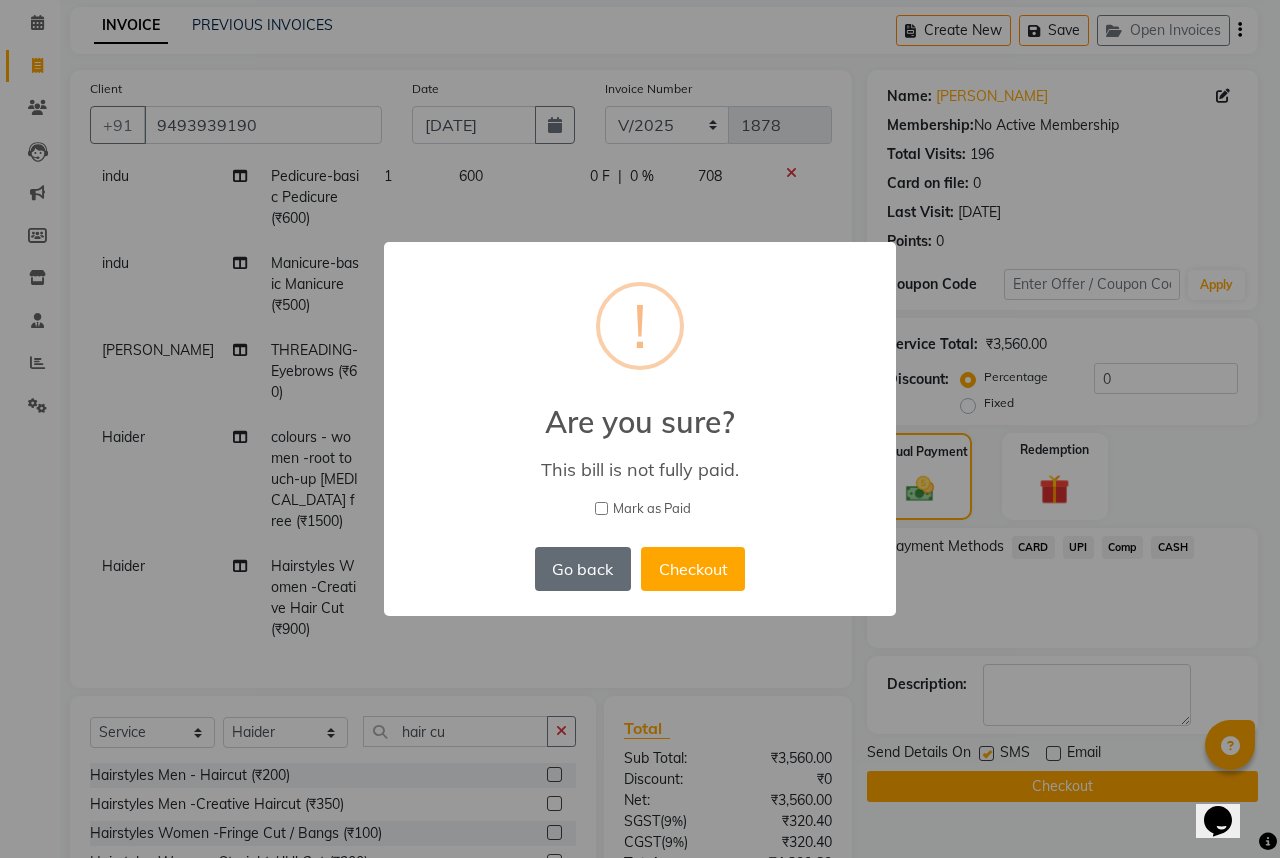click on "Go back" at bounding box center [583, 569] 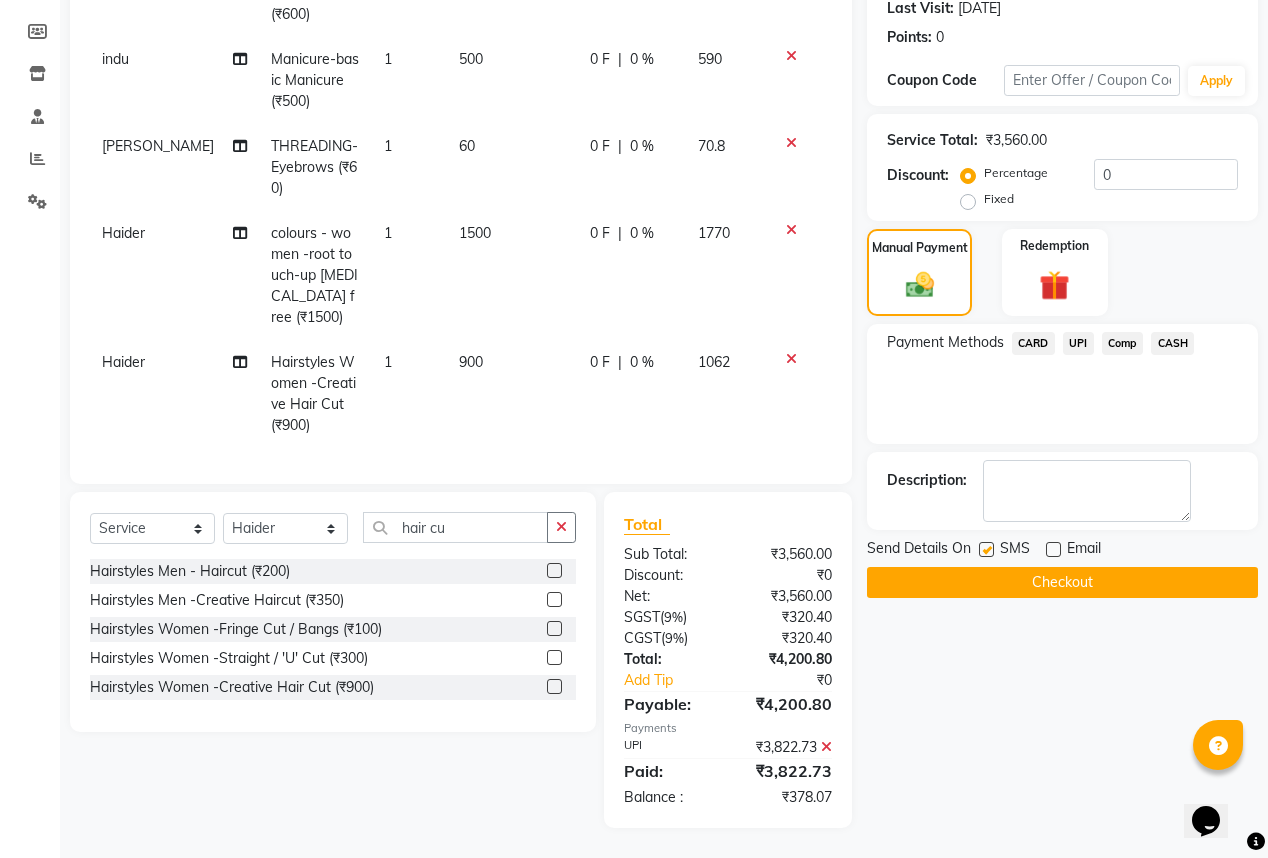 scroll, scrollTop: 204, scrollLeft: 0, axis: vertical 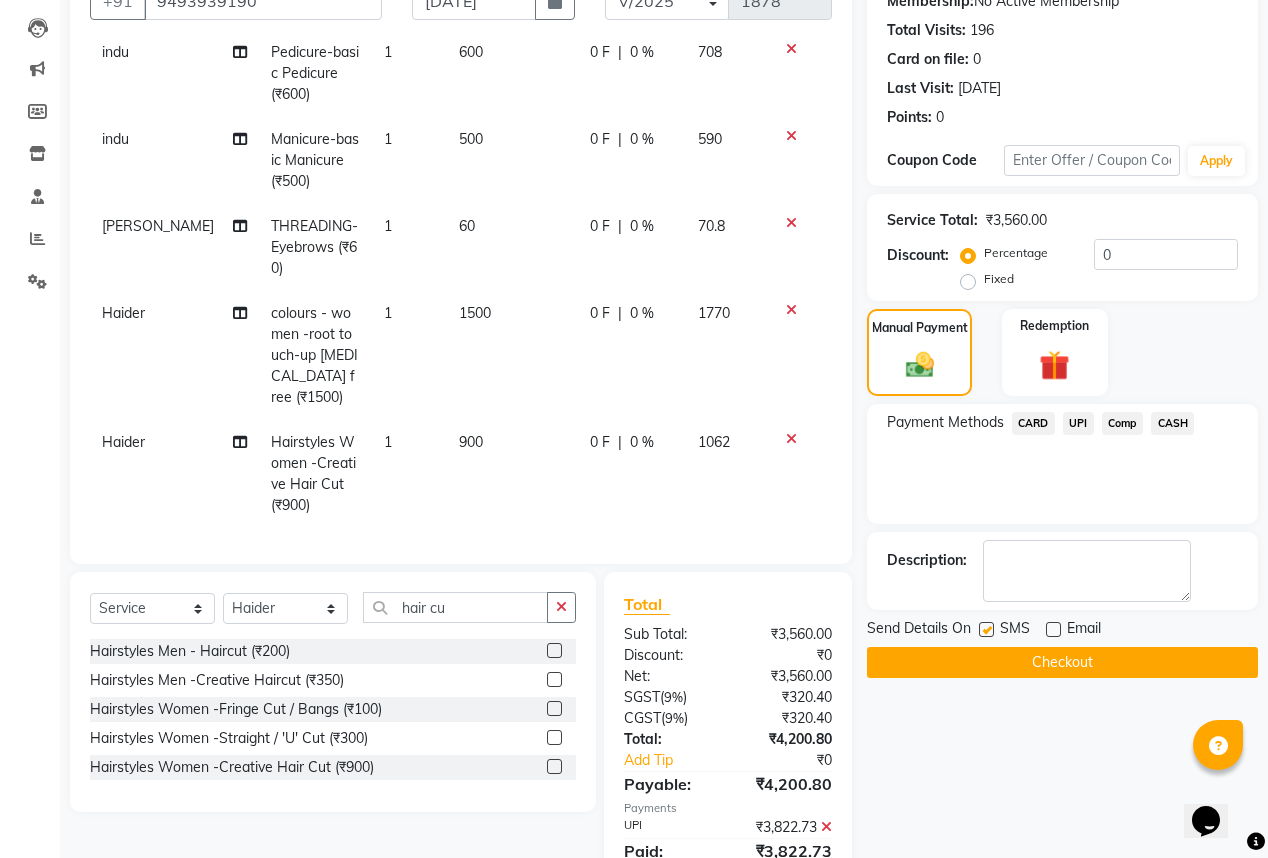 click 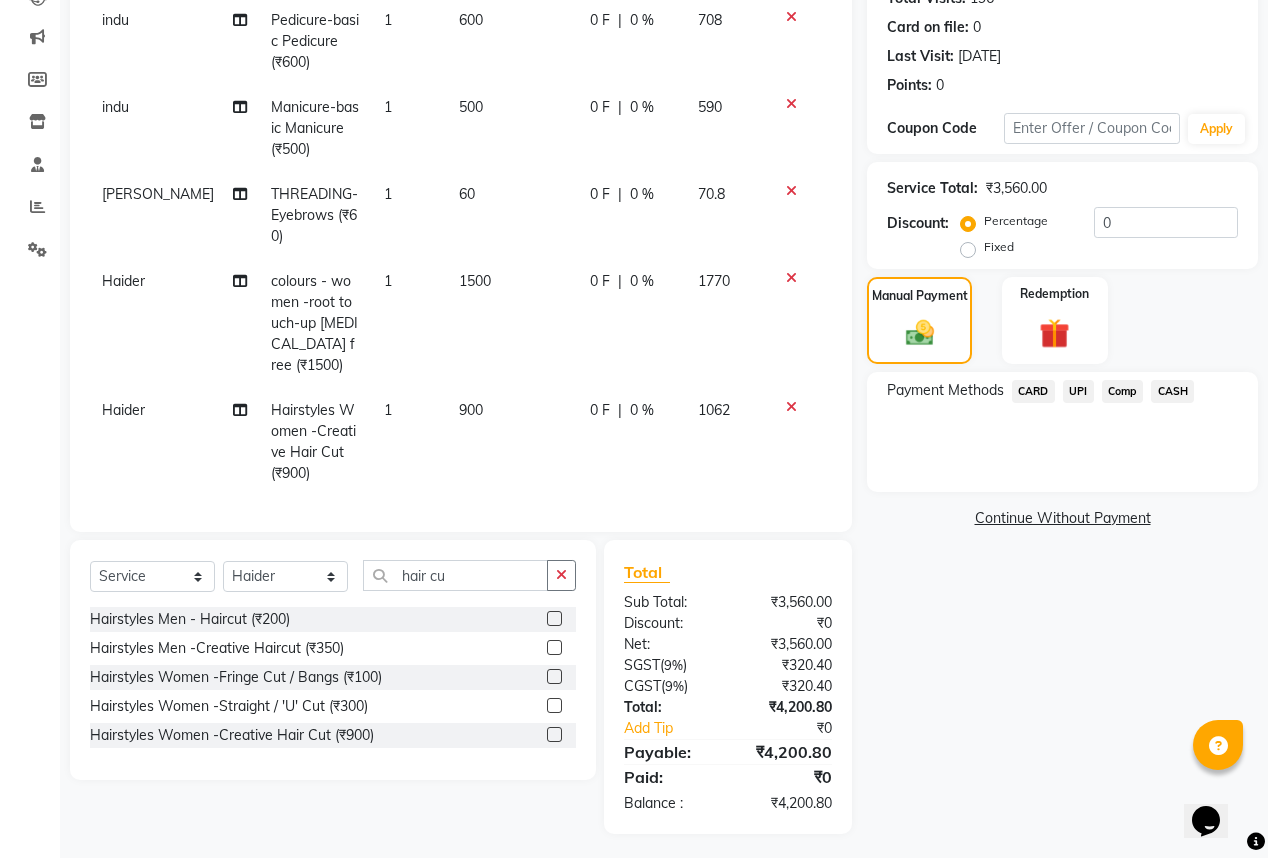 scroll, scrollTop: 242, scrollLeft: 0, axis: vertical 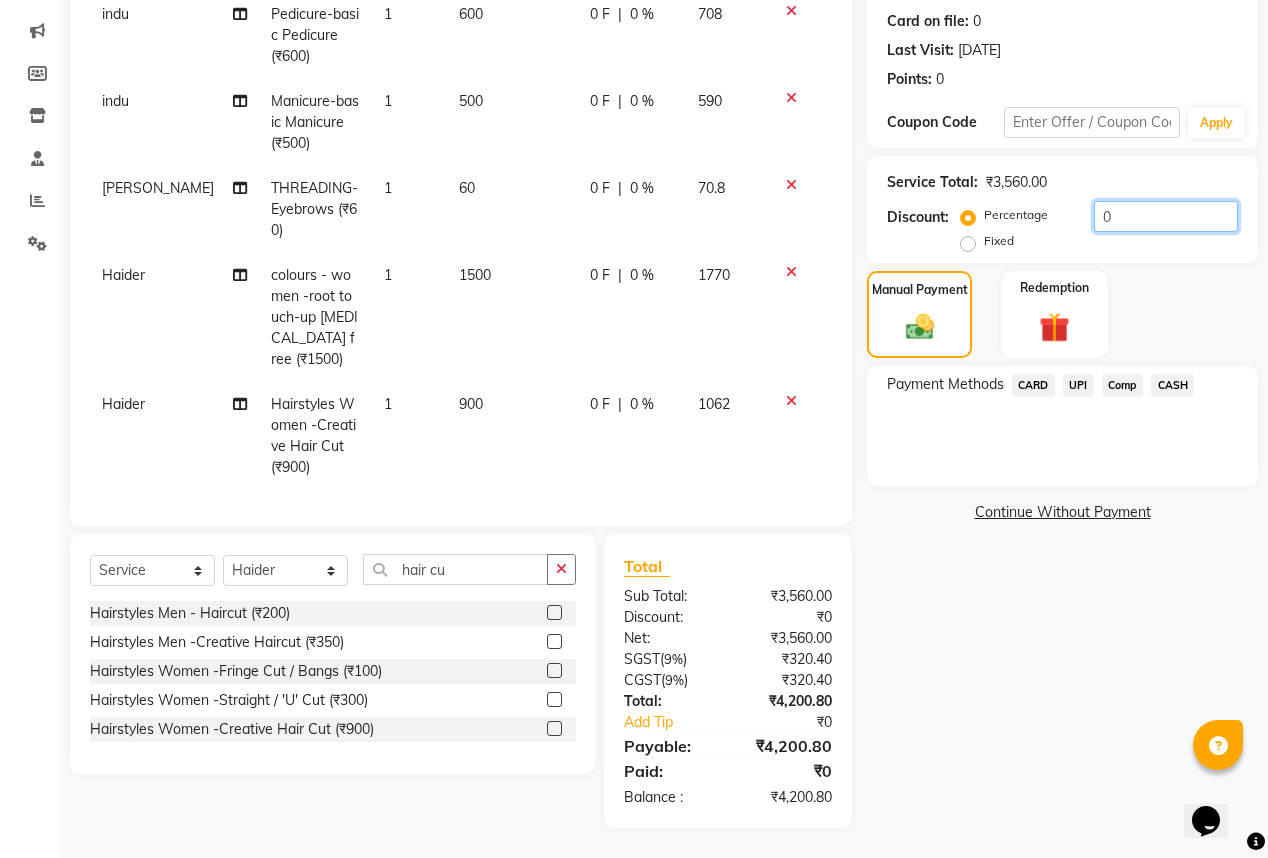 click on "0" 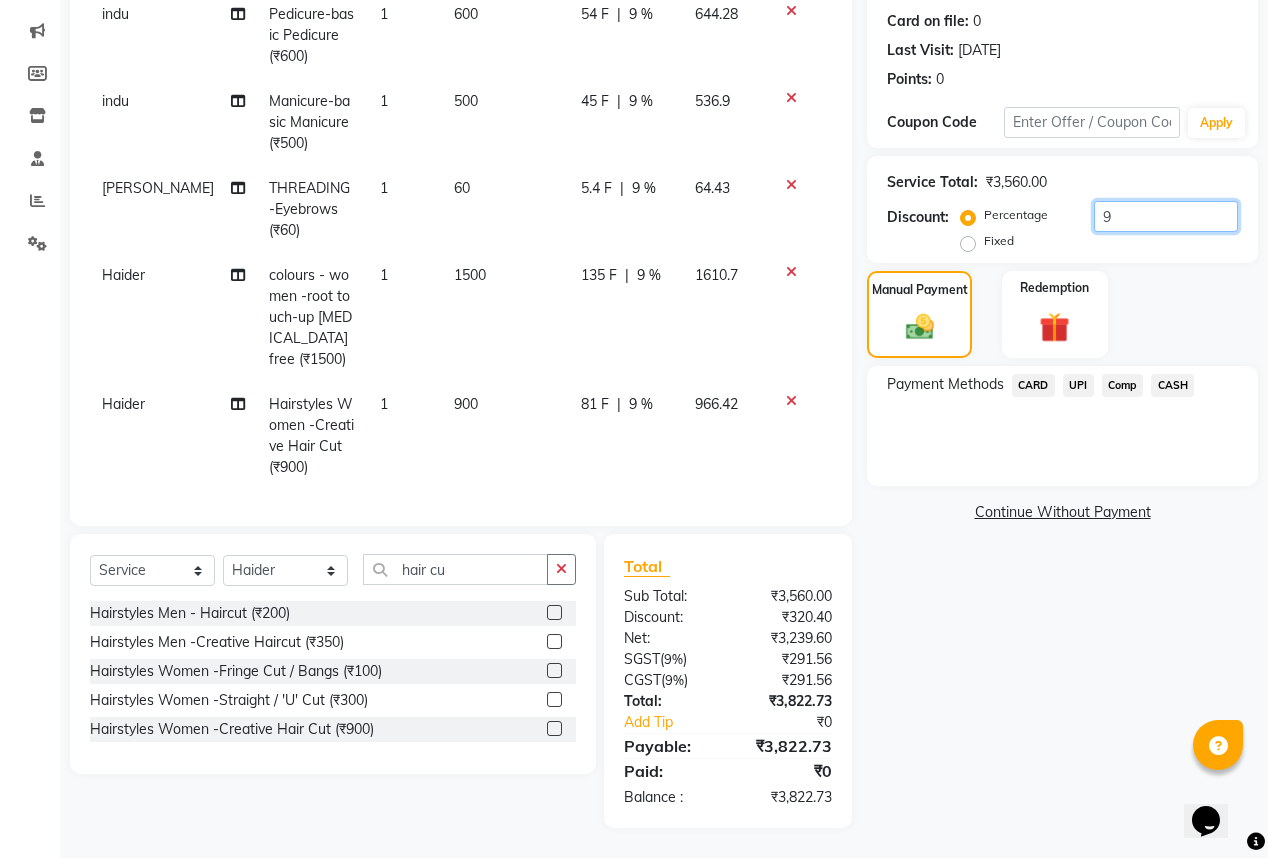 type on "9" 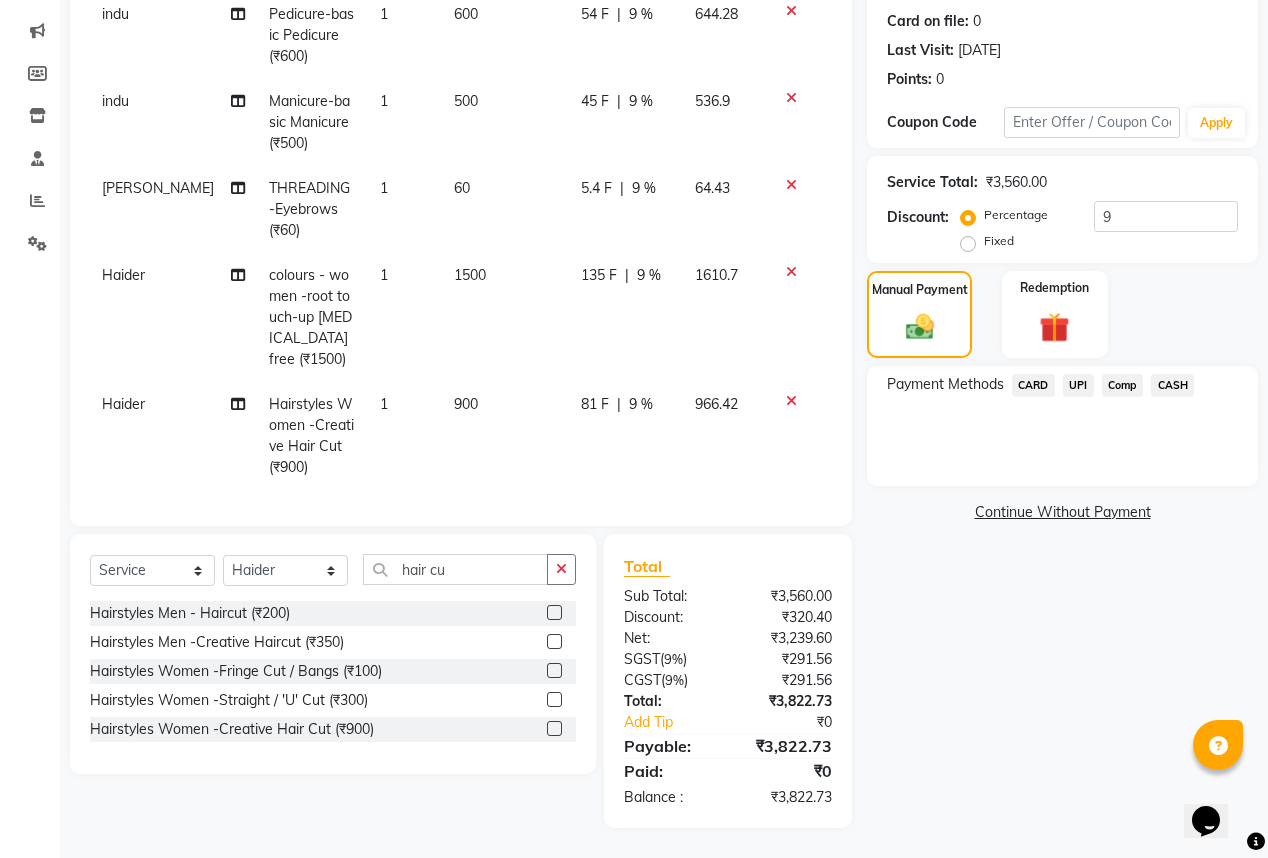 click on "UPI" 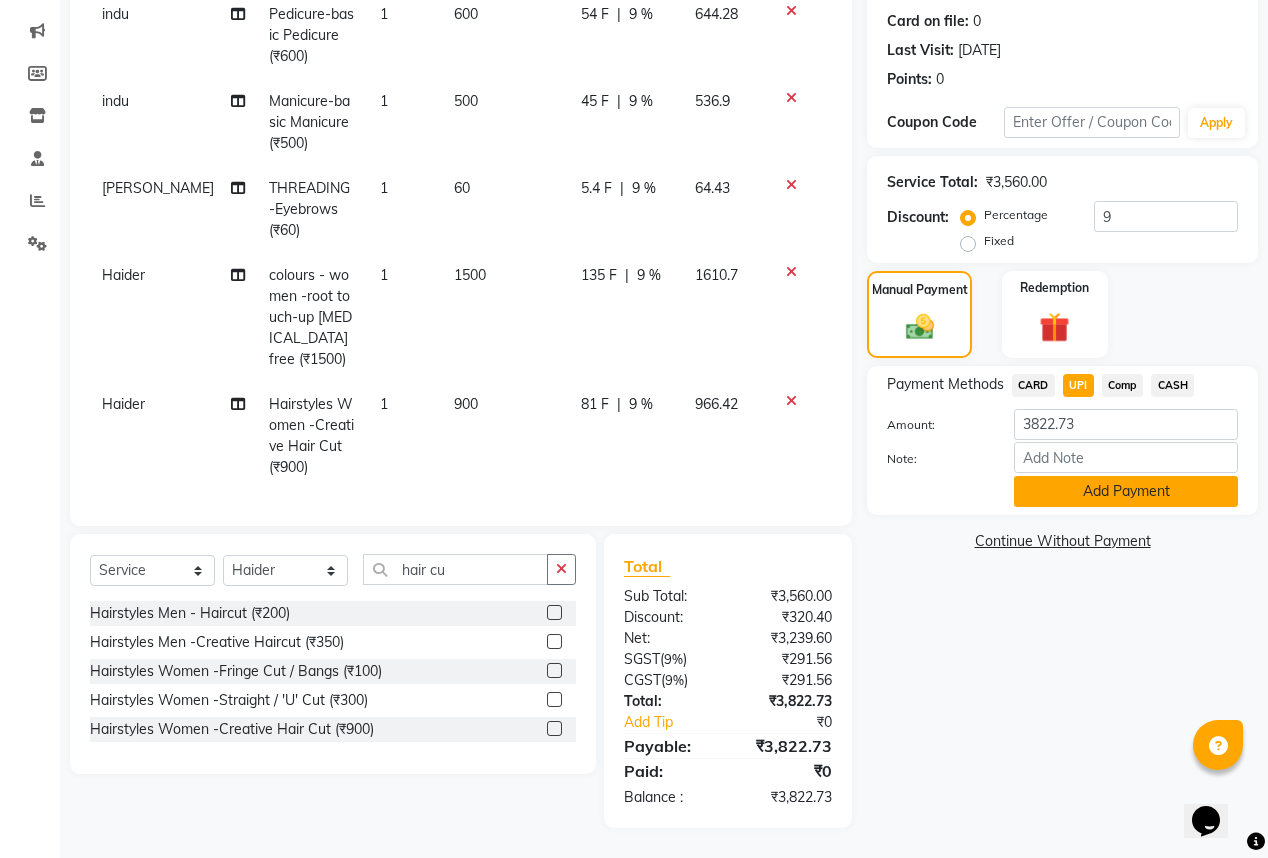 click on "Add Payment" 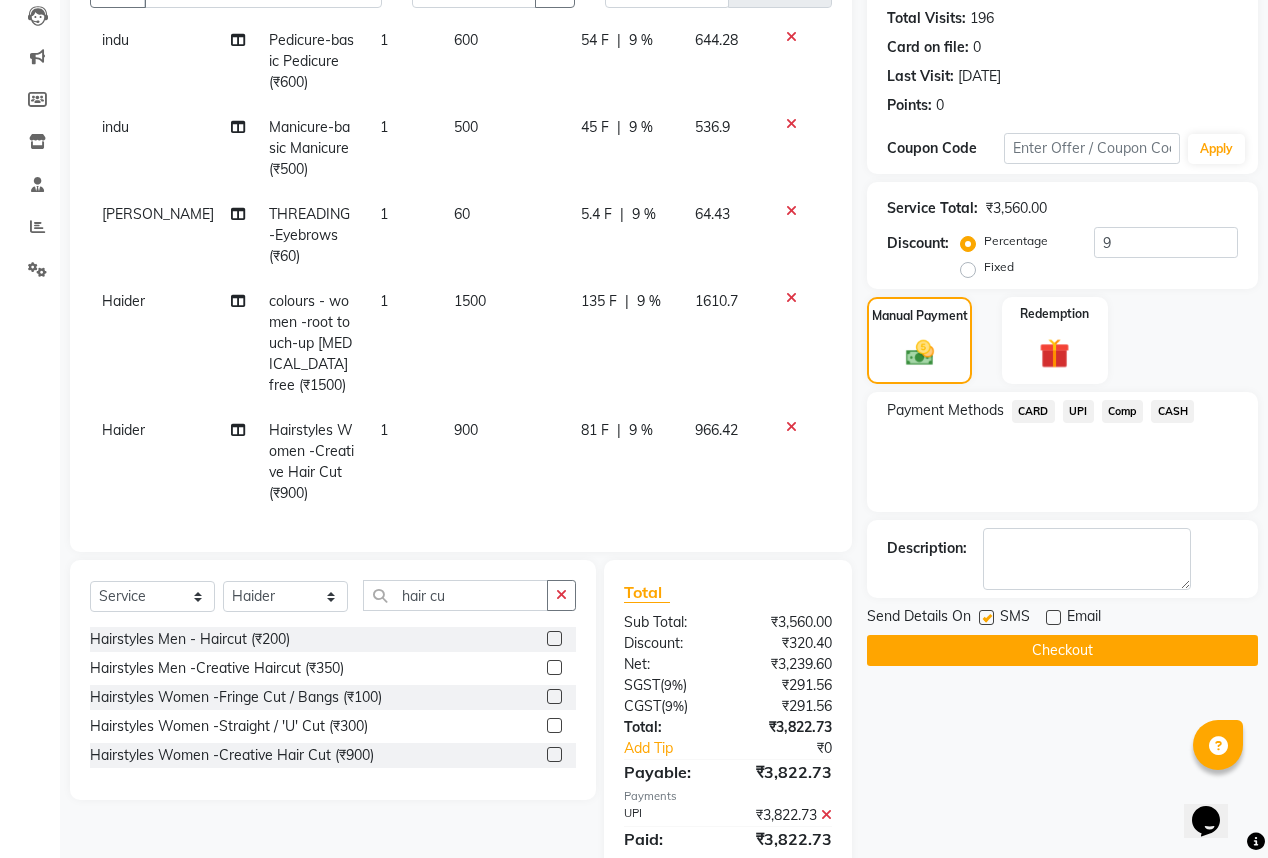 scroll, scrollTop: 284, scrollLeft: 0, axis: vertical 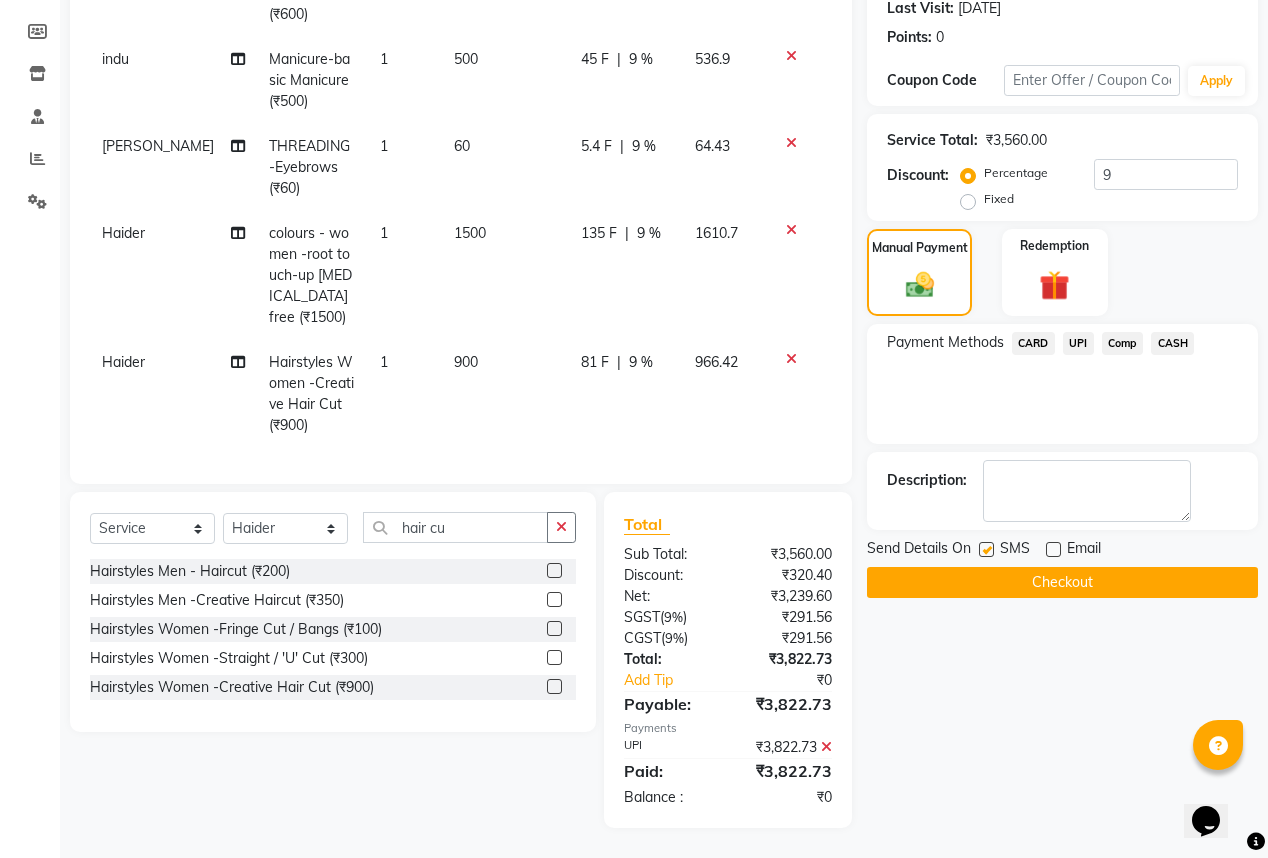 click on "Checkout" 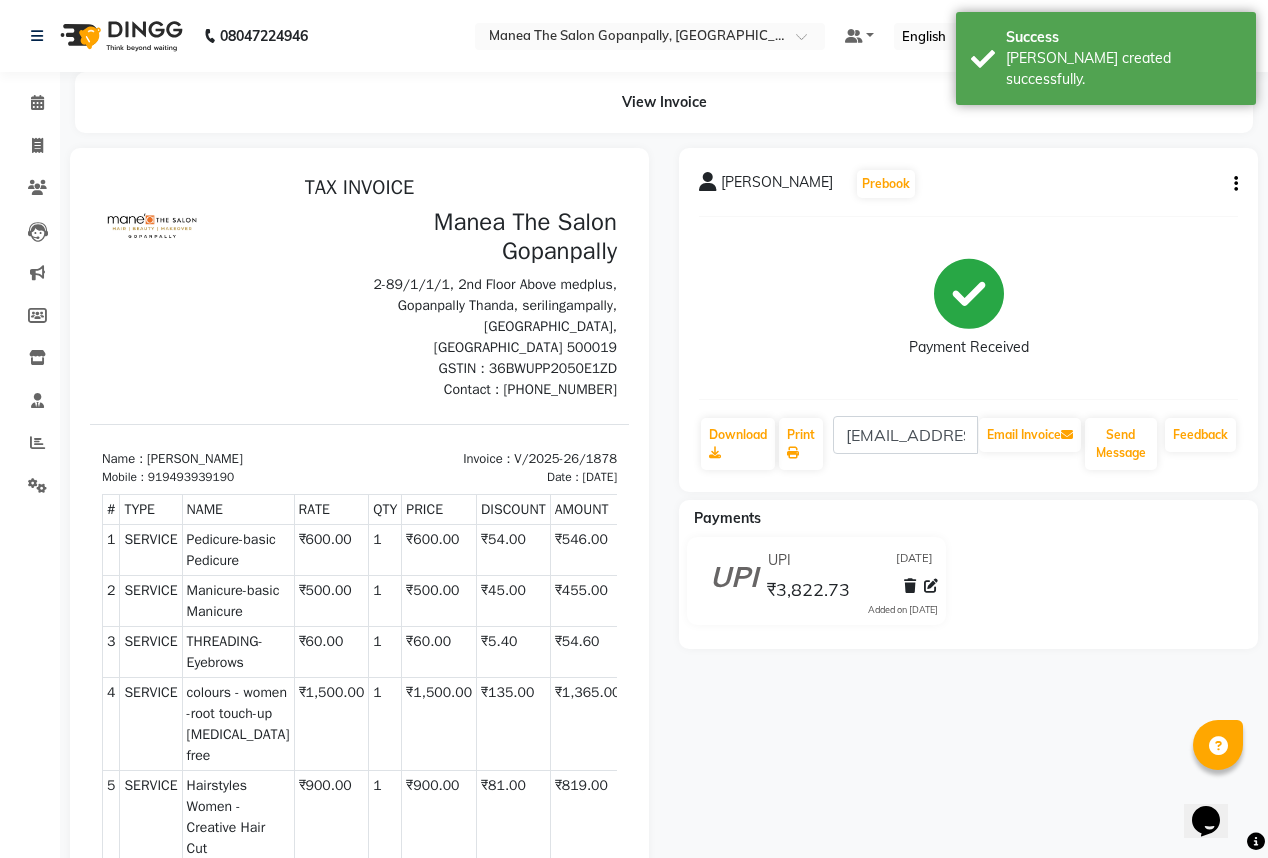 scroll, scrollTop: 0, scrollLeft: 0, axis: both 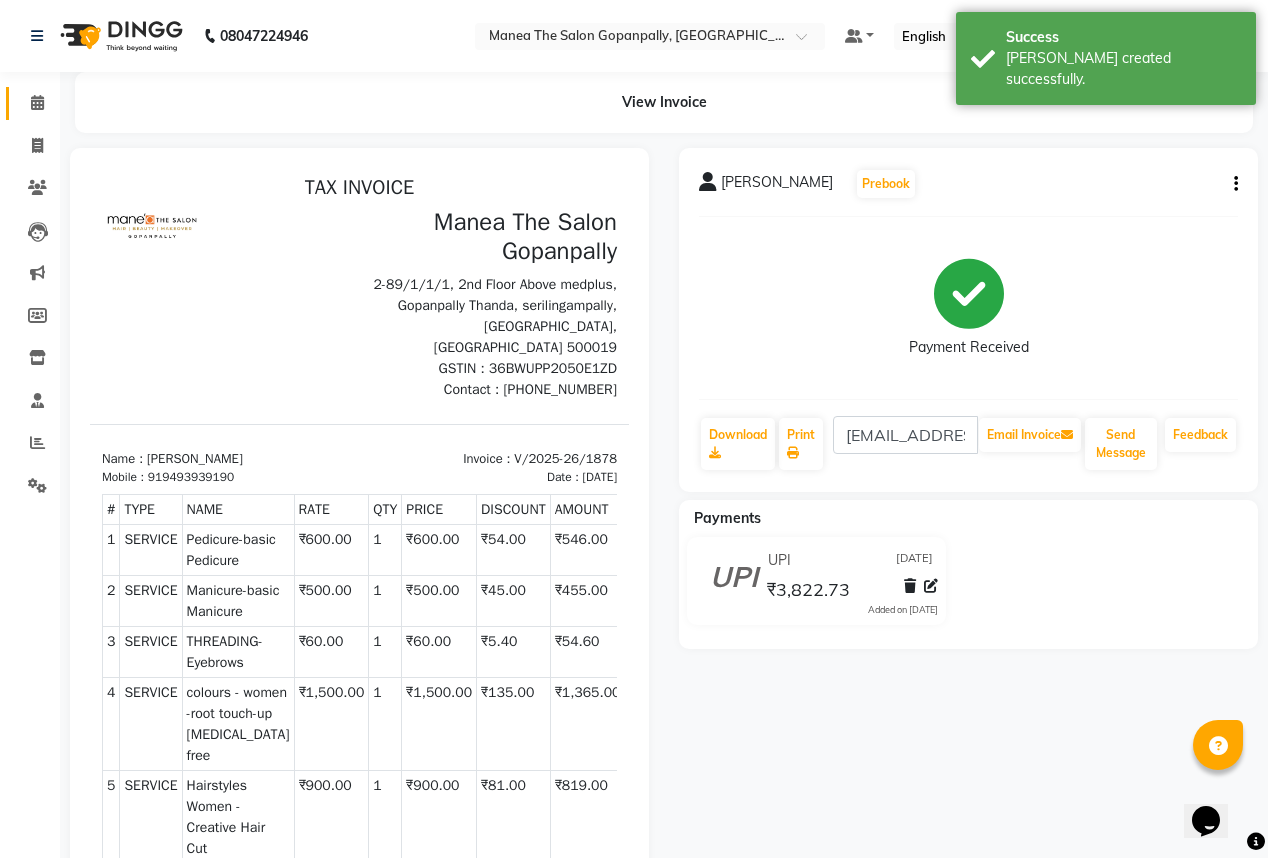 click on "Calendar" 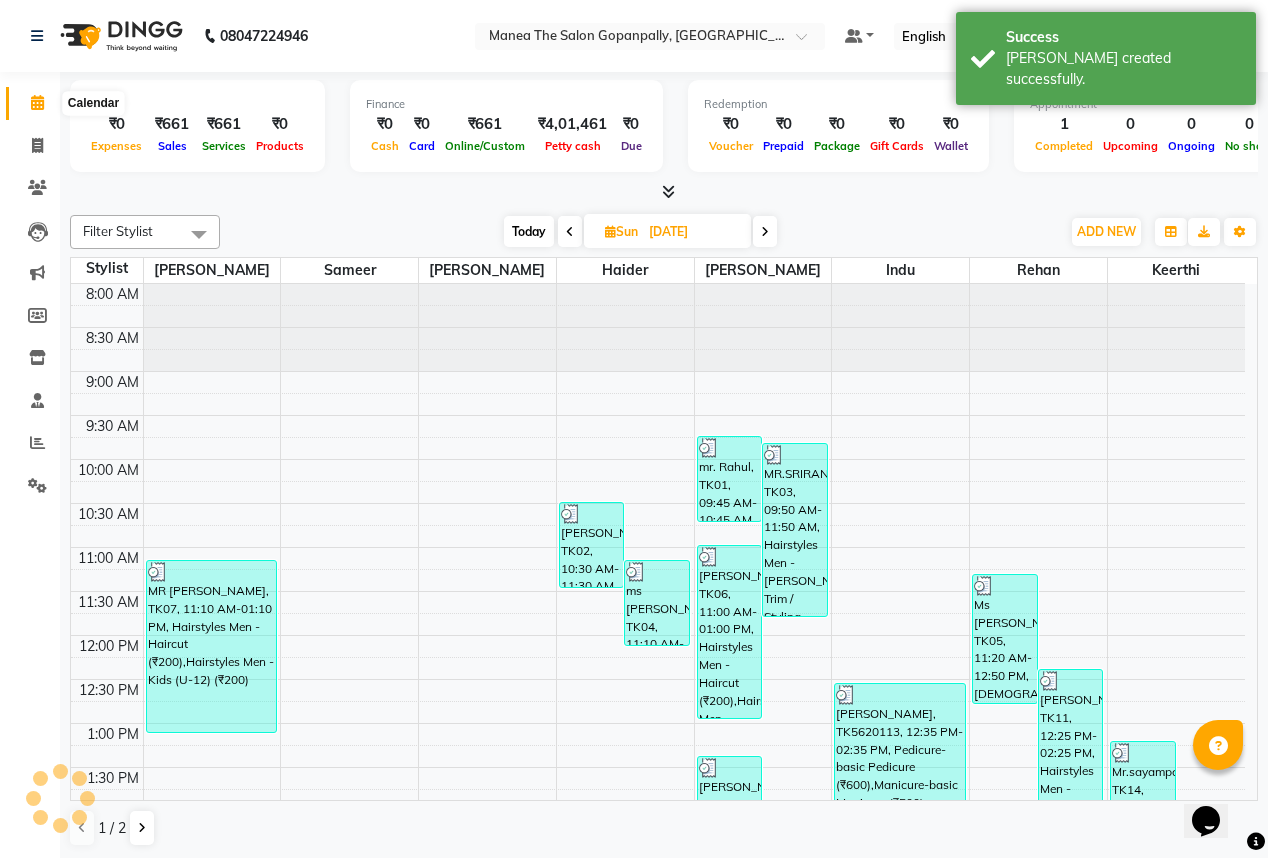 scroll, scrollTop: 0, scrollLeft: 0, axis: both 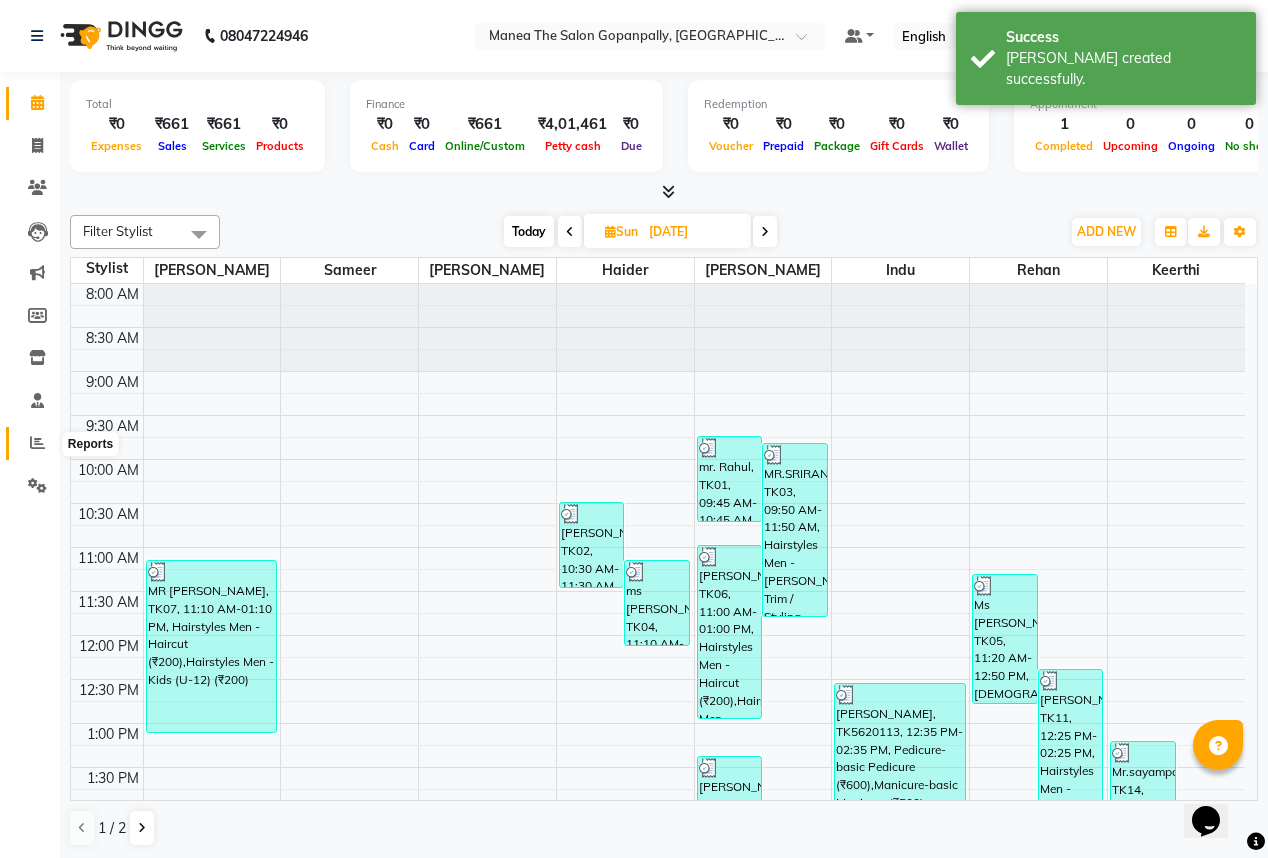 click 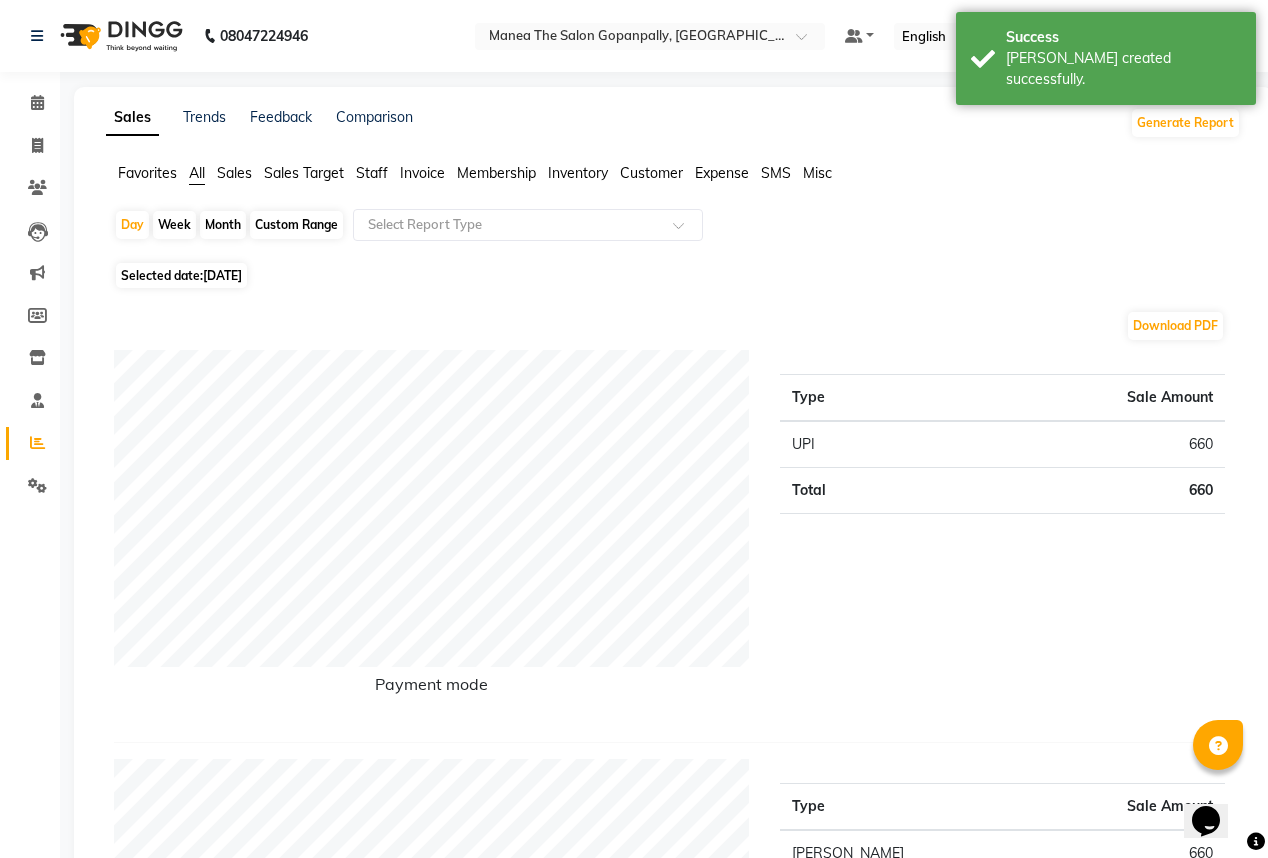 click on "Day   Week   Month   Custom Range  Select Report Type Selected date:  [DATE]  Download PDF Payment mode Type Sale Amount UPI 660 Total 660 Staff summary Type Sale Amount Anand 660 Total 660 Sales summary Type Sale Amount Memberships 0 Vouchers 0 Gift card 0 Products 0 Packages 0 Tips 0 Prepaid 0 Services 660 Fee 0 Total 660 Service by category Type Sale Amount Reflexology 566 Hairstyles Men 94 Total 660 Service sales Type Sale Amount Reflexology-Head-Oil Massage 566 Hairstyles Men -[PERSON_NAME] Shave 94 Total 660 ★ [PERSON_NAME] as Favorite  Choose how you'd like to save "" report to favorites  Save to Personal Favorites:   Only you can see this report in your favorites tab. Share with Organization:   Everyone in your organization can see this report in their favorites tab.  Save to Favorites" 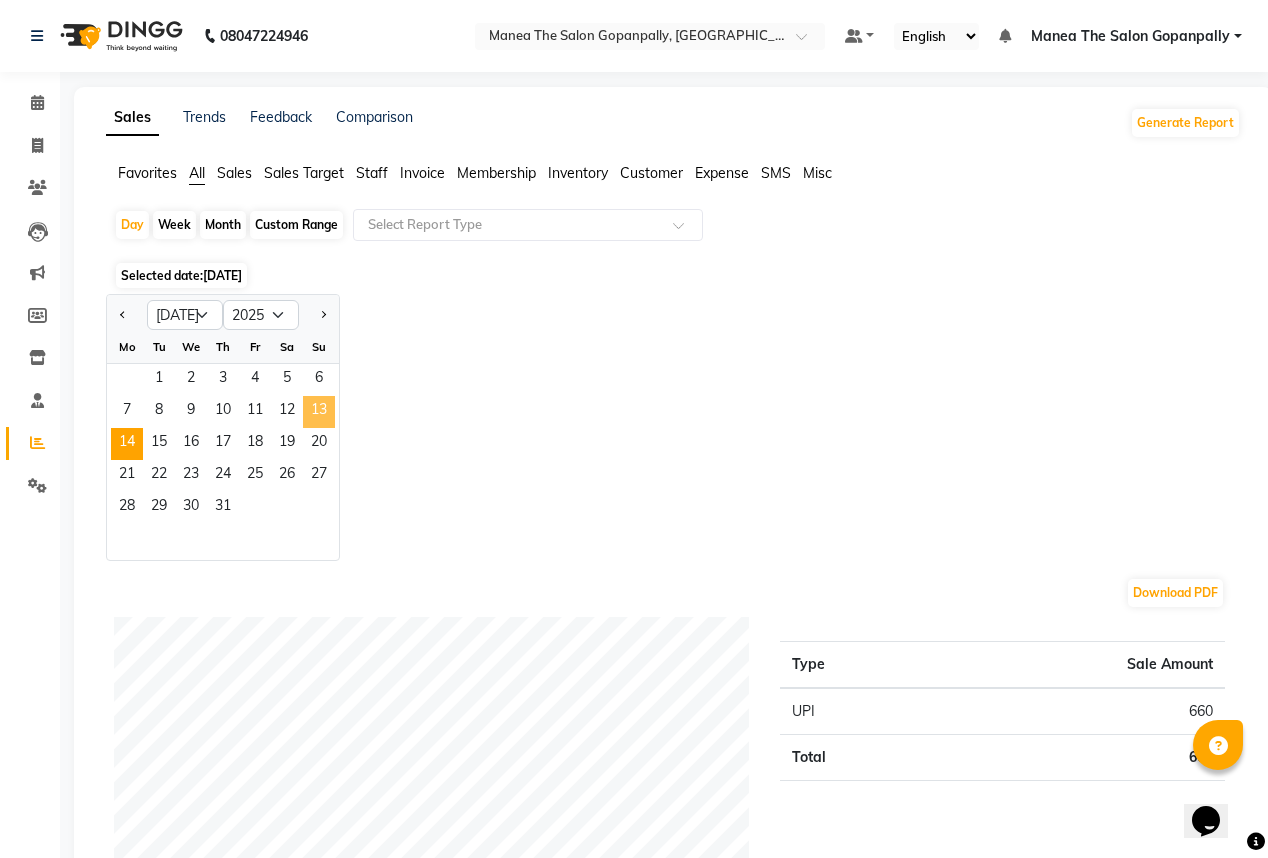click on "13" 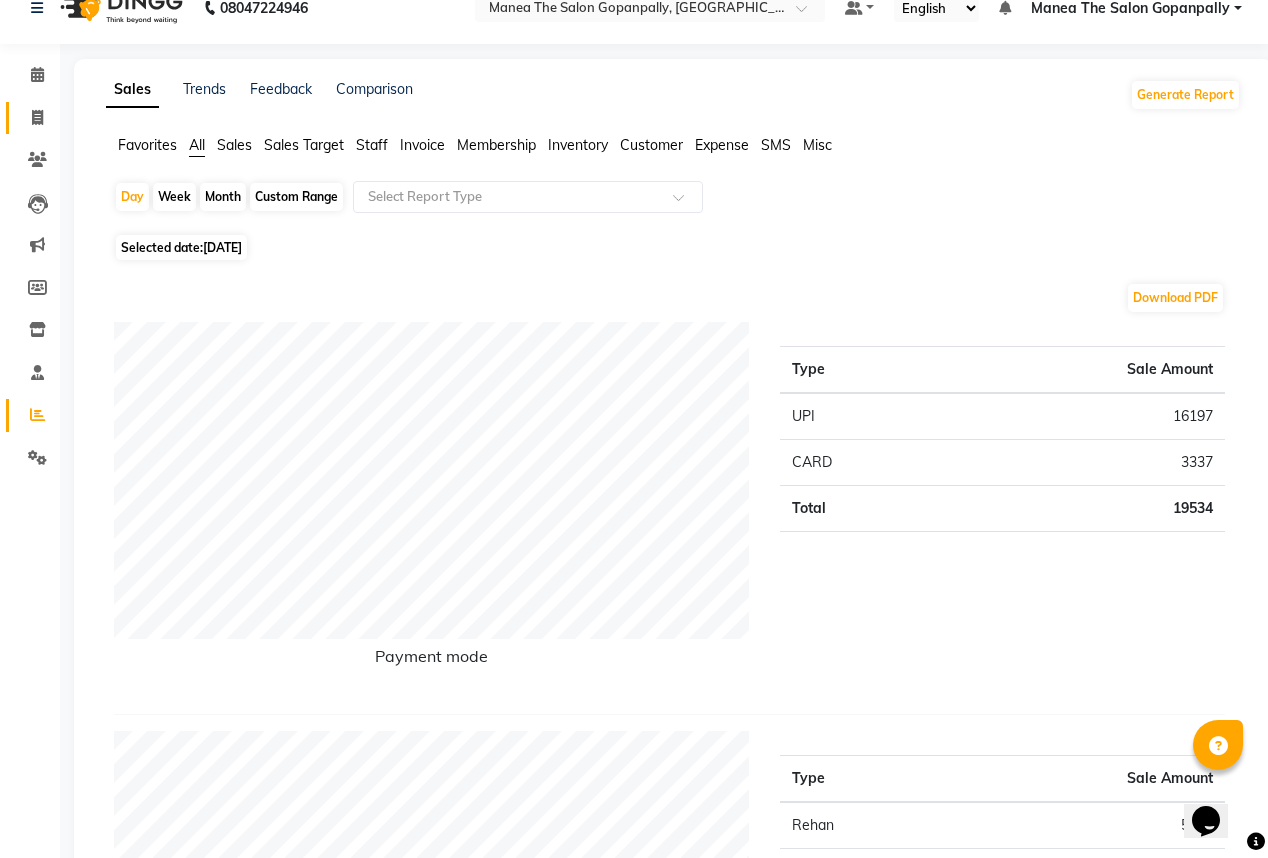 scroll, scrollTop: 0, scrollLeft: 0, axis: both 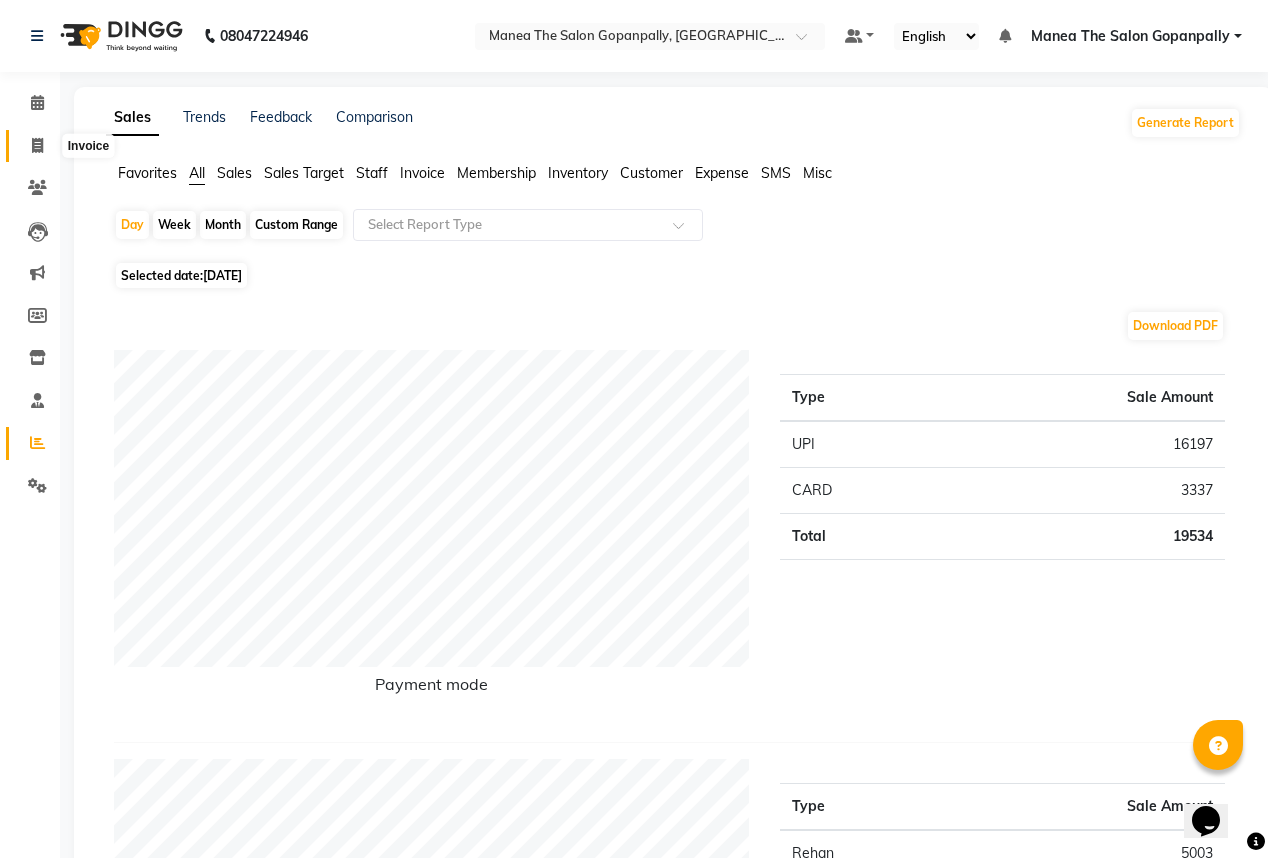 click 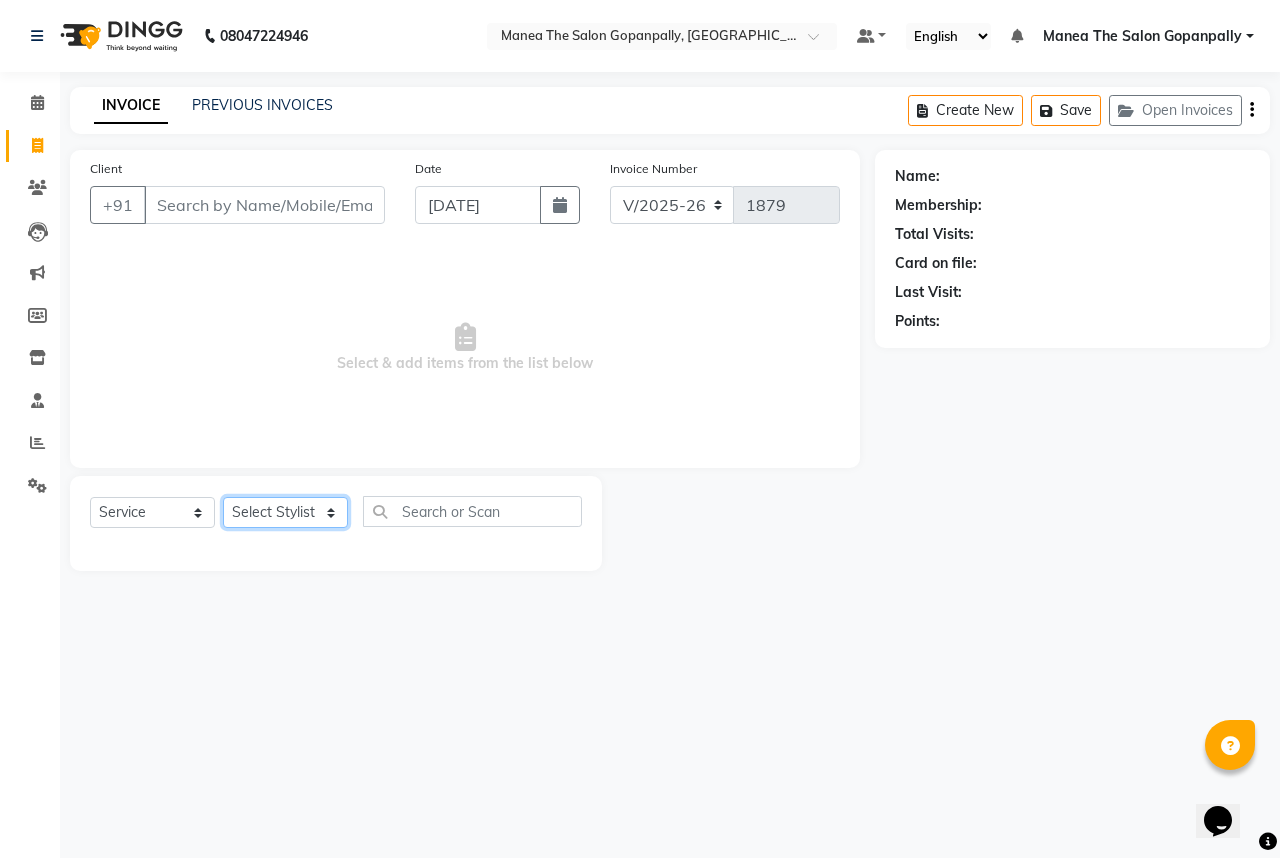 click on "Select Stylist [PERSON_NAME] [PERSON_NAME]  [PERSON_NAME] [PERSON_NAME] sameer [PERSON_NAME]" 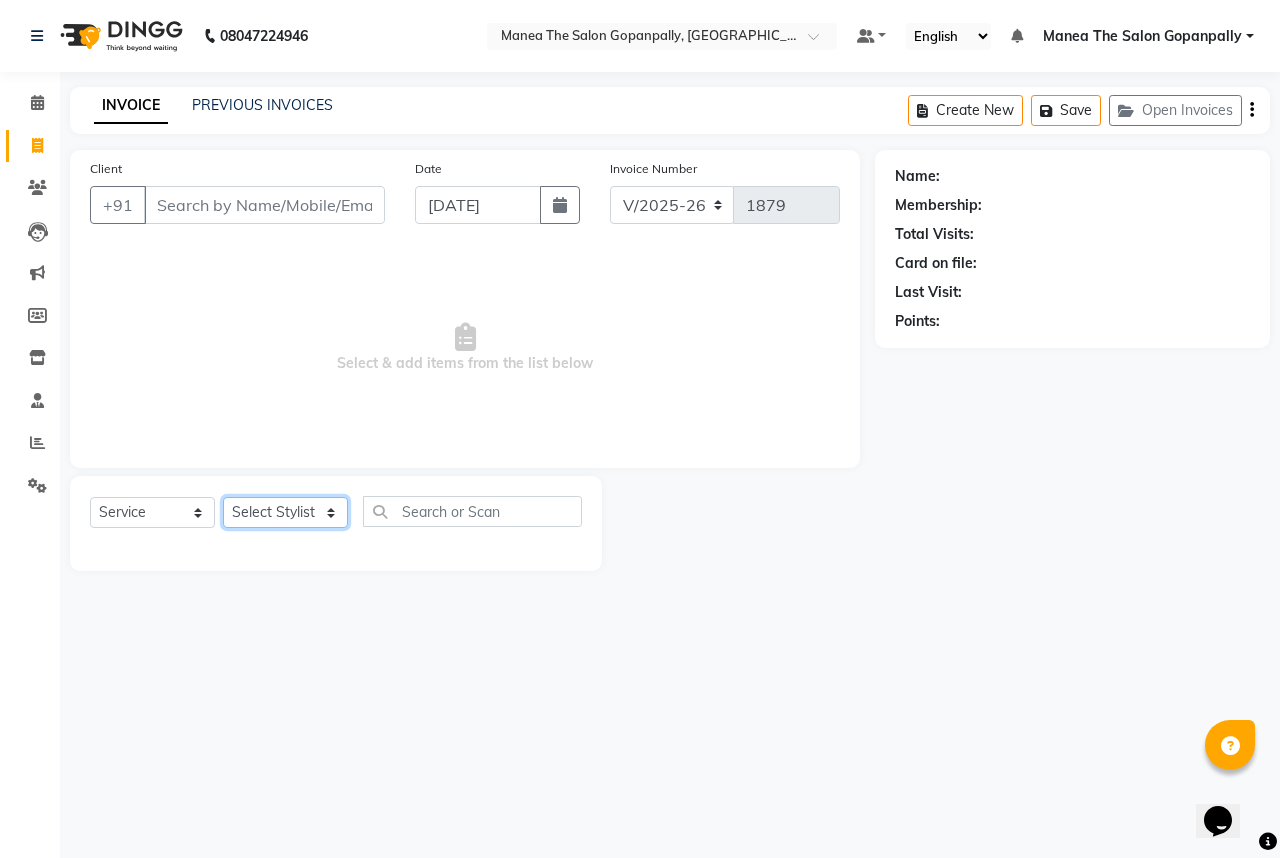 select on "65402" 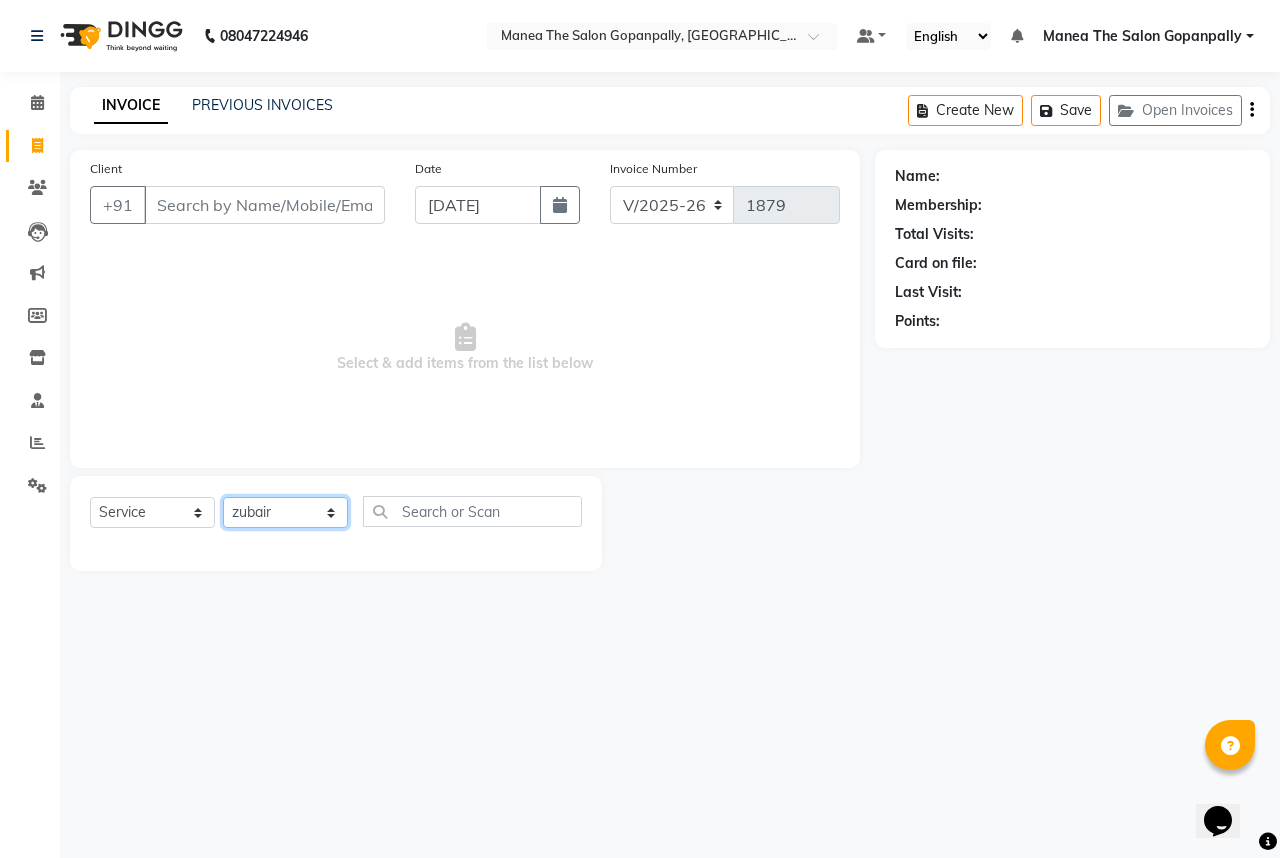 click on "Select Stylist [PERSON_NAME] [PERSON_NAME]  [PERSON_NAME] [PERSON_NAME] sameer [PERSON_NAME]" 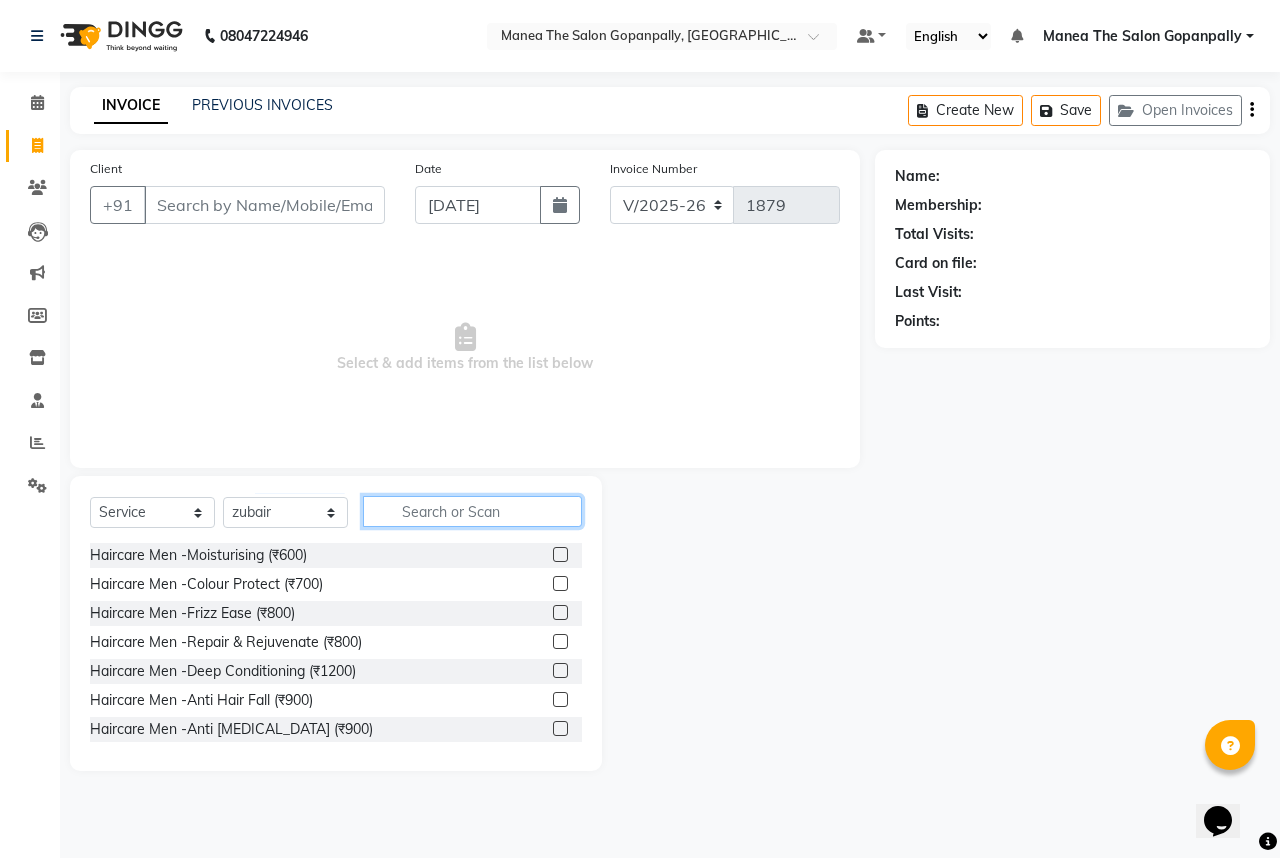 click 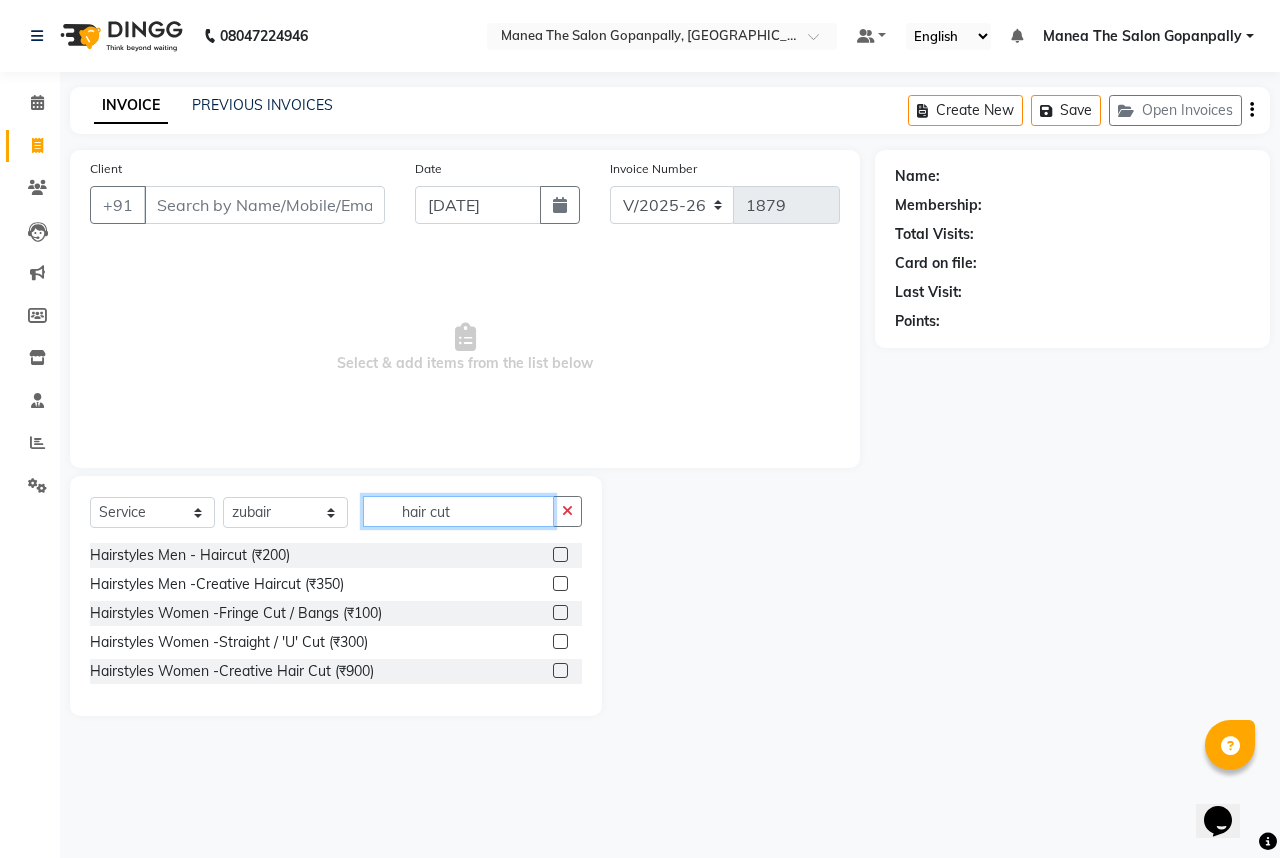 type on "hair cut" 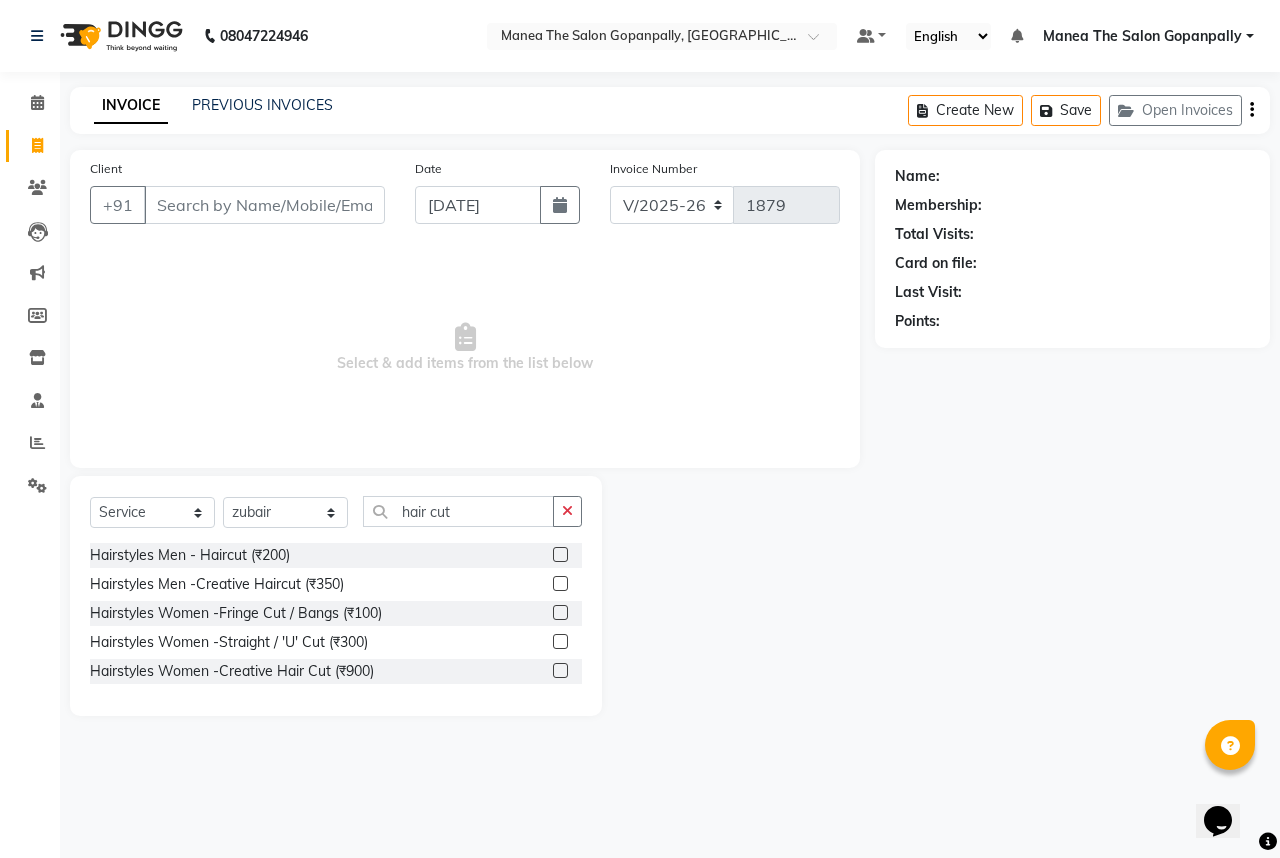 click 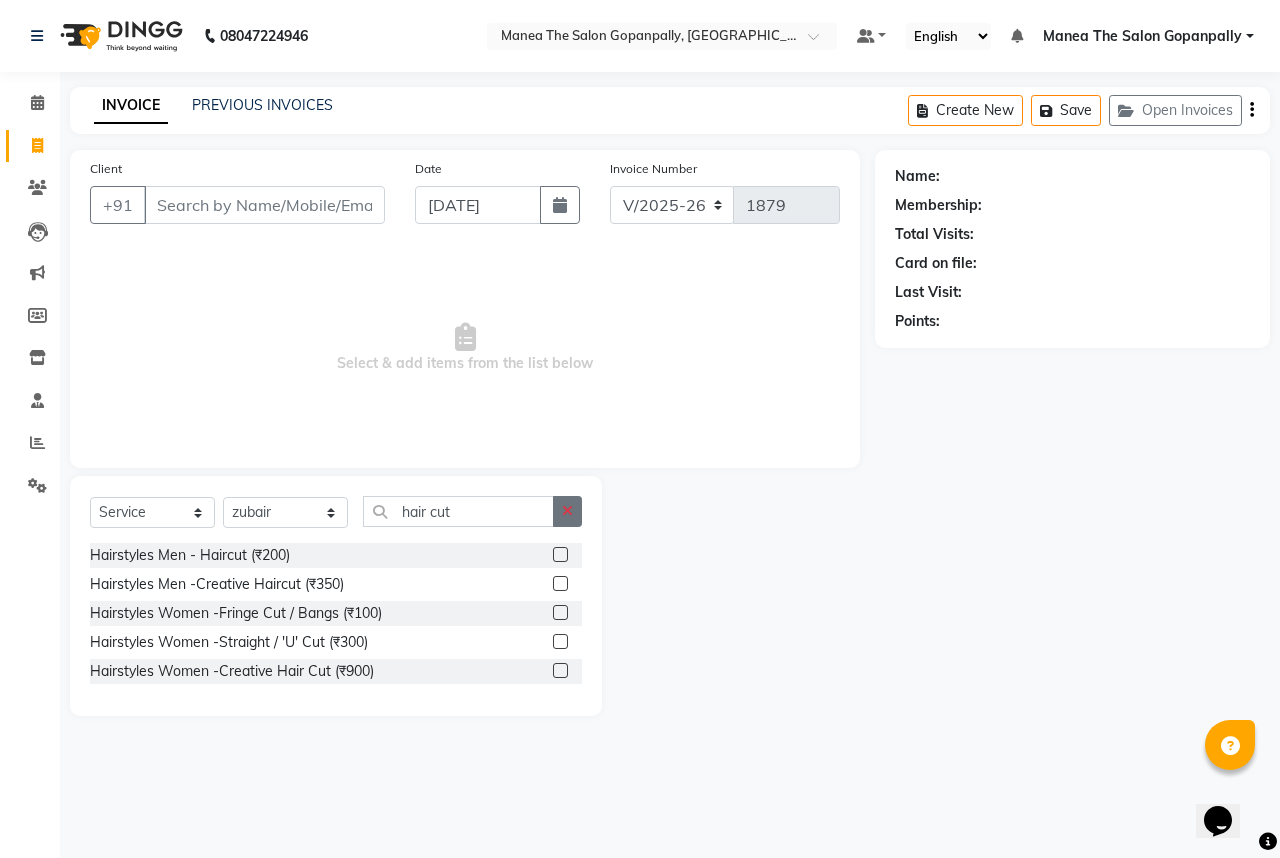 click 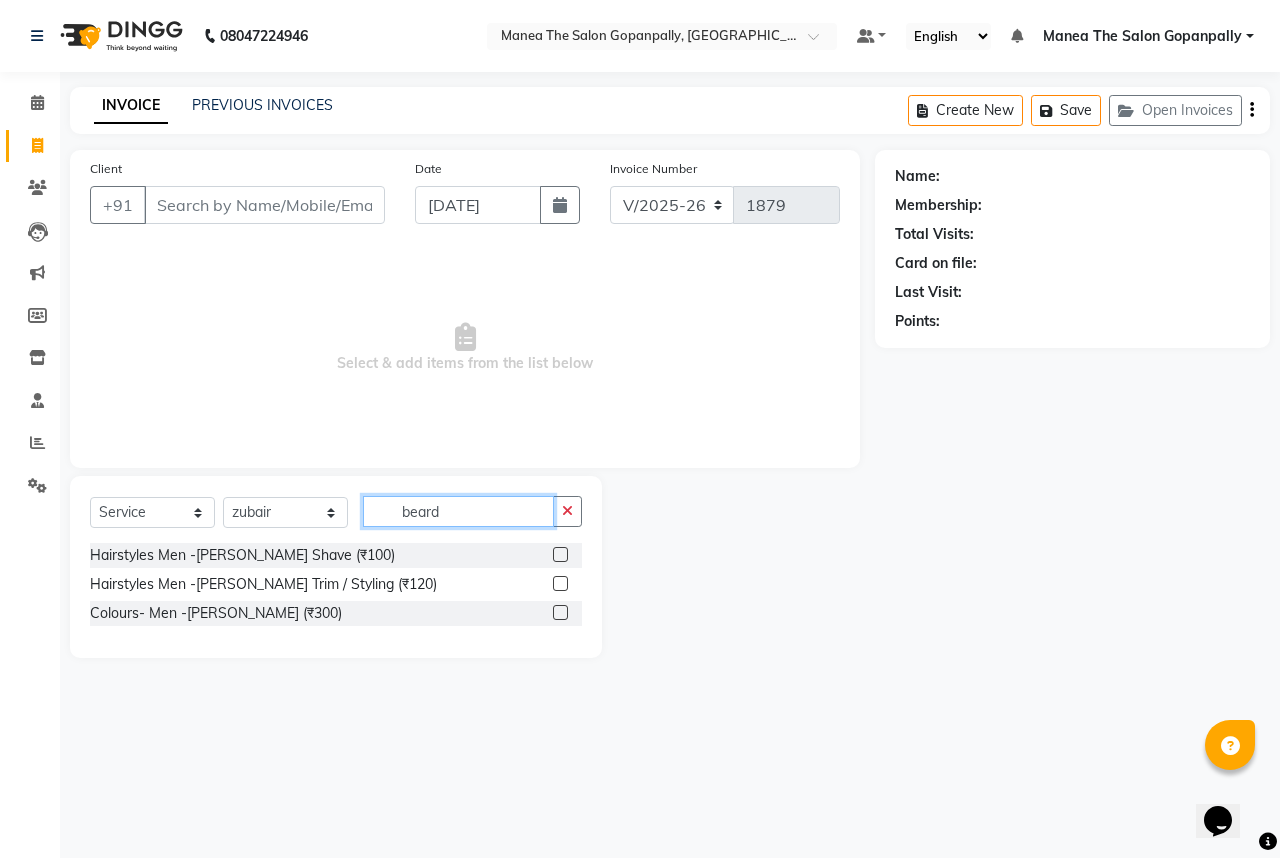 type on "beard" 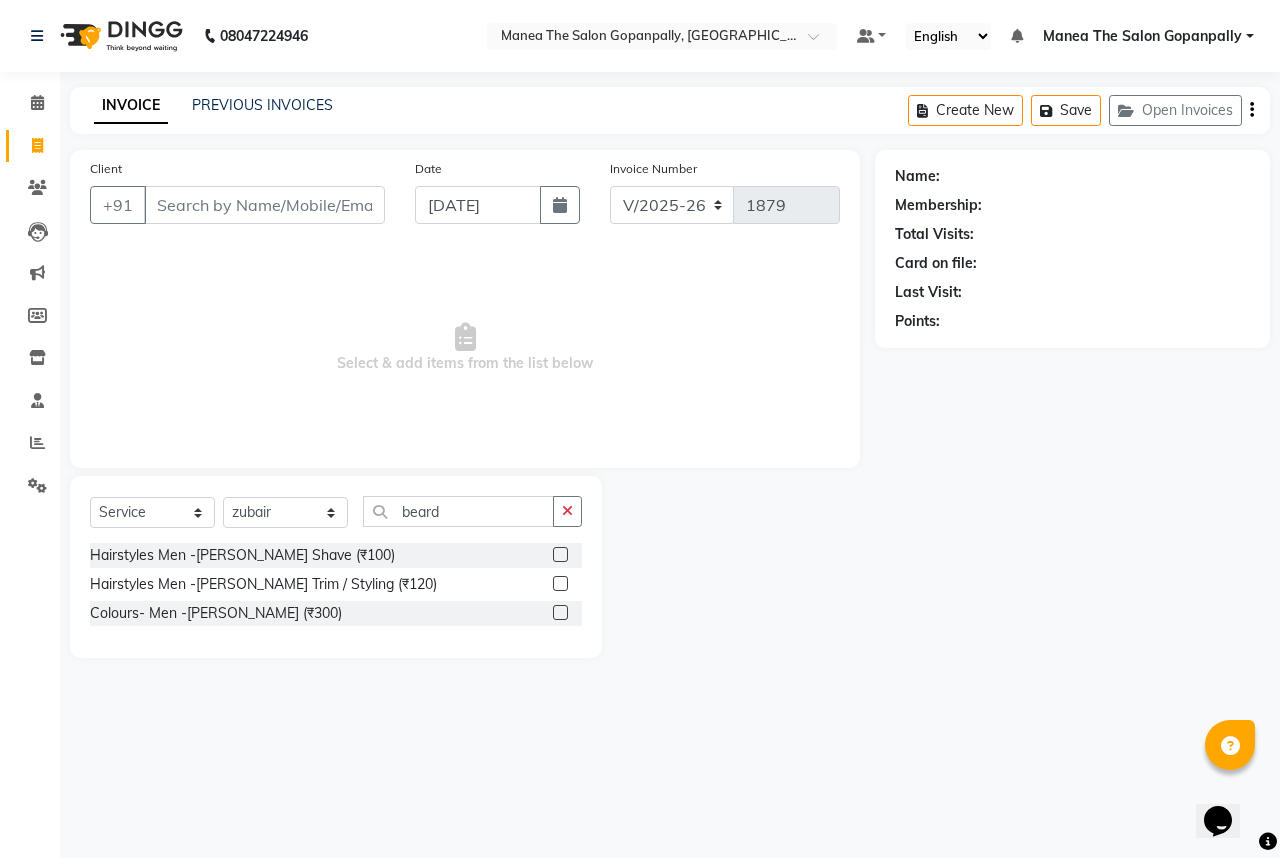 click 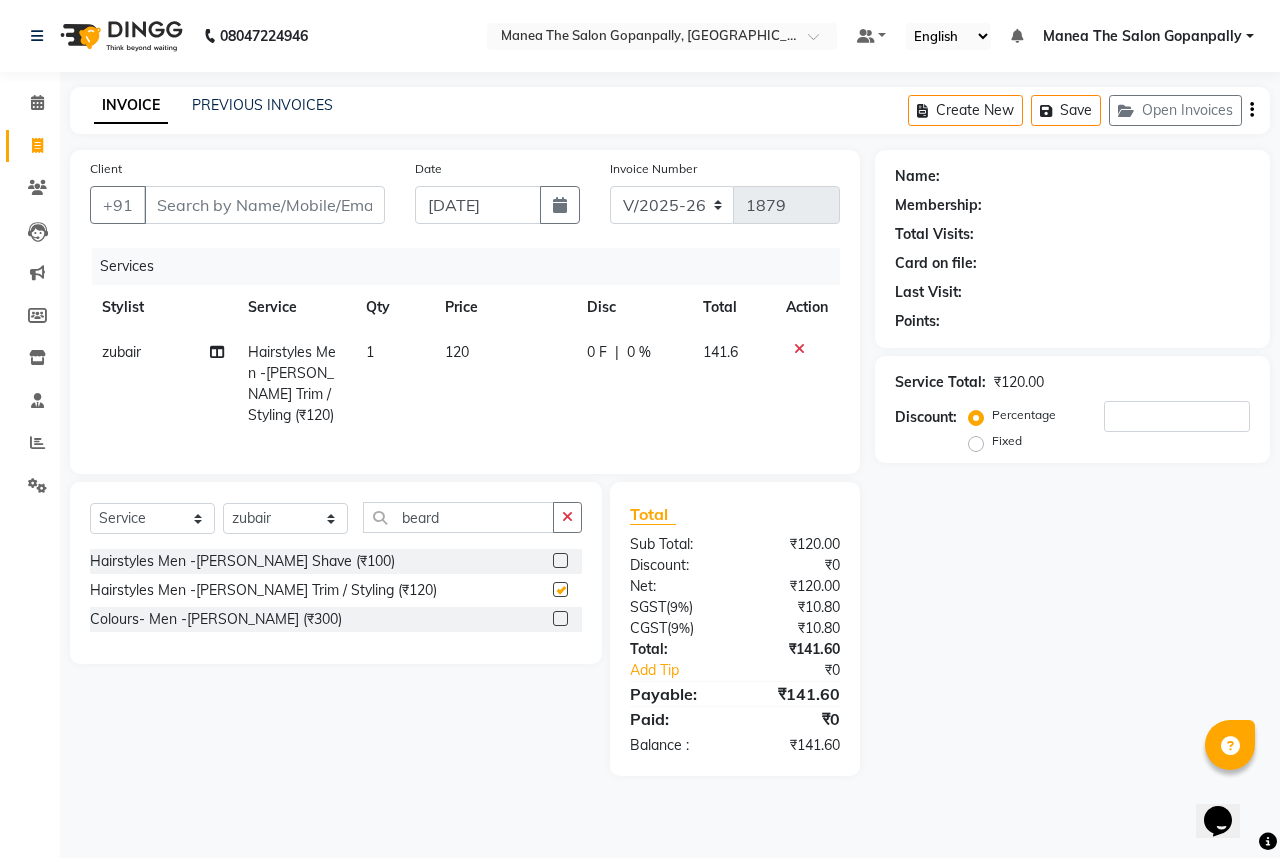 checkbox on "false" 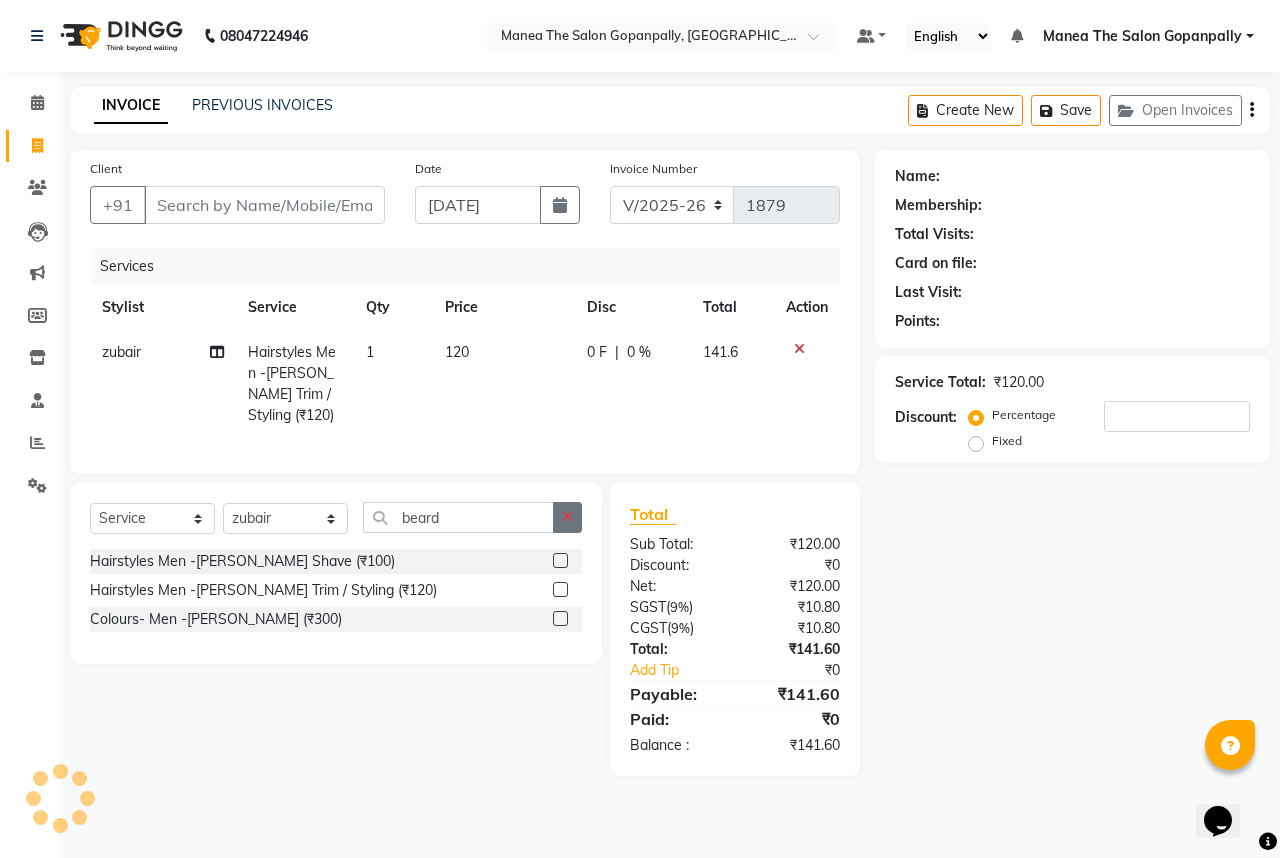 click 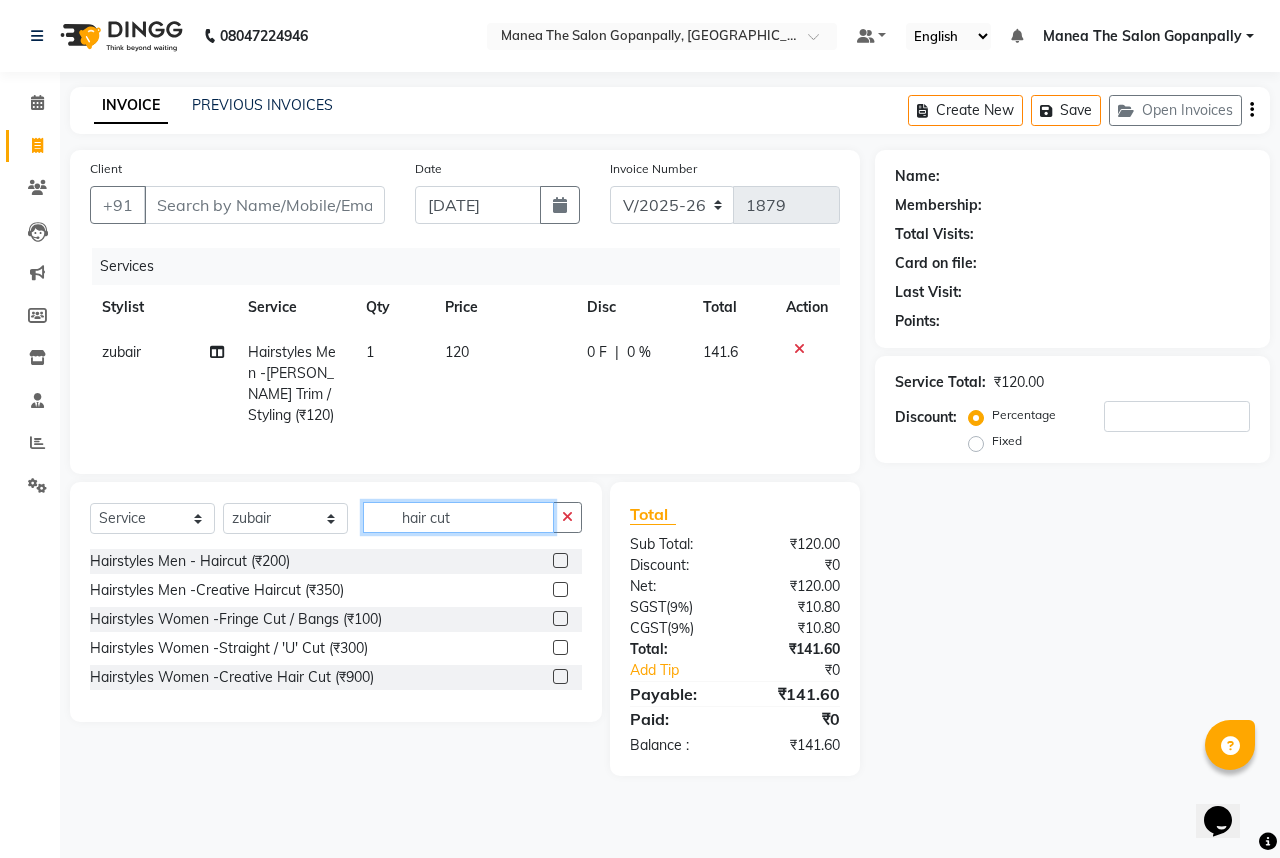 type on "hair cut" 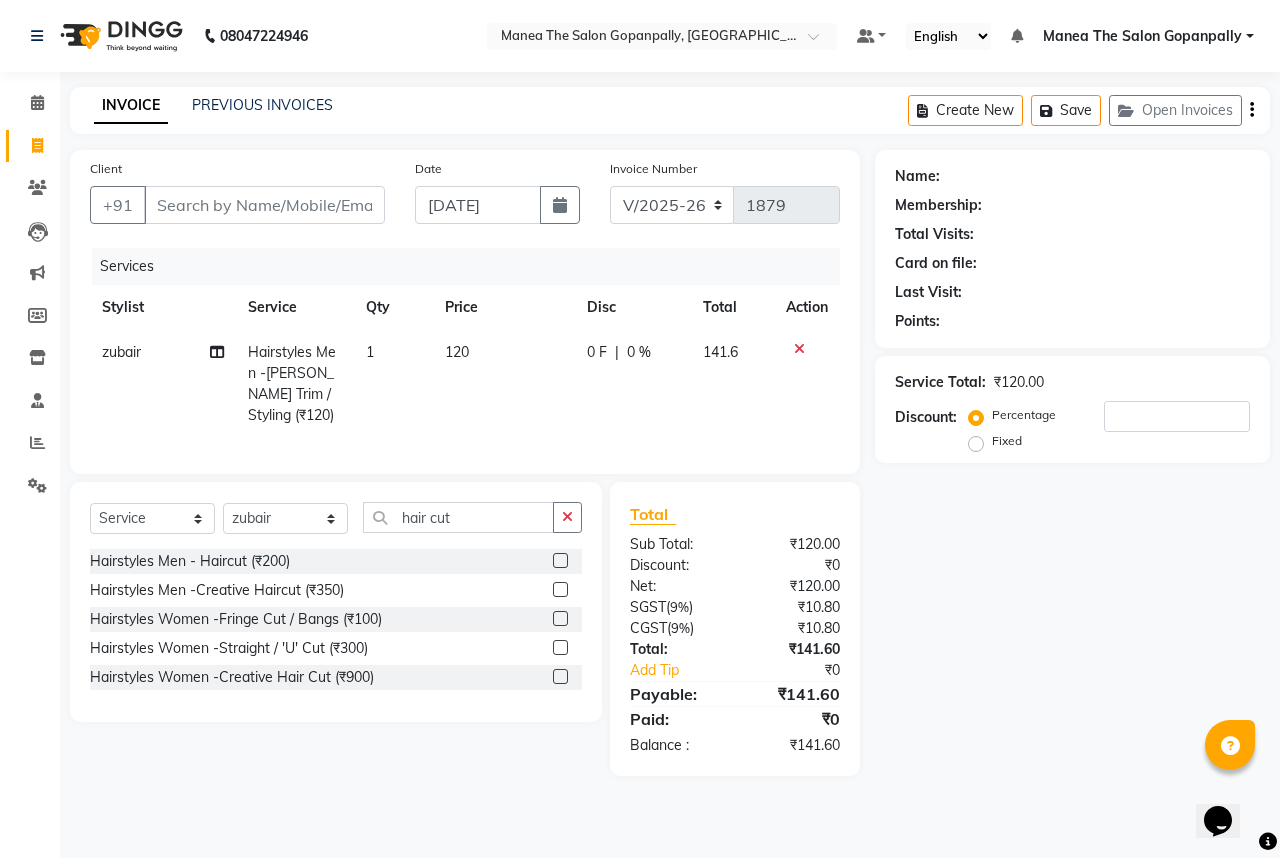 click 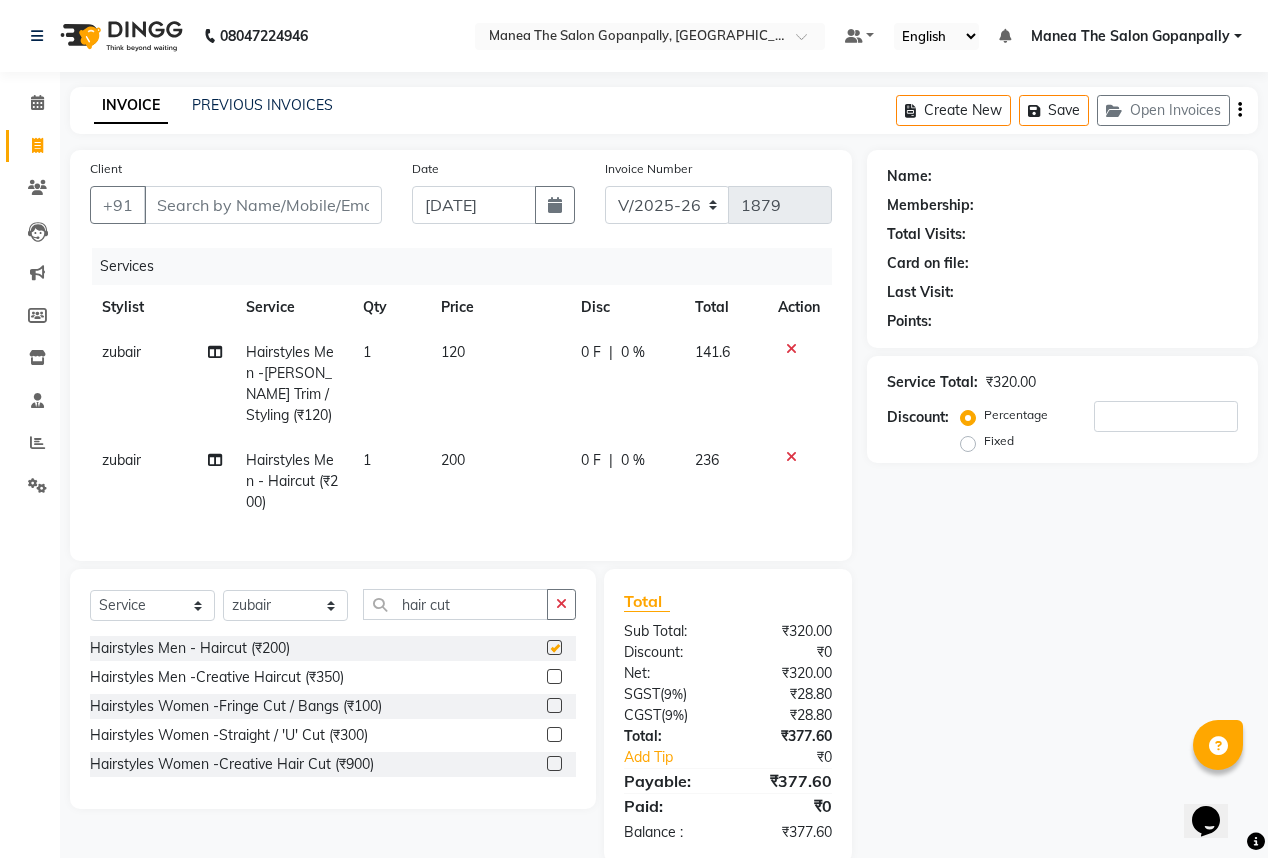 checkbox on "false" 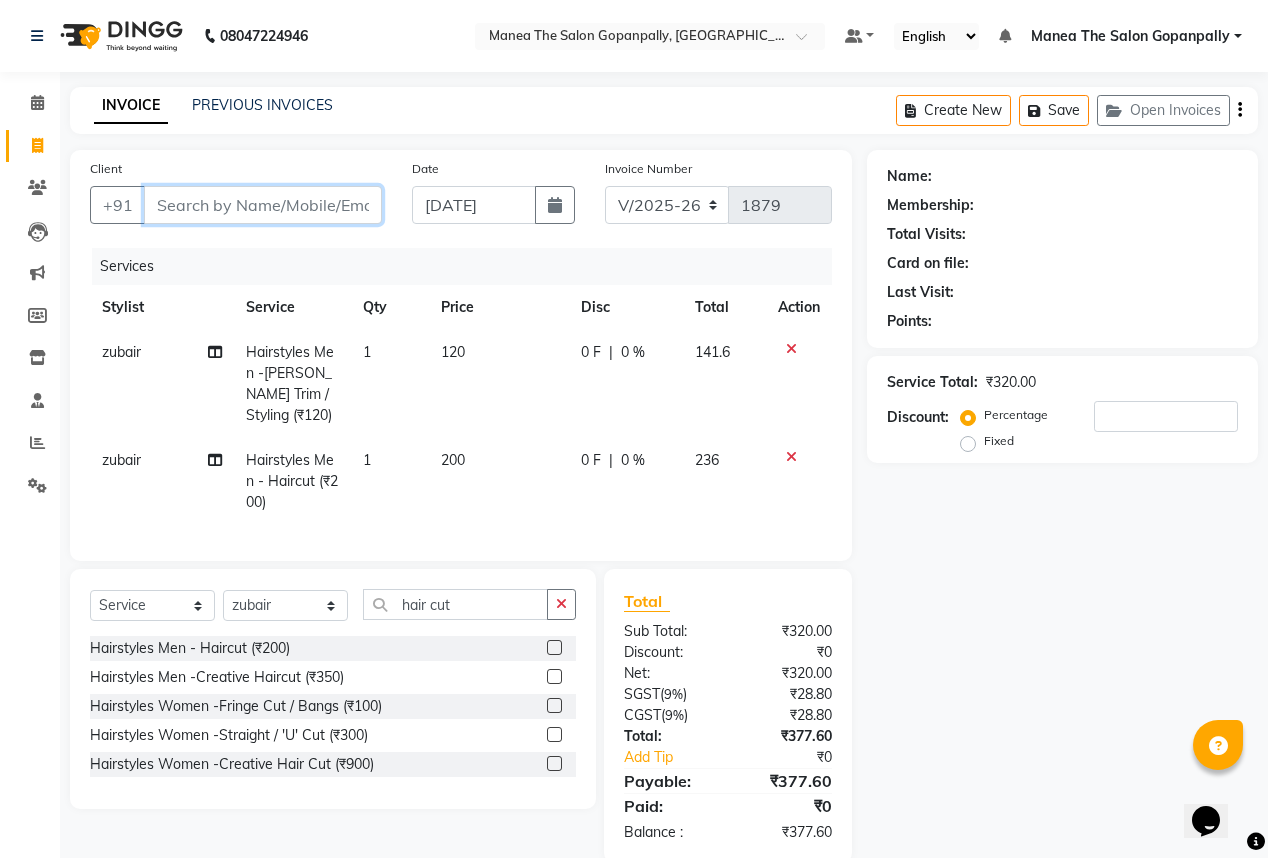 click on "Client" at bounding box center [263, 205] 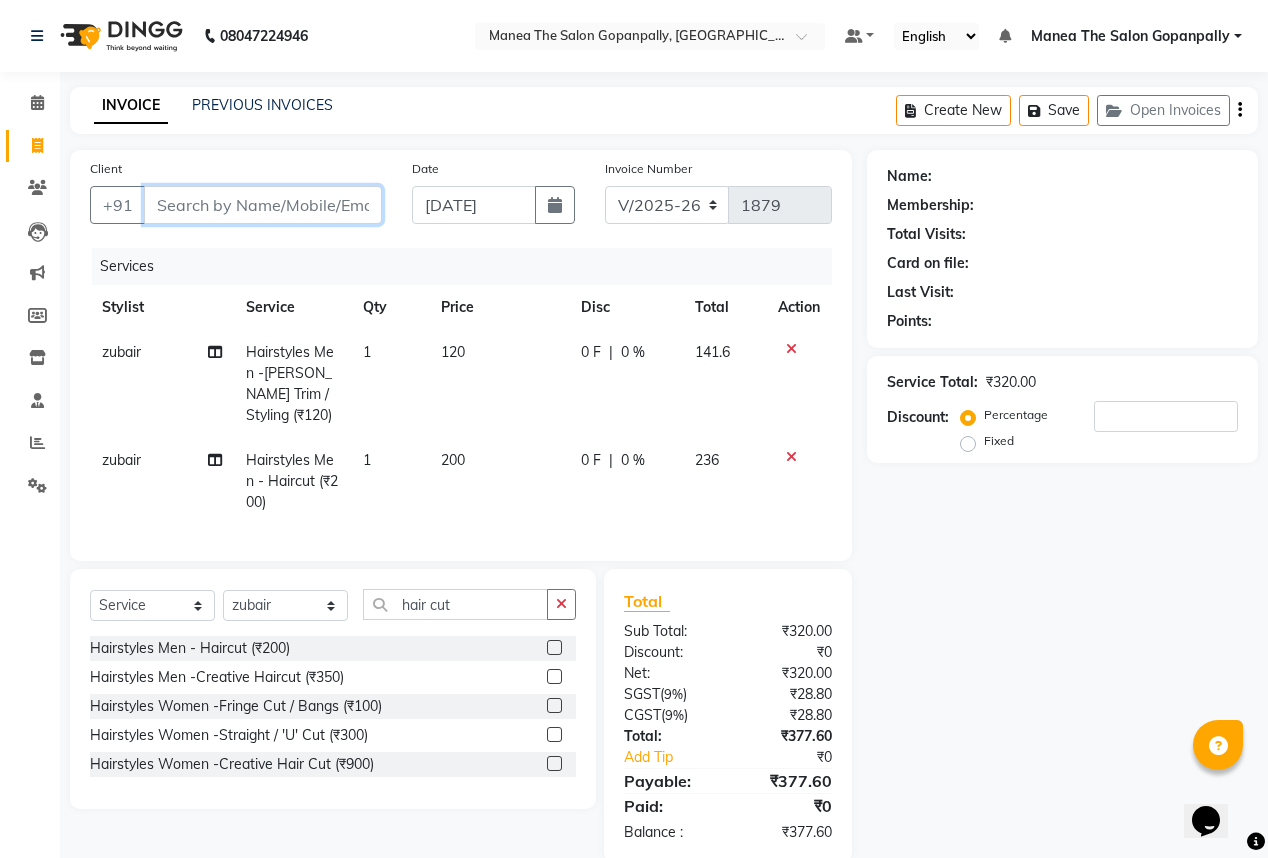 click on "Client" at bounding box center [263, 205] 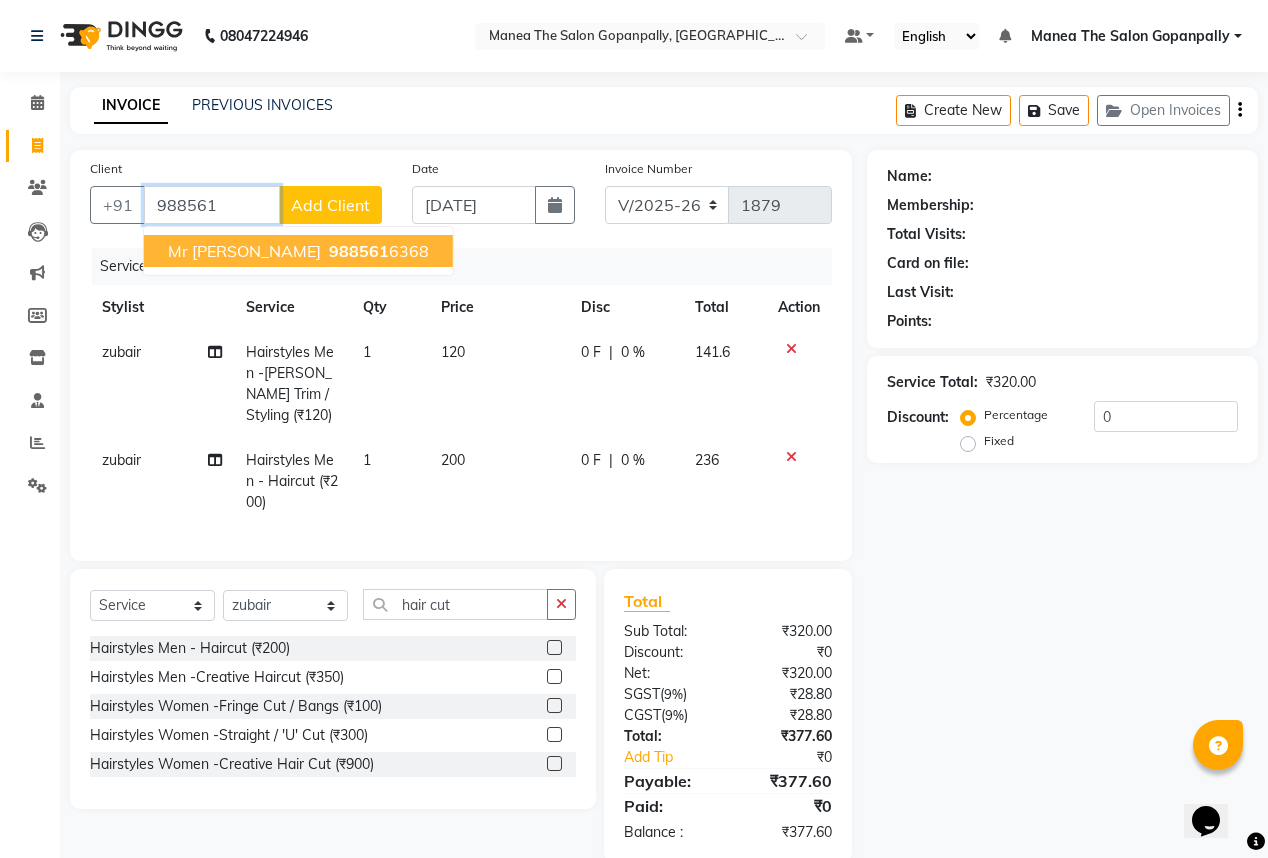 click on "988561 6368" at bounding box center (377, 251) 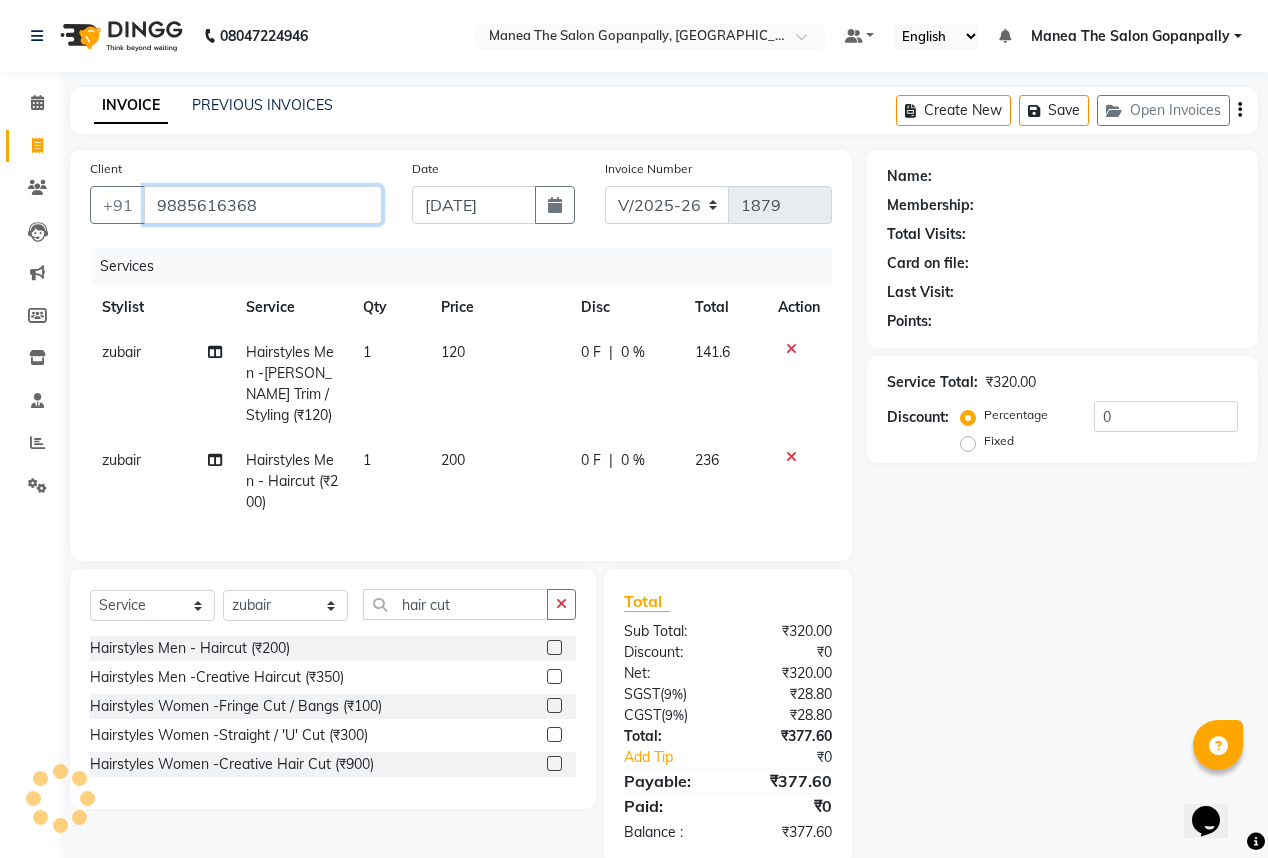 type on "9885616368" 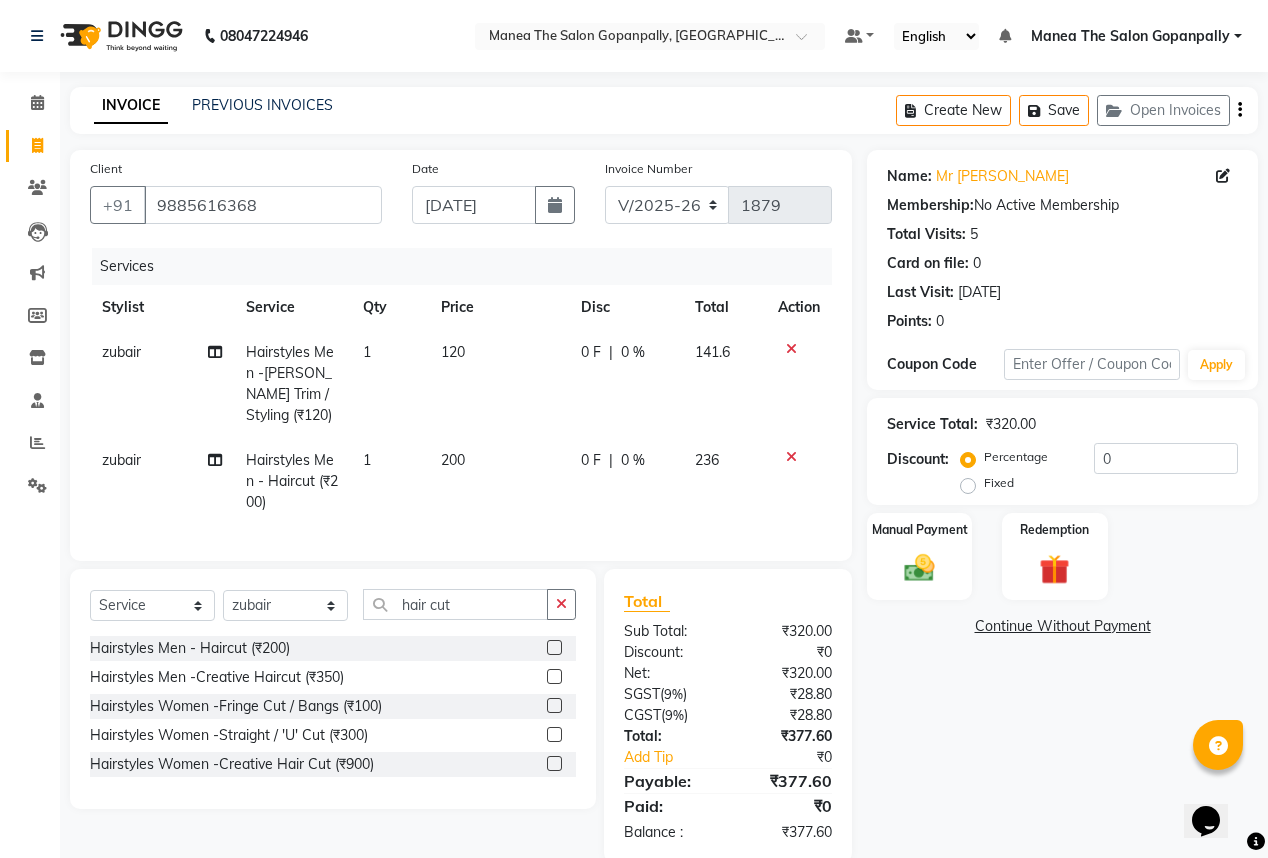 scroll, scrollTop: 47, scrollLeft: 0, axis: vertical 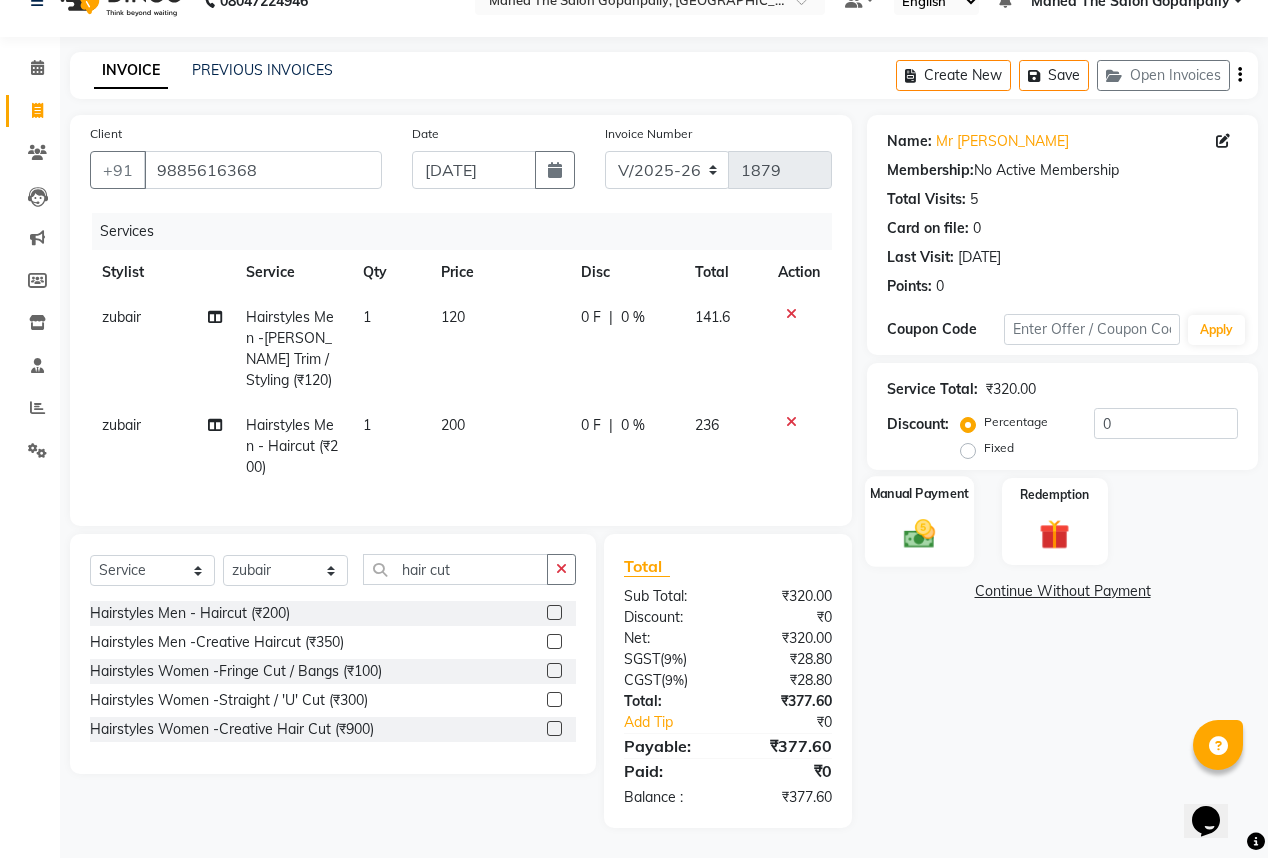 click 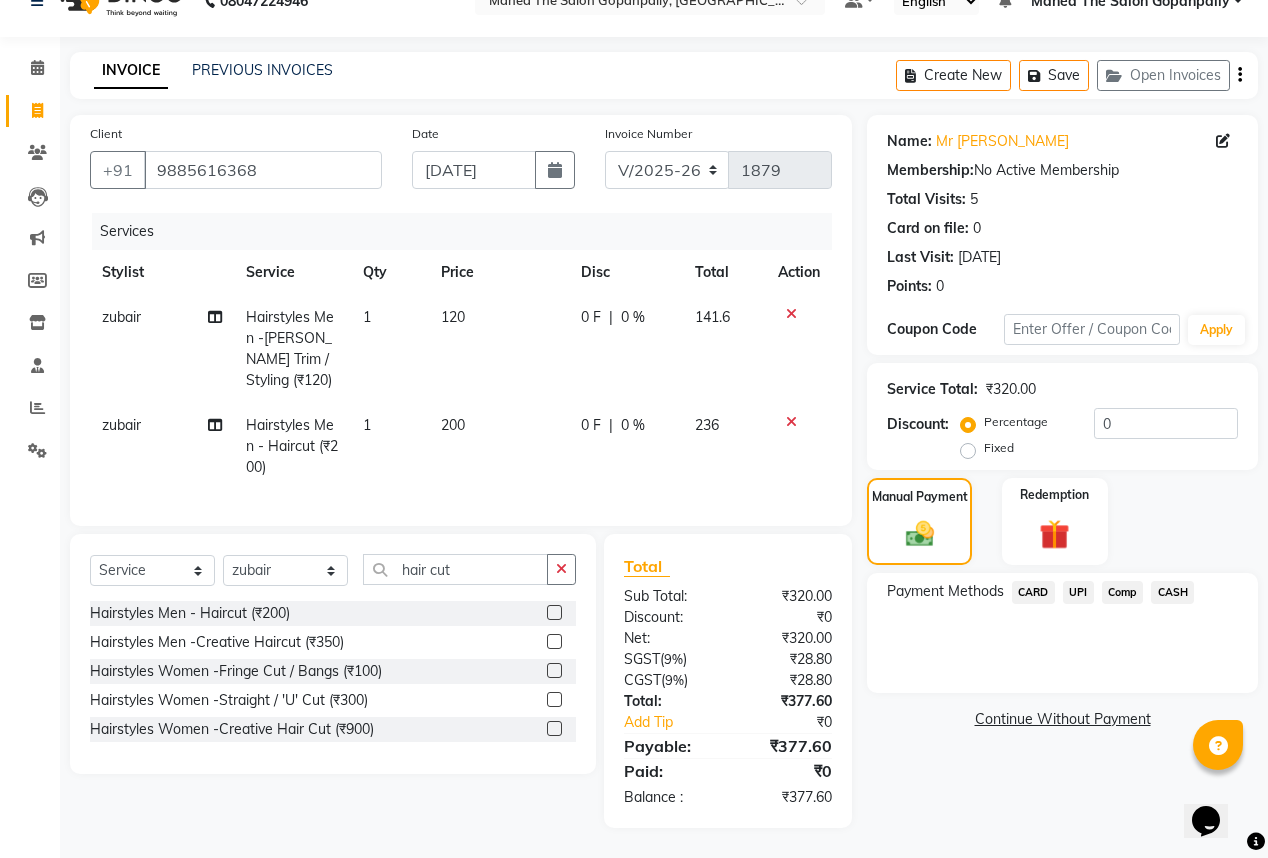 click on "UPI" 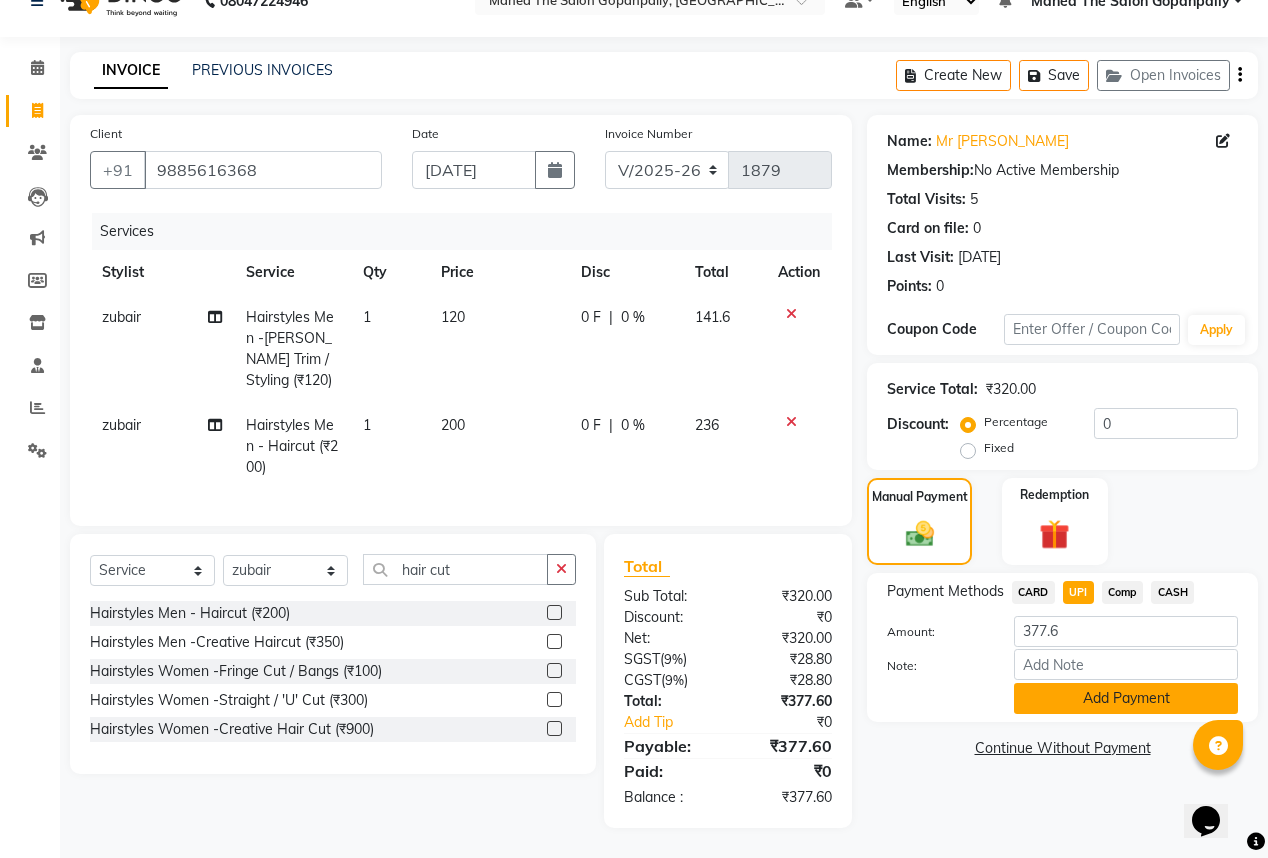 click on "Add Payment" 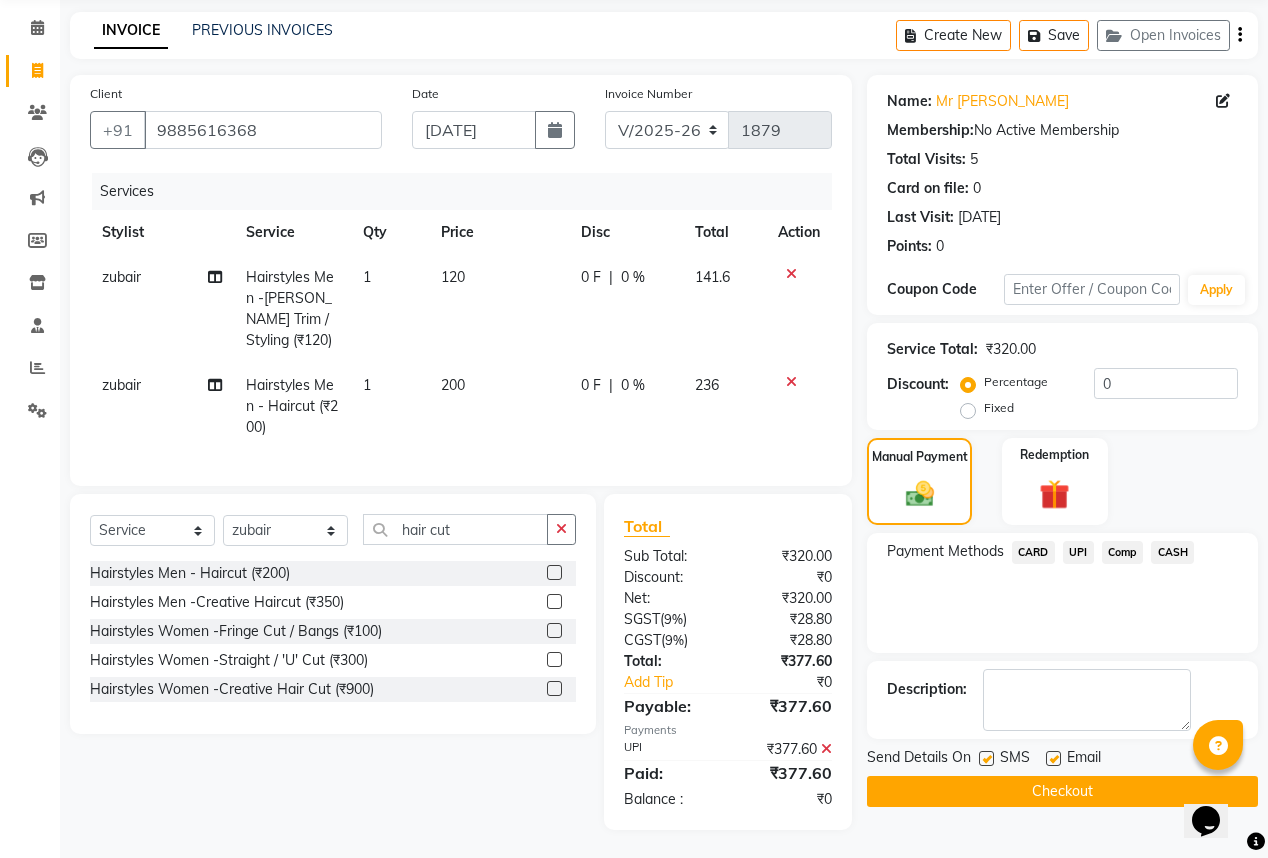 scroll, scrollTop: 88, scrollLeft: 0, axis: vertical 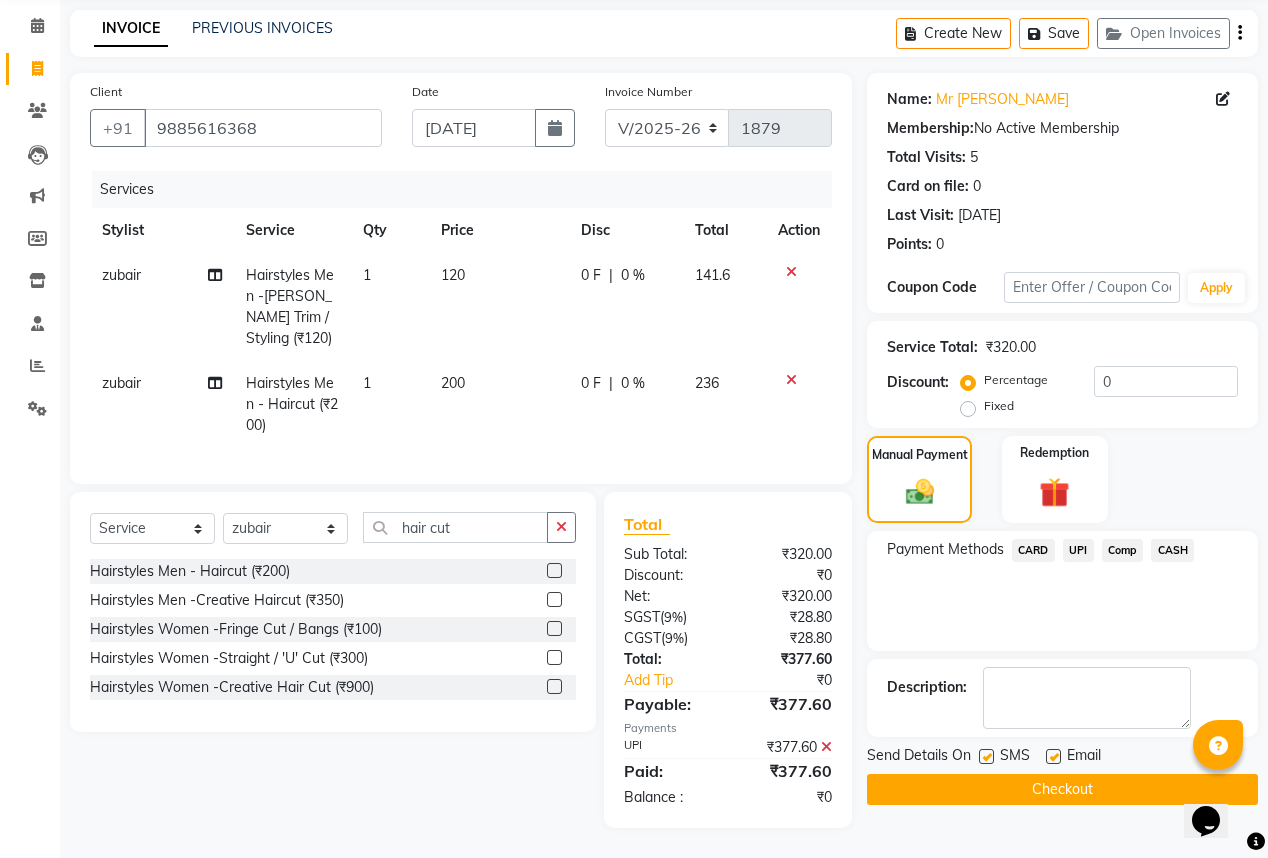 click 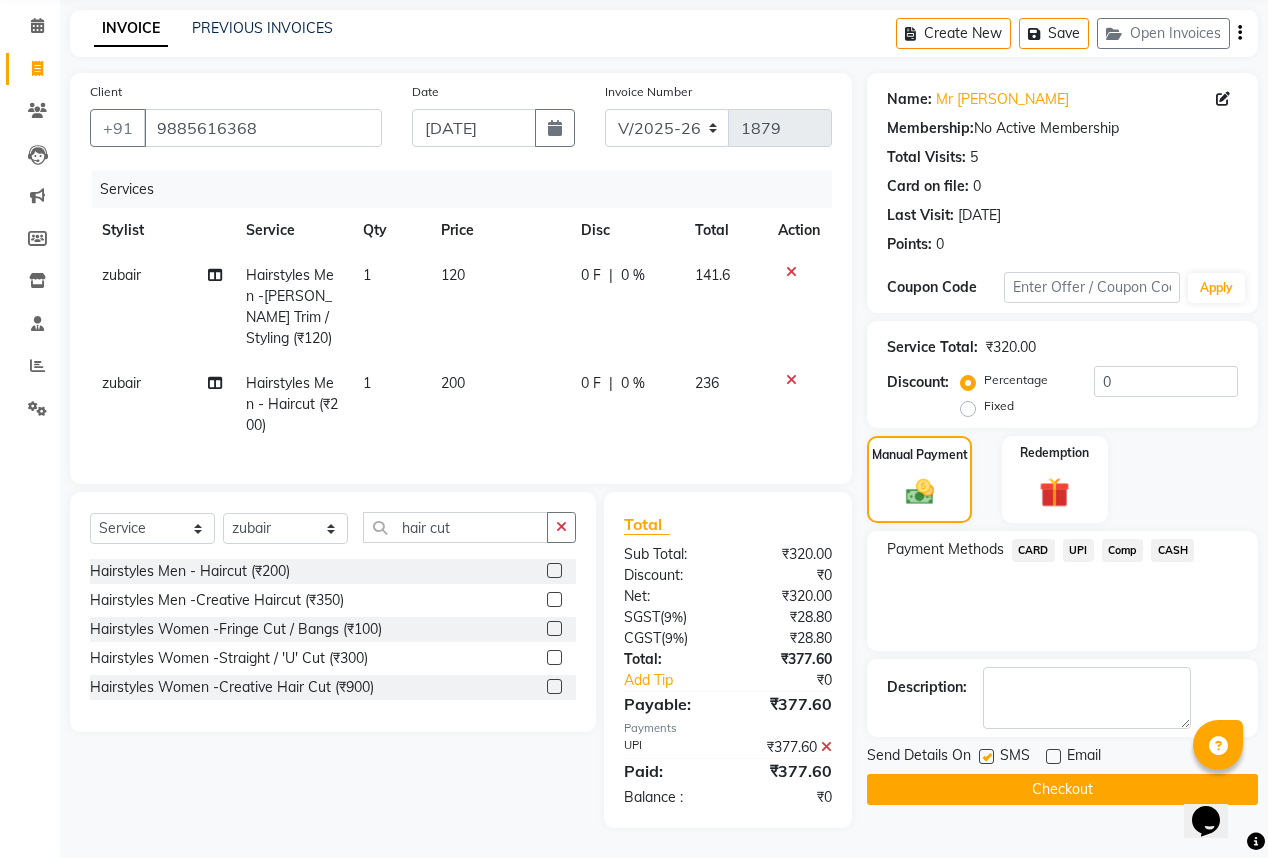 click on "Checkout" 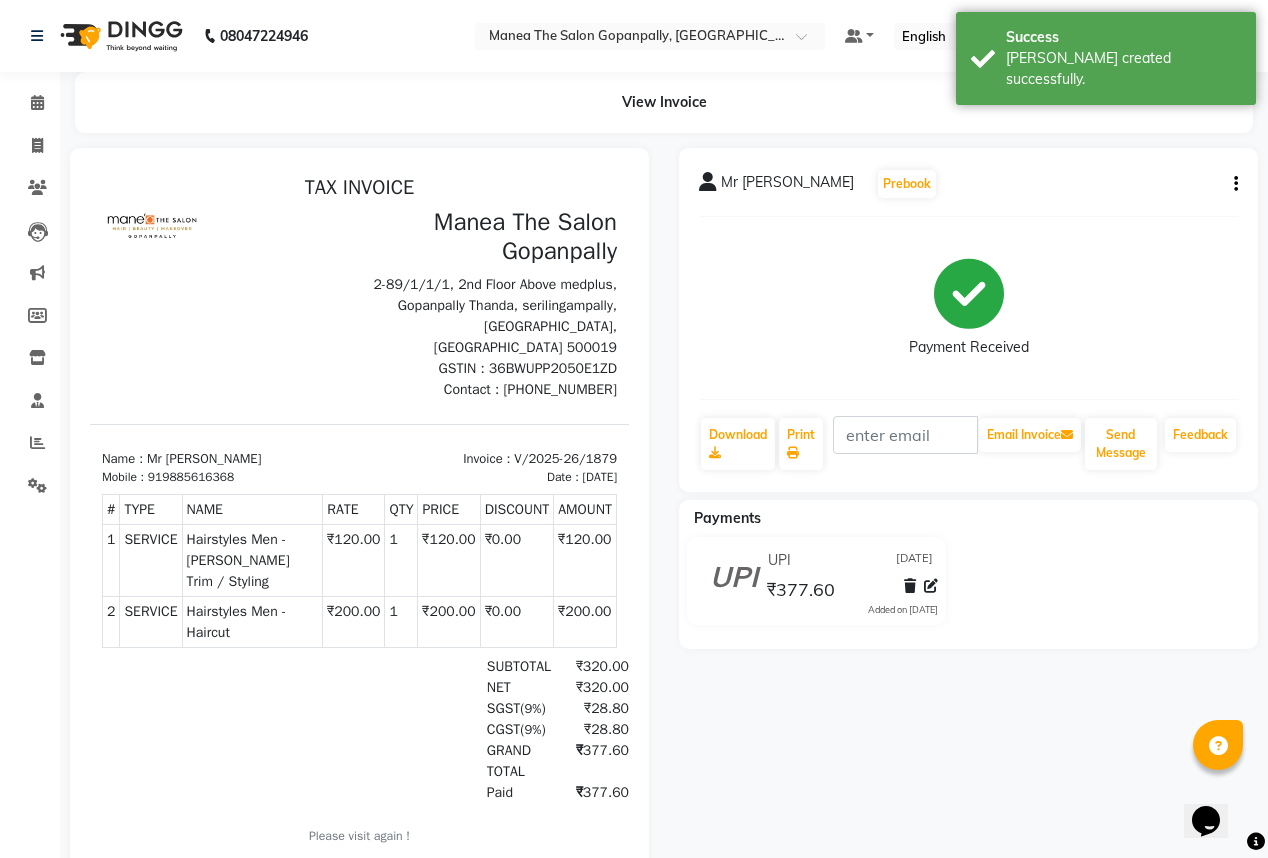 scroll, scrollTop: 0, scrollLeft: 0, axis: both 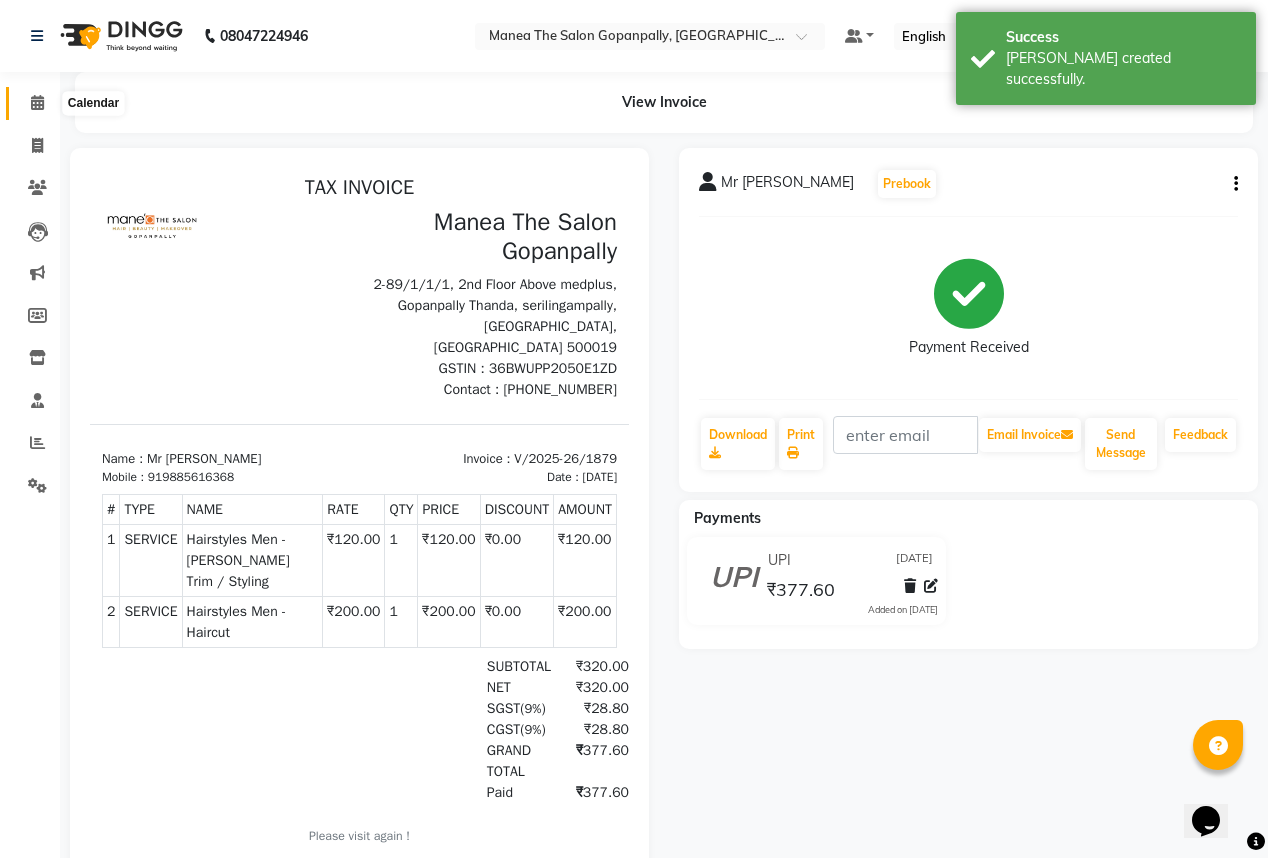 click 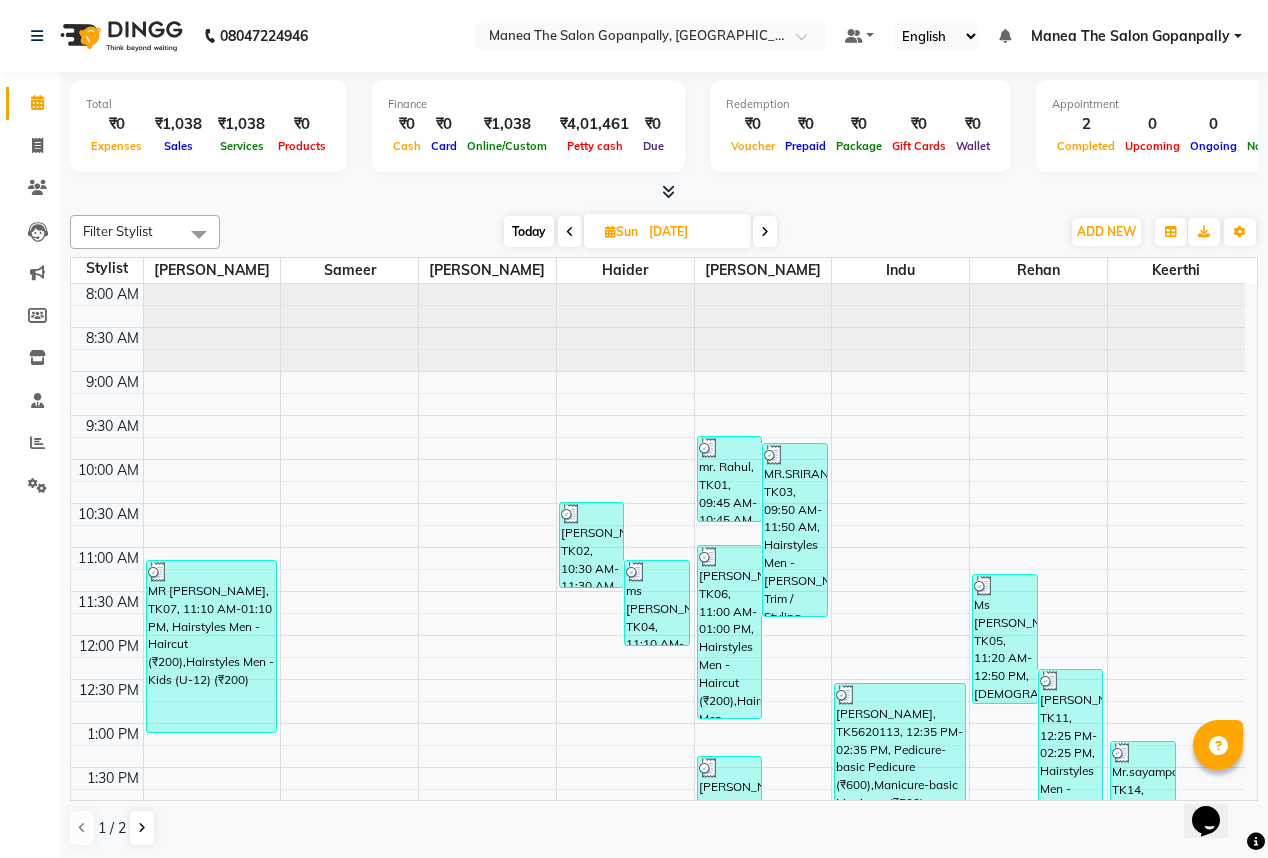 type on "[DATE]" 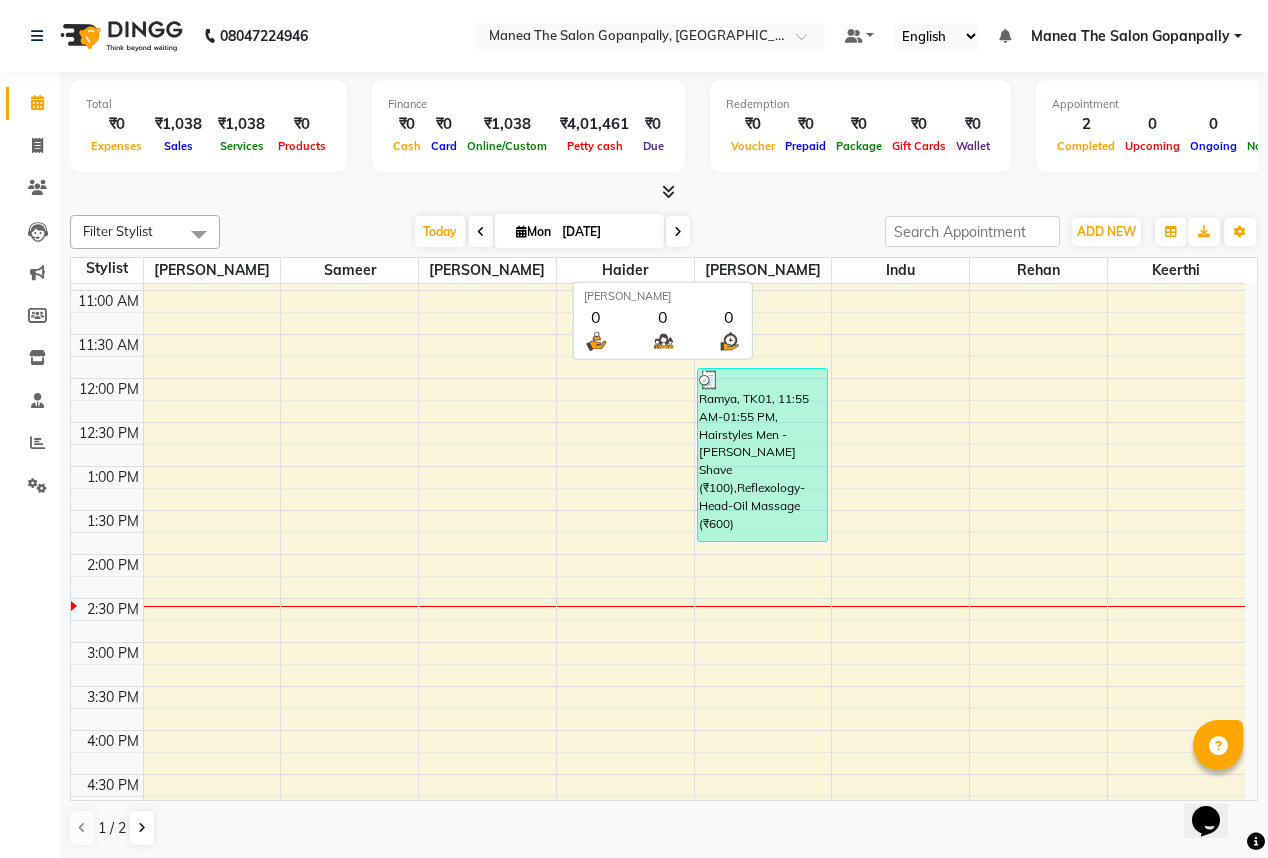 scroll, scrollTop: 240, scrollLeft: 0, axis: vertical 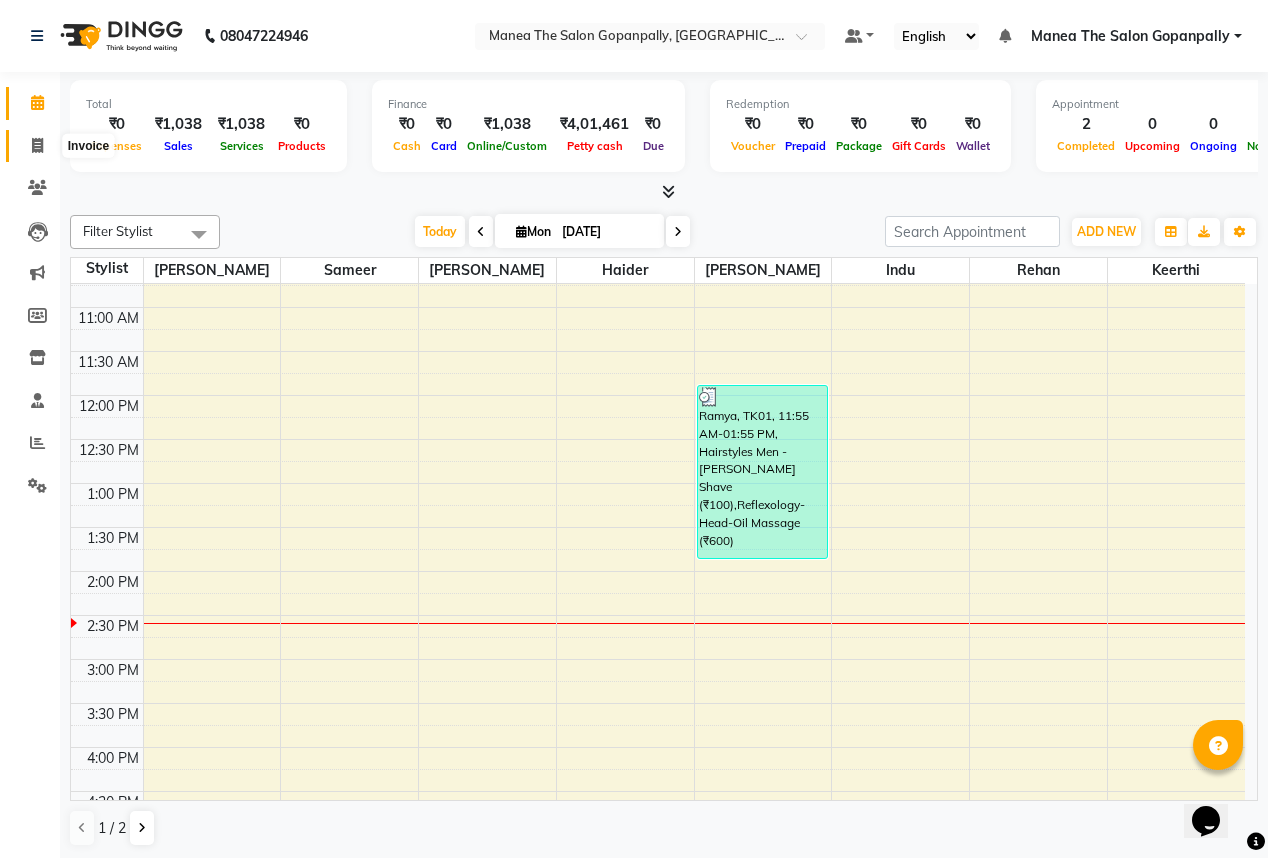 click 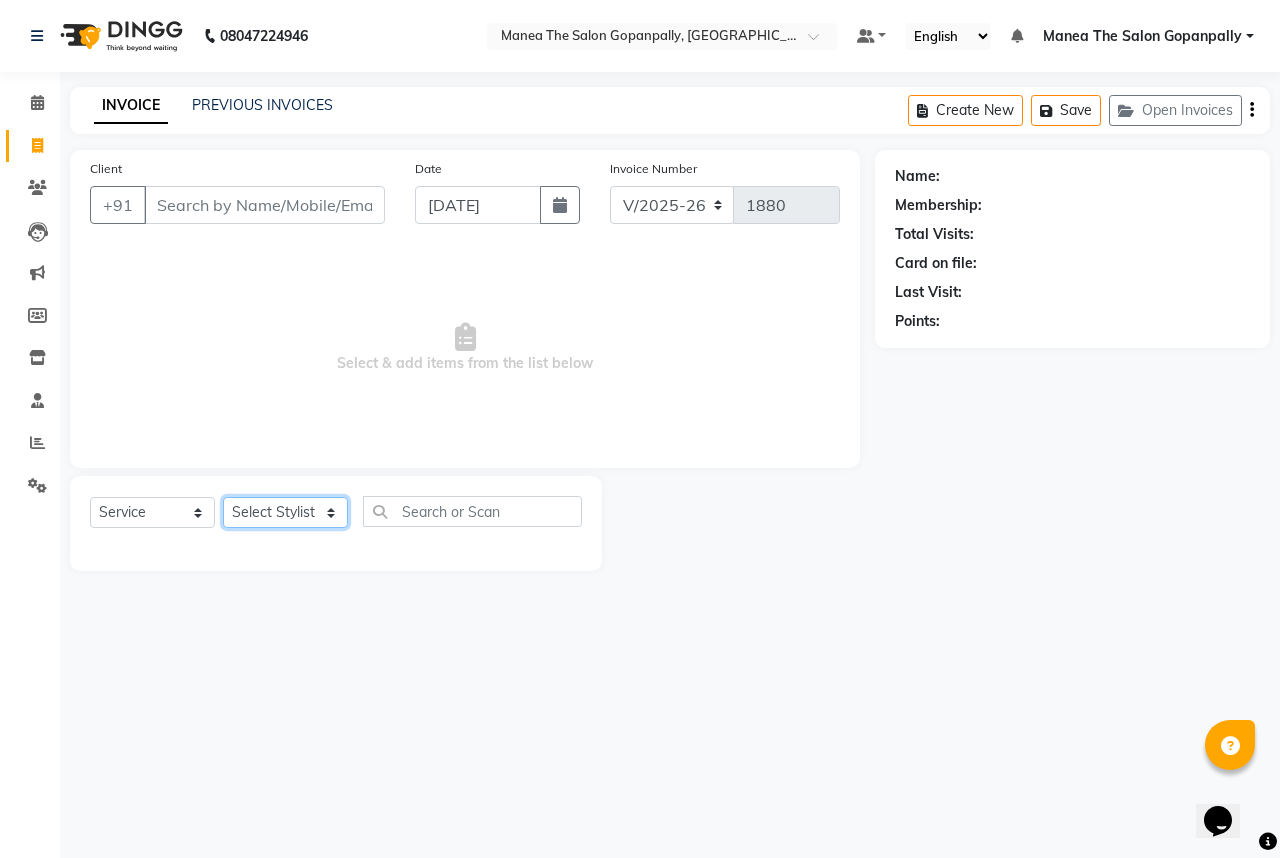 click on "Select Stylist [PERSON_NAME] [PERSON_NAME]  [PERSON_NAME] [PERSON_NAME] sameer [PERSON_NAME]" 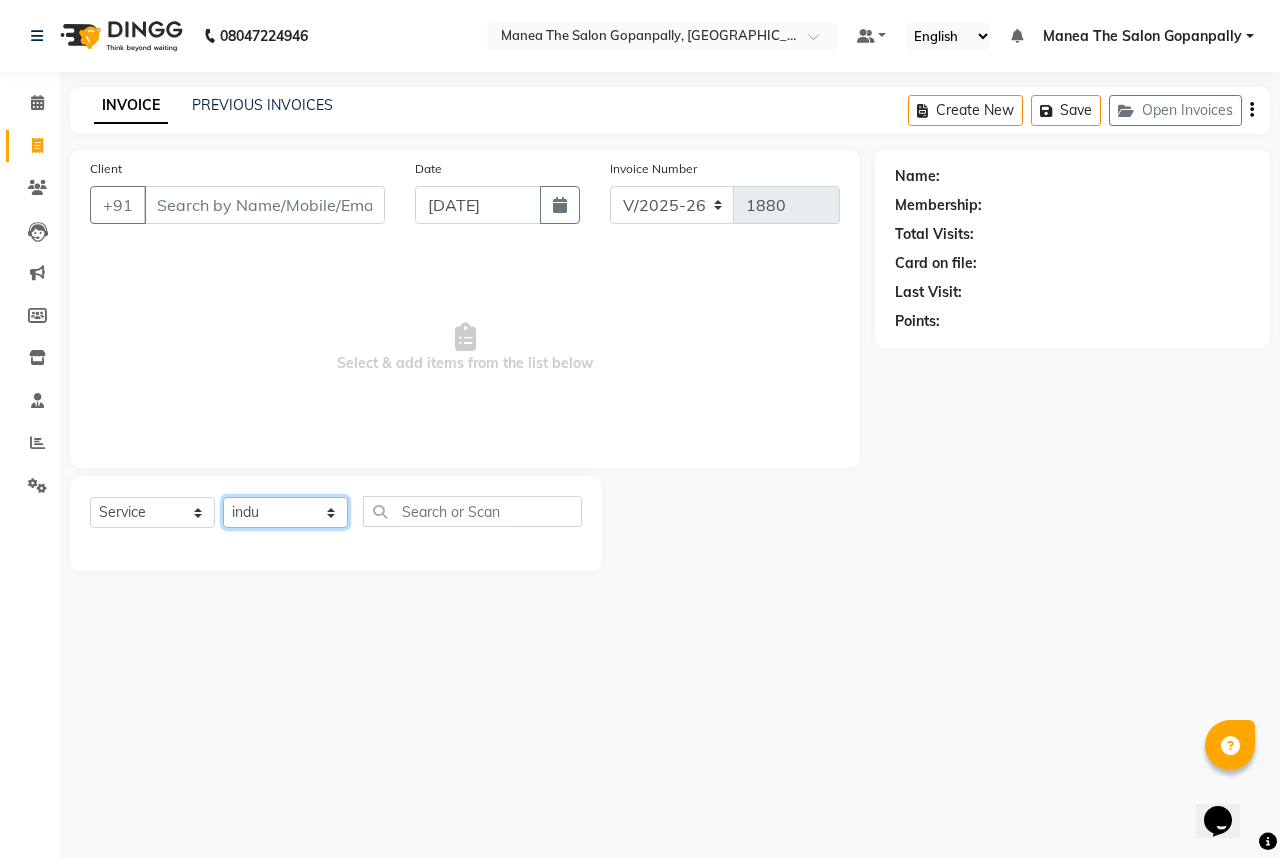 click on "Select Stylist [PERSON_NAME] [PERSON_NAME]  [PERSON_NAME] [PERSON_NAME] sameer [PERSON_NAME]" 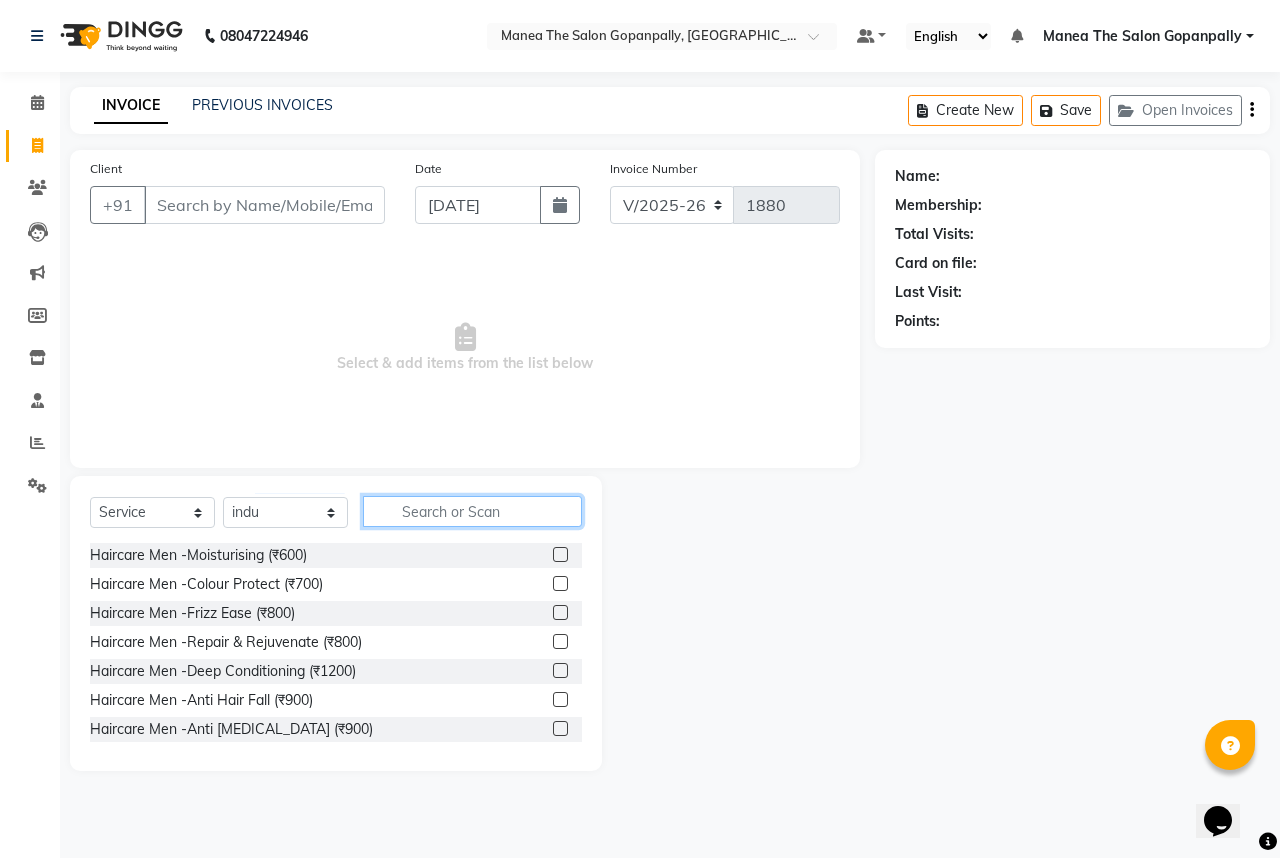 click 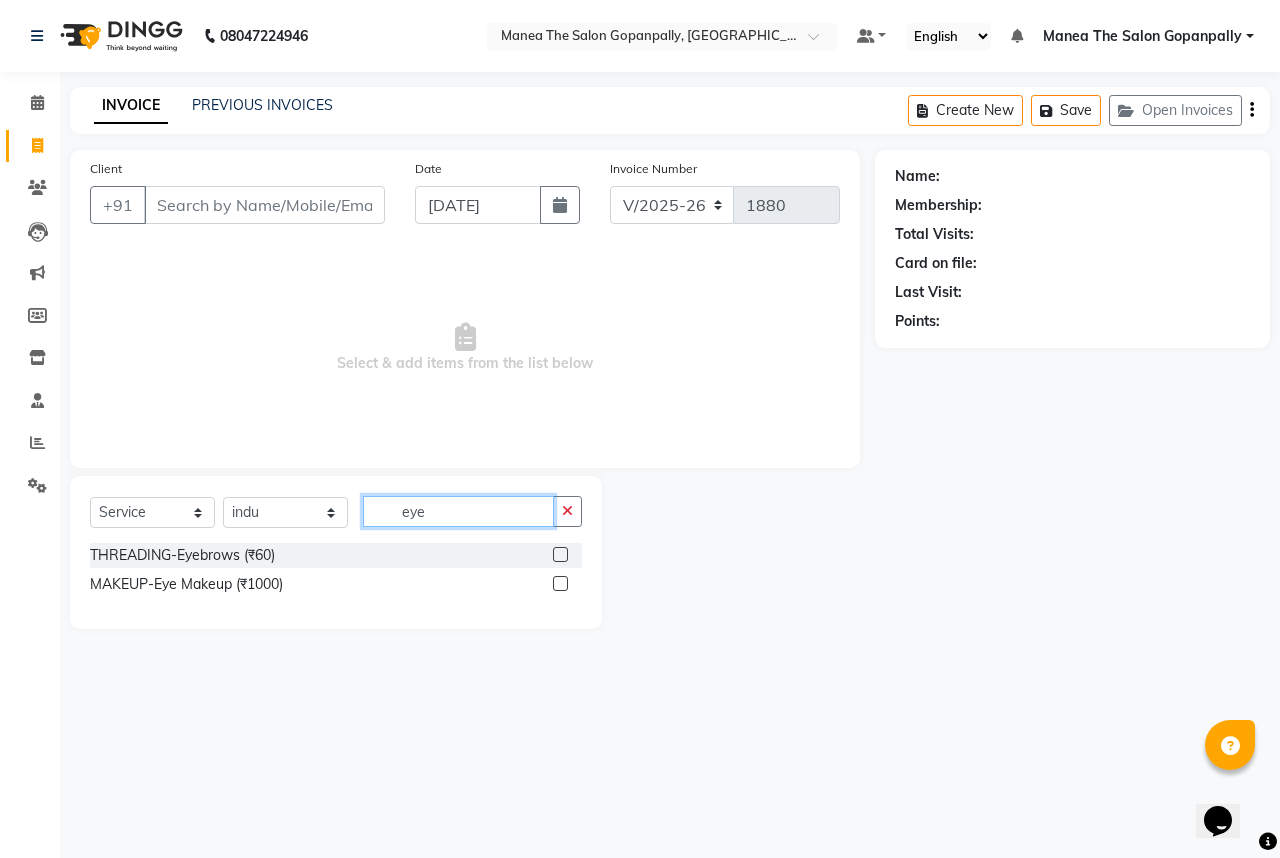 type on "eye" 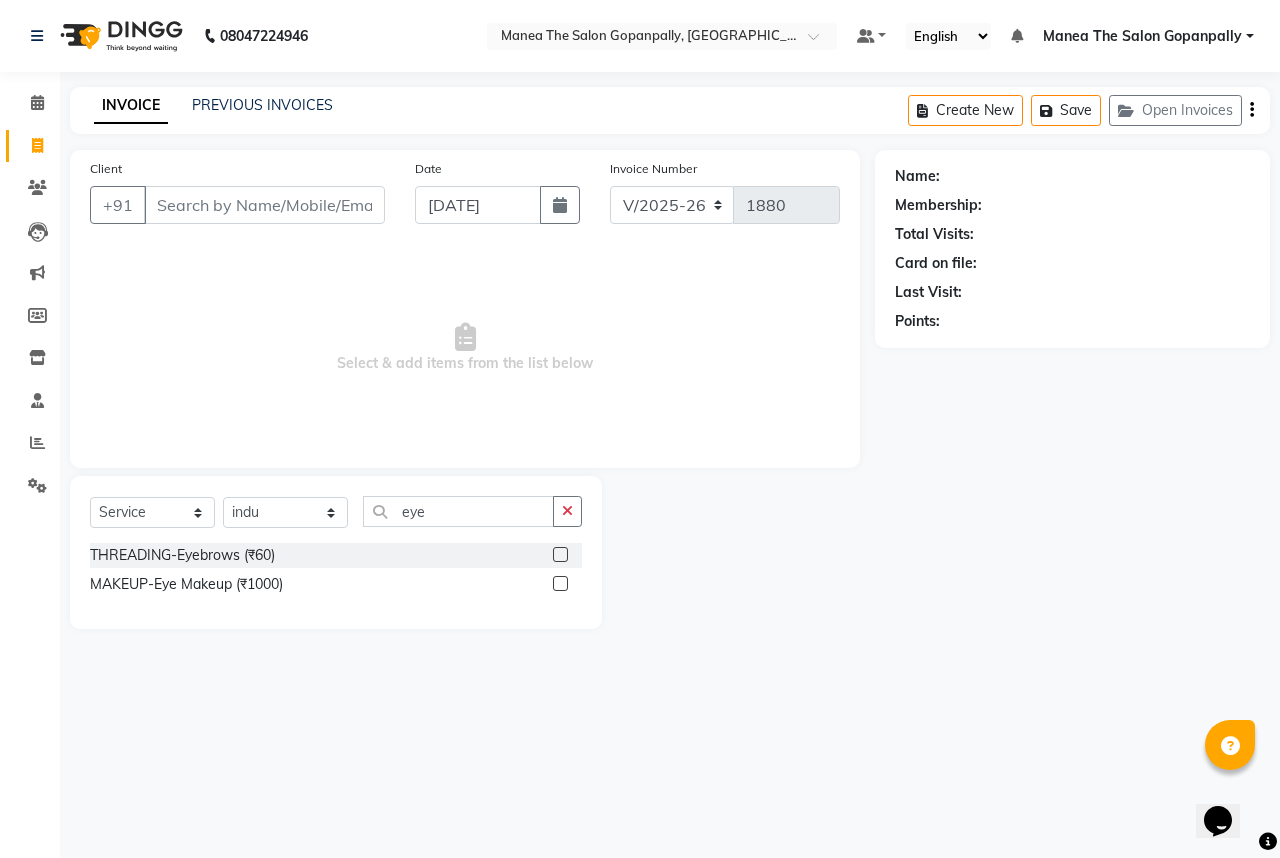 drag, startPoint x: 565, startPoint y: 554, endPoint x: 566, endPoint y: 537, distance: 17.029387 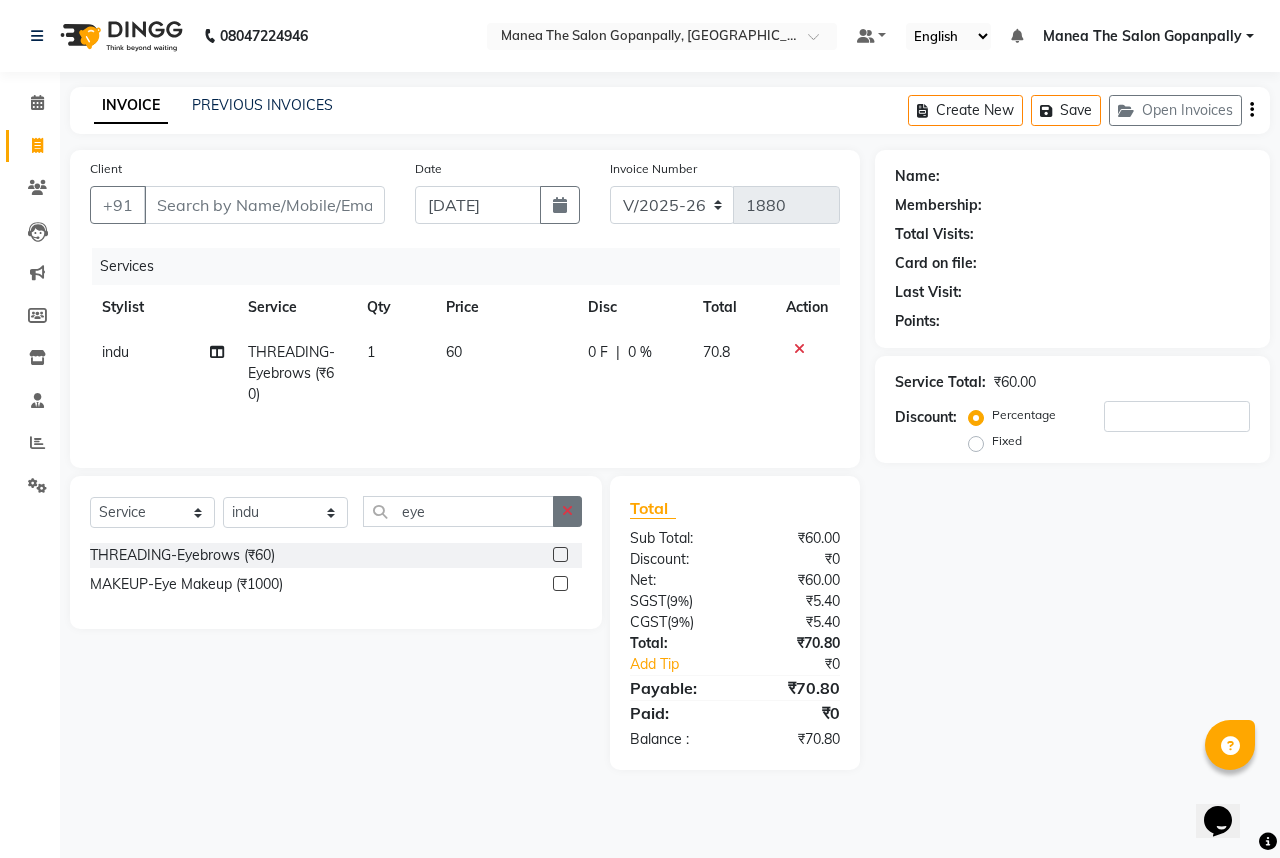 checkbox on "false" 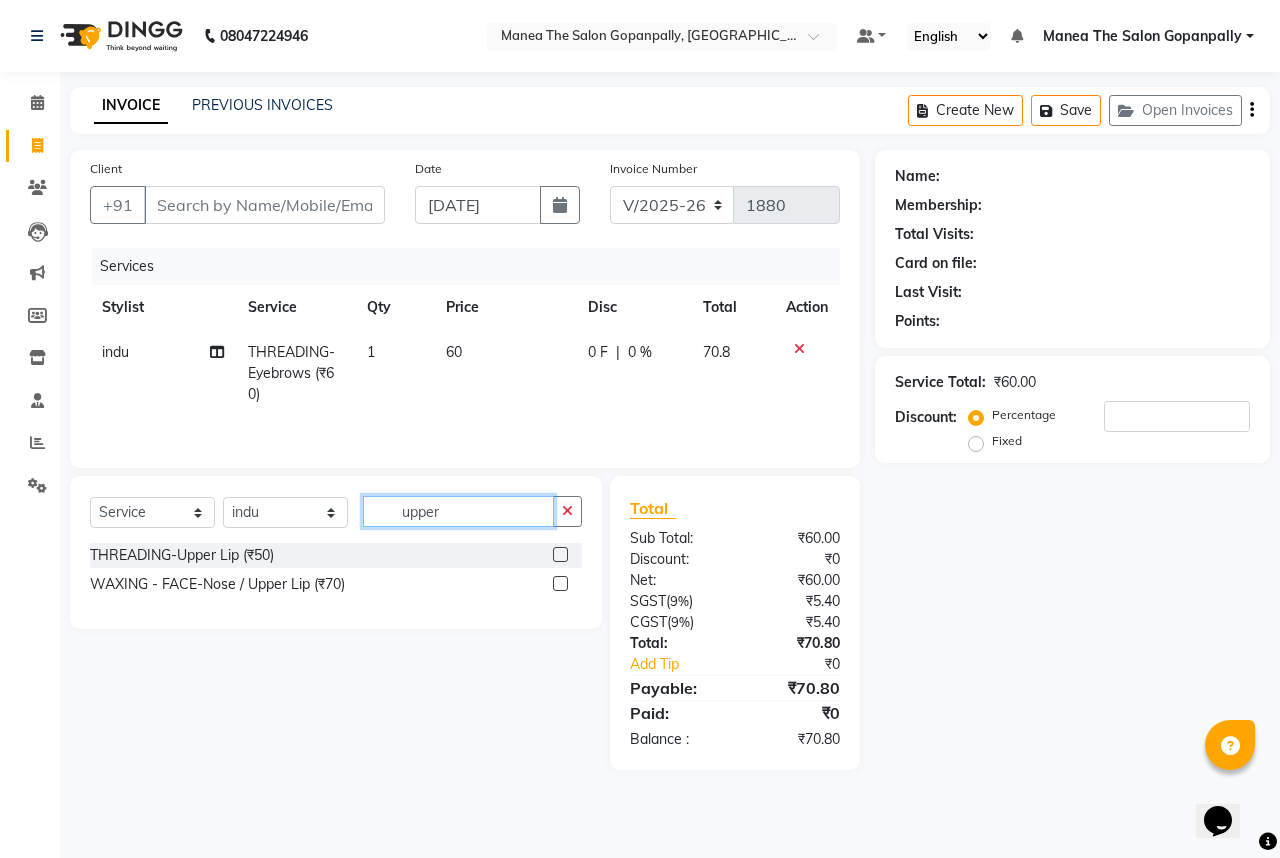 type on "upper" 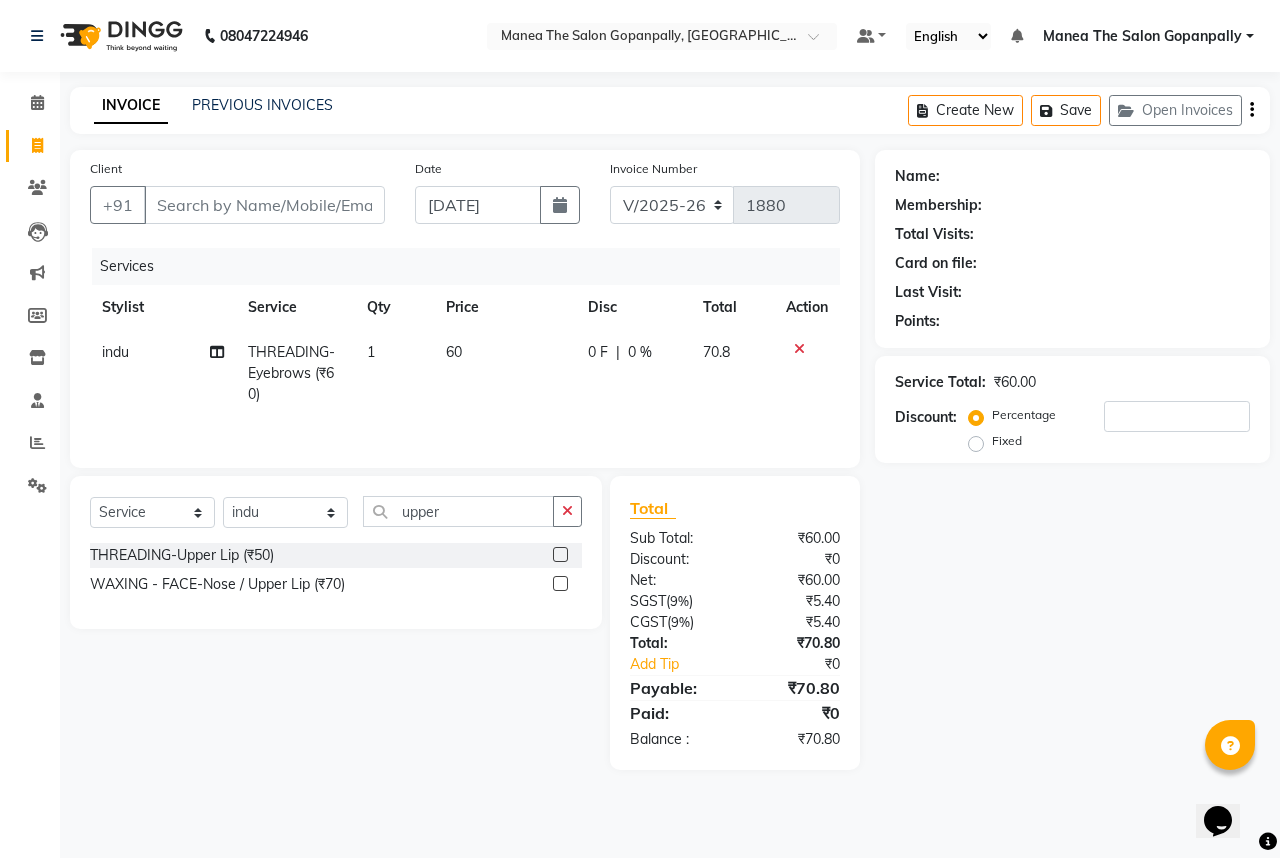 click 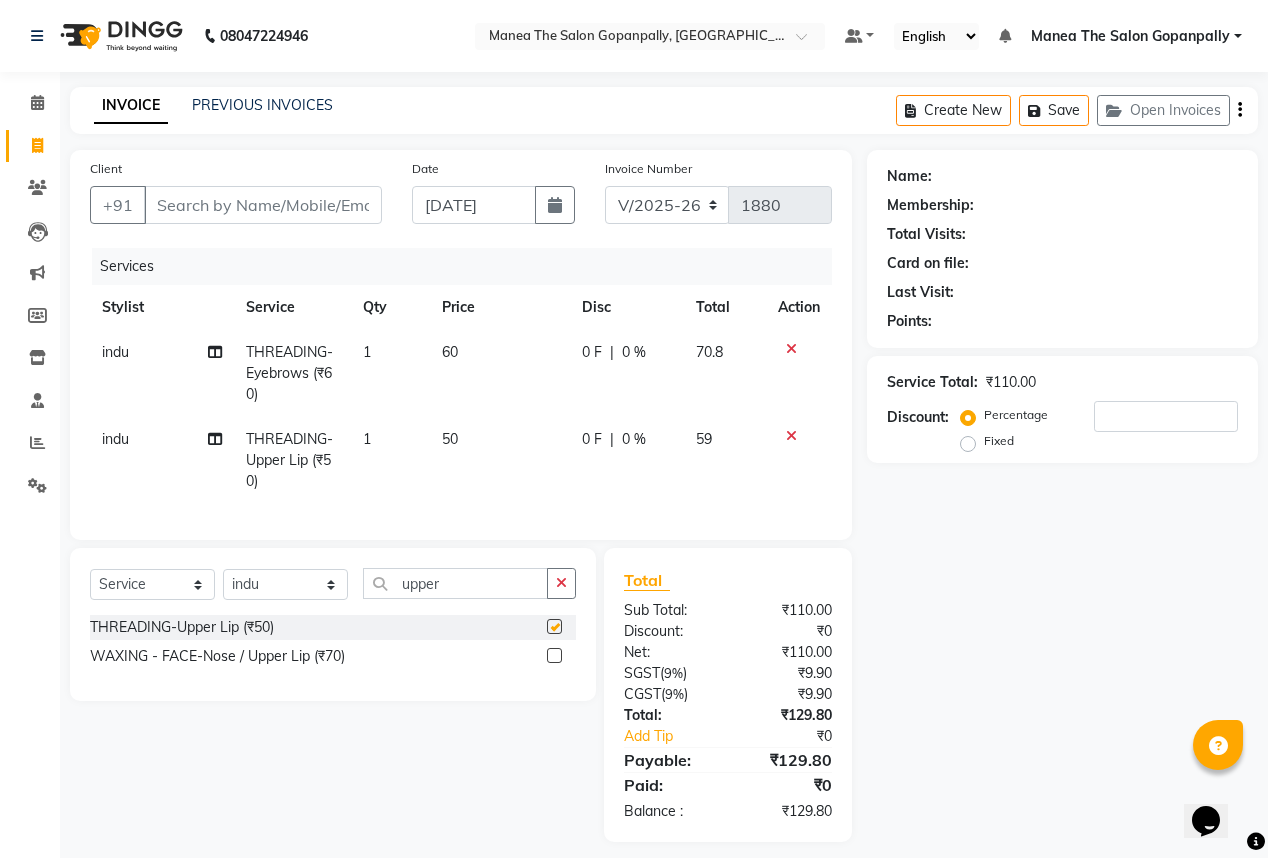 checkbox on "false" 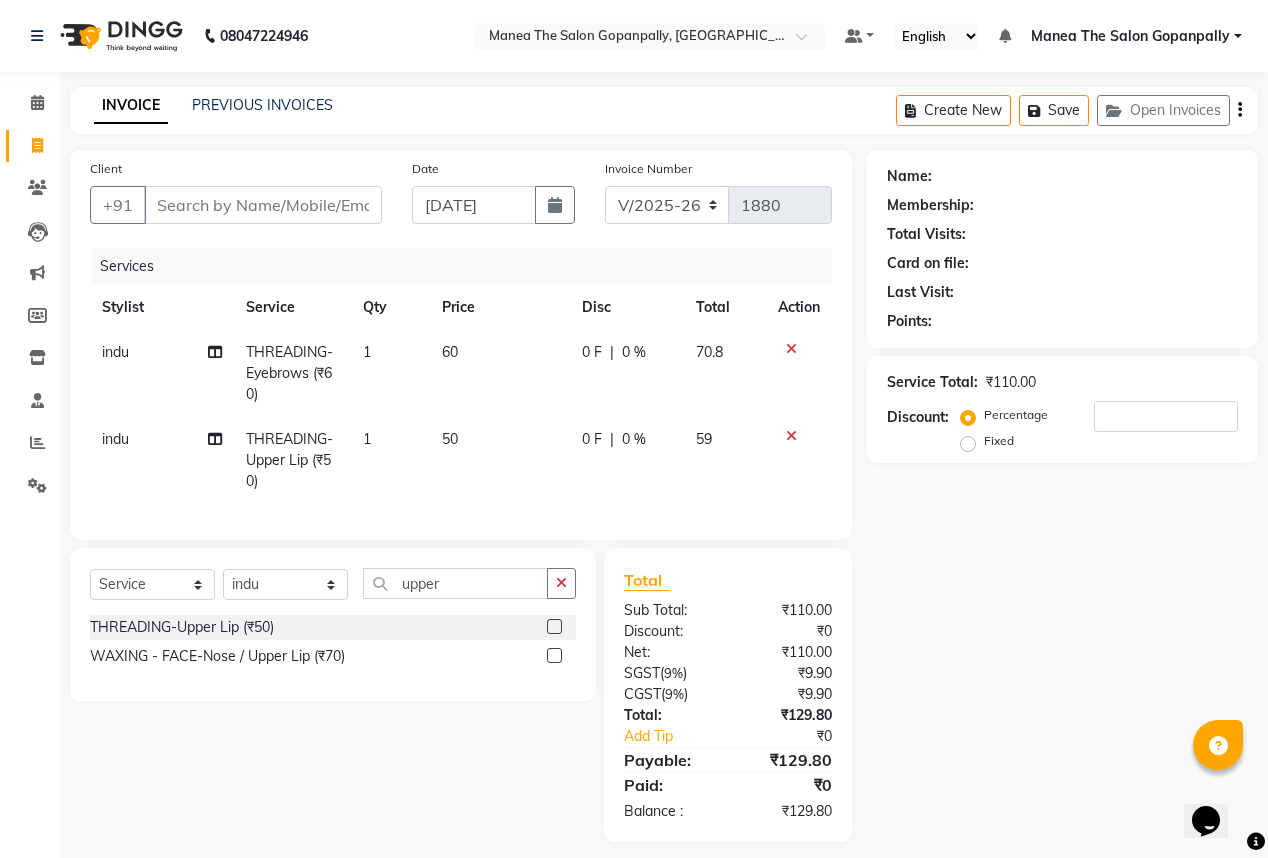 scroll, scrollTop: 26, scrollLeft: 0, axis: vertical 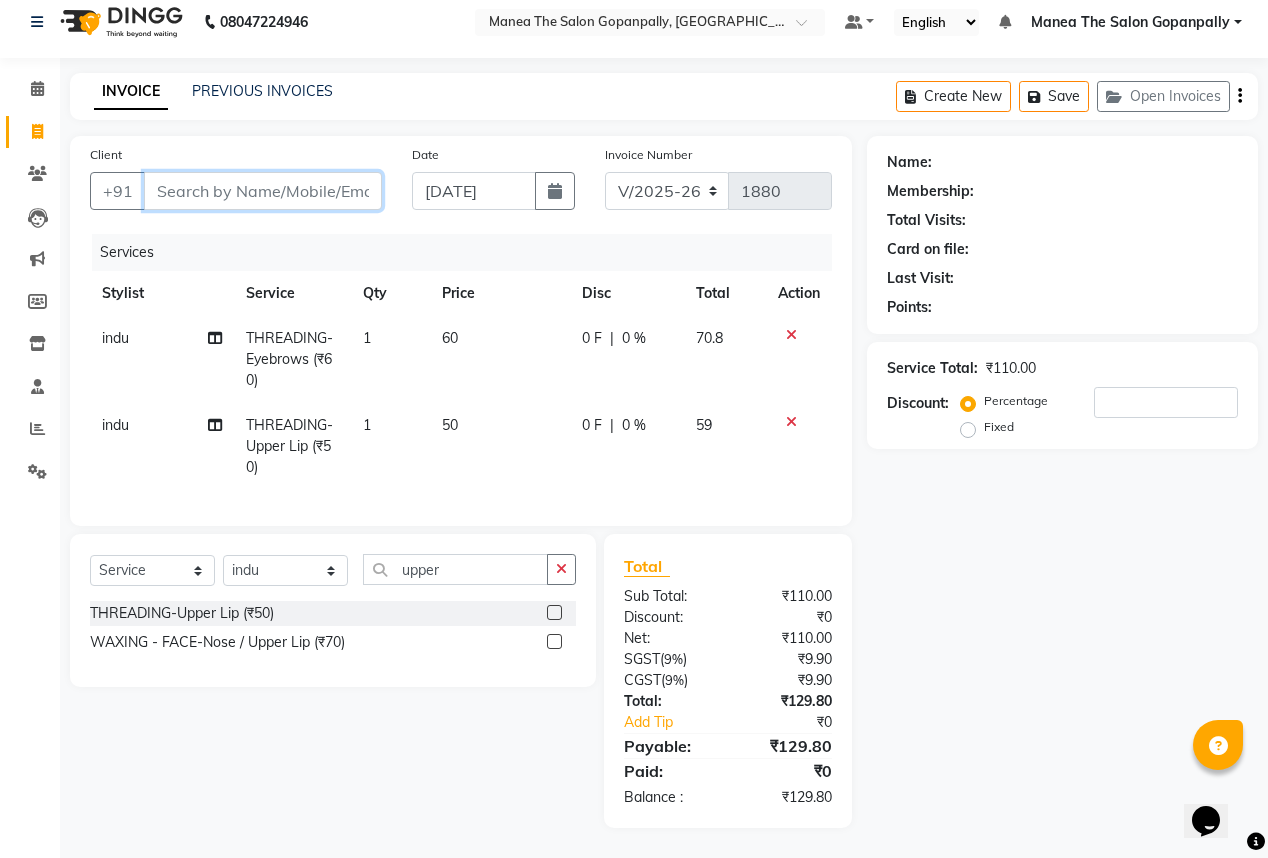 click on "Client" at bounding box center (263, 191) 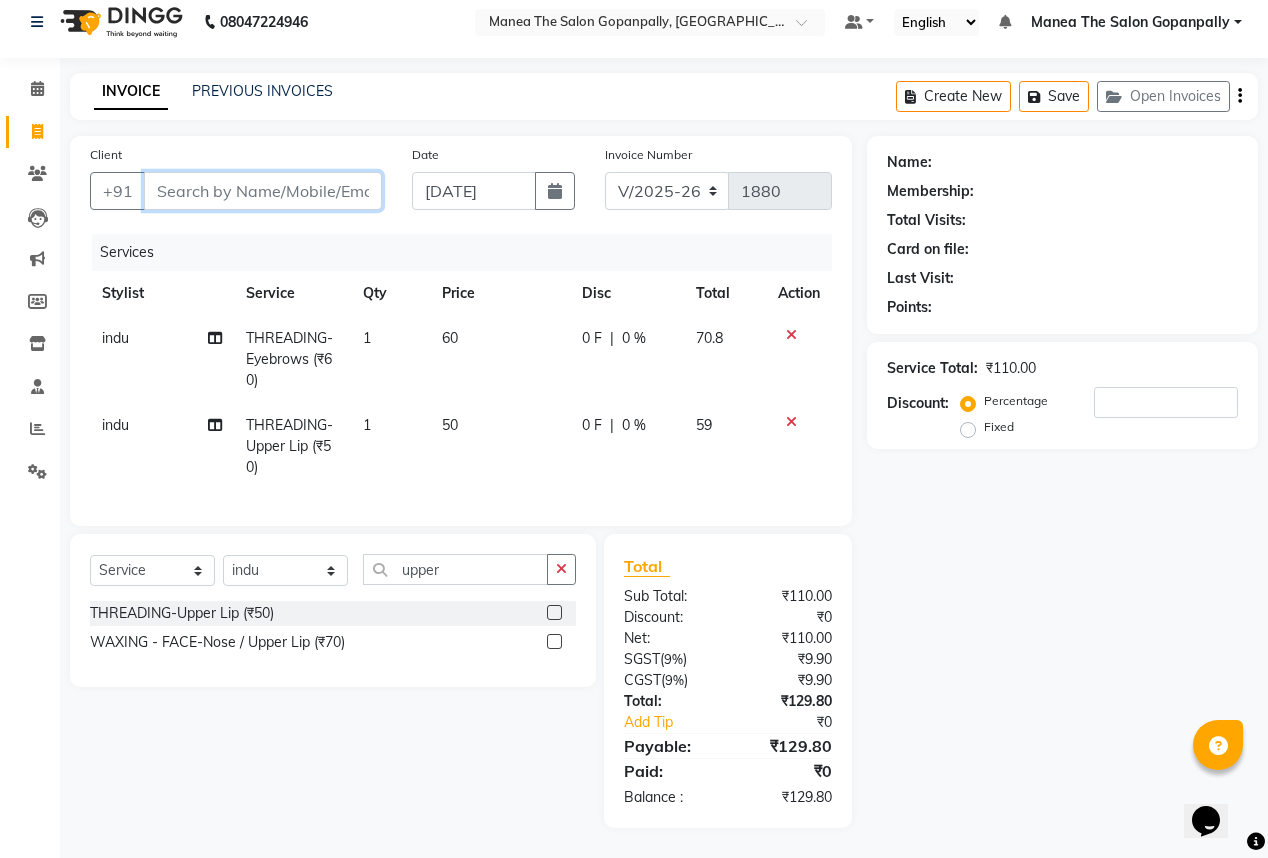 type on "a" 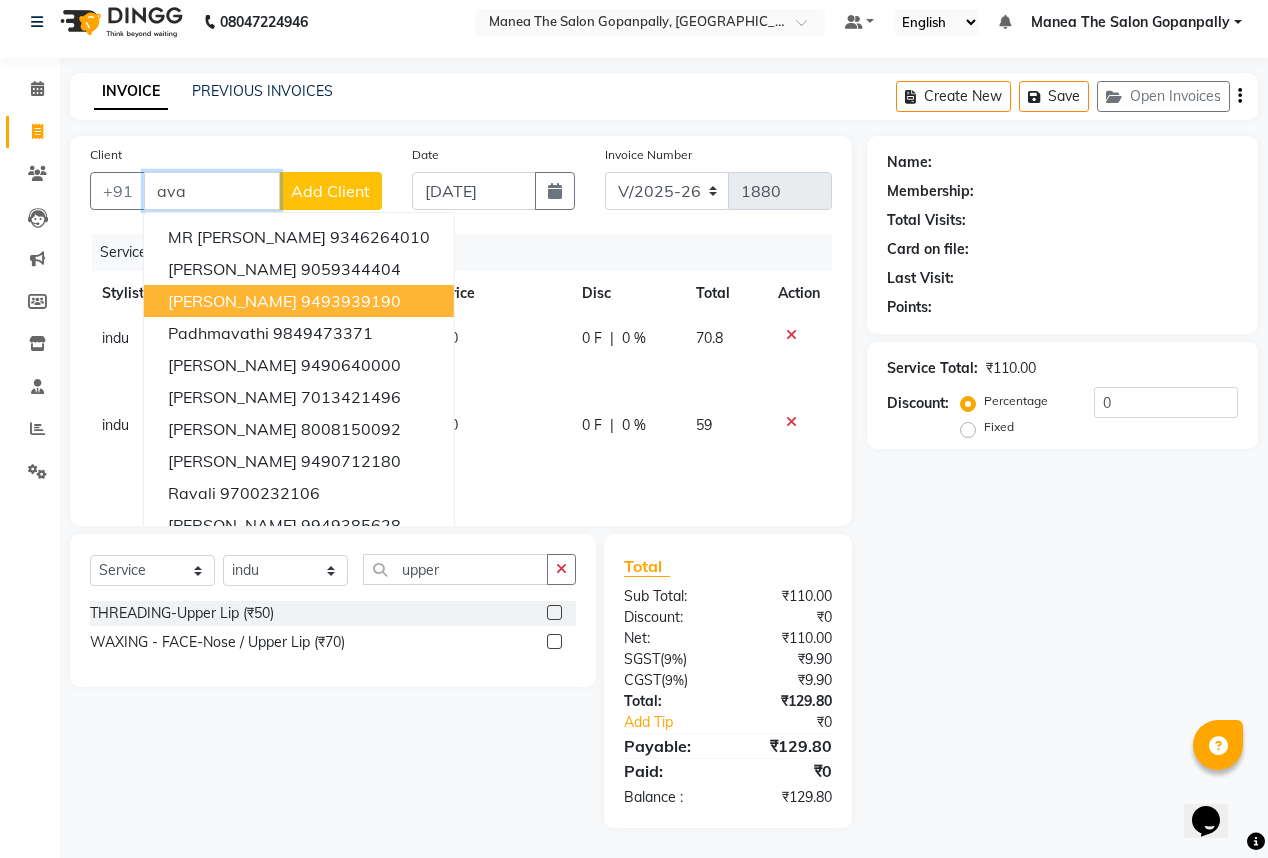 click on "[PERSON_NAME]  9493939190" at bounding box center [299, 301] 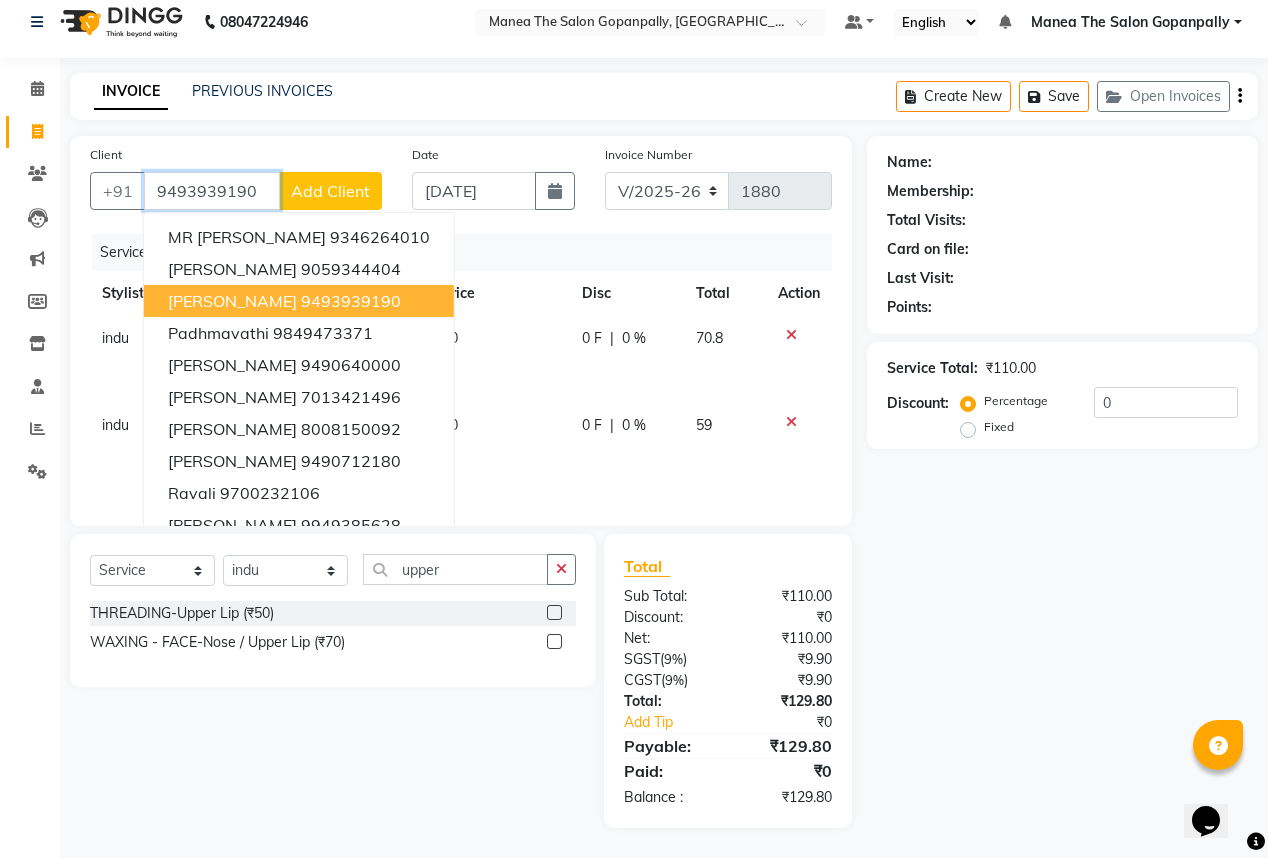 type on "9493939190" 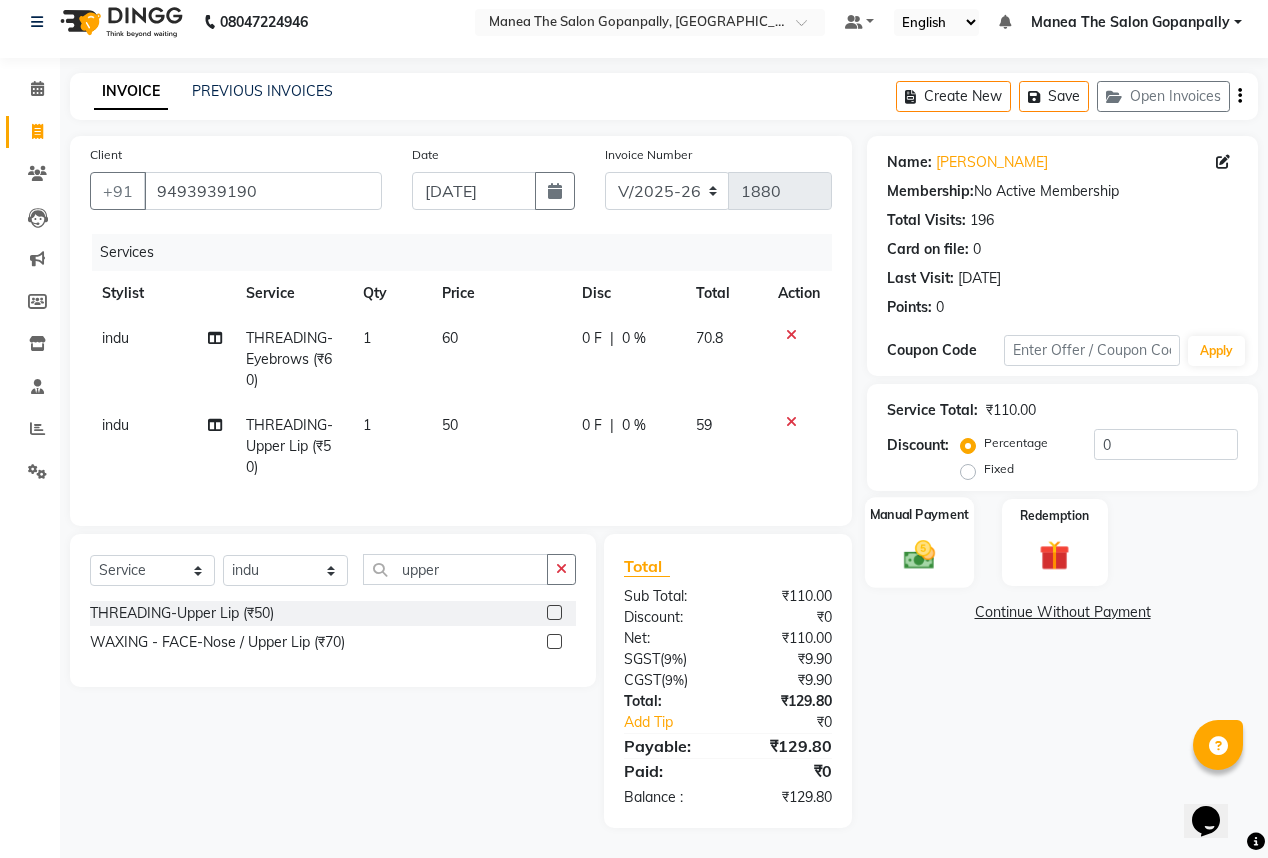 click 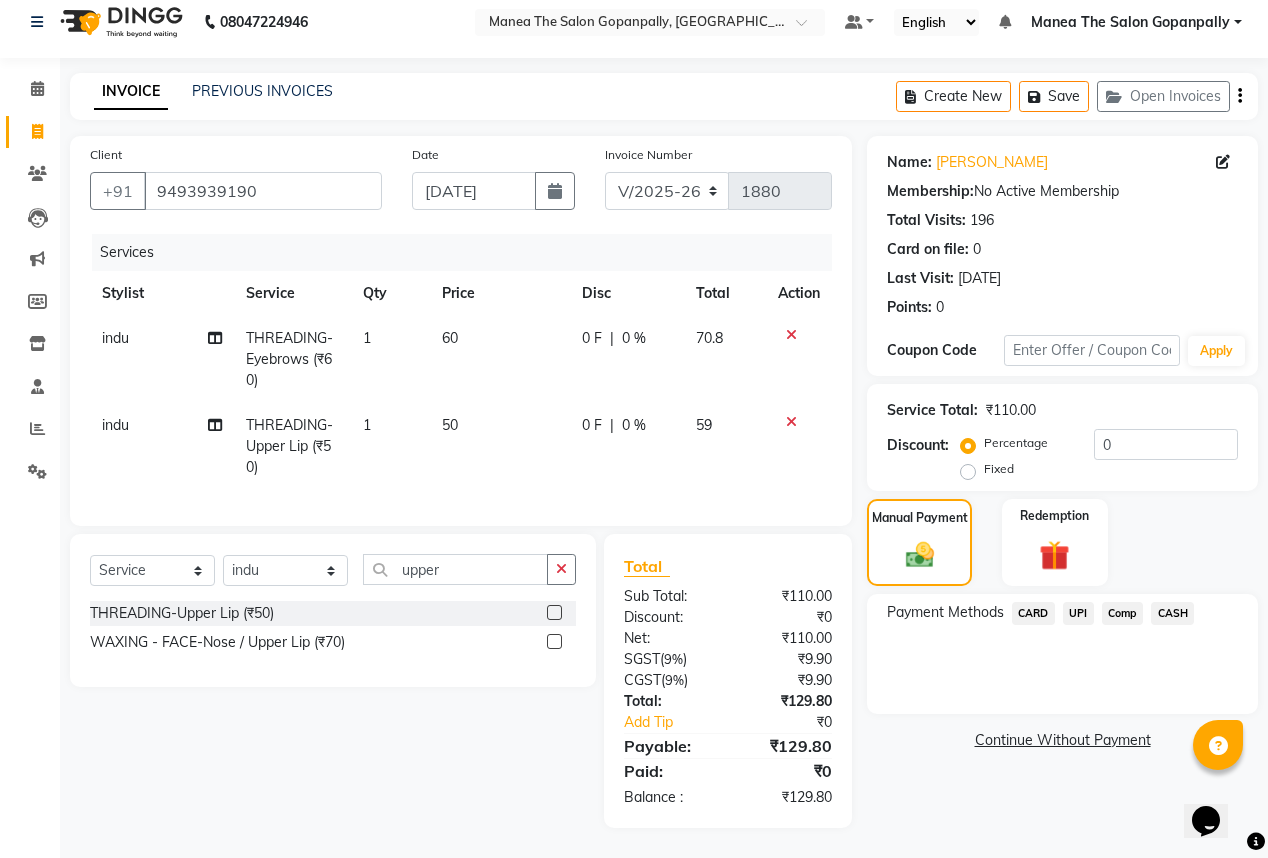 click on "UPI" 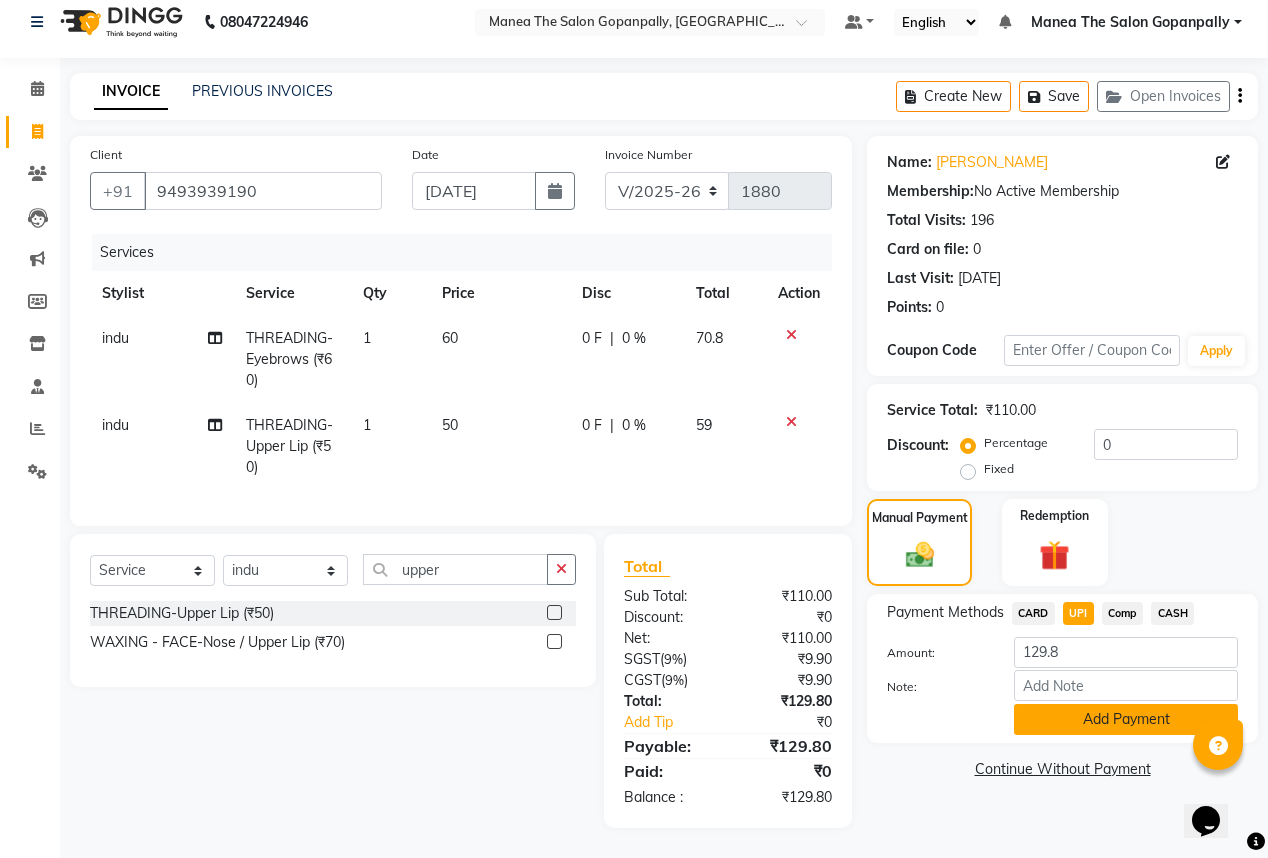 click on "Add Payment" 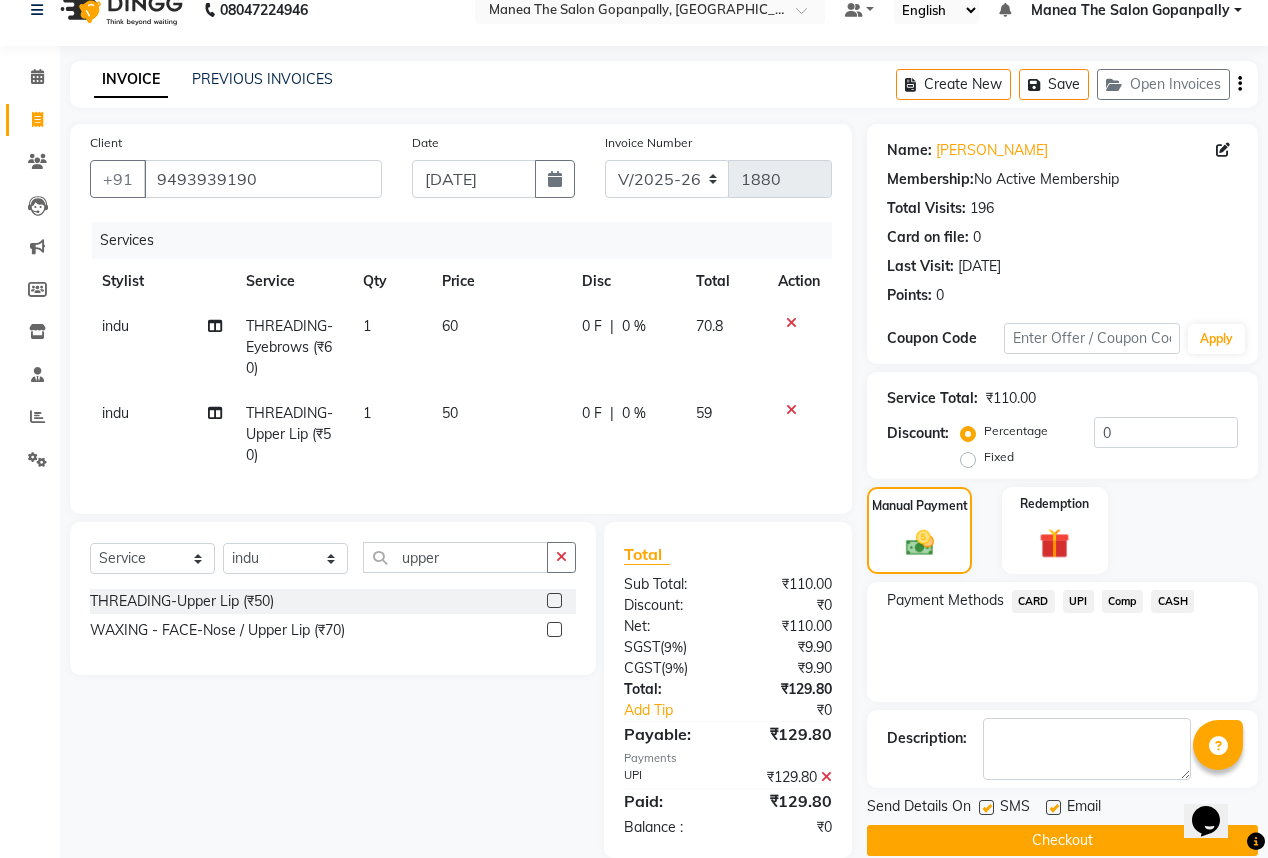 scroll, scrollTop: 68, scrollLeft: 0, axis: vertical 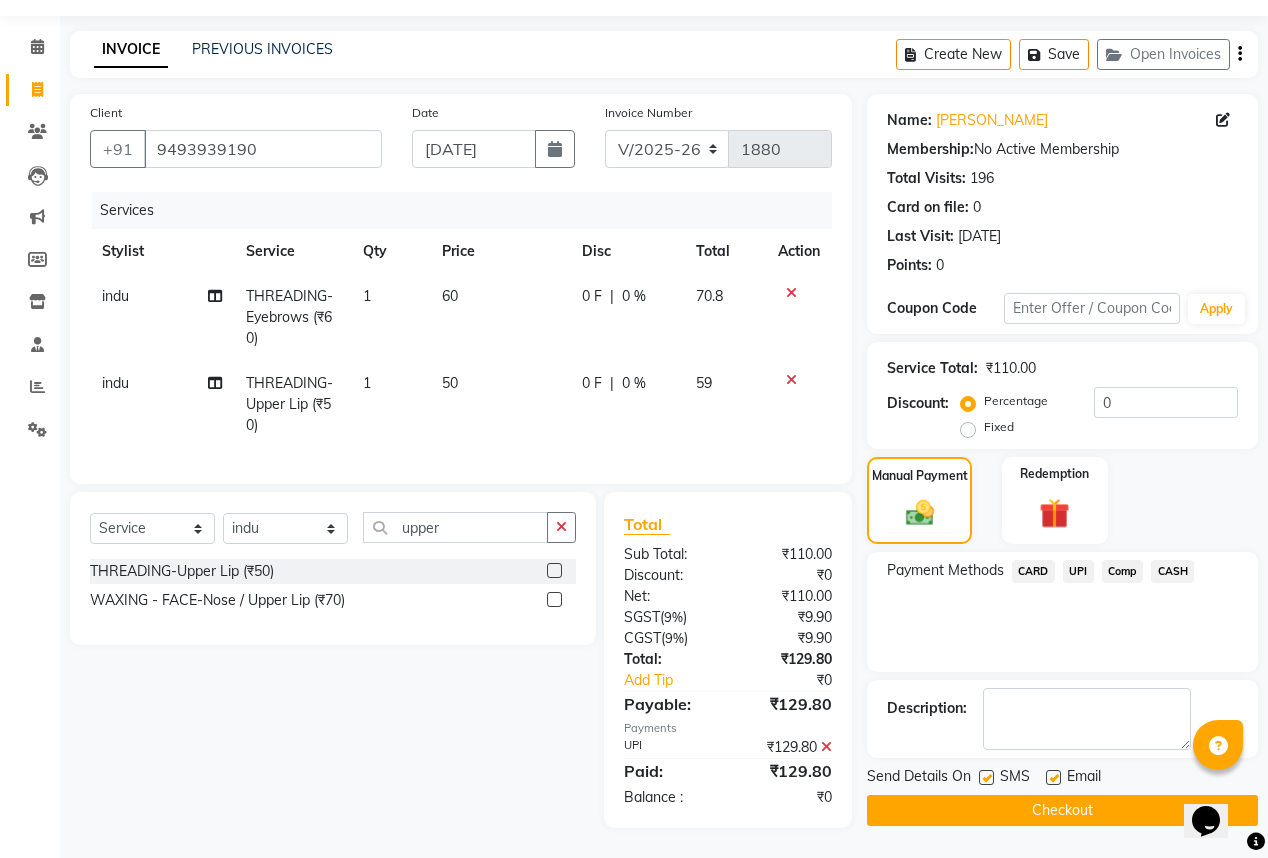 click 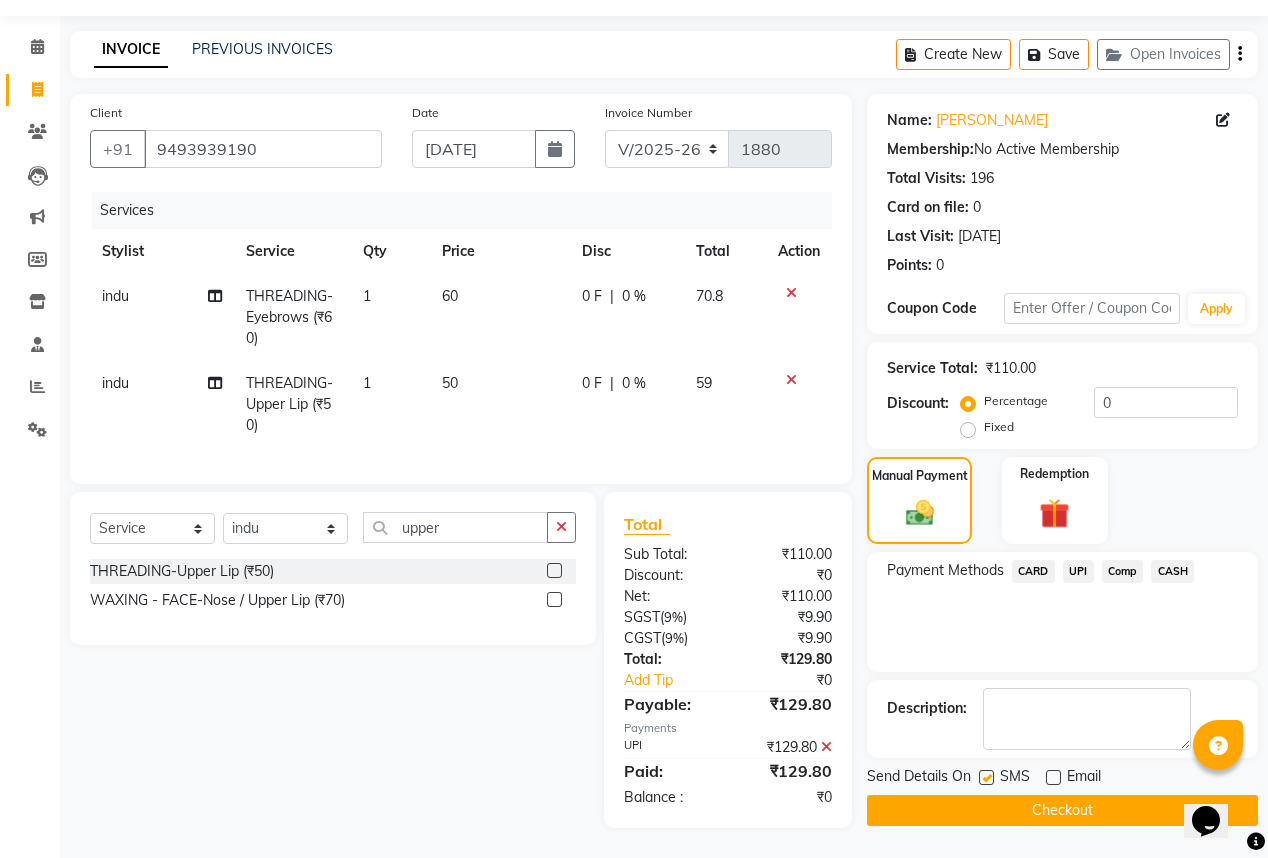 click on "Checkout" 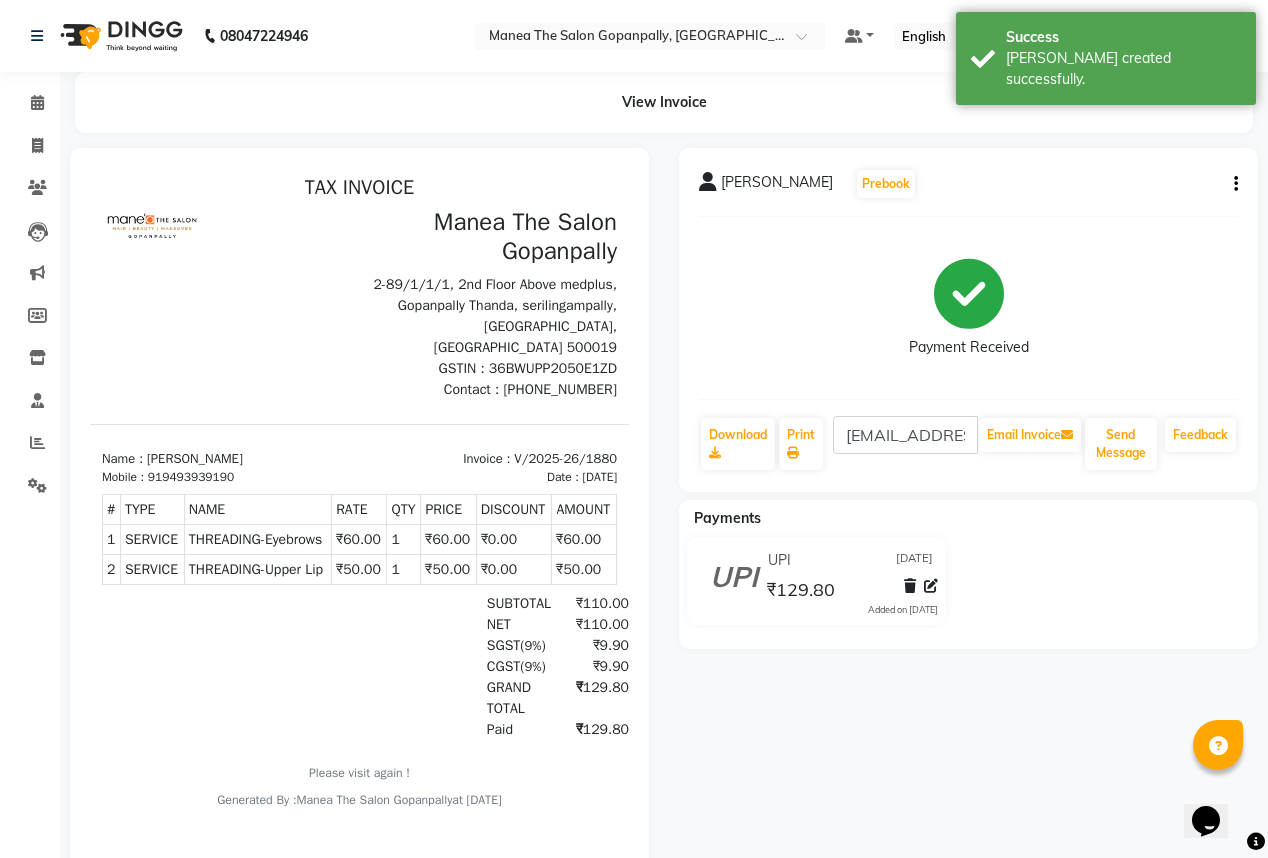 scroll, scrollTop: 0, scrollLeft: 0, axis: both 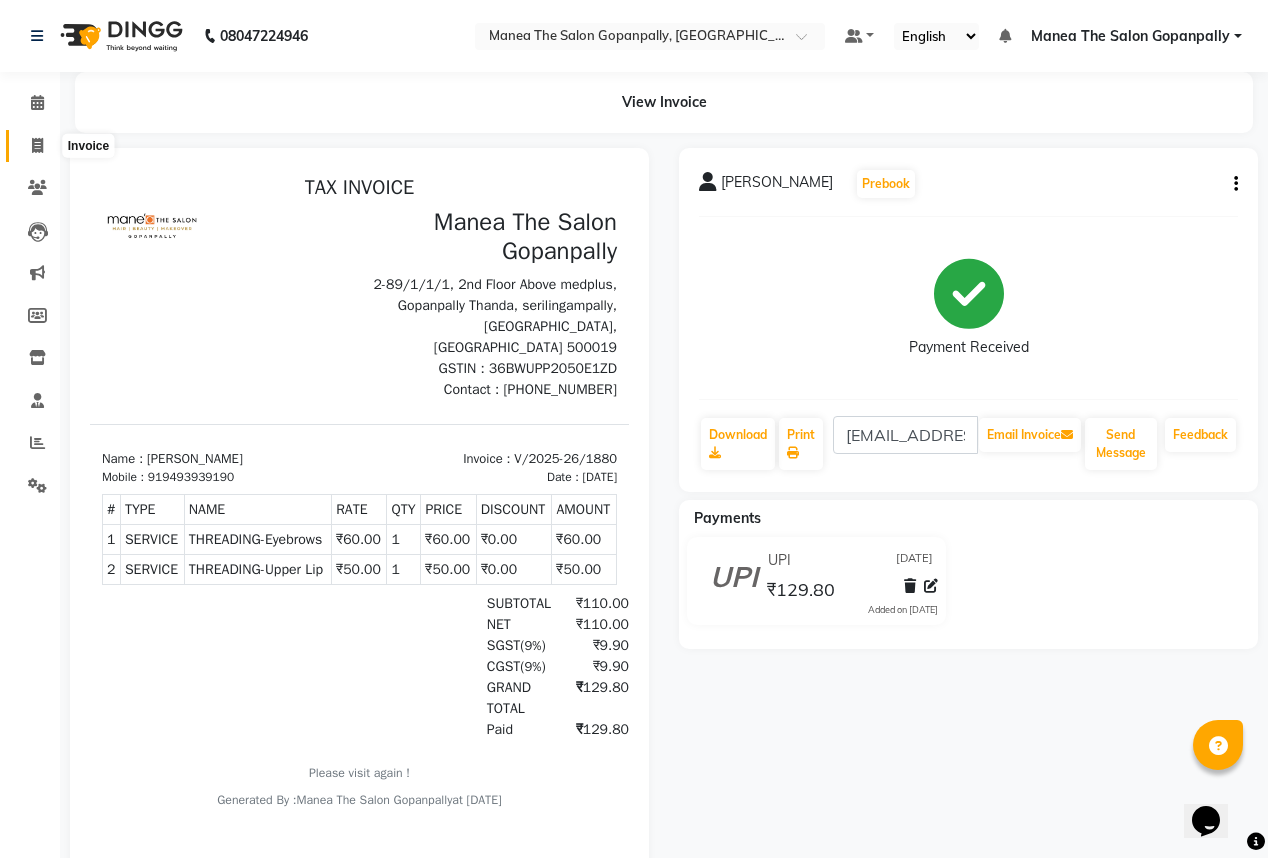 click 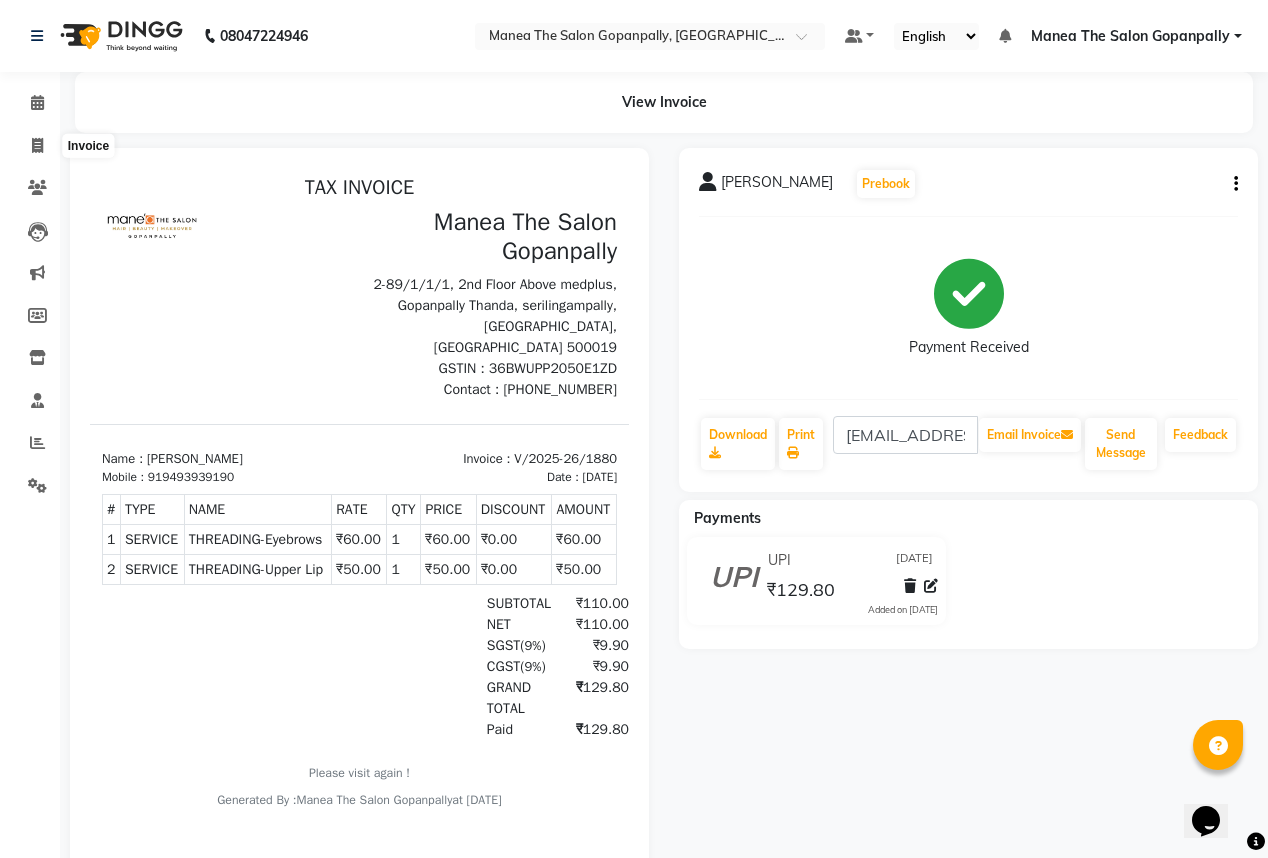 select on "7027" 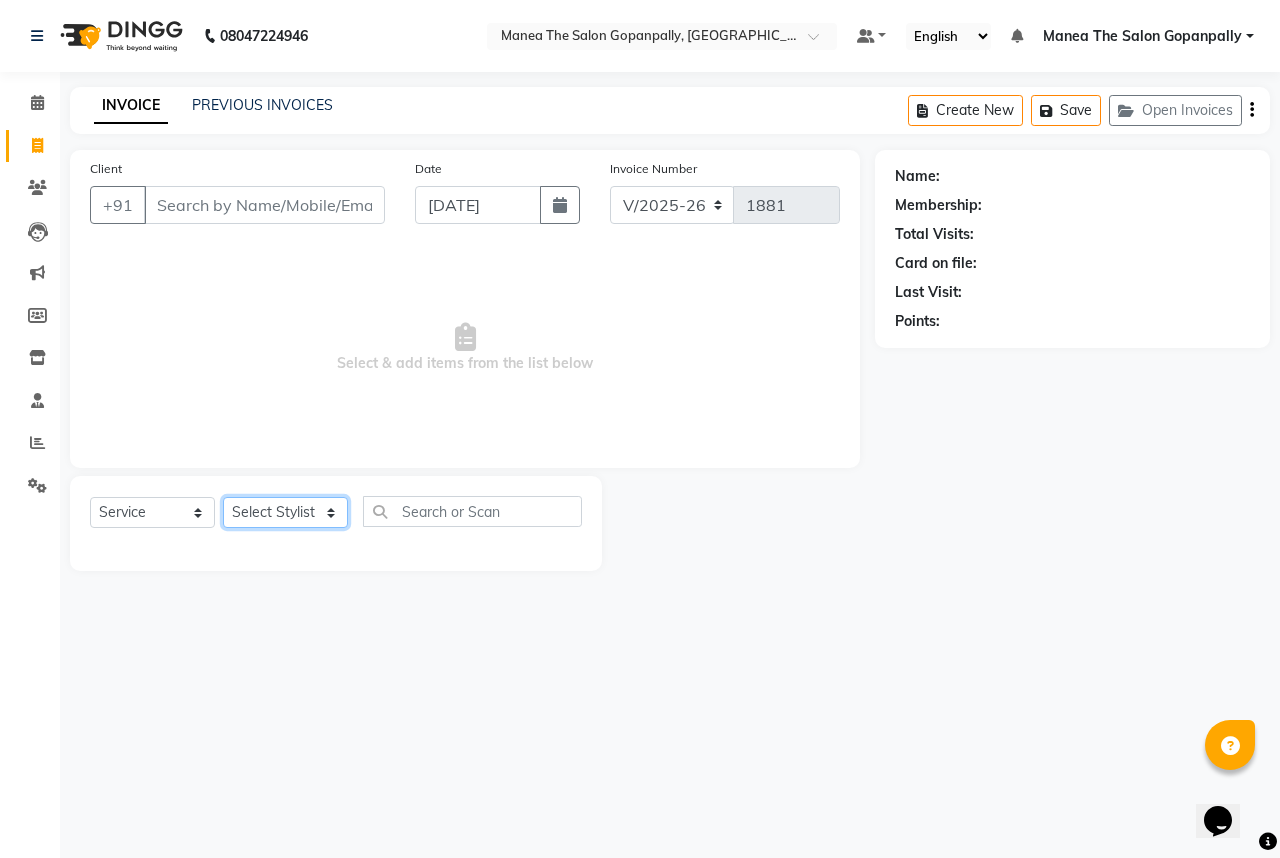 click on "Select Stylist [PERSON_NAME] [PERSON_NAME]  [PERSON_NAME] [PERSON_NAME] sameer [PERSON_NAME]" 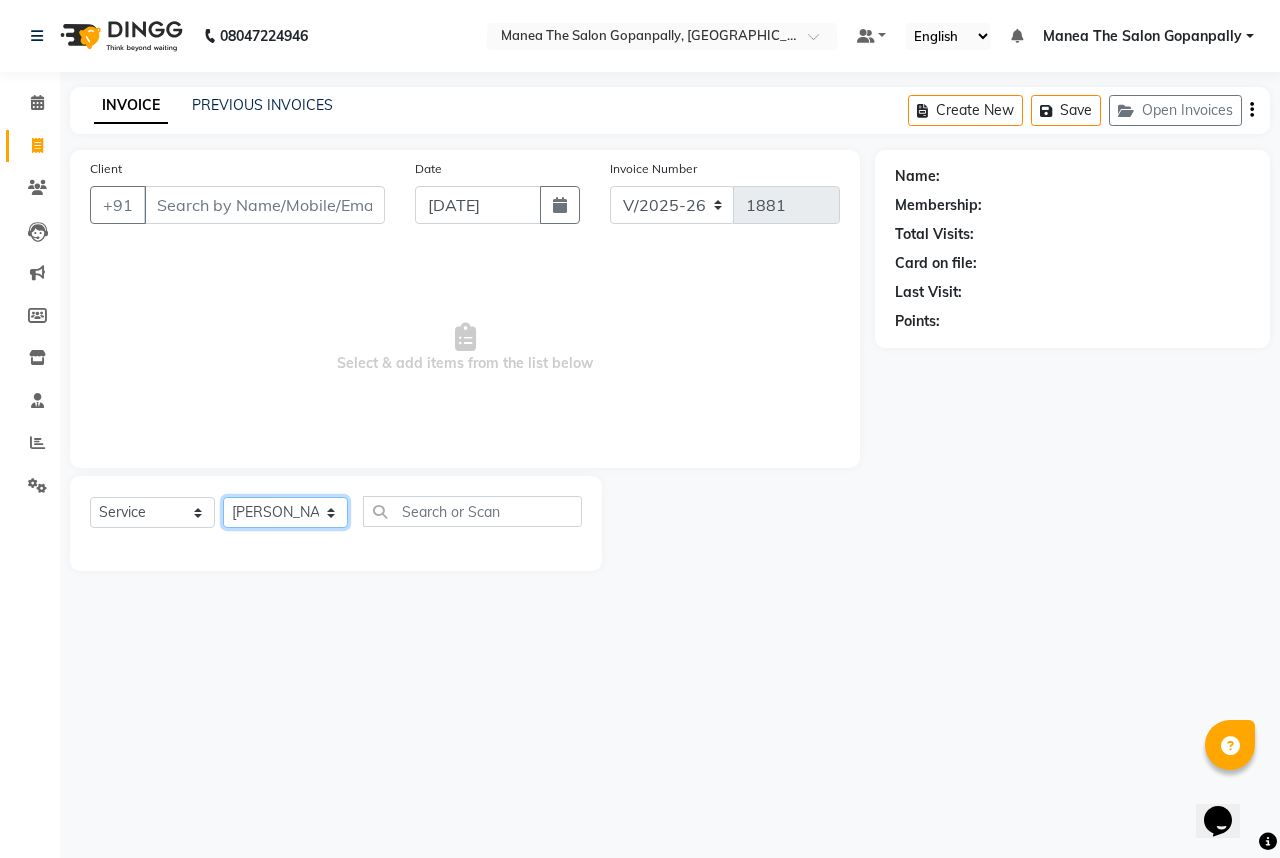 click on "Select Stylist [PERSON_NAME] [PERSON_NAME]  [PERSON_NAME] [PERSON_NAME] sameer [PERSON_NAME]" 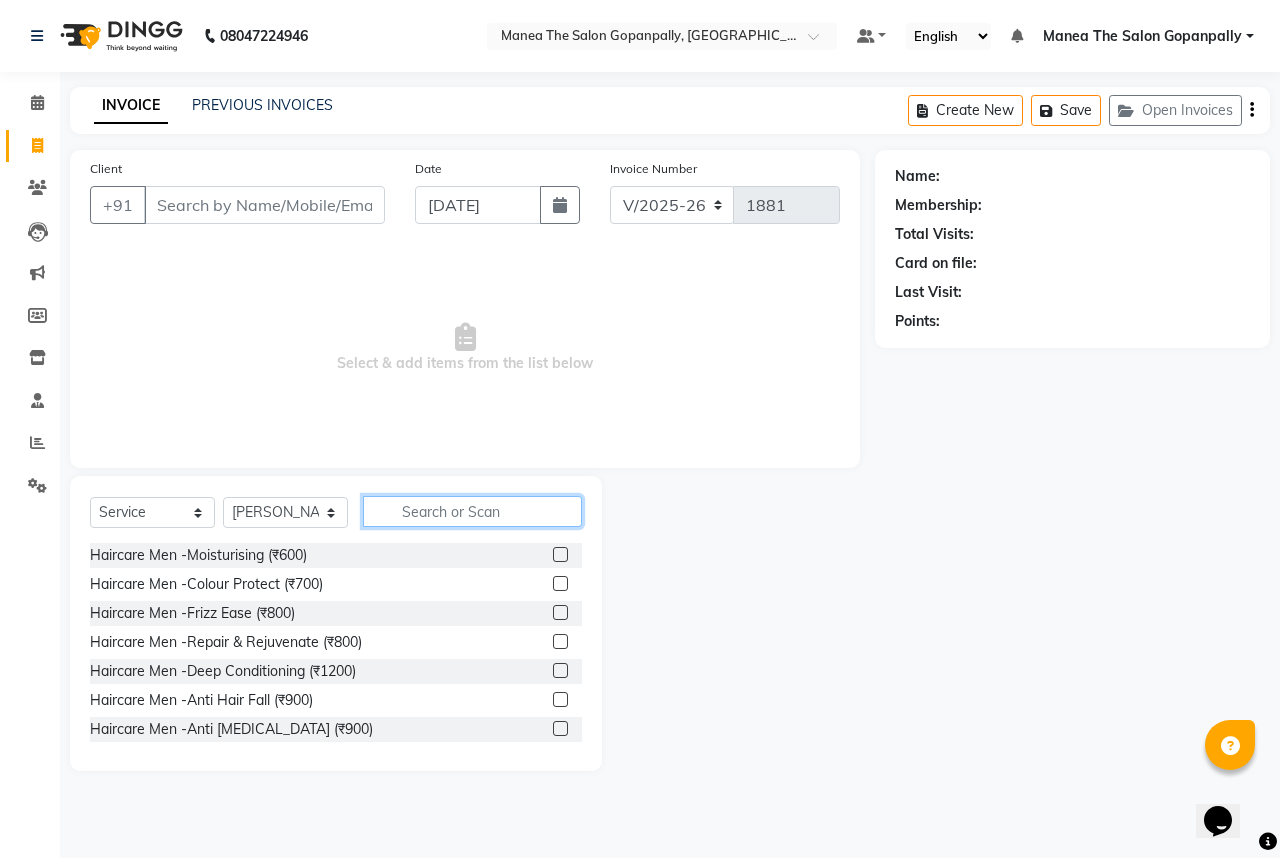 click 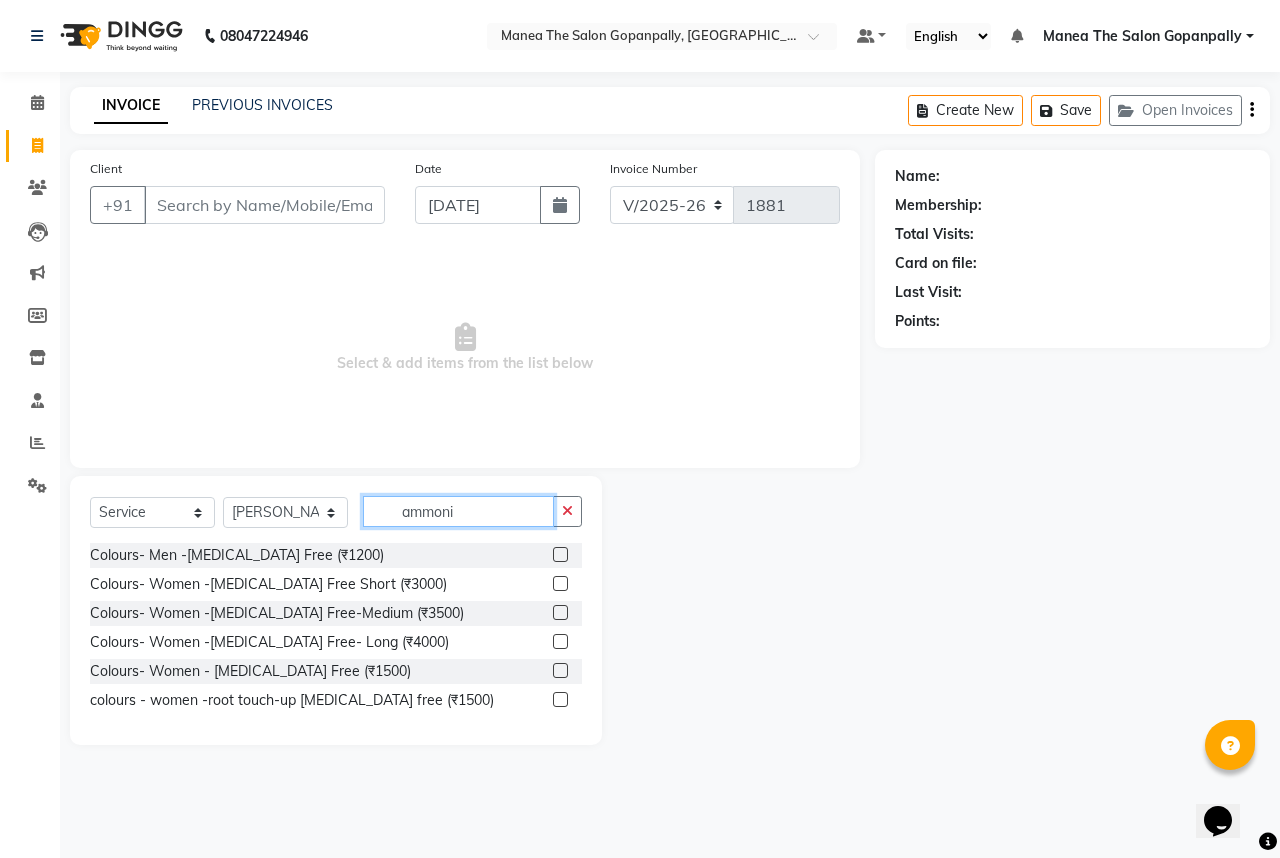 type on "ammoni" 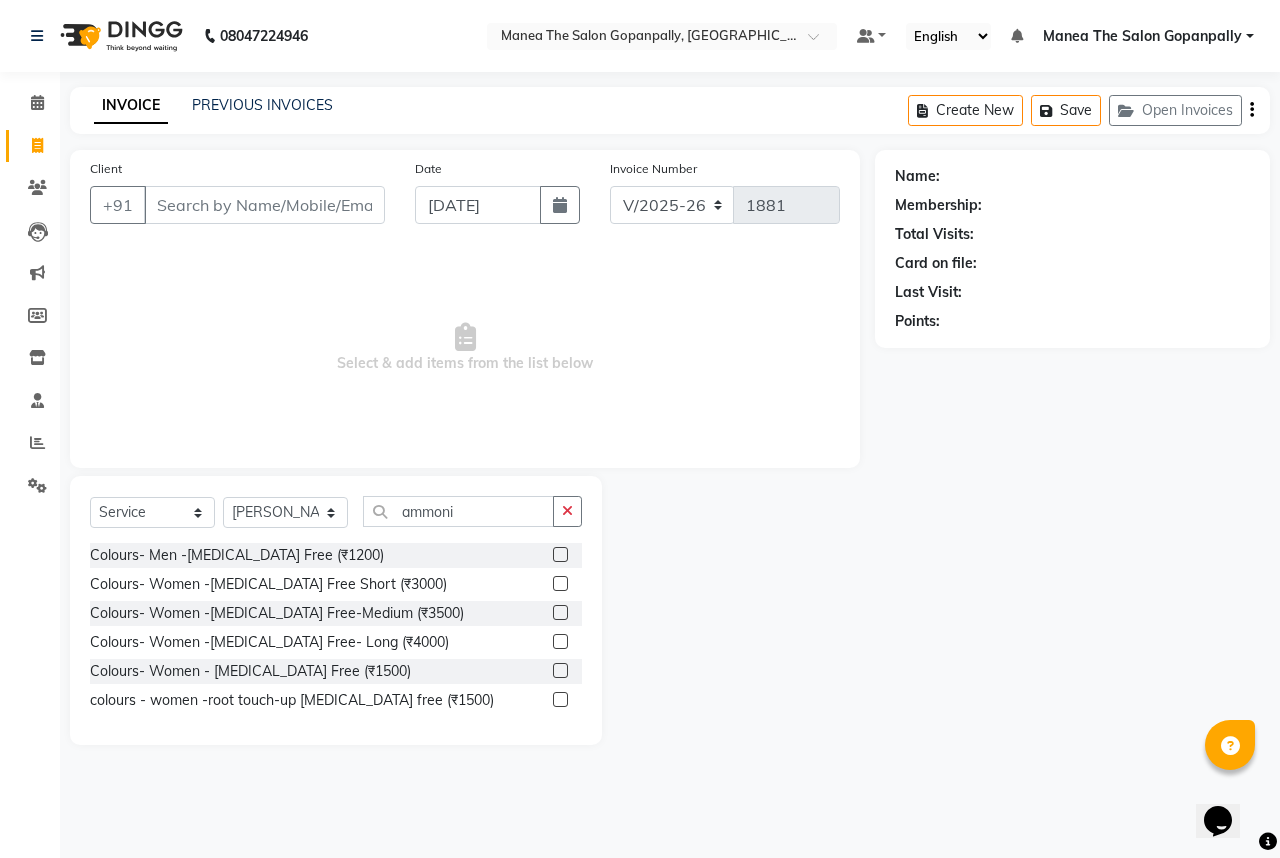 click 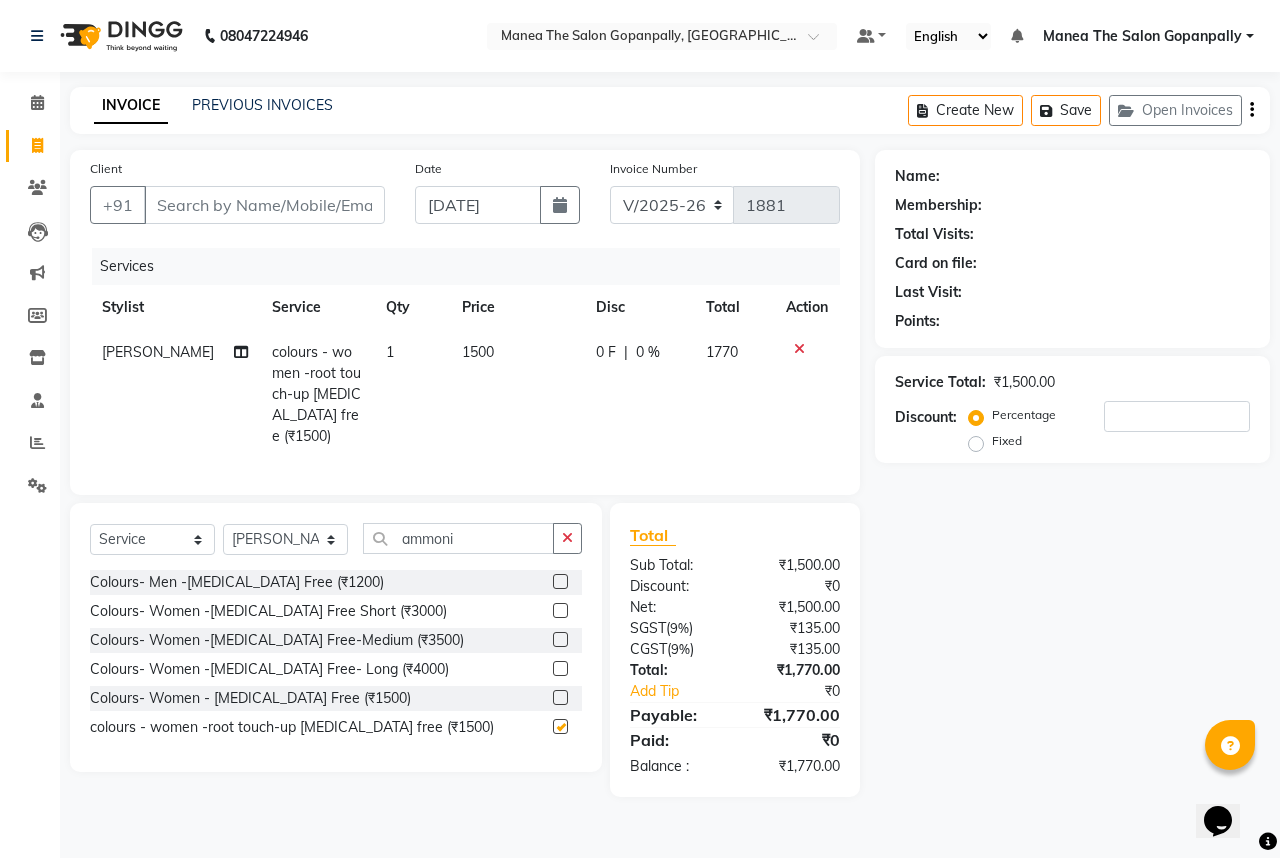 checkbox on "false" 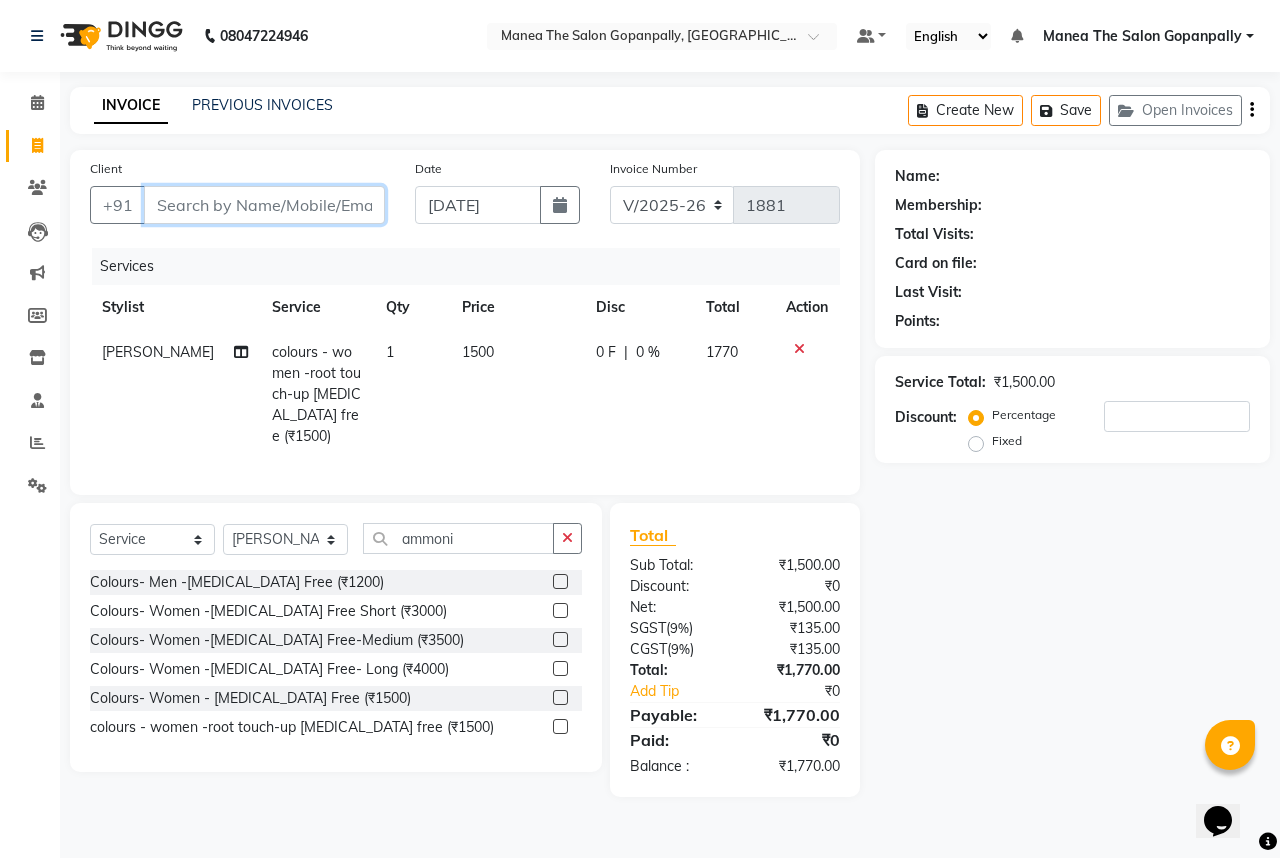 click on "Client" at bounding box center [264, 205] 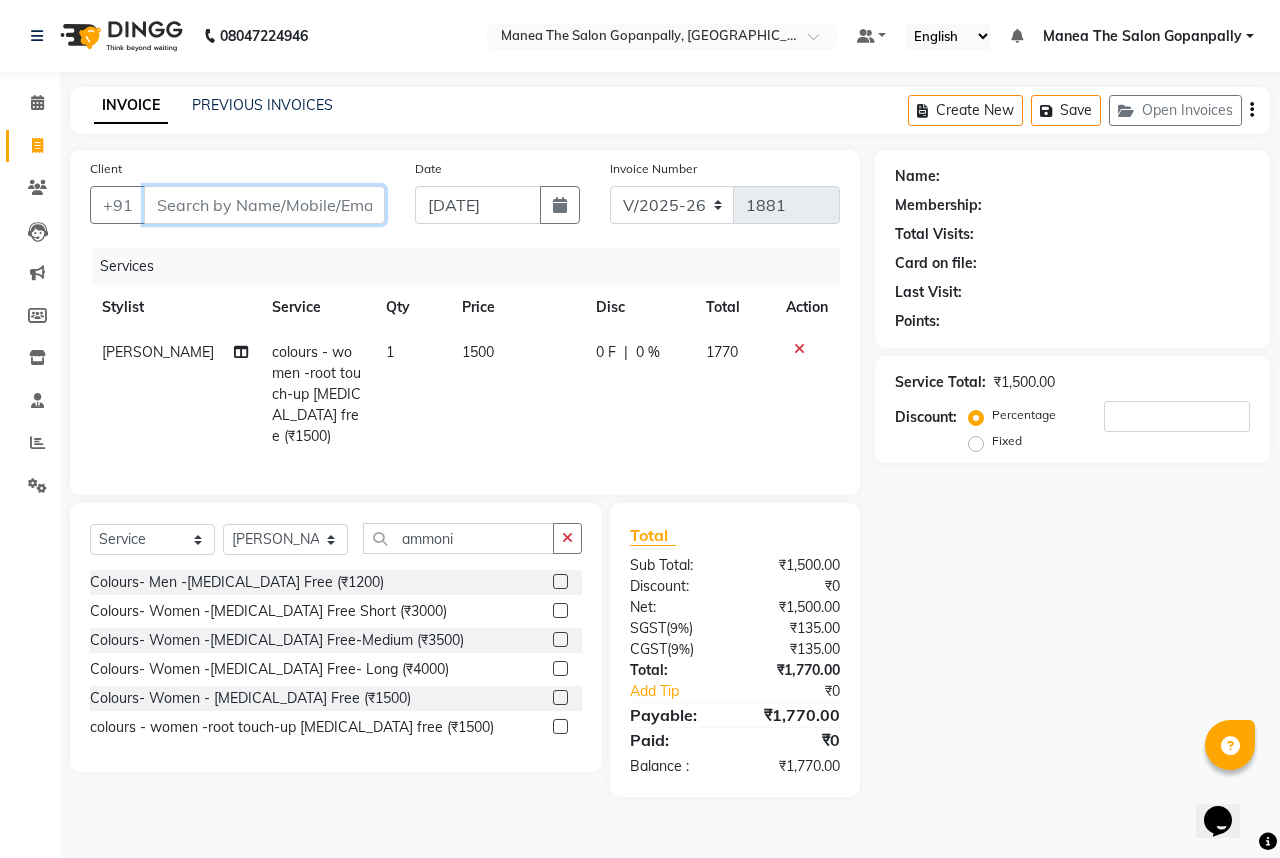 click on "Client" at bounding box center (264, 205) 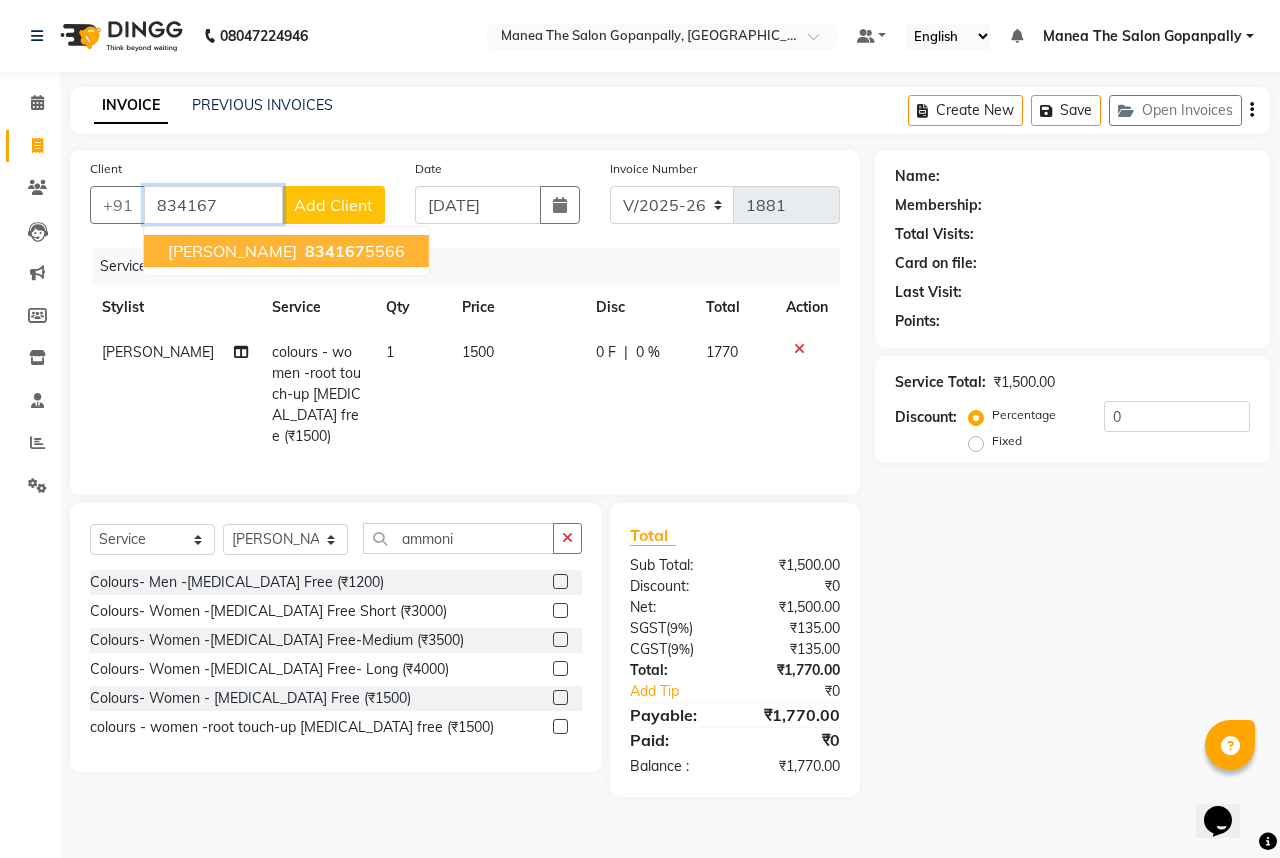 click on "834167 5566" at bounding box center (353, 251) 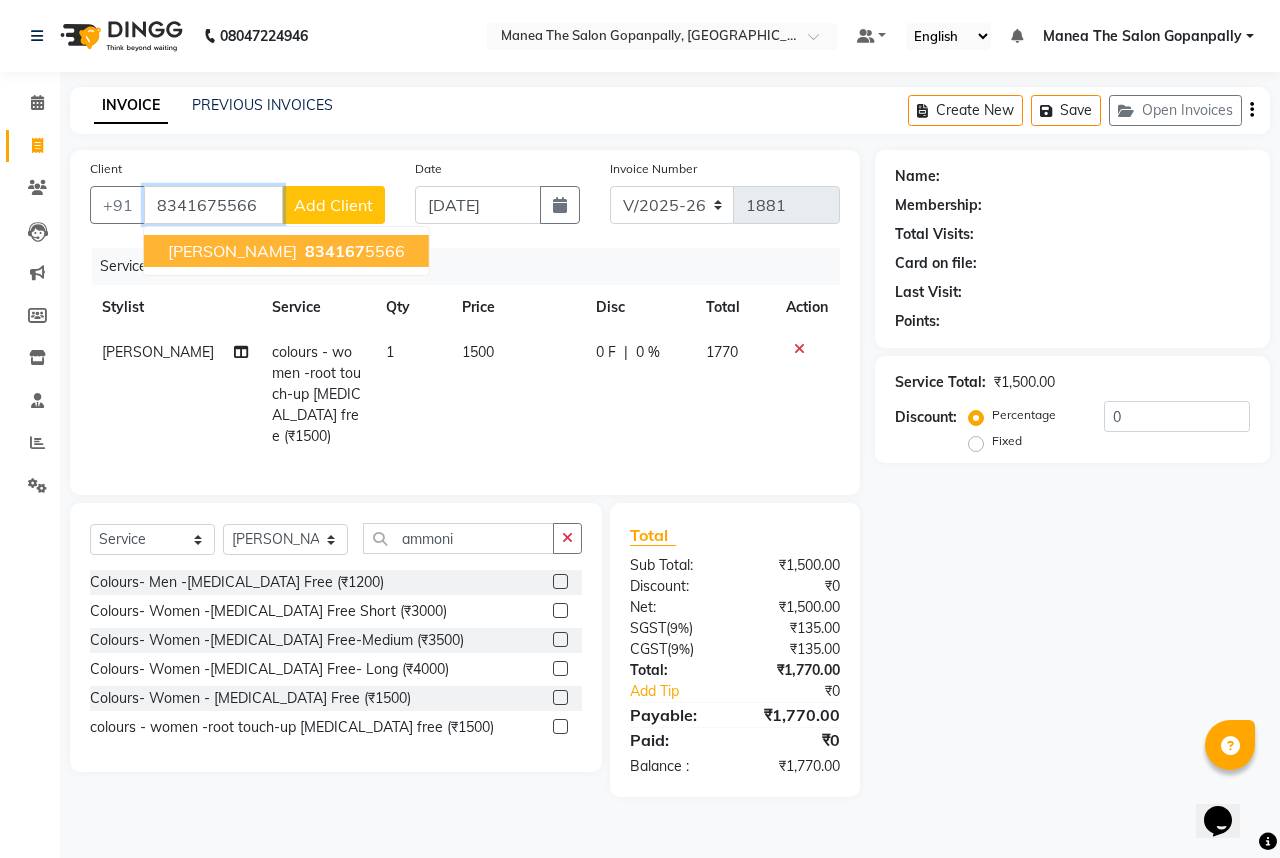 type on "8341675566" 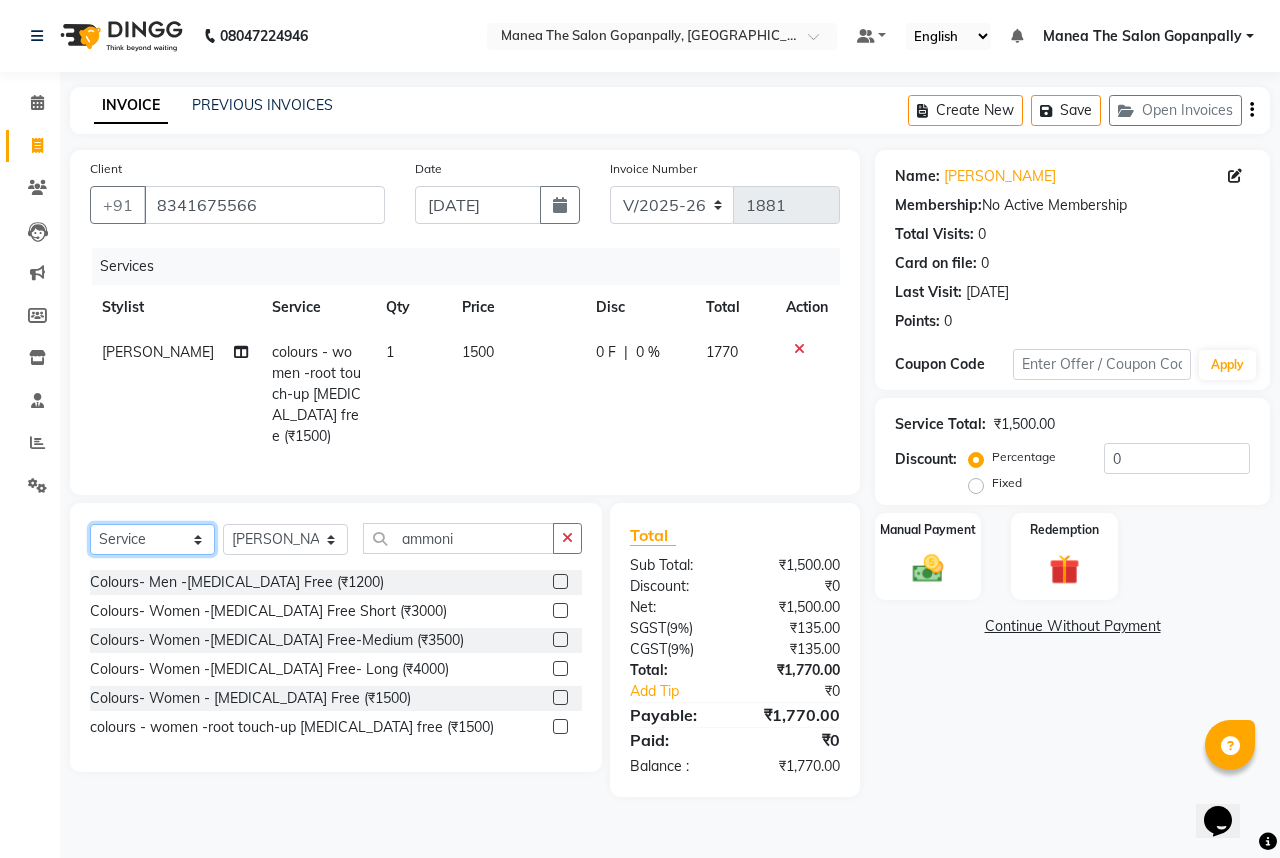 click on "Select  Service  Product  Membership  Package Voucher Prepaid Gift Card" 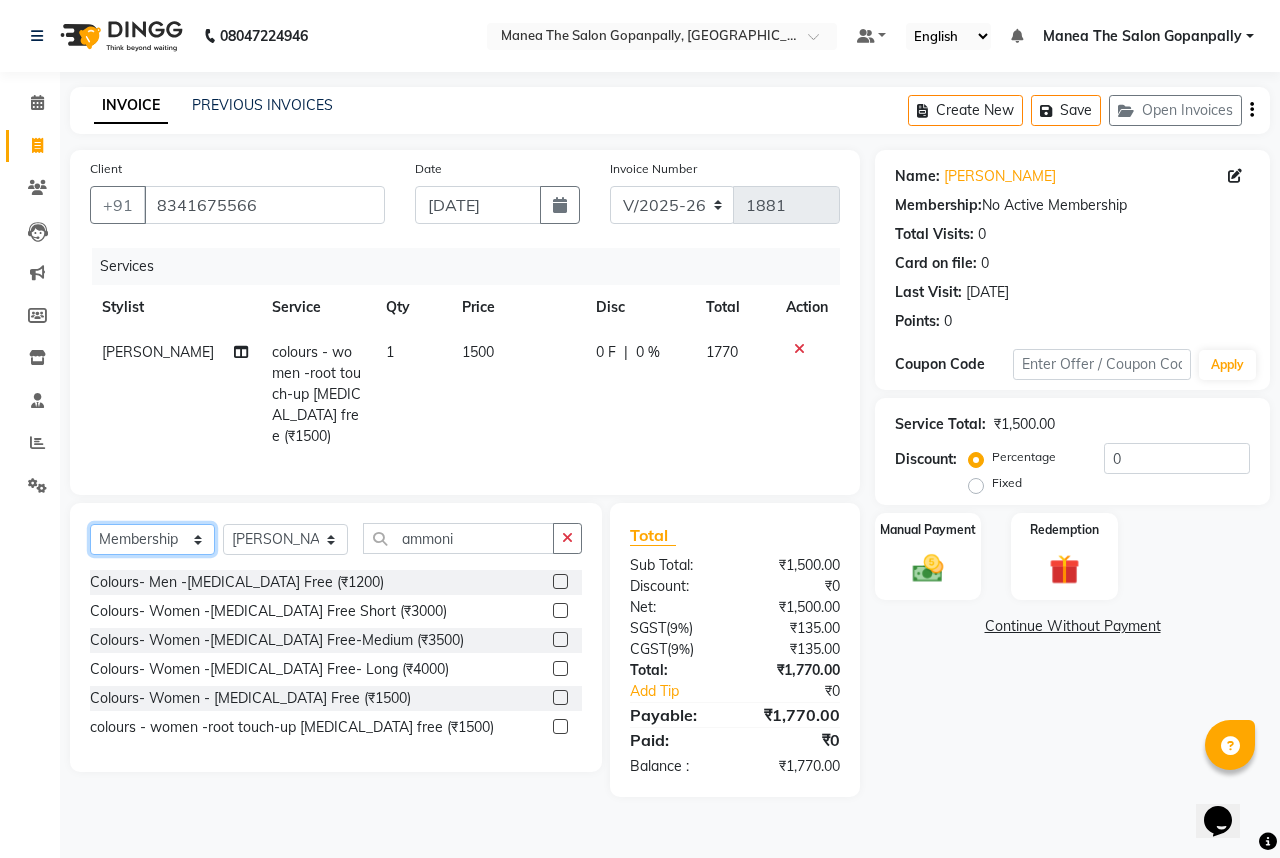 click on "Select  Service  Product  Membership  Package Voucher Prepaid Gift Card" 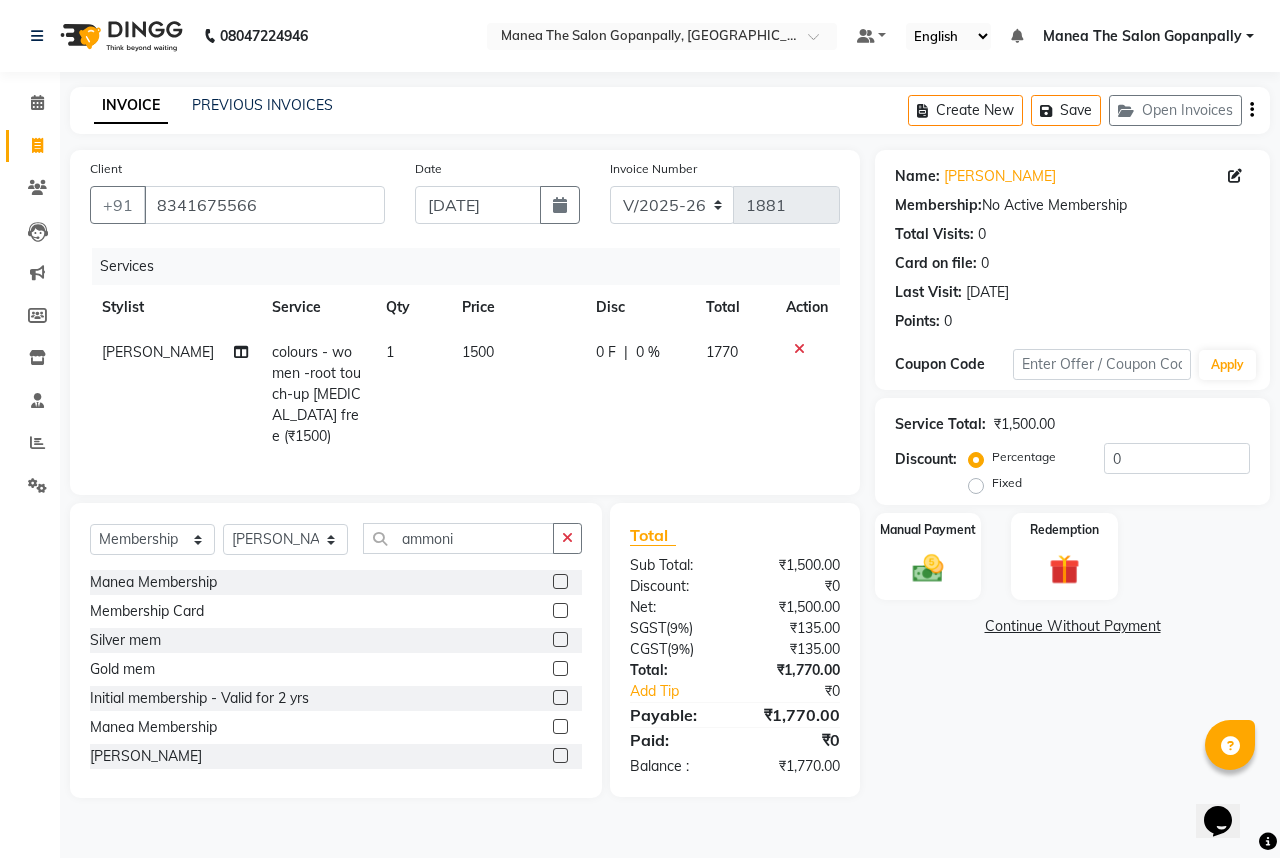 click 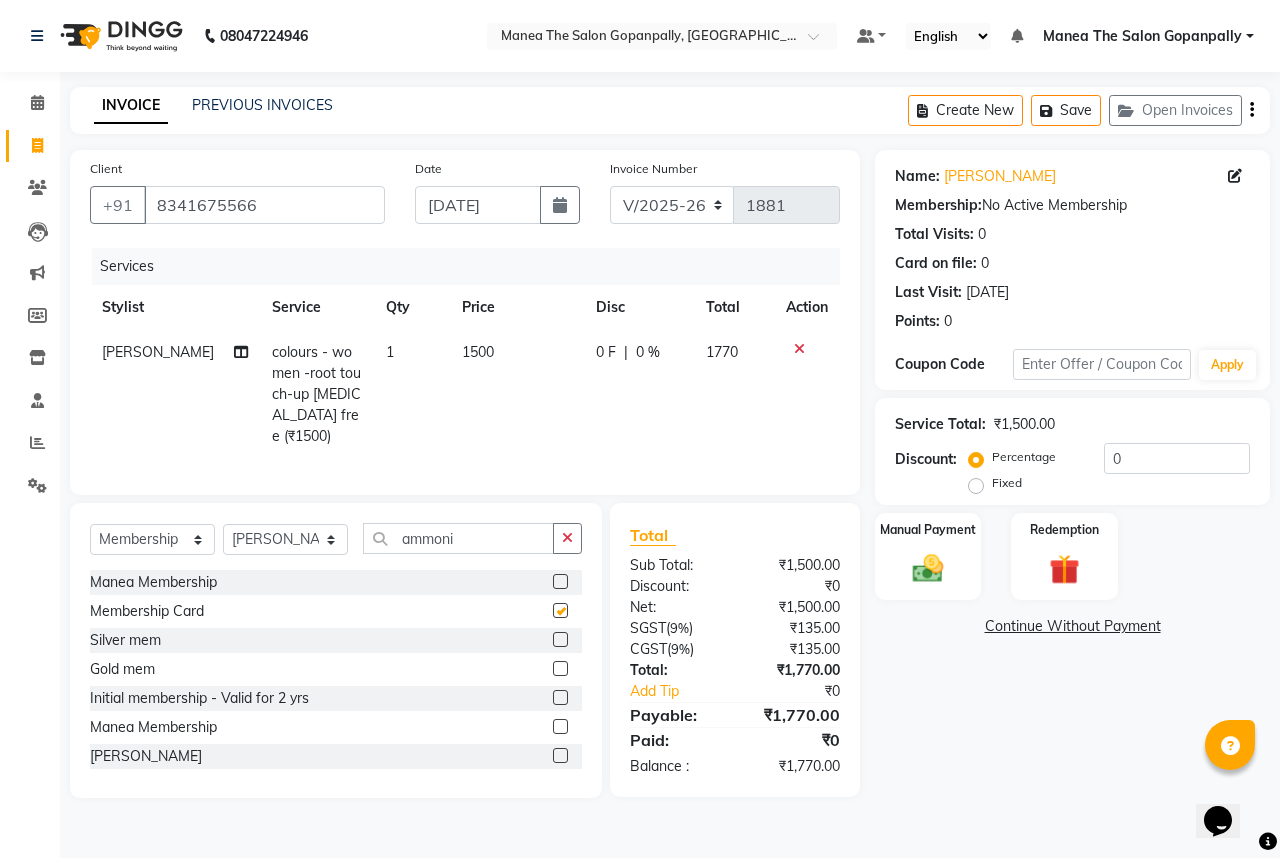 select on "select" 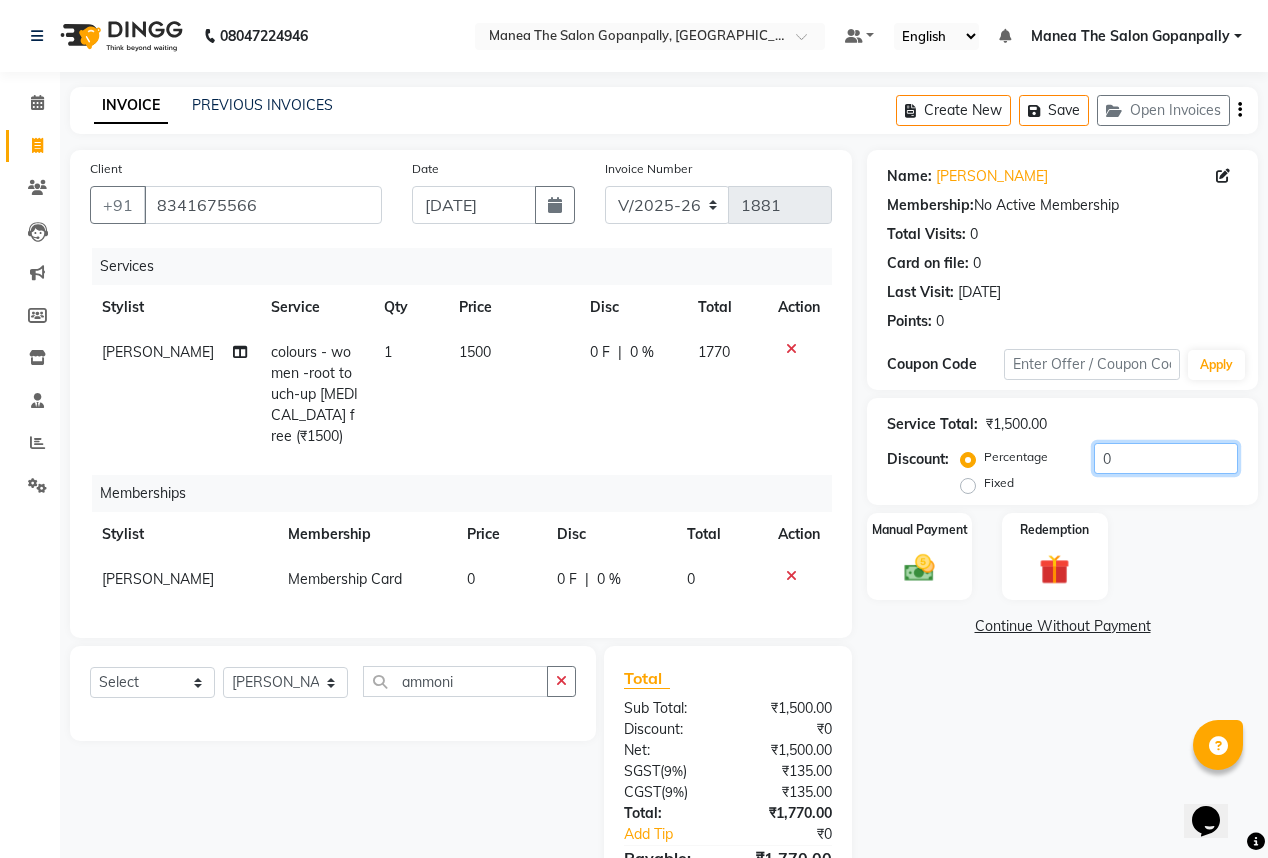 click on "0" 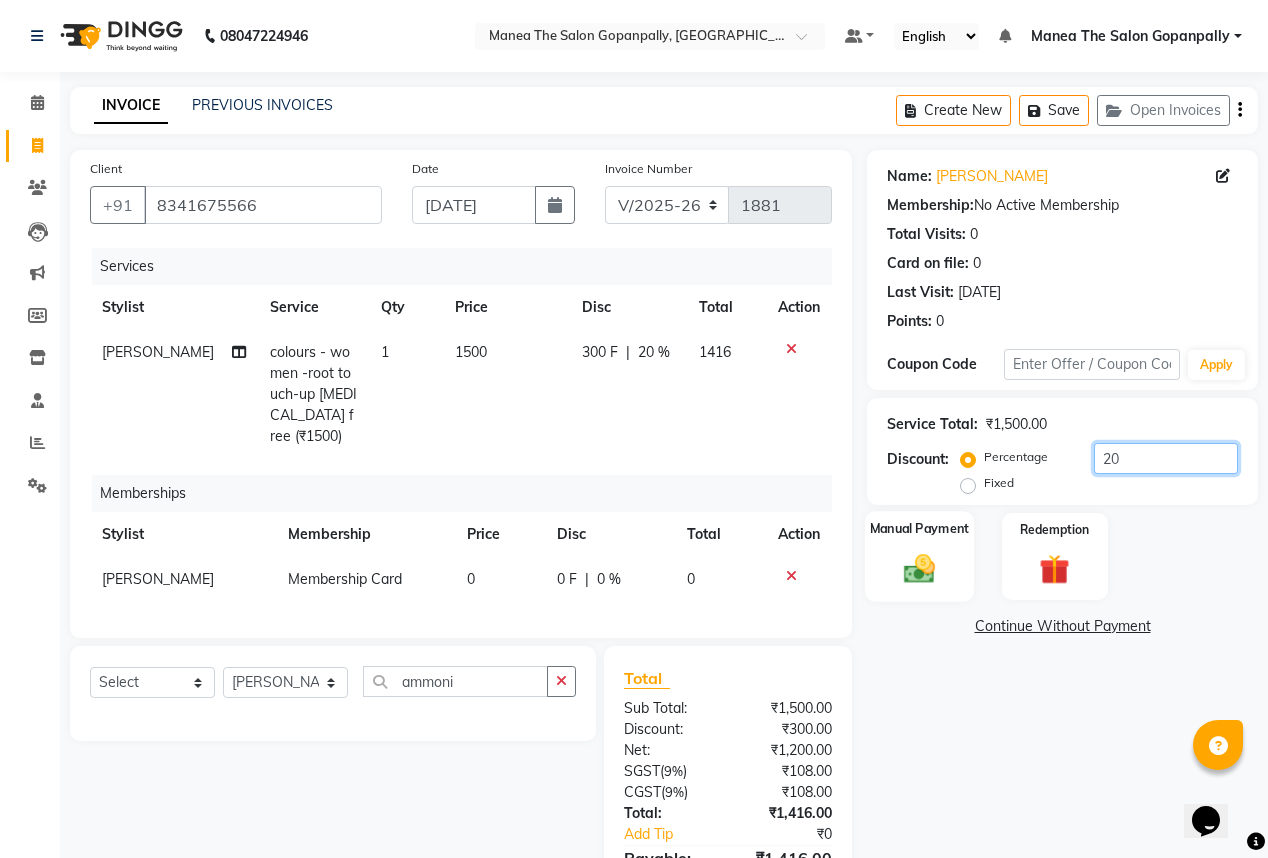 type on "20" 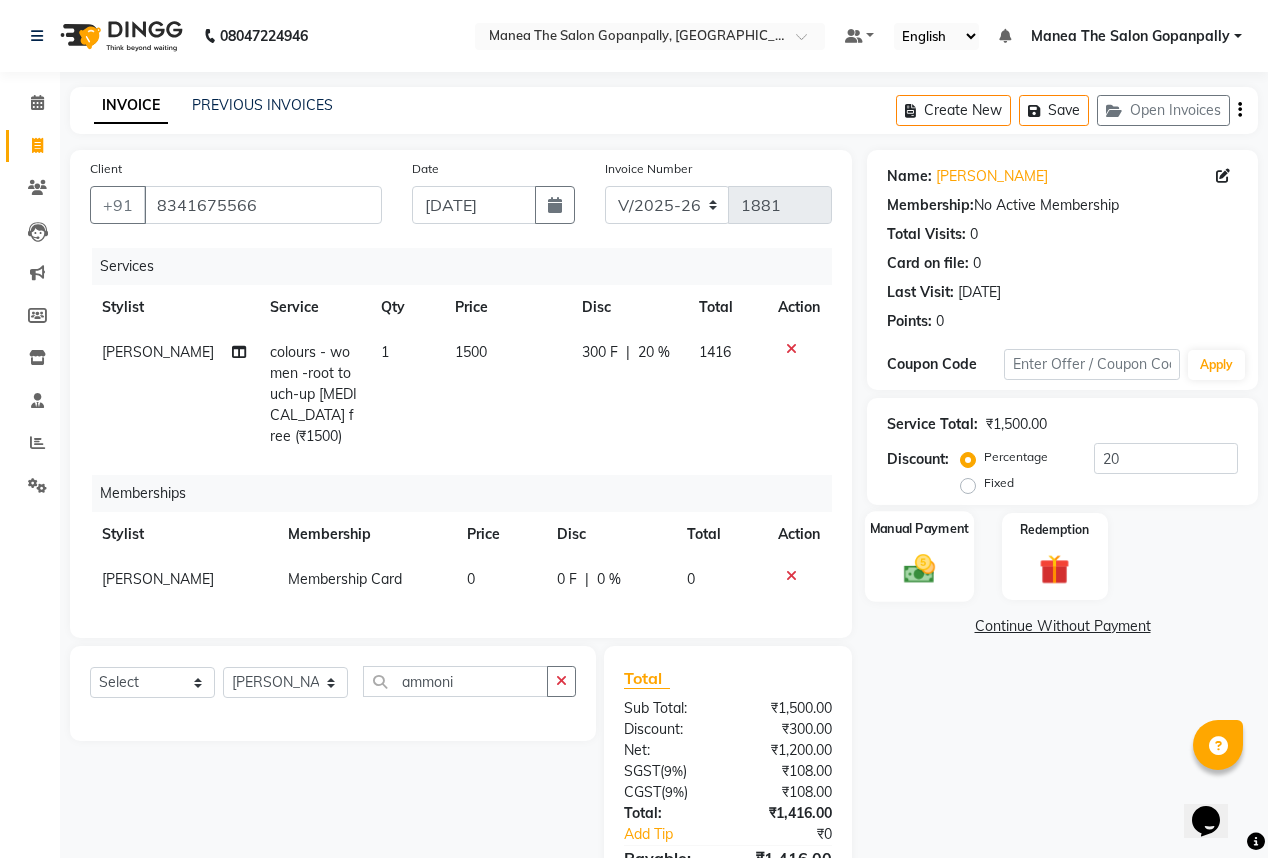 click 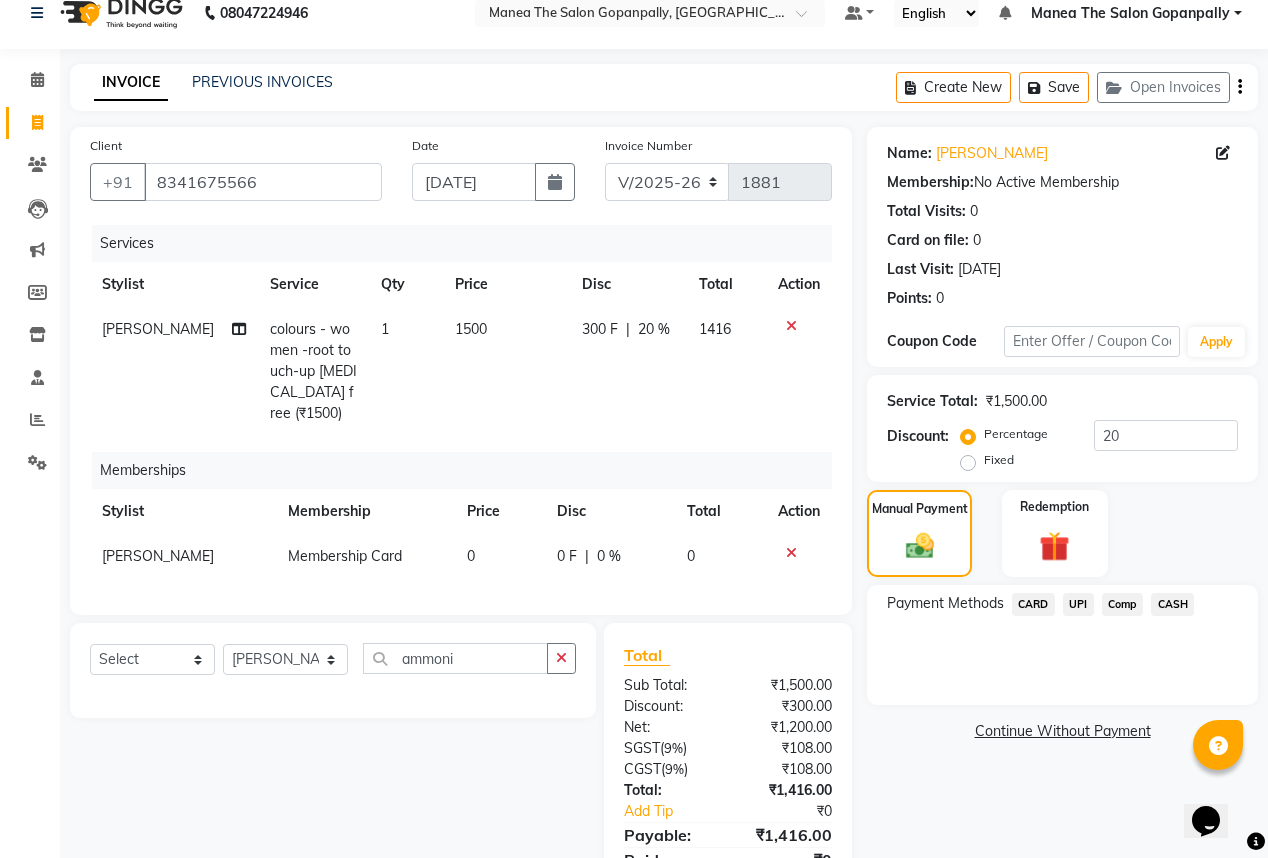 scroll, scrollTop: 103, scrollLeft: 0, axis: vertical 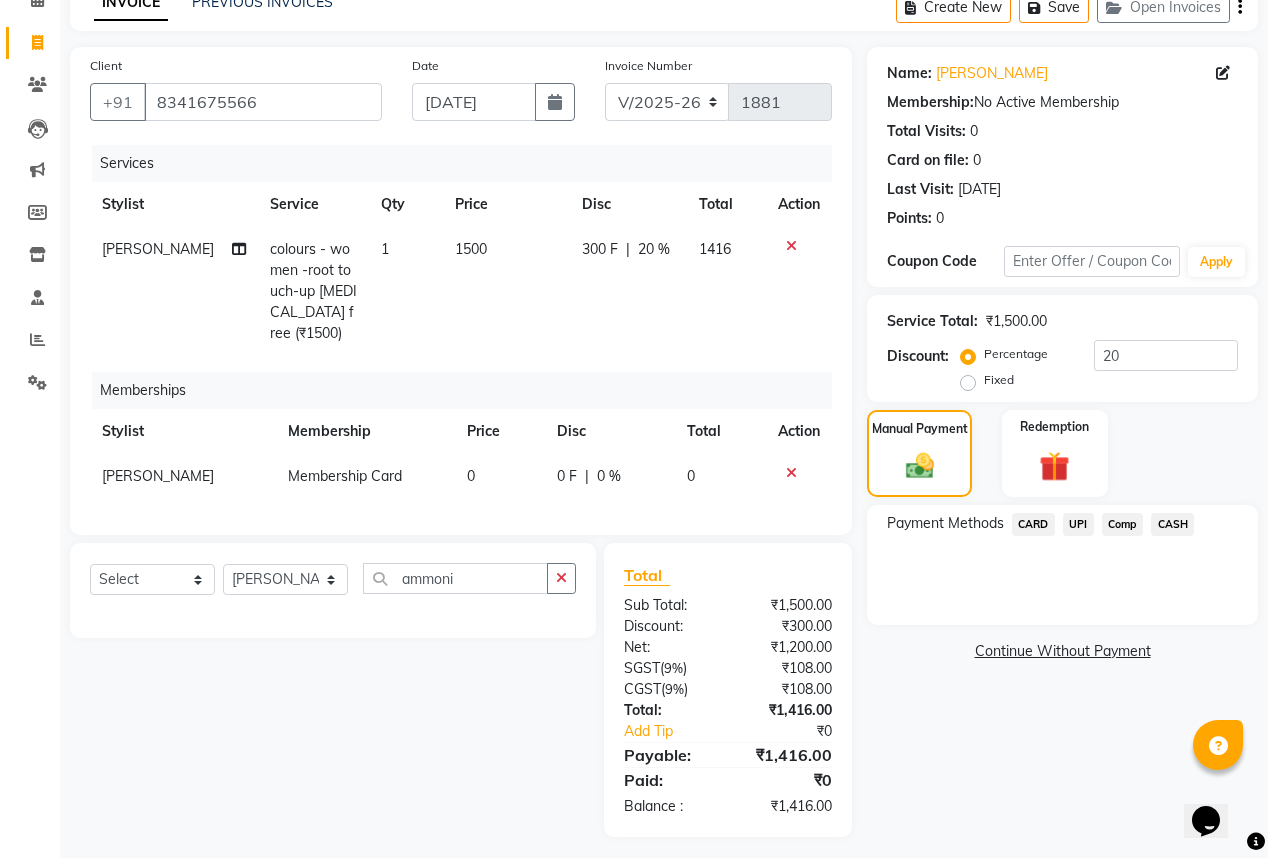 click on "UPI" 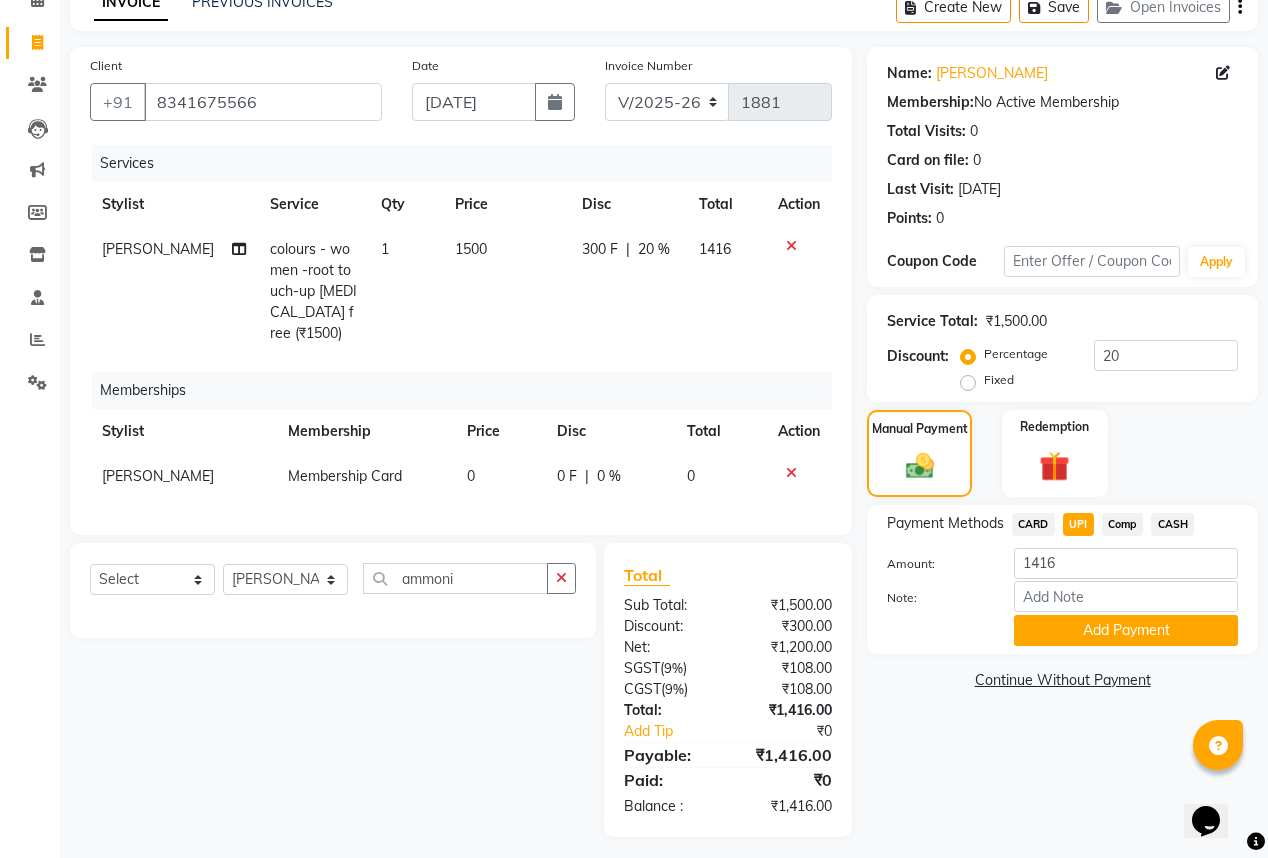 click on "Add Payment" 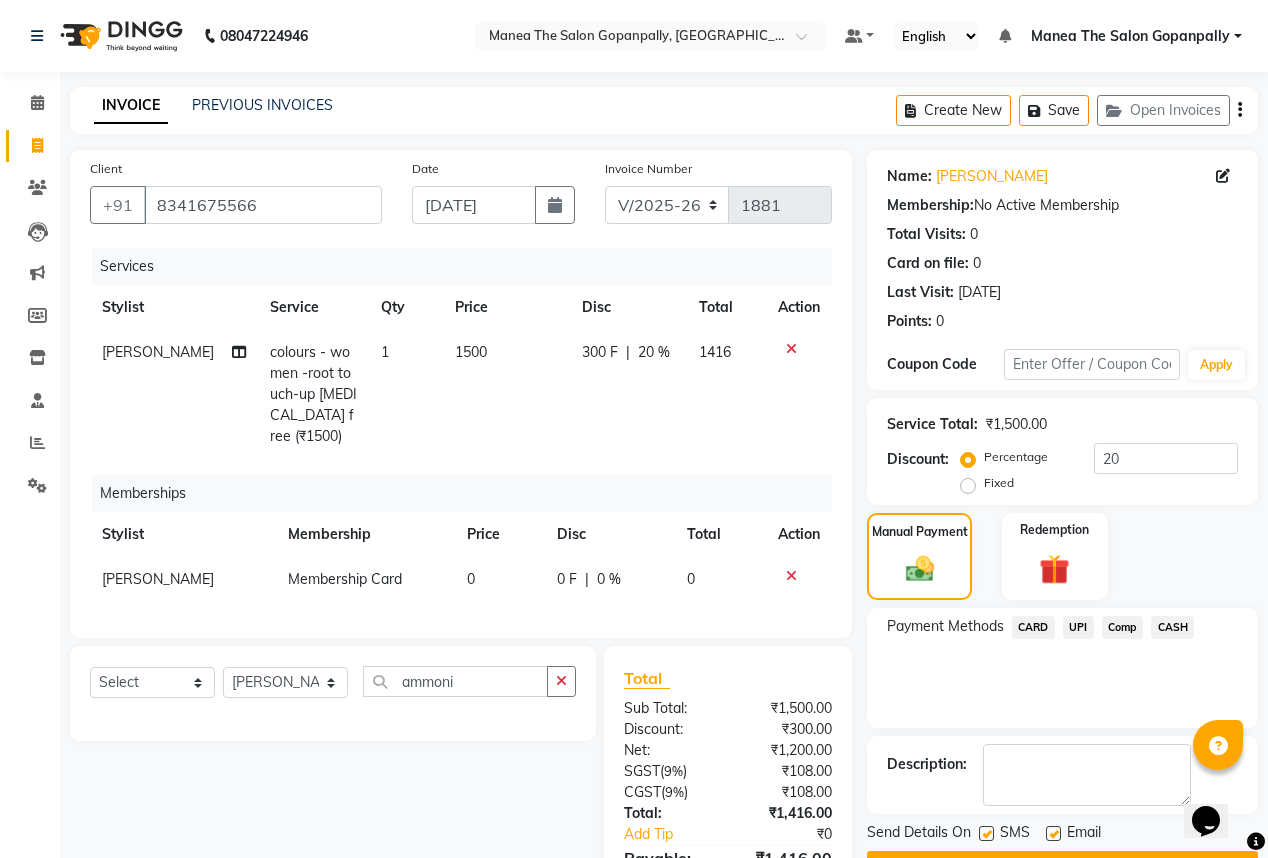 scroll, scrollTop: 64, scrollLeft: 0, axis: vertical 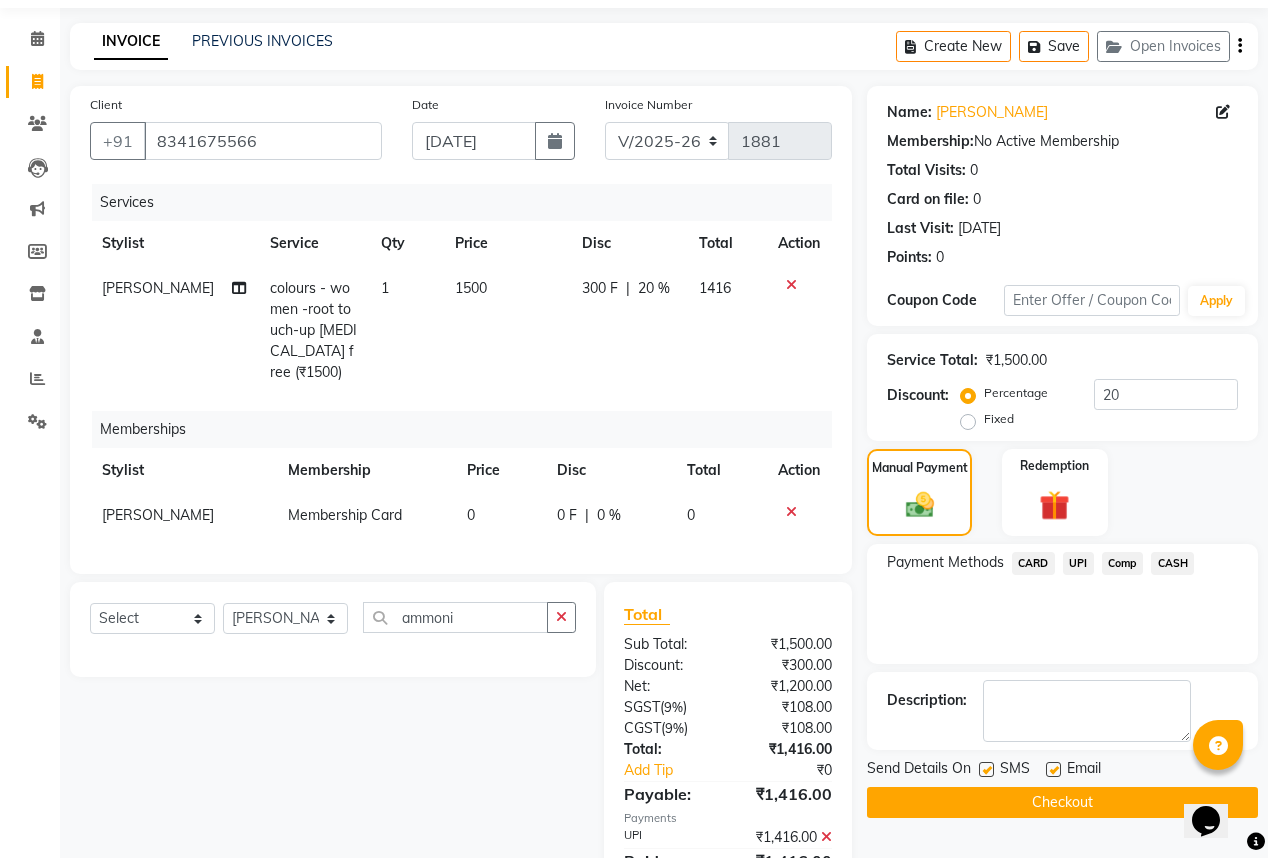 click 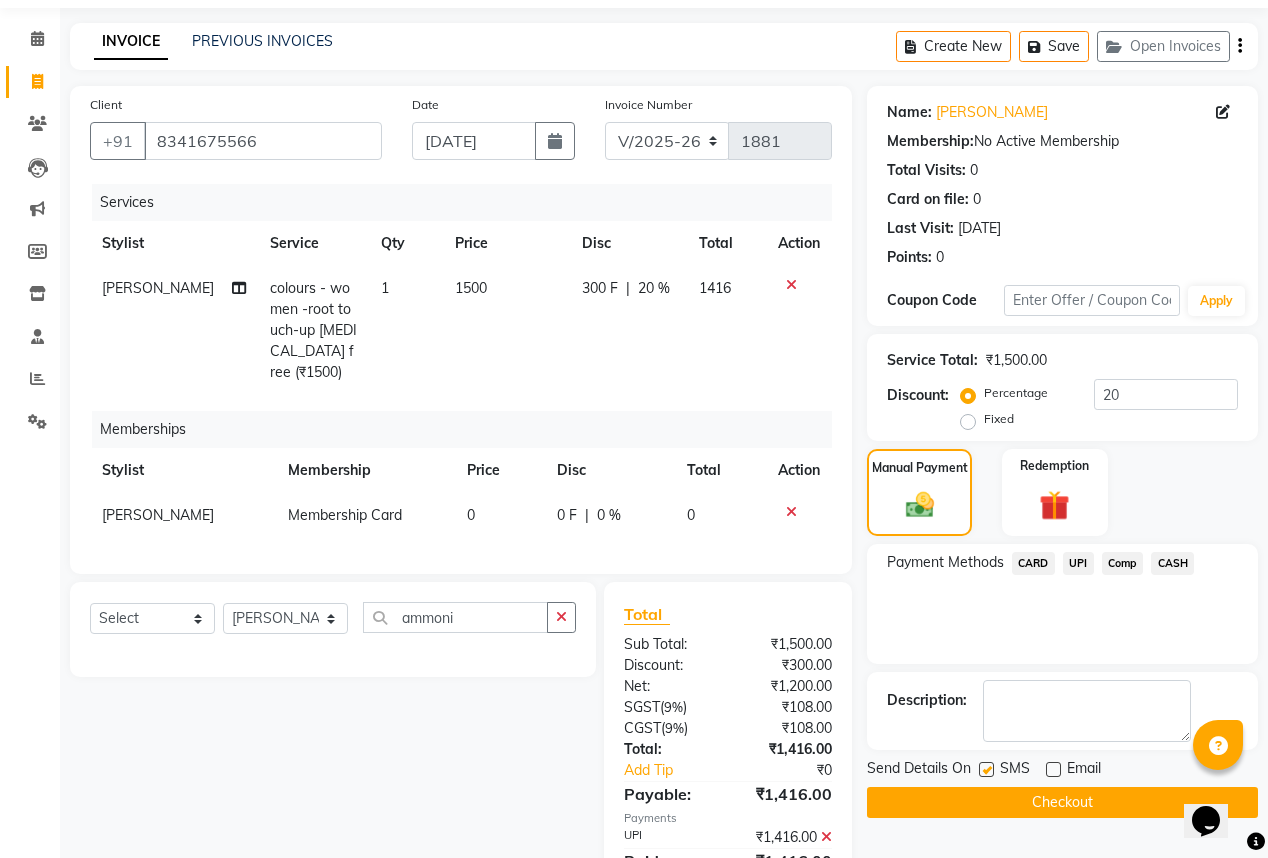 scroll, scrollTop: 144, scrollLeft: 0, axis: vertical 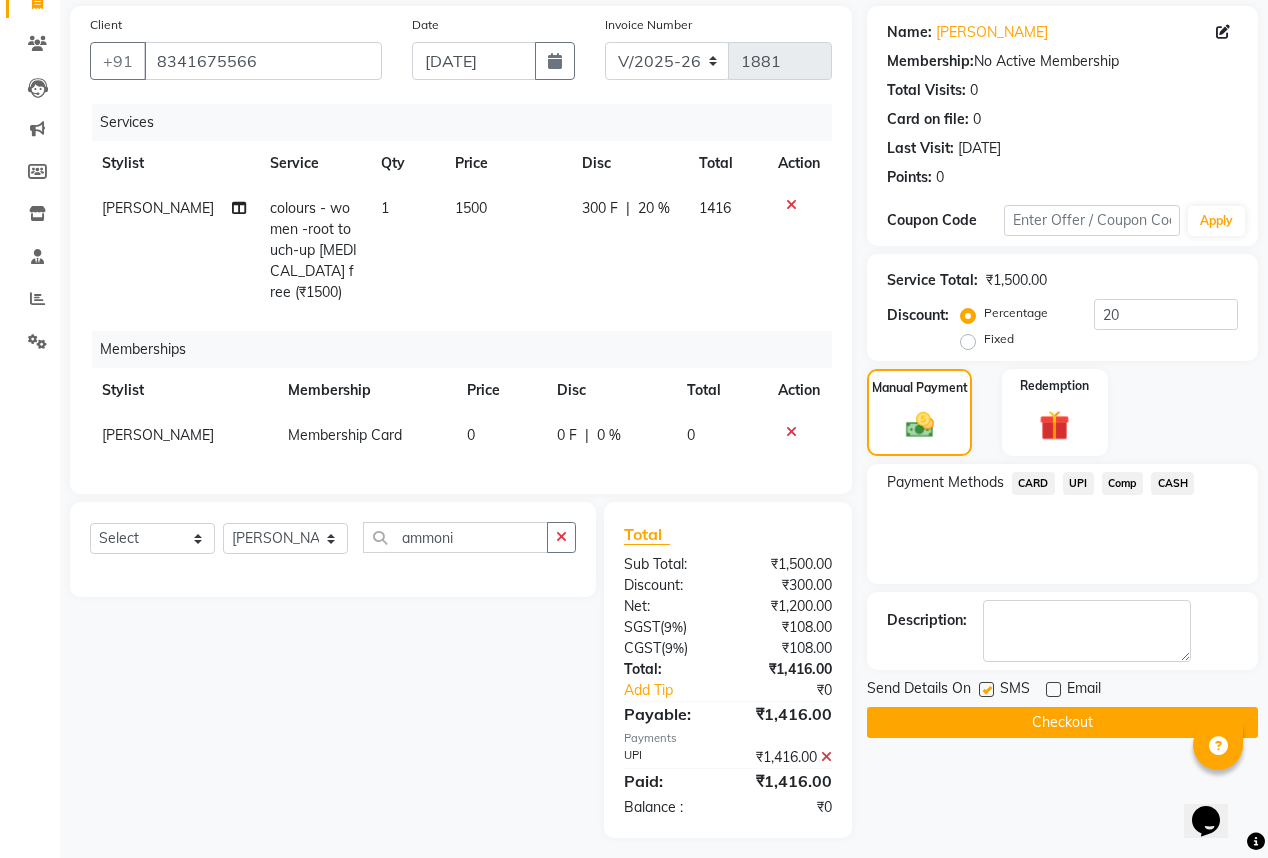 click on "Checkout" 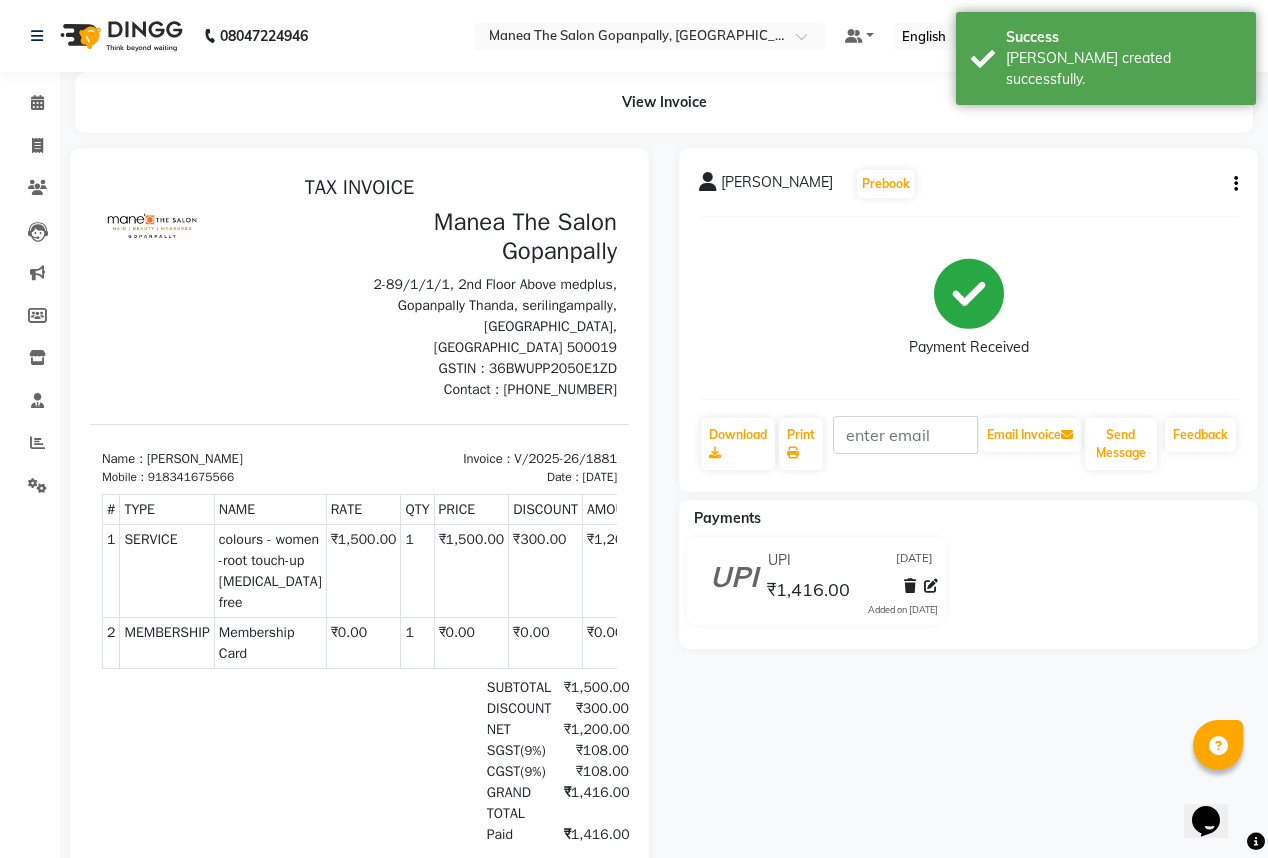 scroll, scrollTop: 0, scrollLeft: 0, axis: both 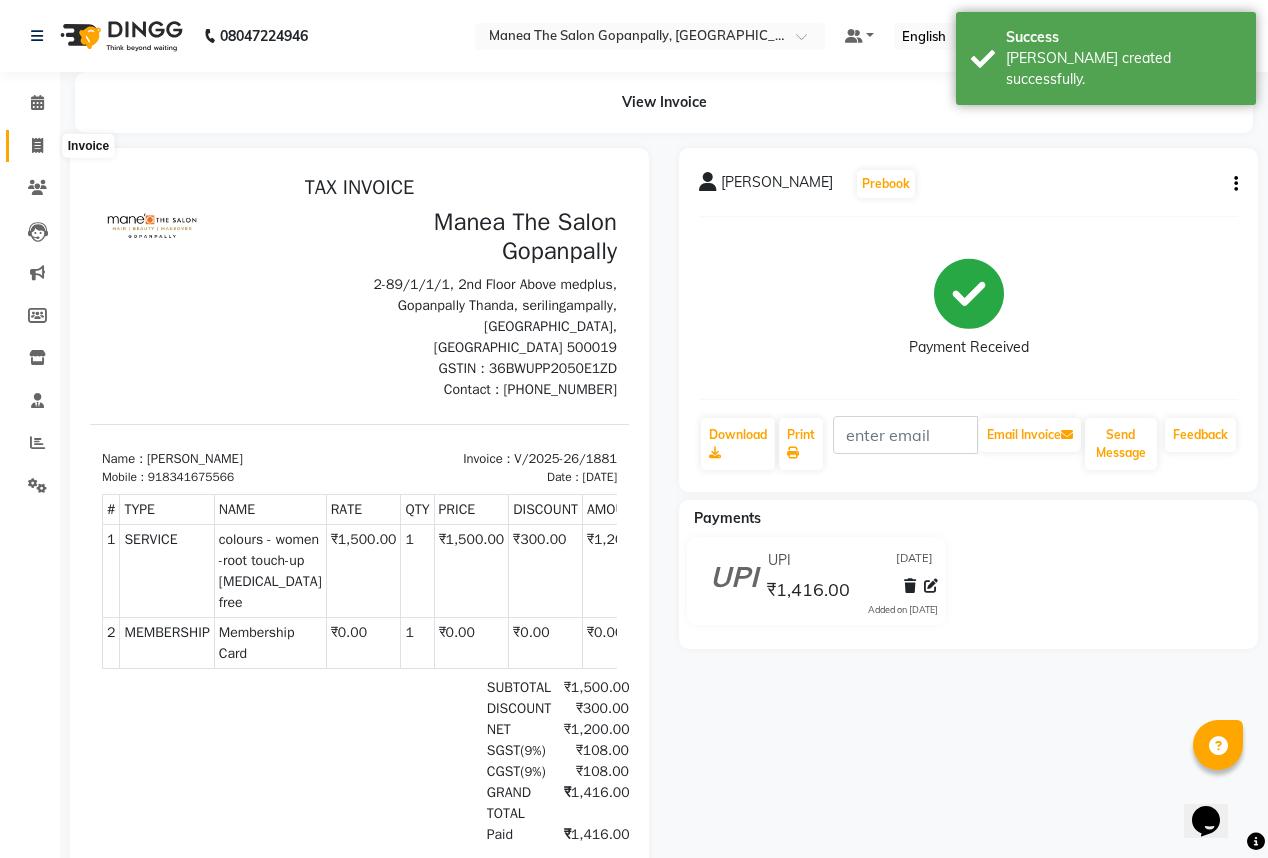 click 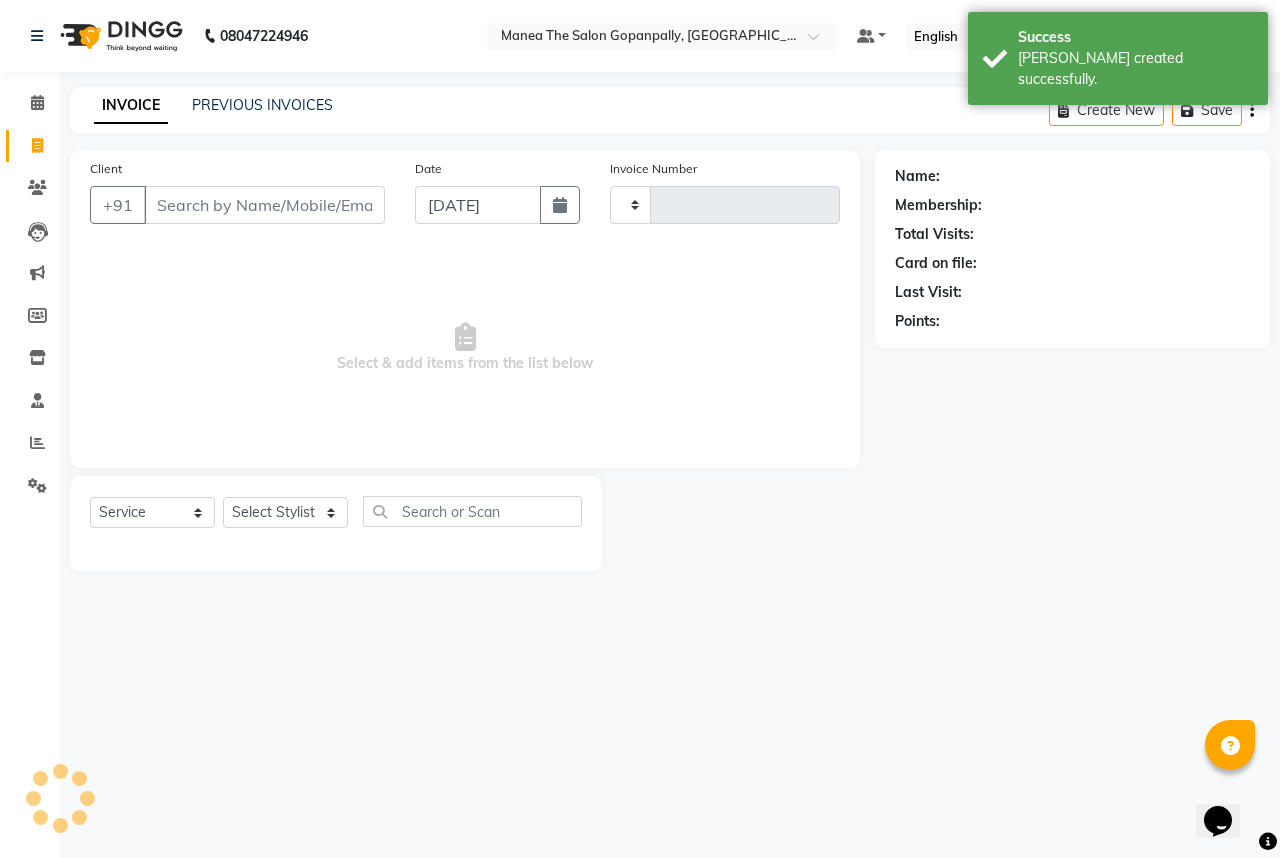 type on "1882" 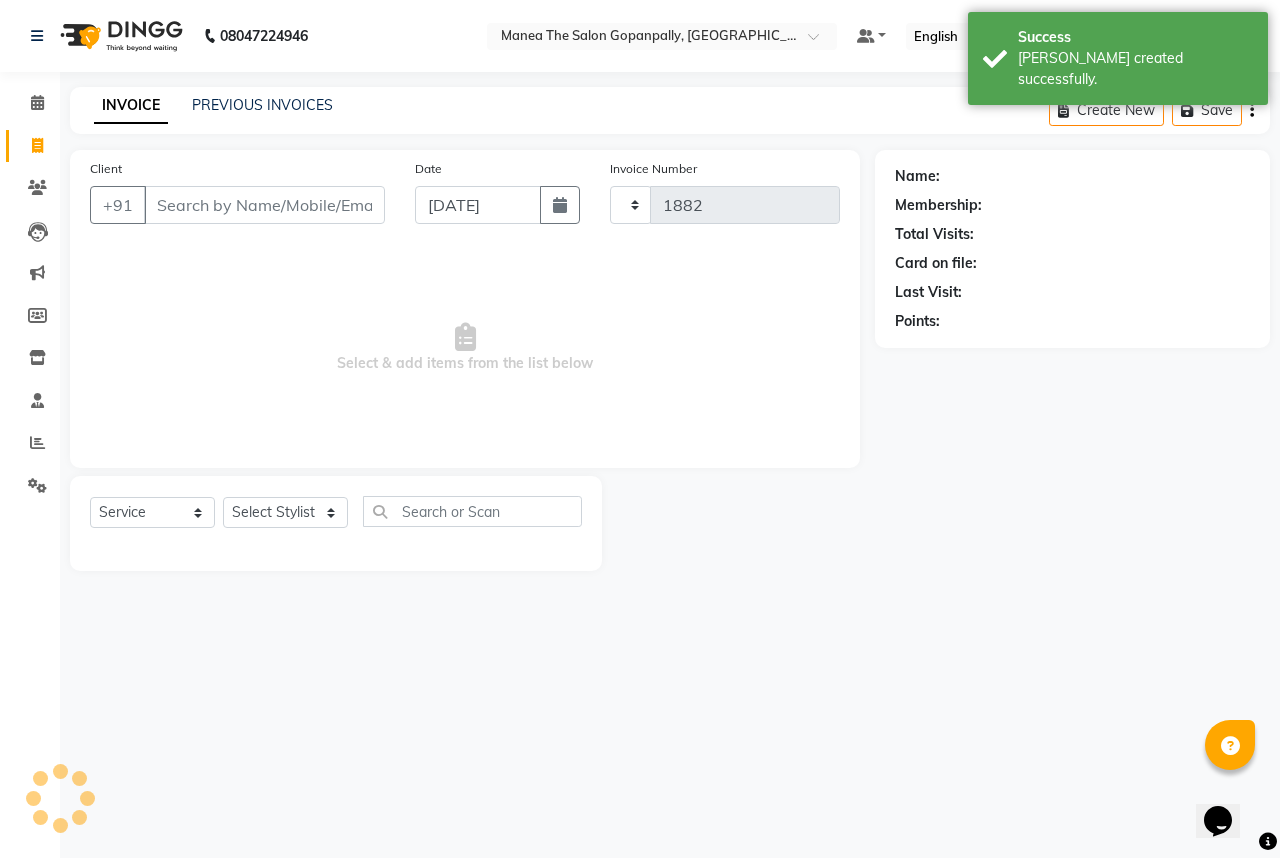select on "7027" 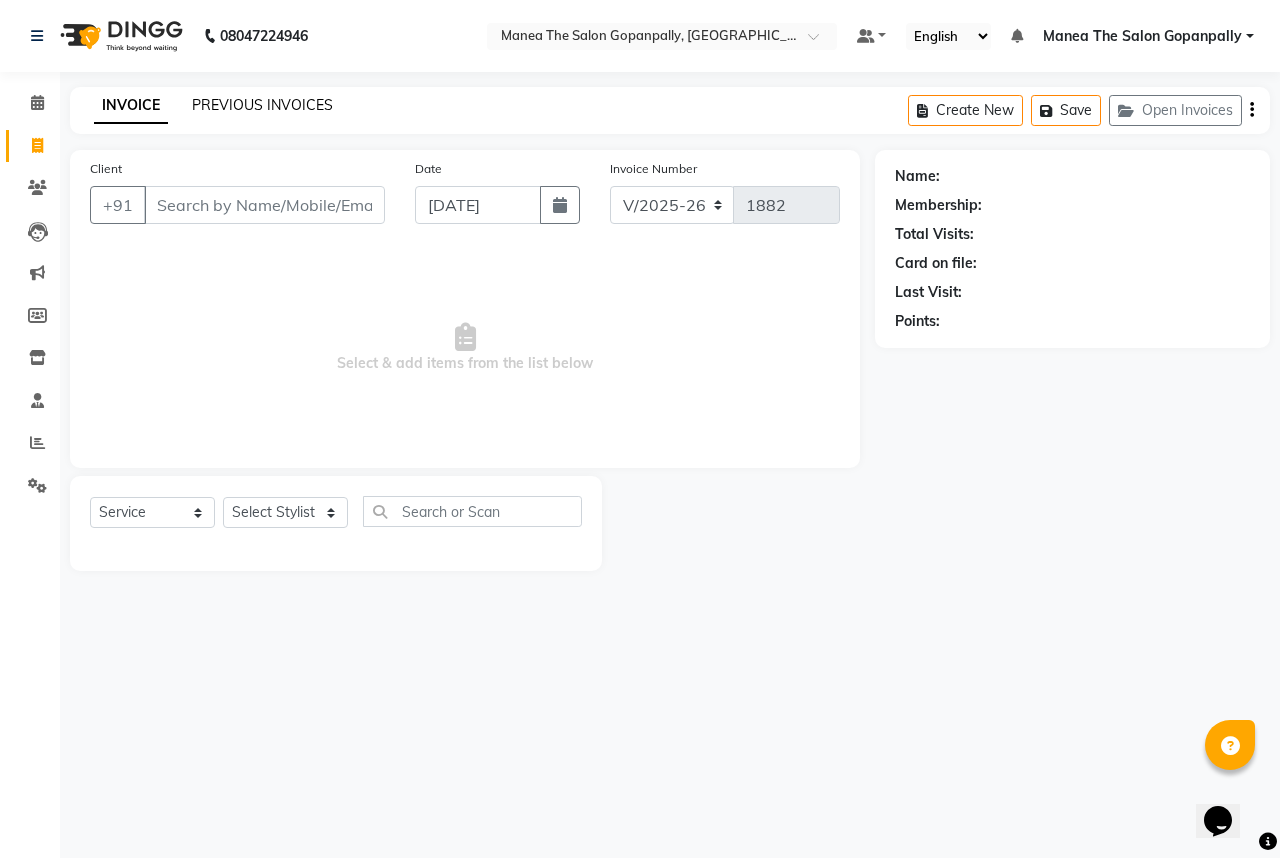 click on "PREVIOUS INVOICES" 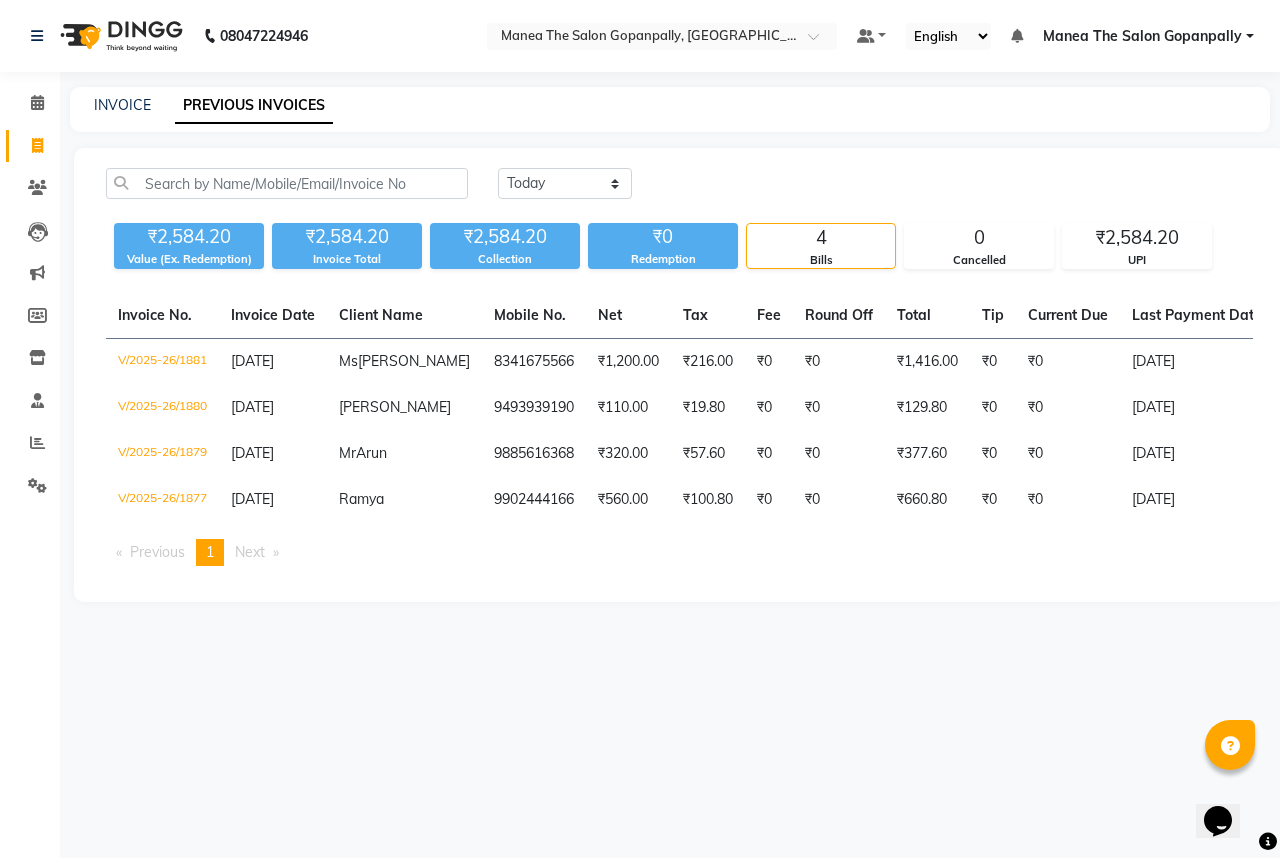 click on "Invoice" 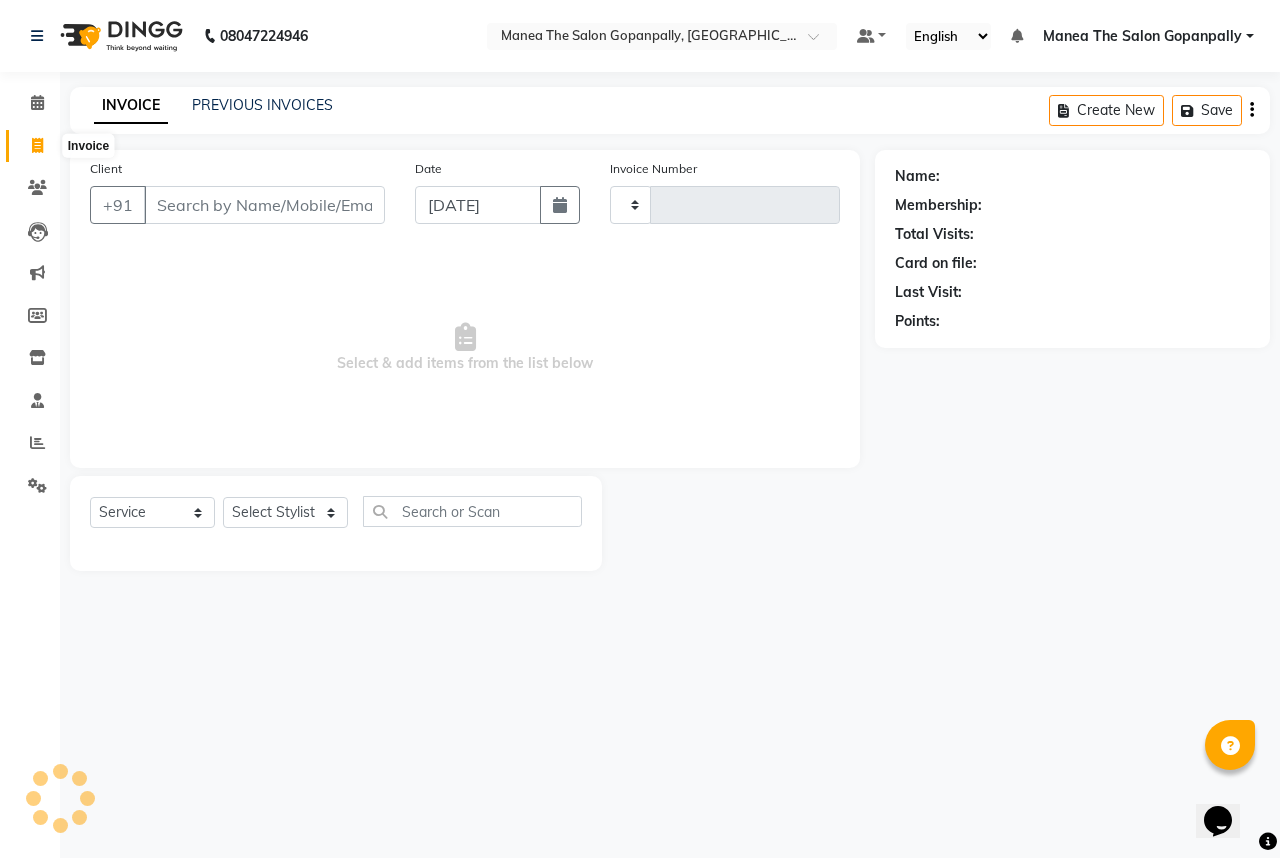 type on "1882" 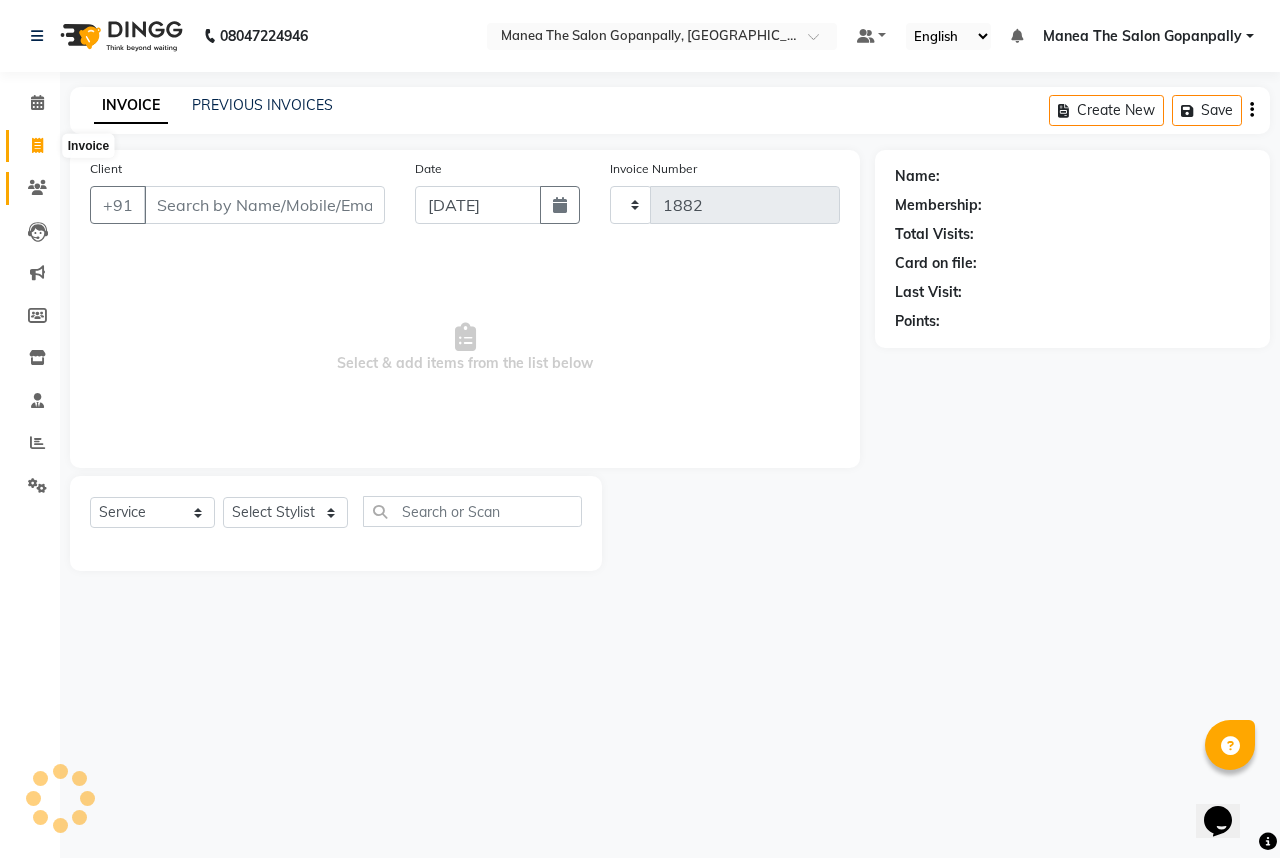 select on "7027" 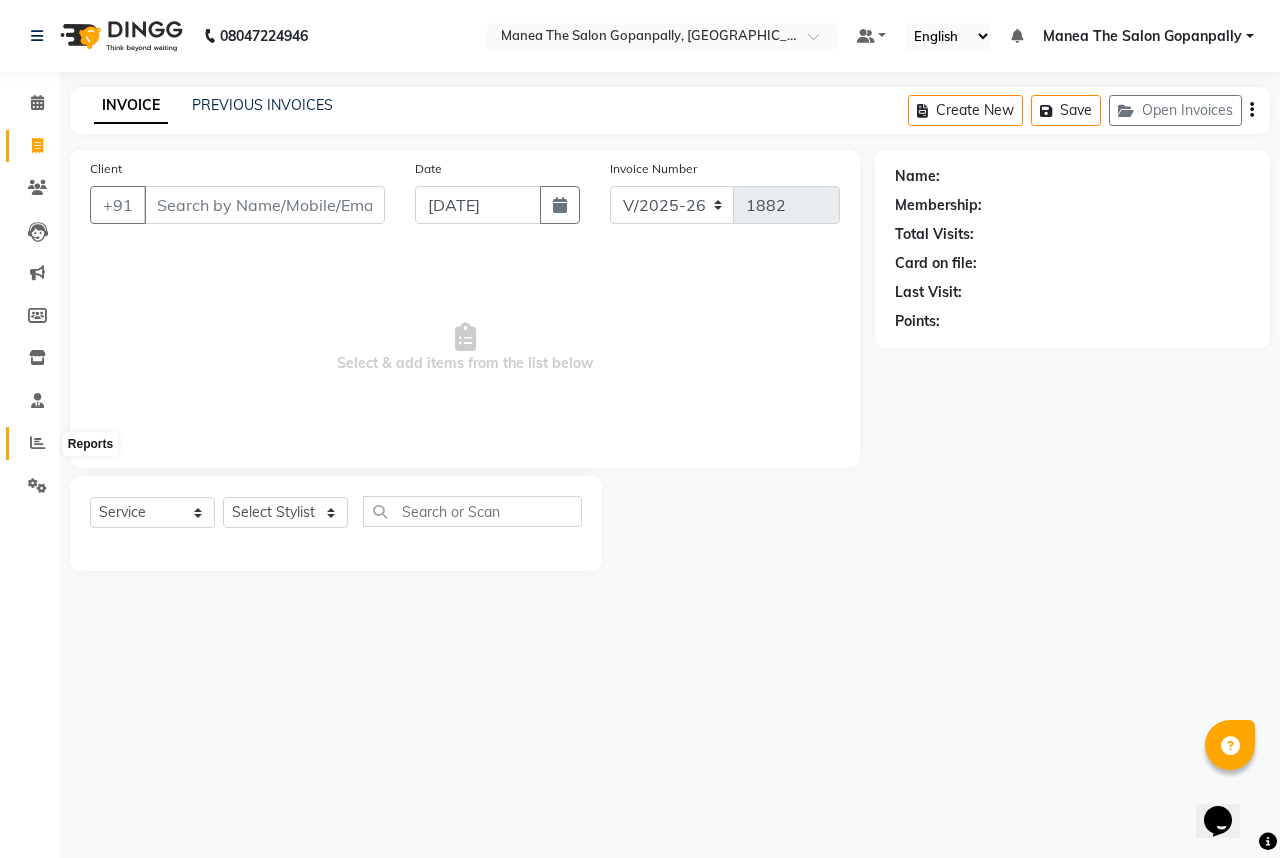 click 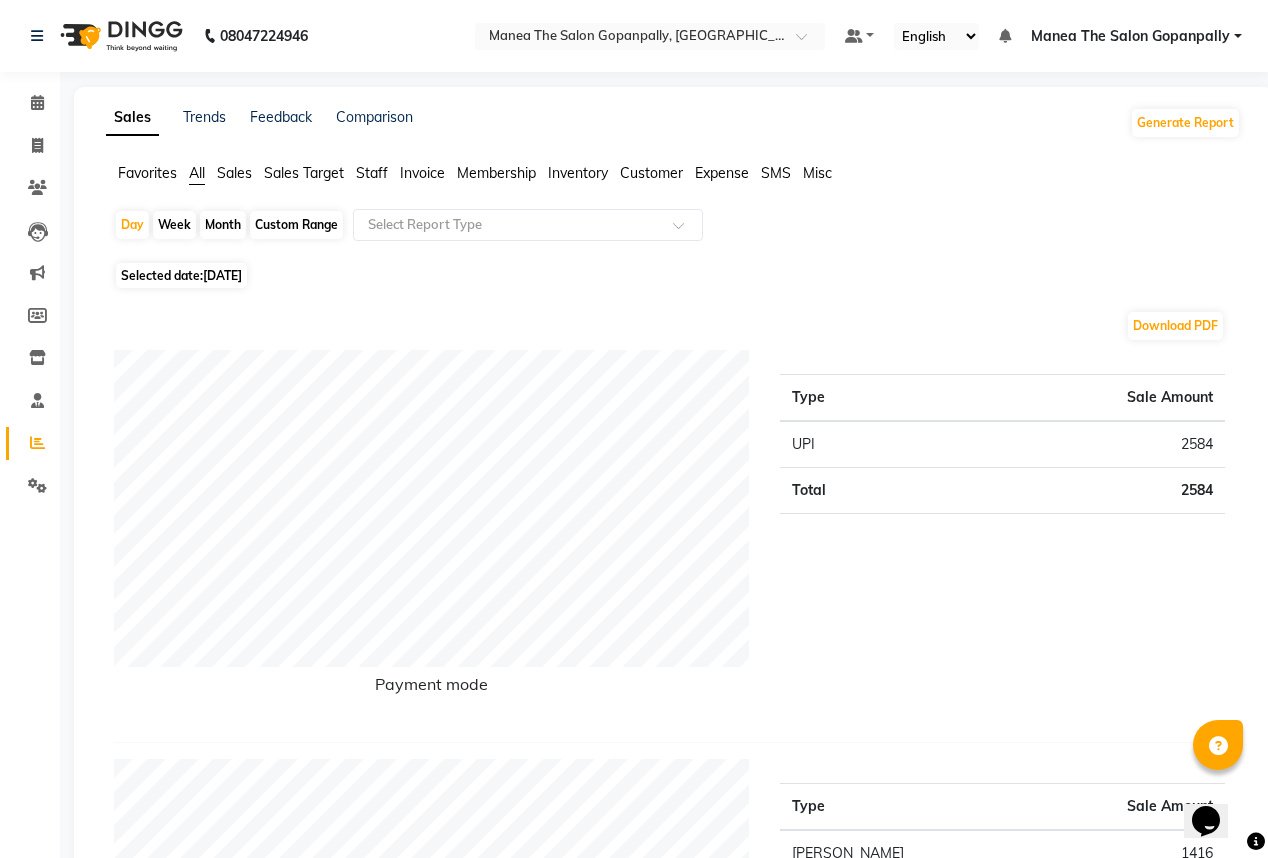 click on "[DATE]" 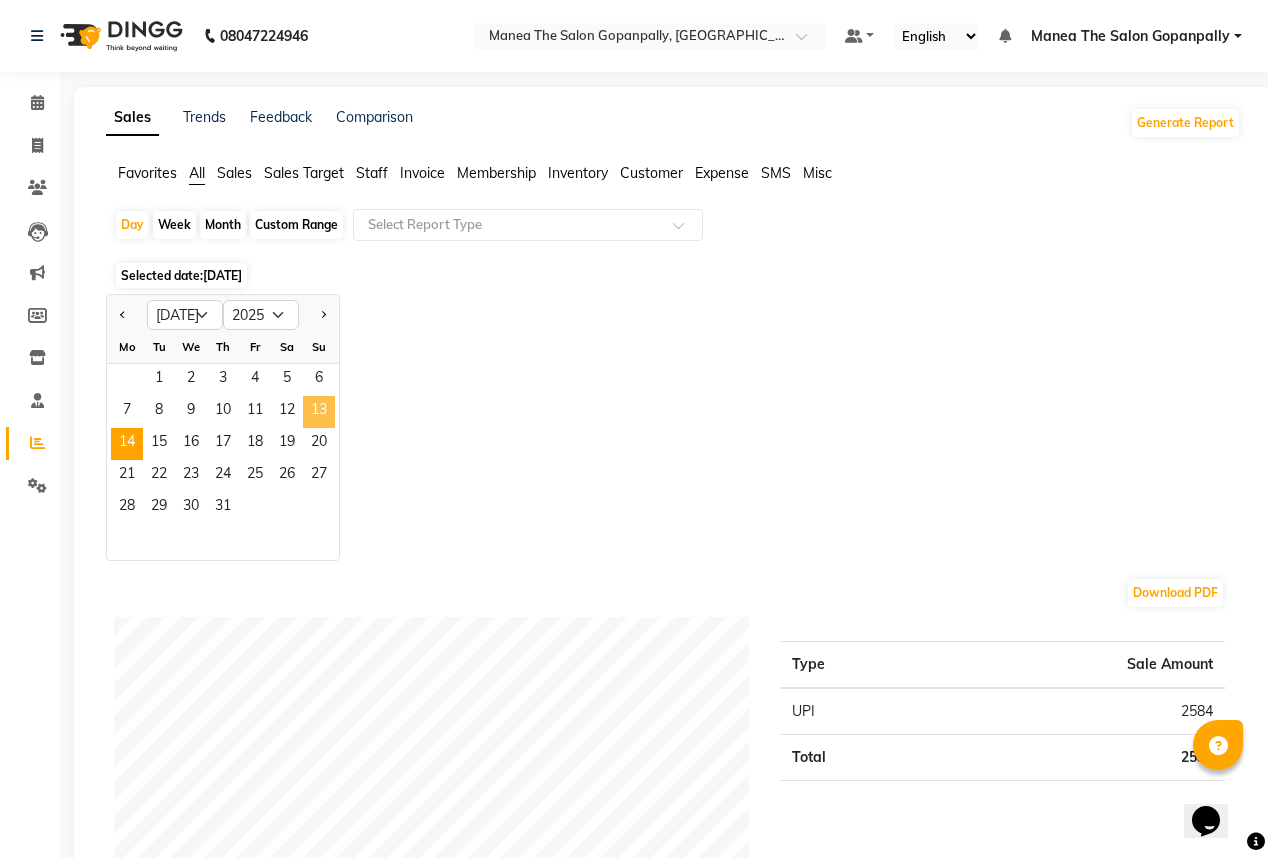 click on "13" 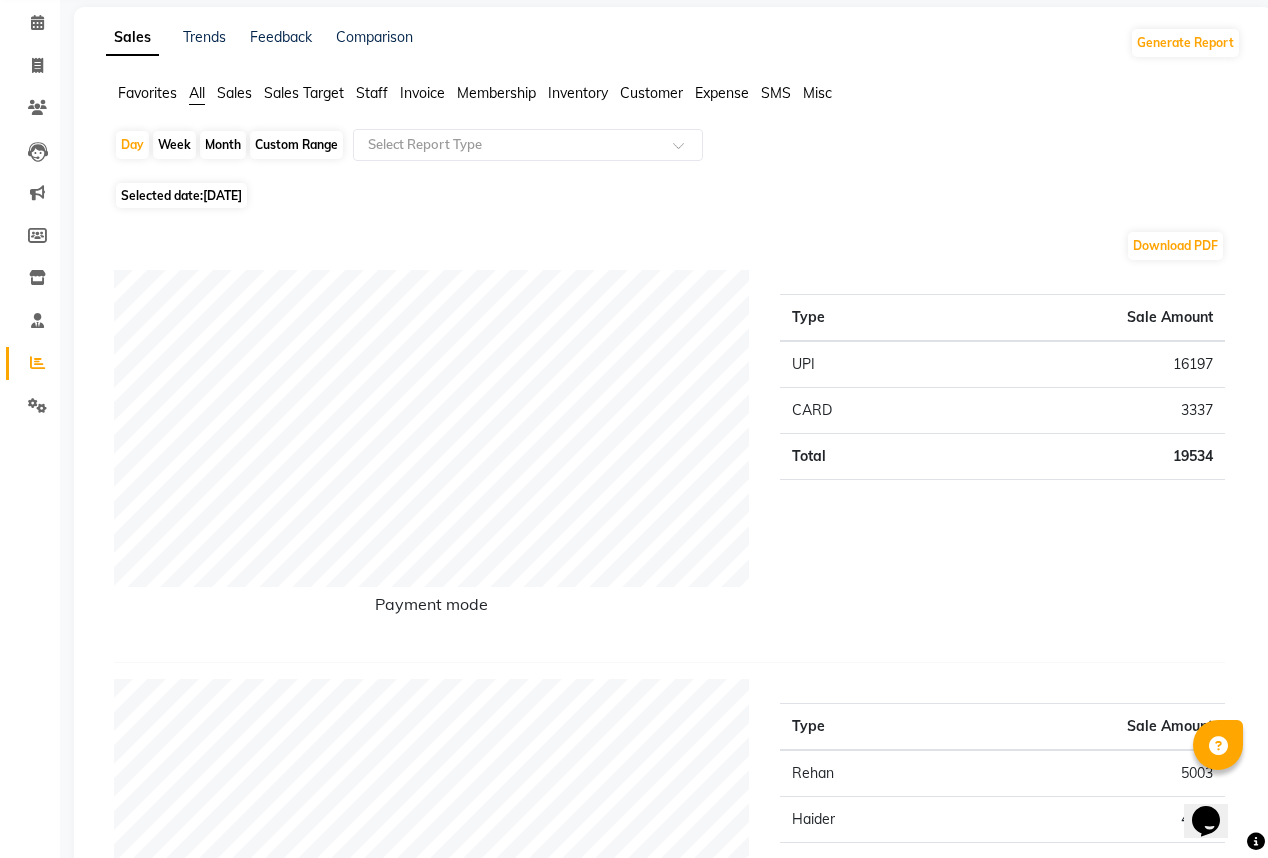 scroll, scrollTop: 80, scrollLeft: 0, axis: vertical 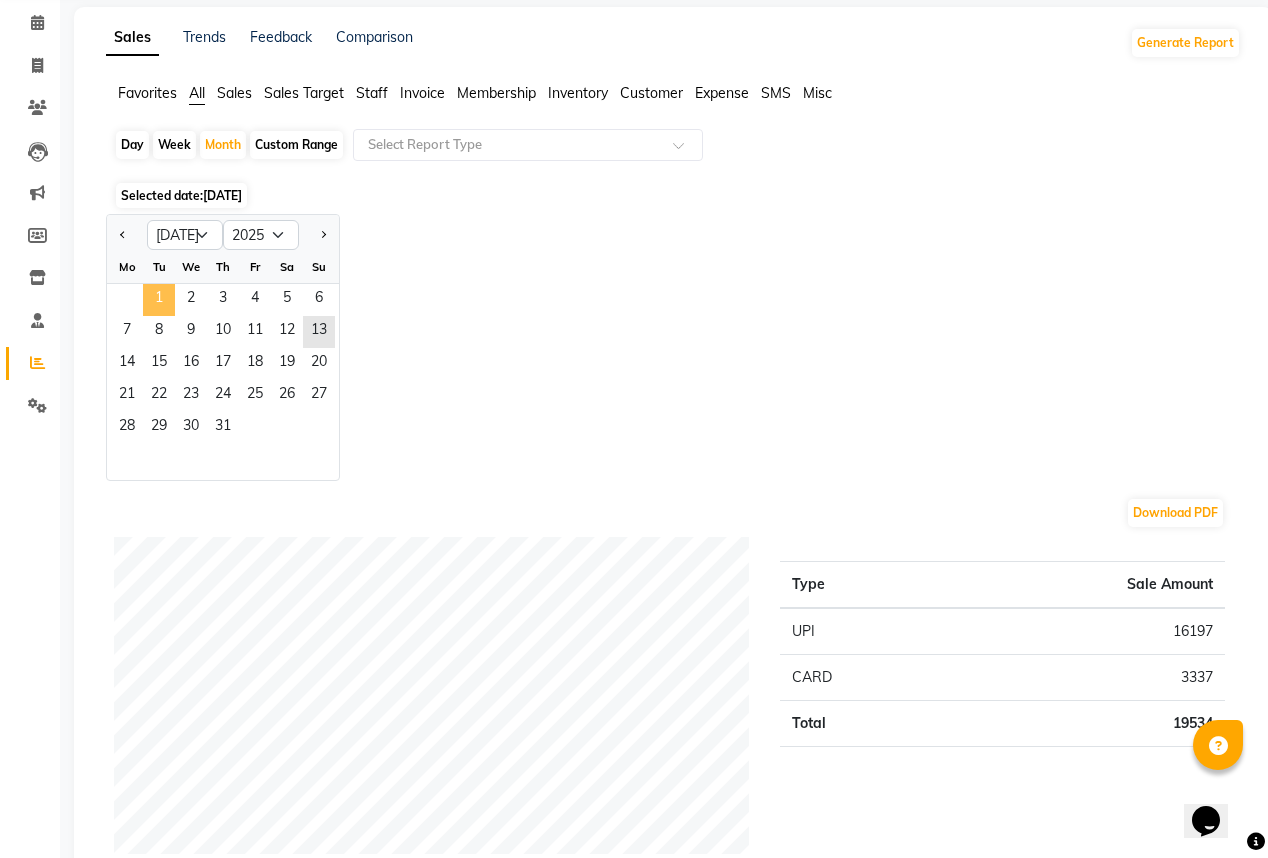 click on "1" 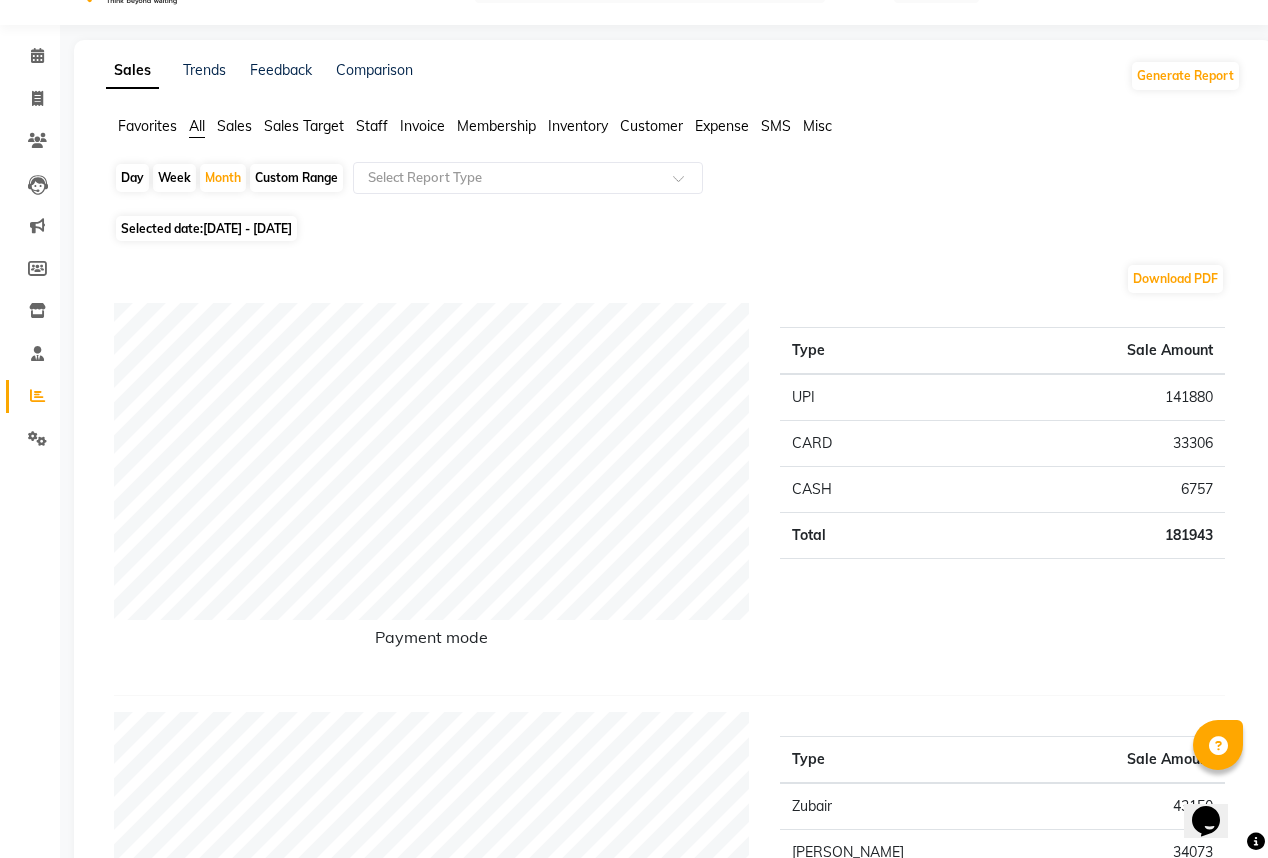 scroll, scrollTop: 80, scrollLeft: 0, axis: vertical 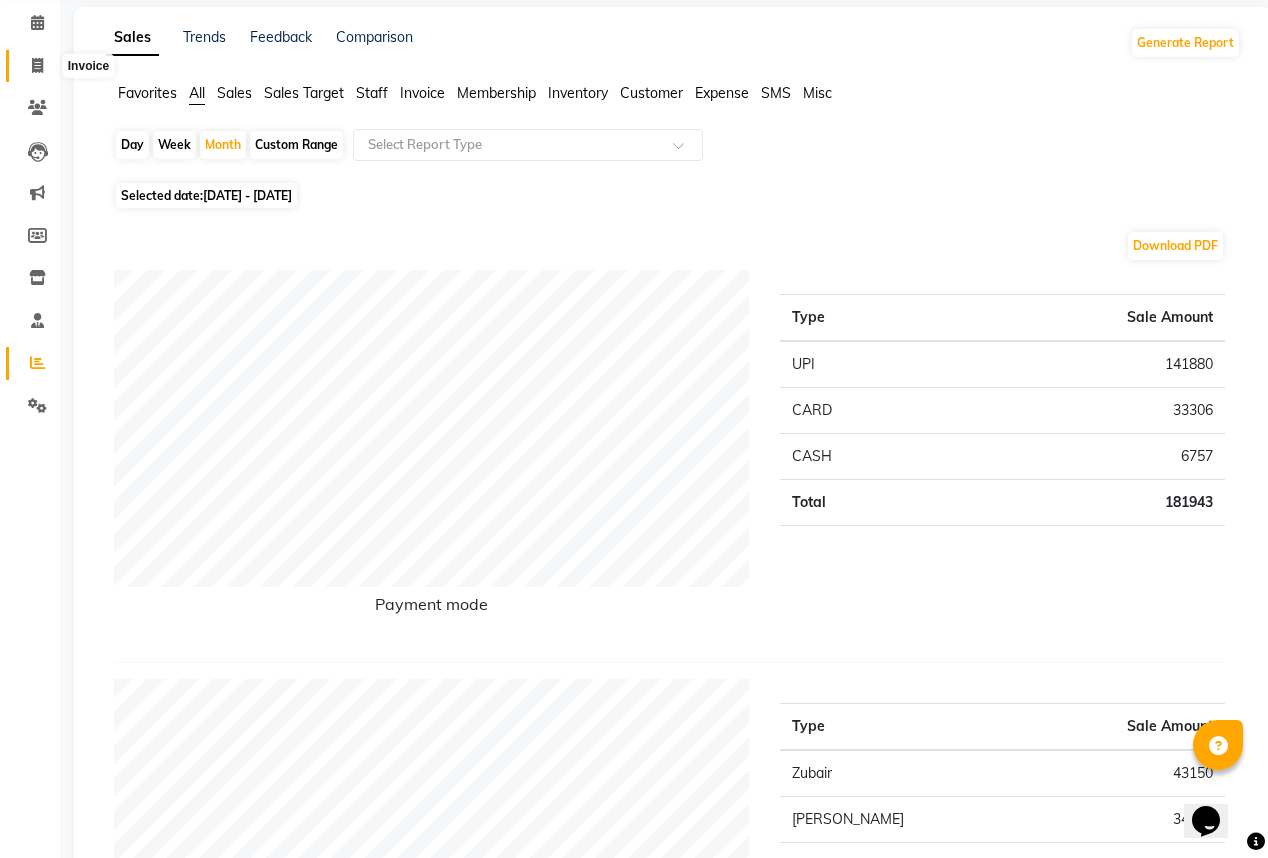 click 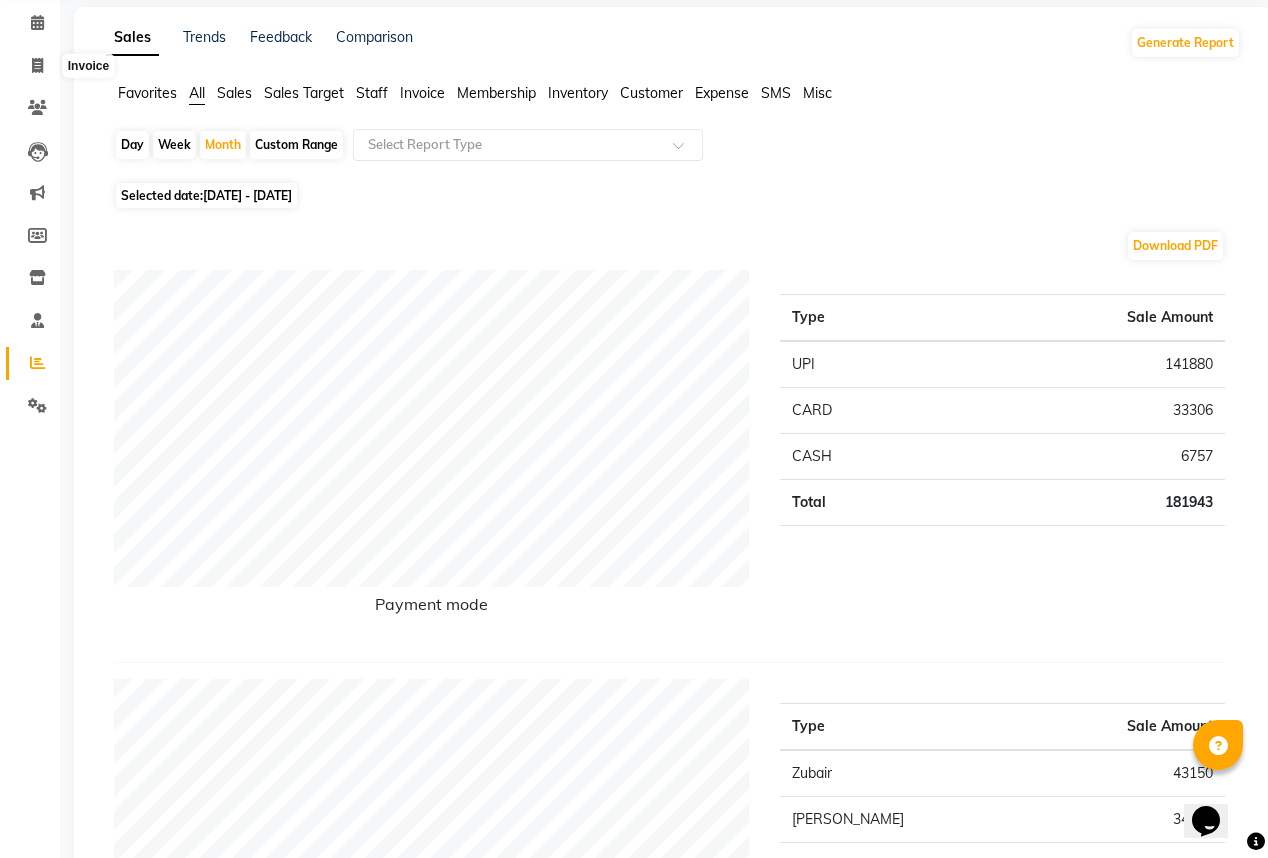 select on "service" 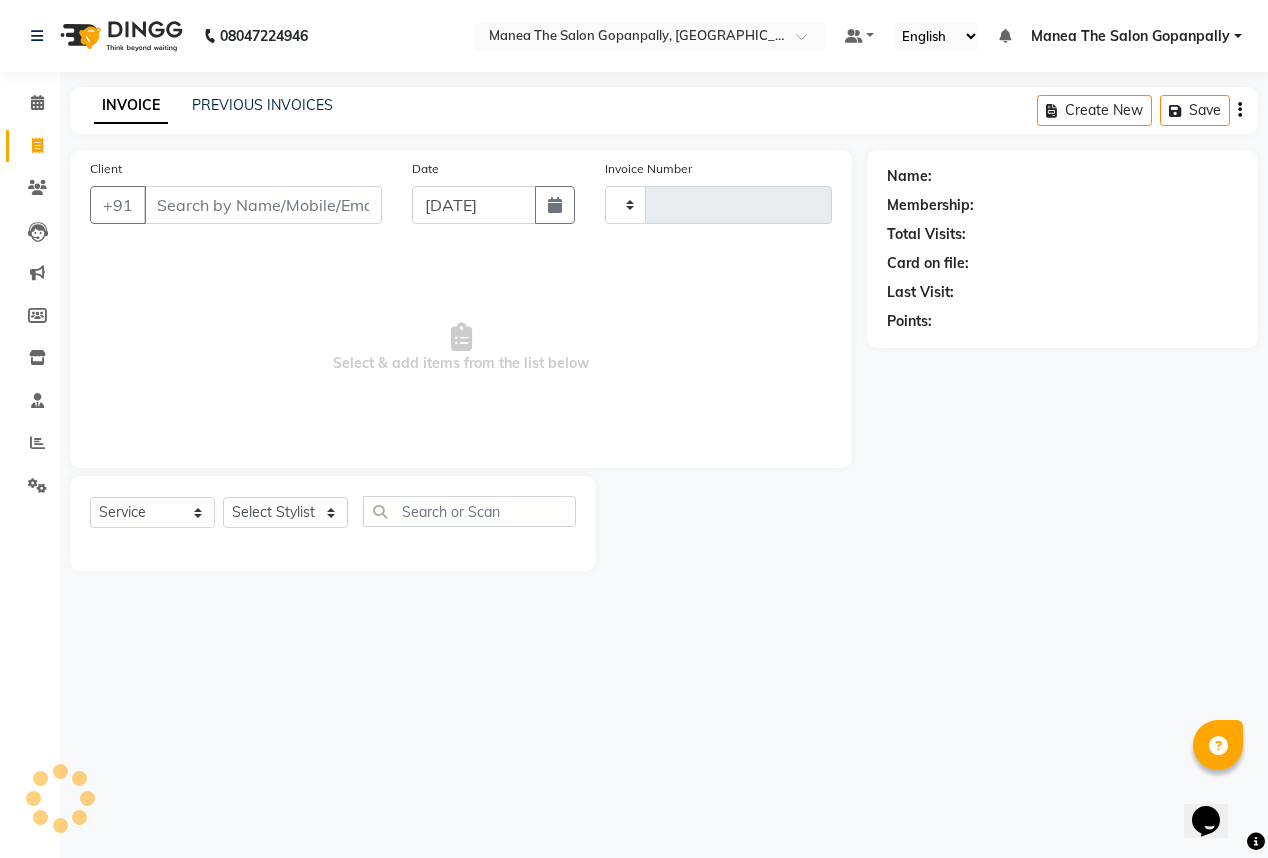 type on "1882" 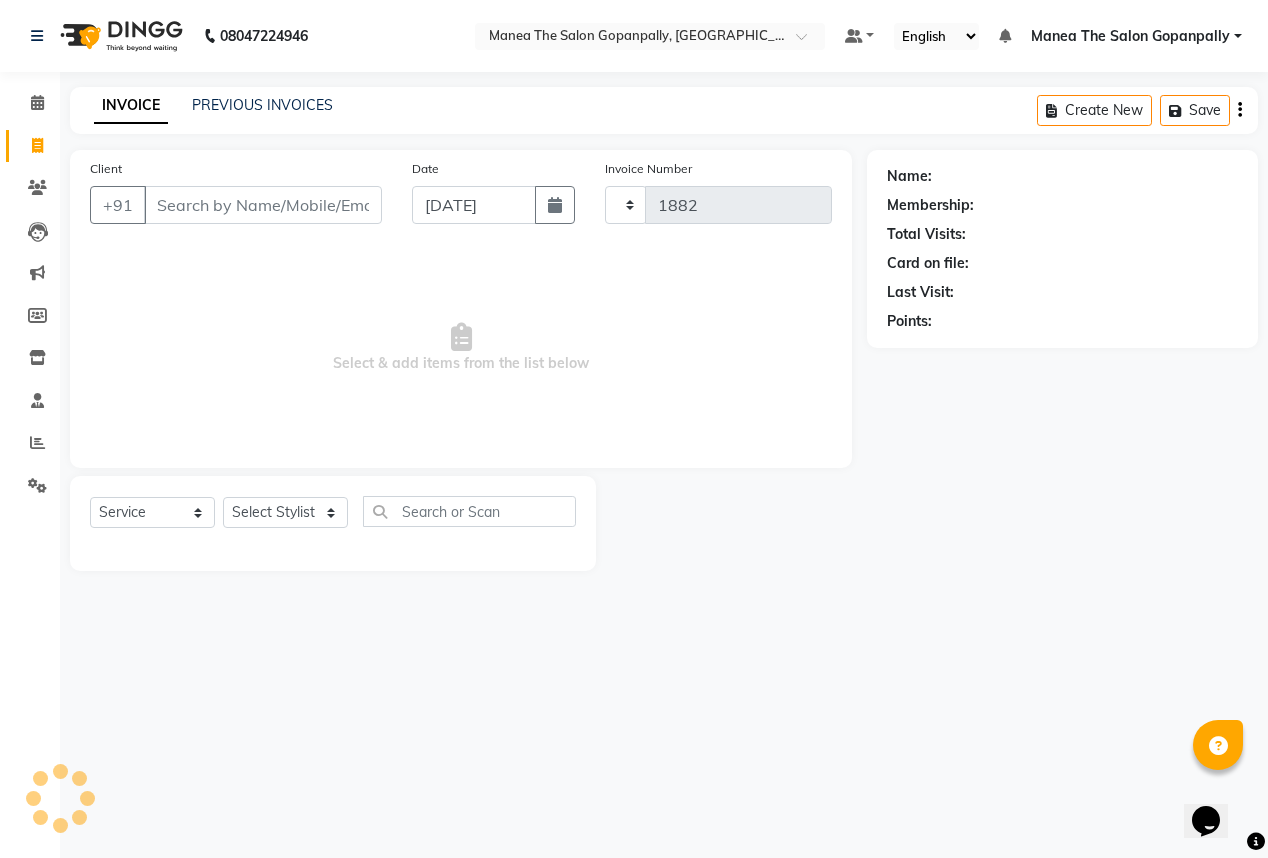 scroll, scrollTop: 0, scrollLeft: 0, axis: both 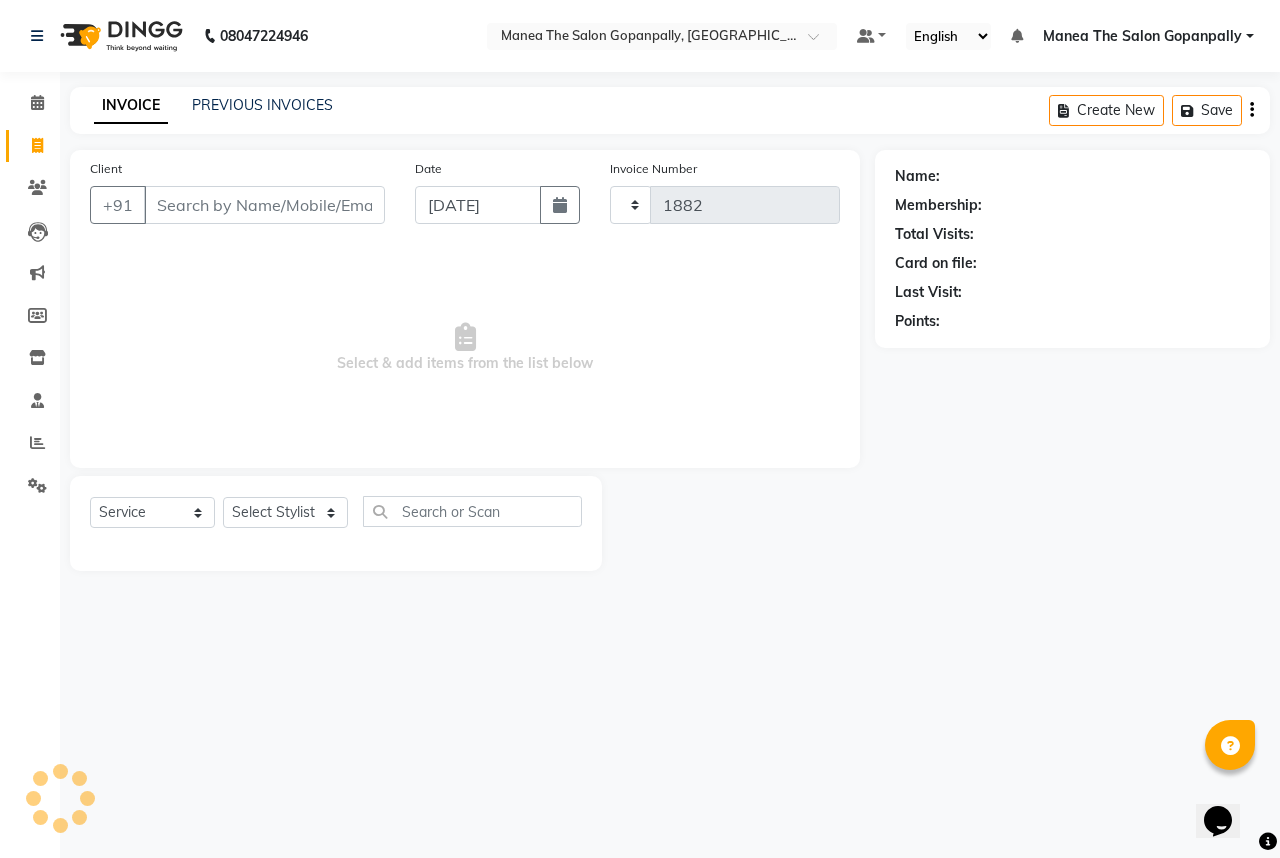 select on "7027" 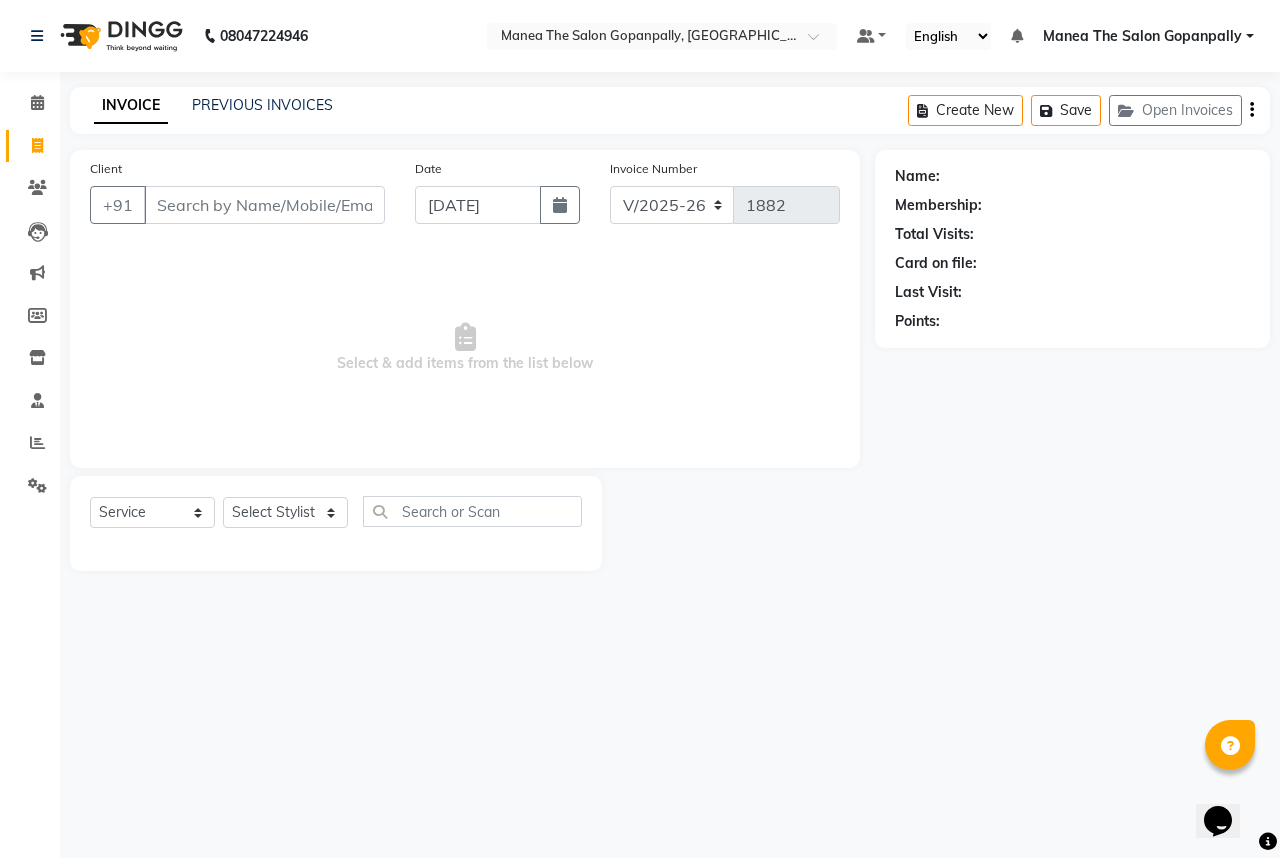 click on "Client" at bounding box center (264, 205) 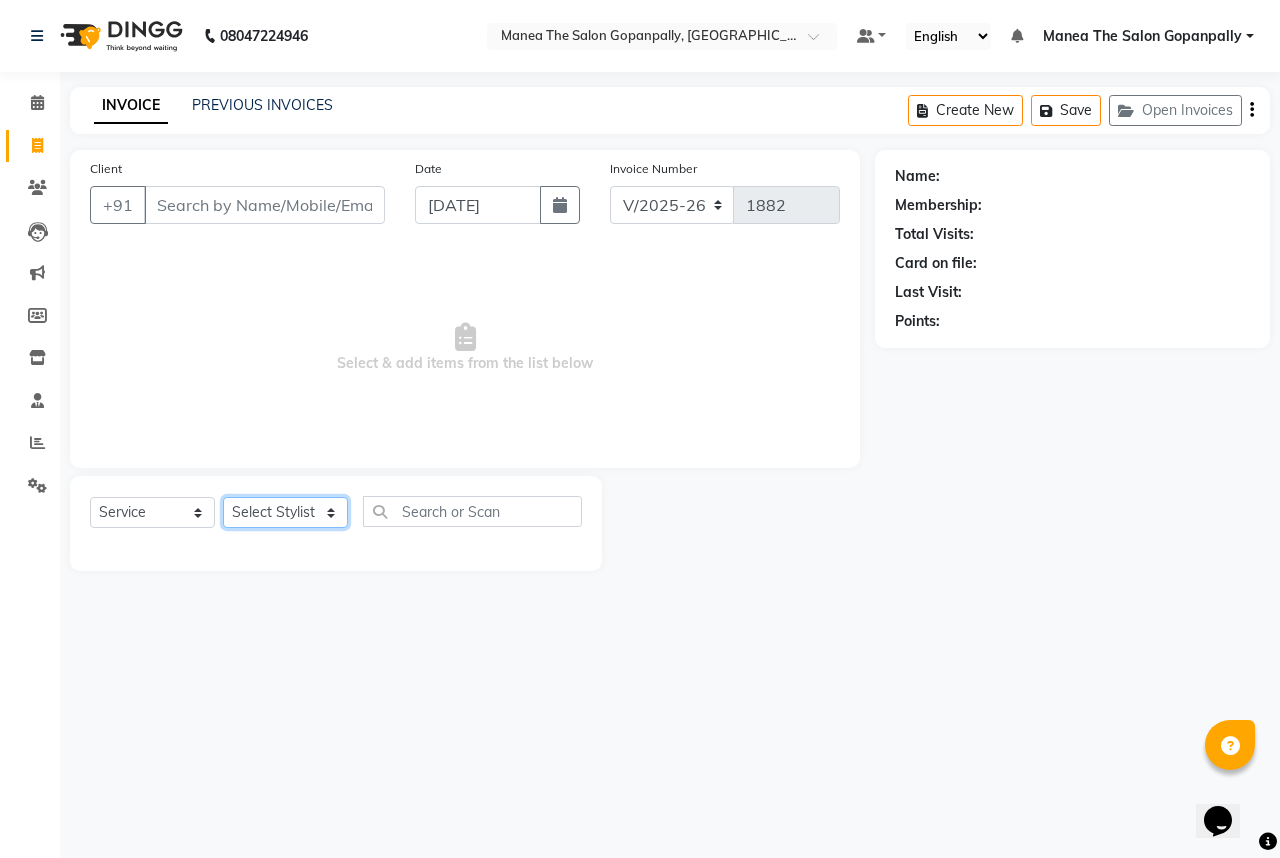 click on "Select Stylist [PERSON_NAME] [PERSON_NAME]  [PERSON_NAME] [PERSON_NAME] sameer [PERSON_NAME]" 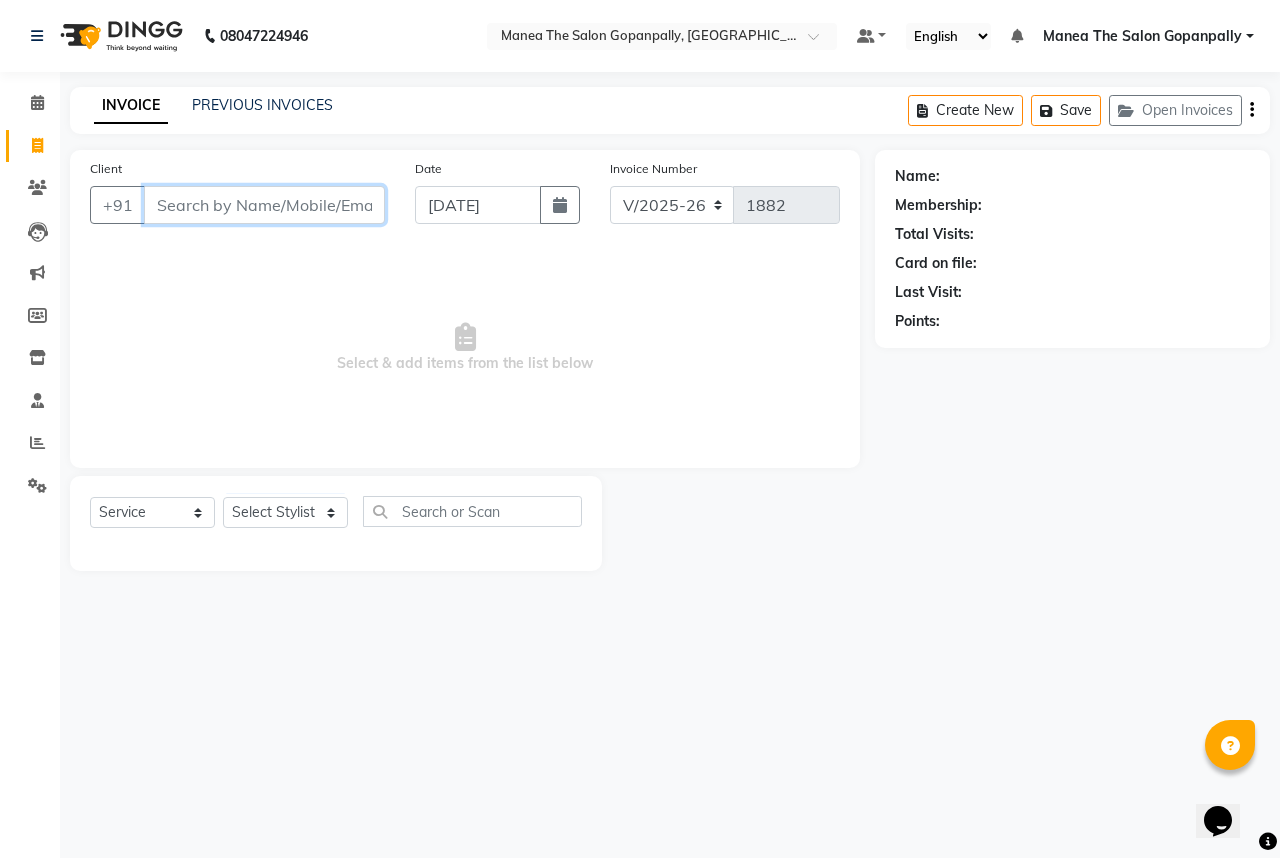 click on "Client" at bounding box center (264, 205) 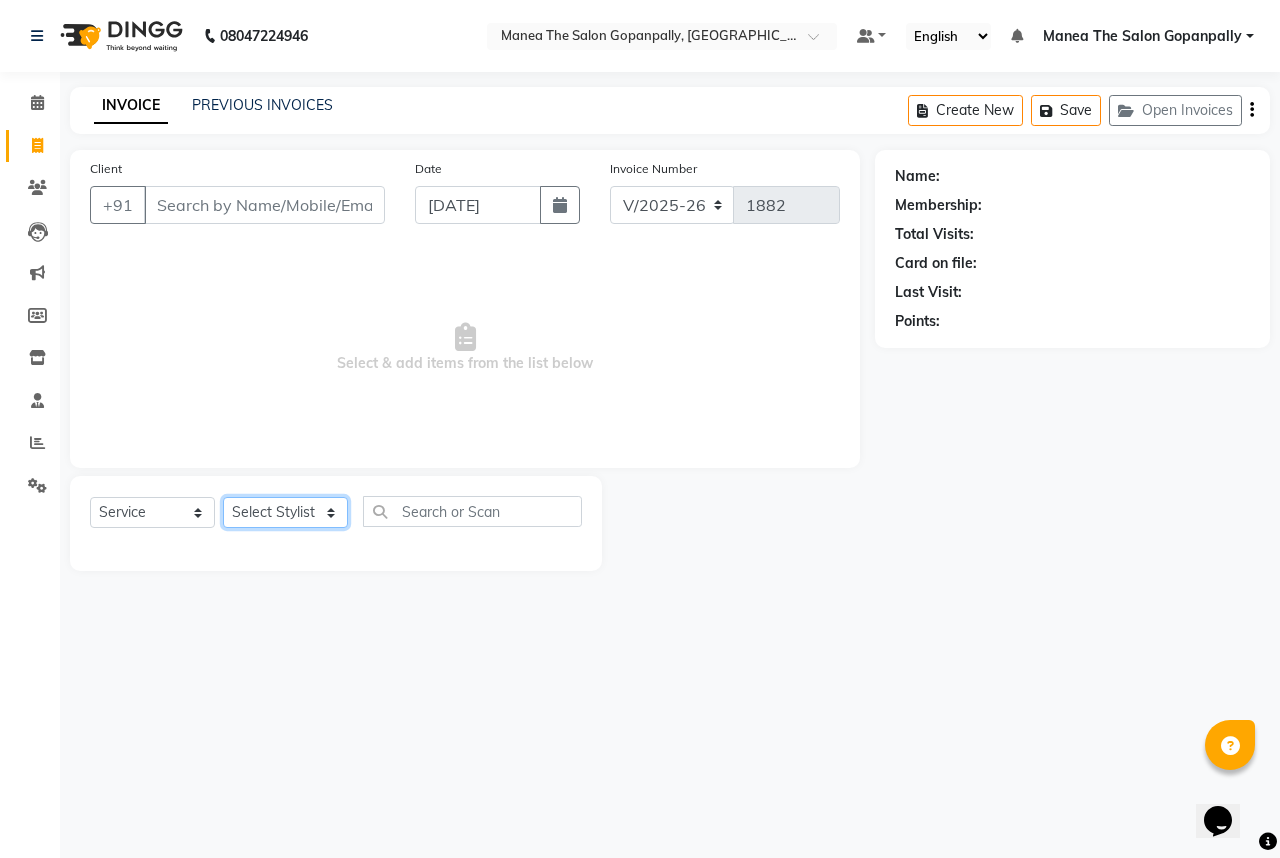 click on "Select Stylist [PERSON_NAME] [PERSON_NAME]  [PERSON_NAME] [PERSON_NAME] sameer [PERSON_NAME]" 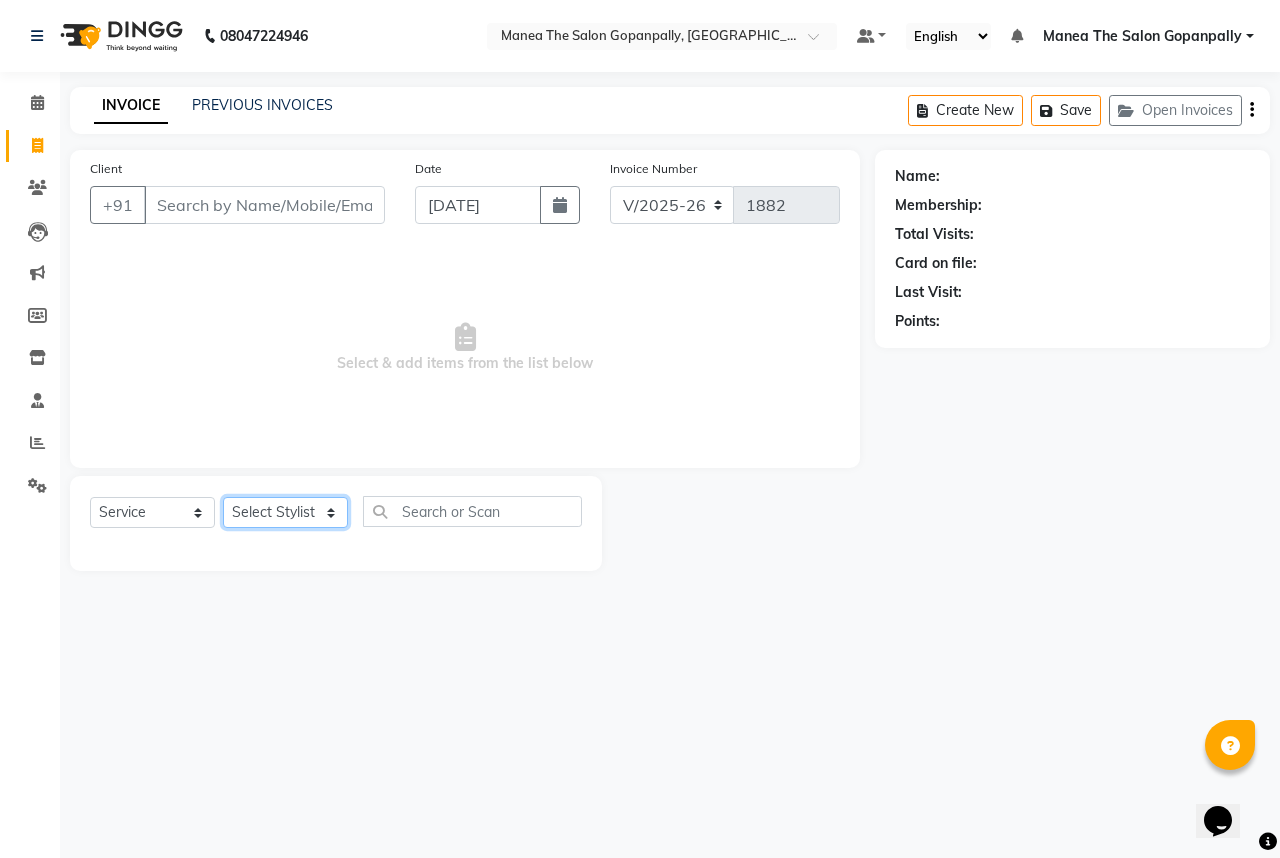 select on "86049" 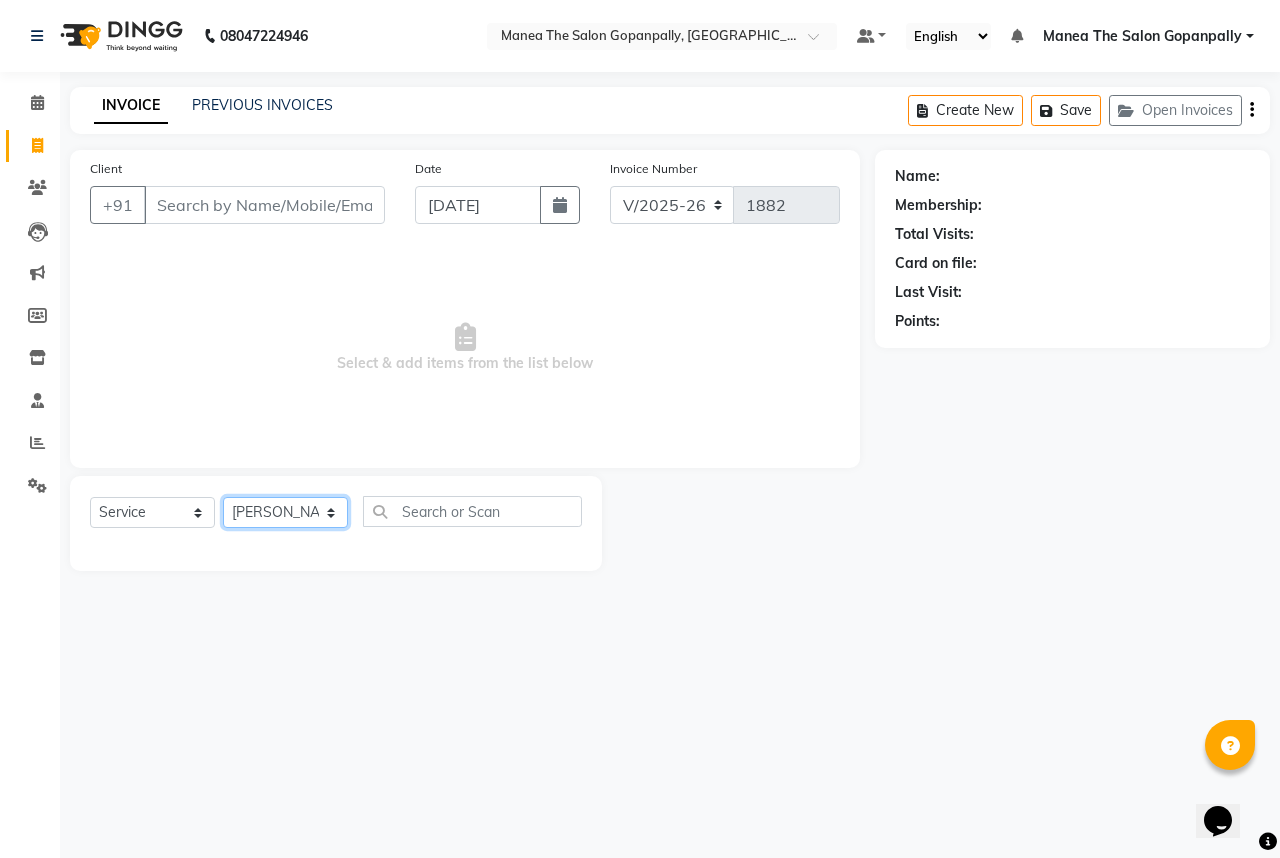 click on "Select Stylist [PERSON_NAME] [PERSON_NAME]  [PERSON_NAME] [PERSON_NAME] sameer [PERSON_NAME]" 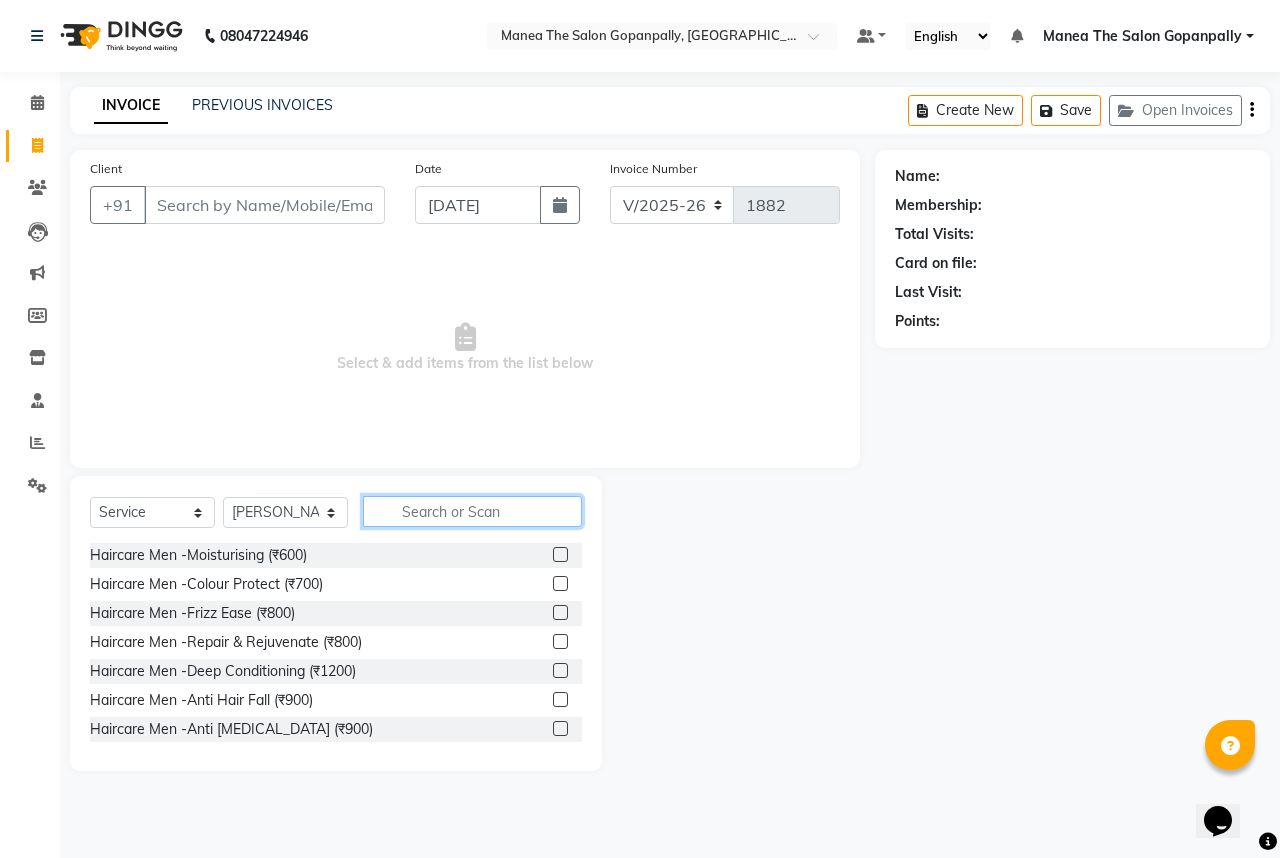 click 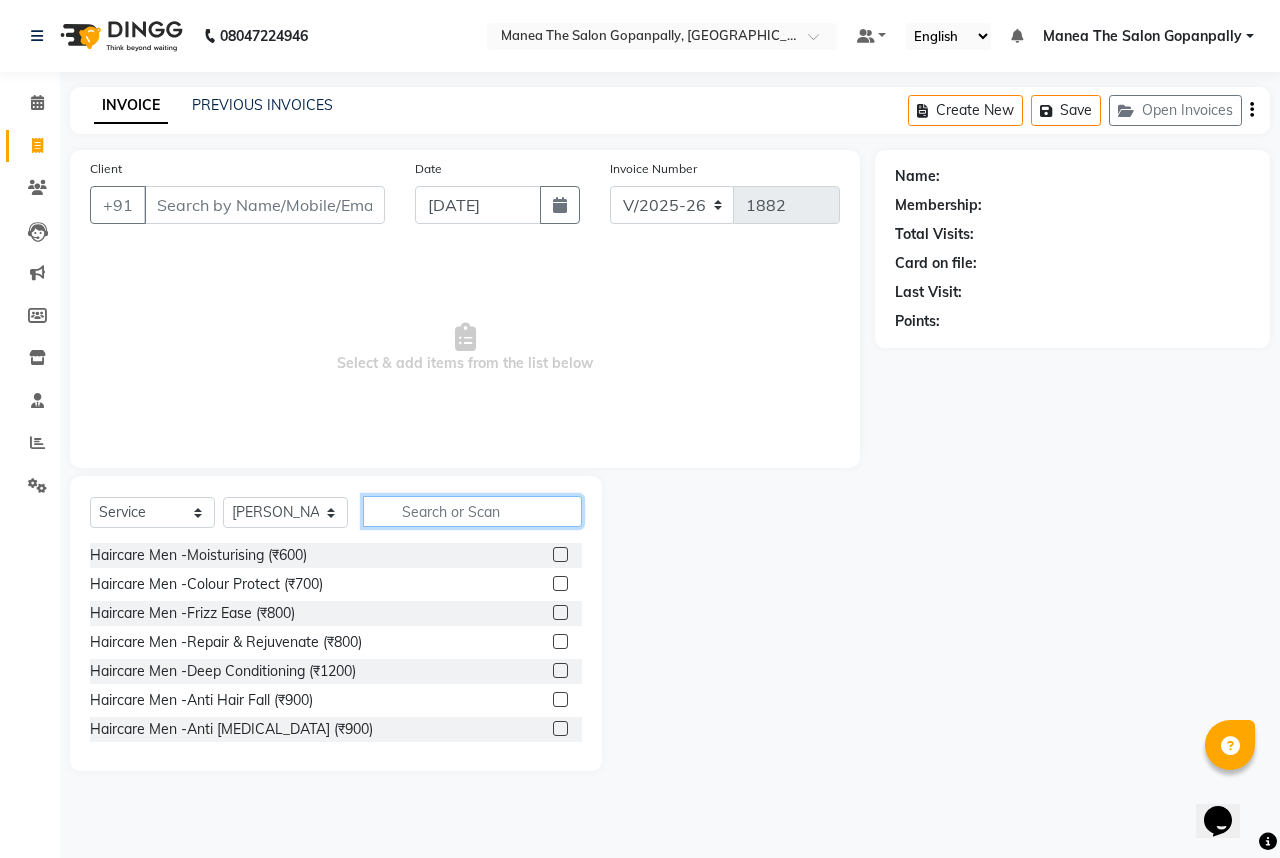 click 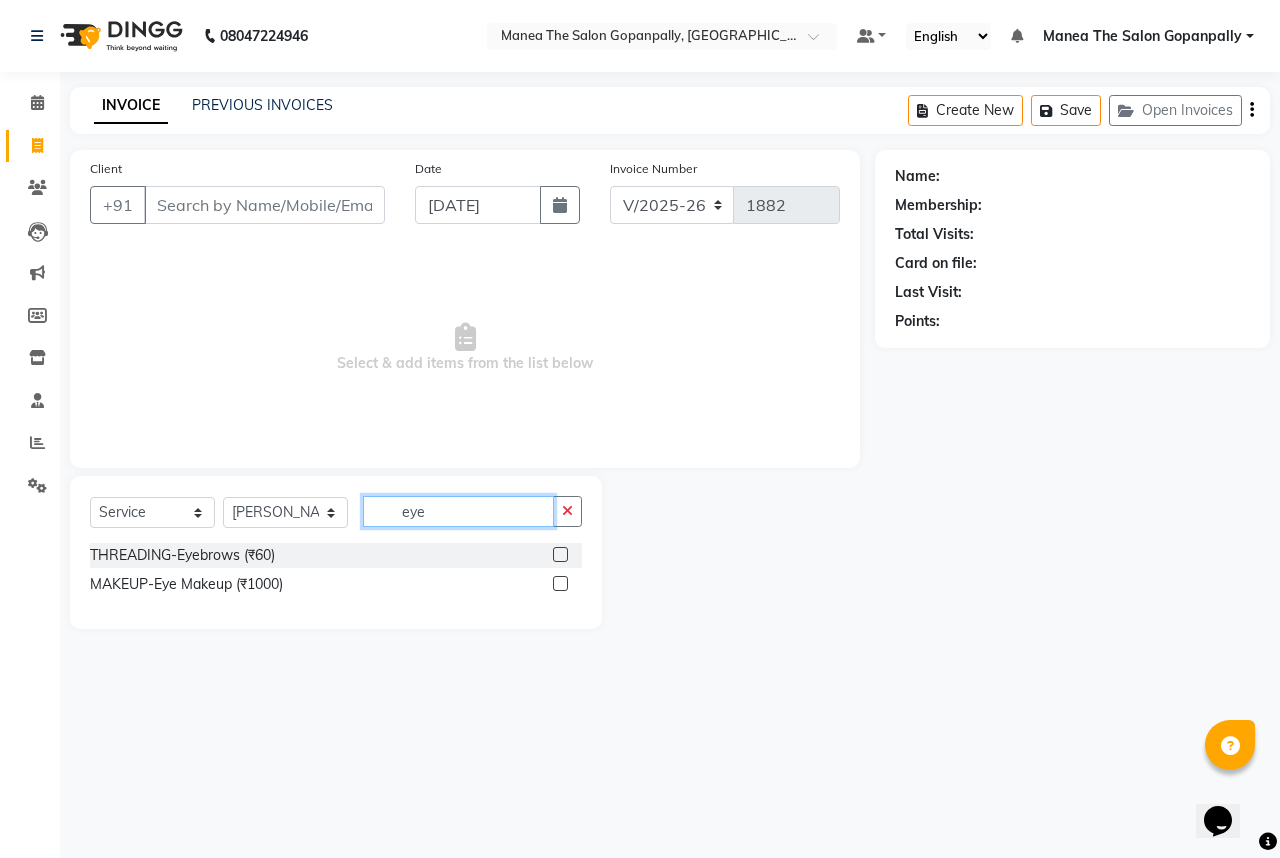type on "eye" 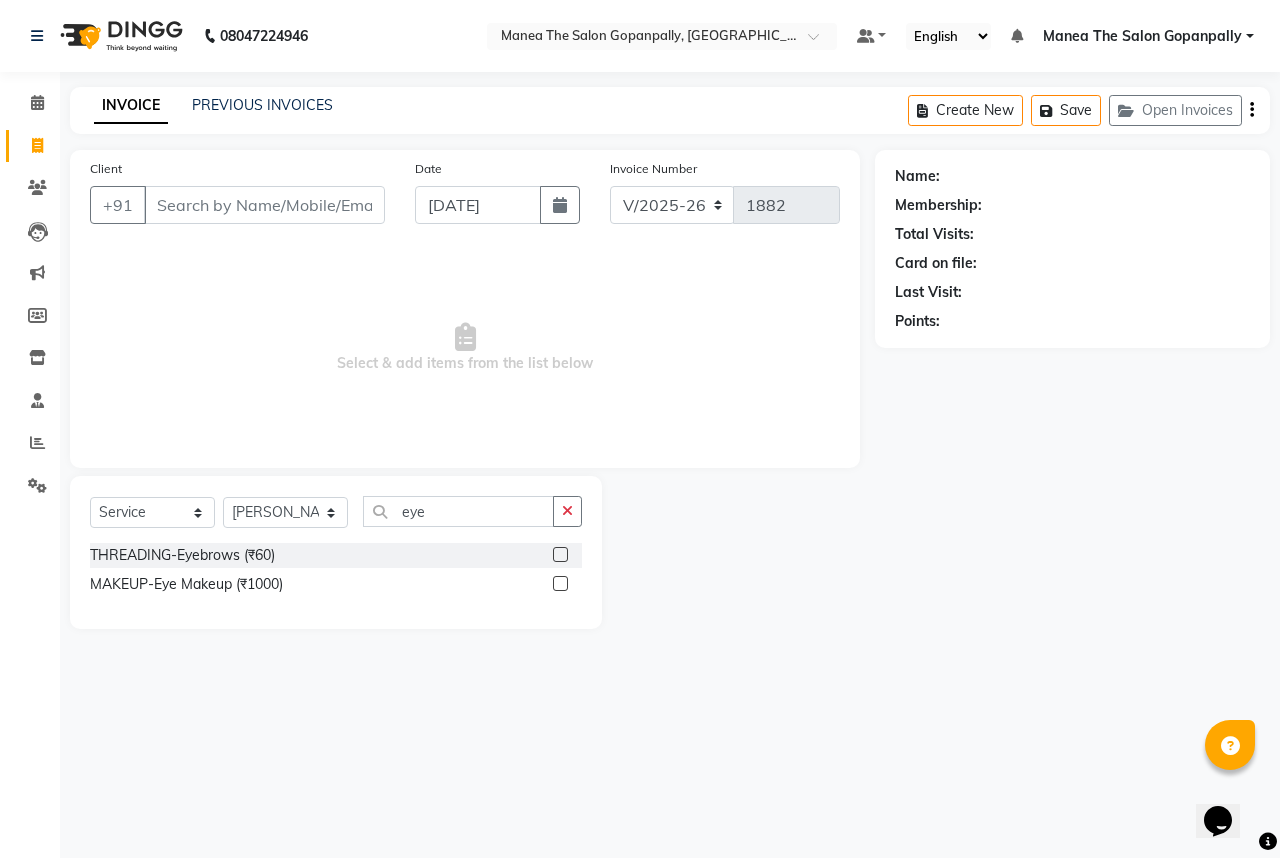click 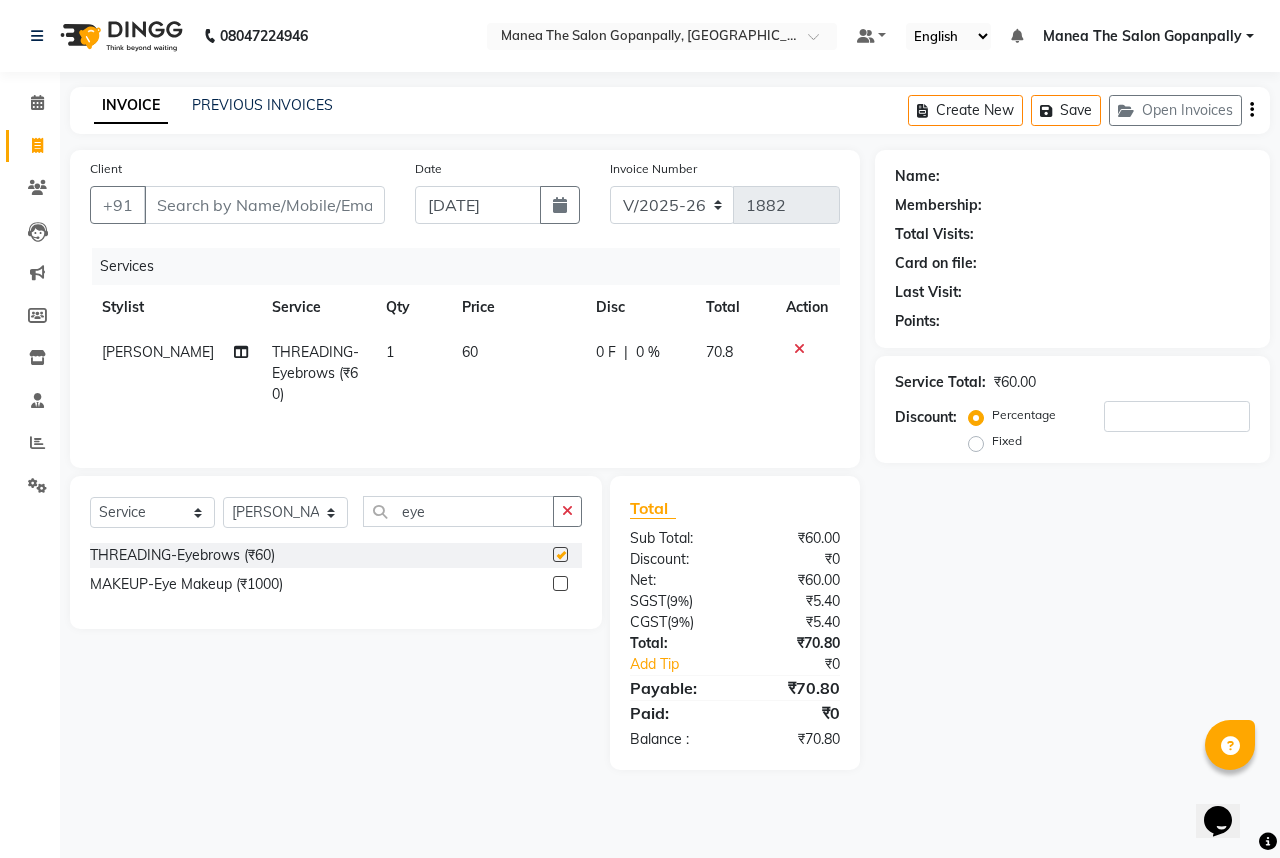 checkbox on "false" 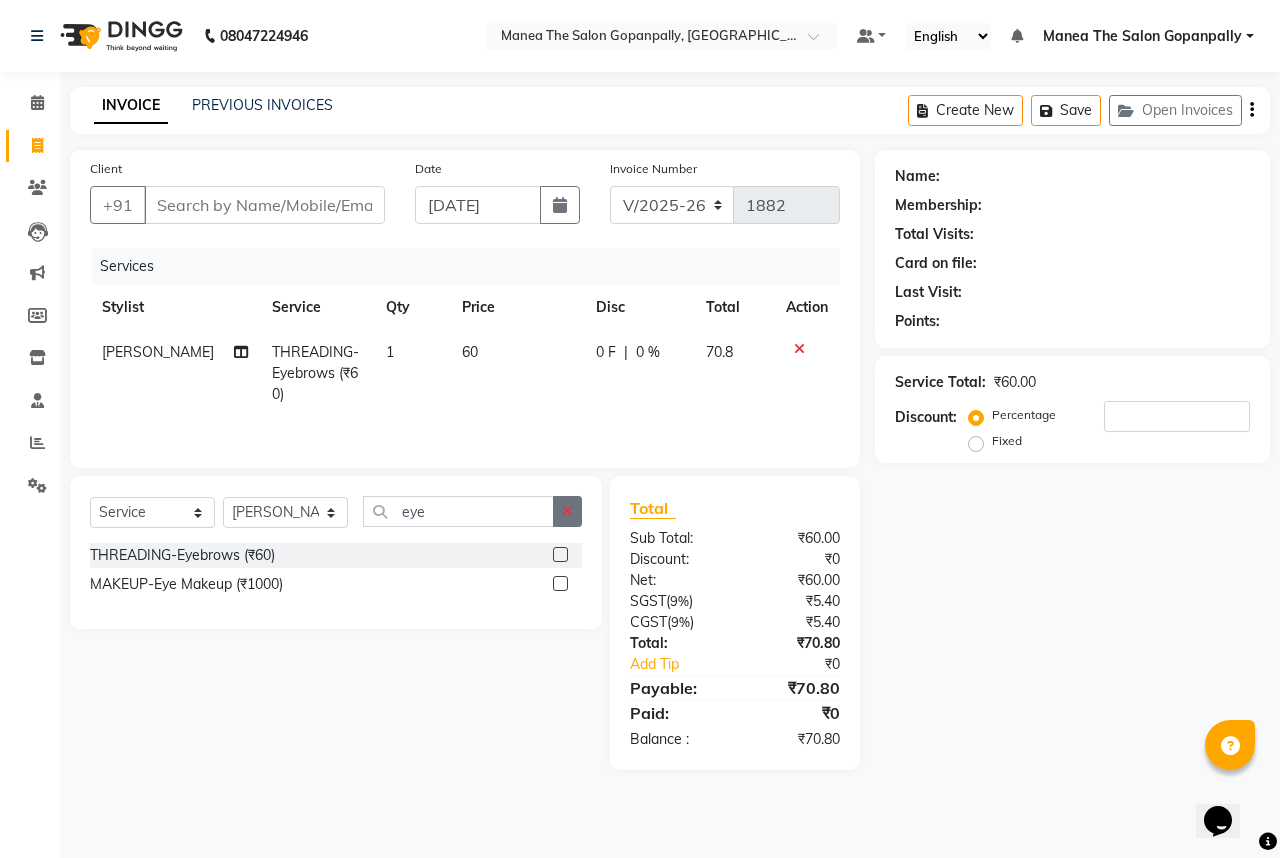 click 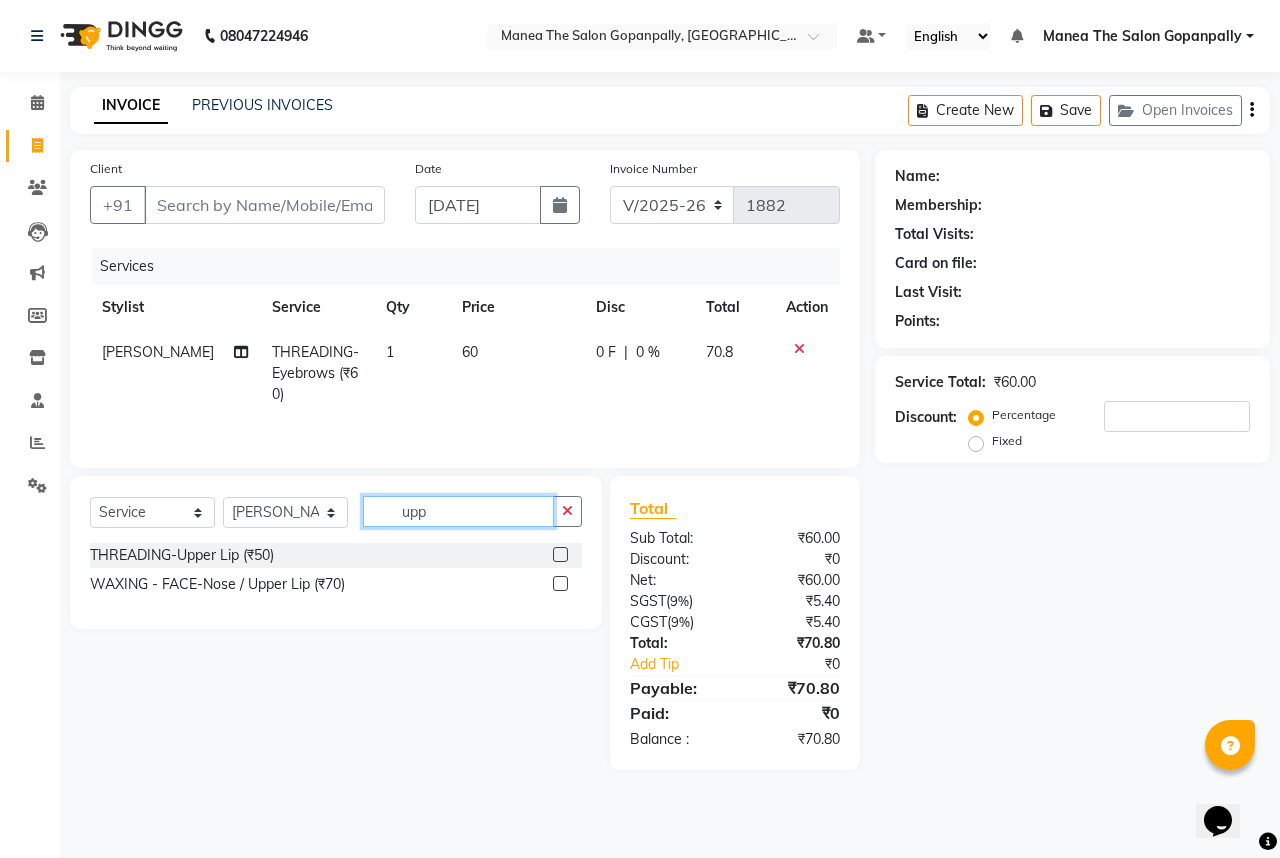 type on "upp" 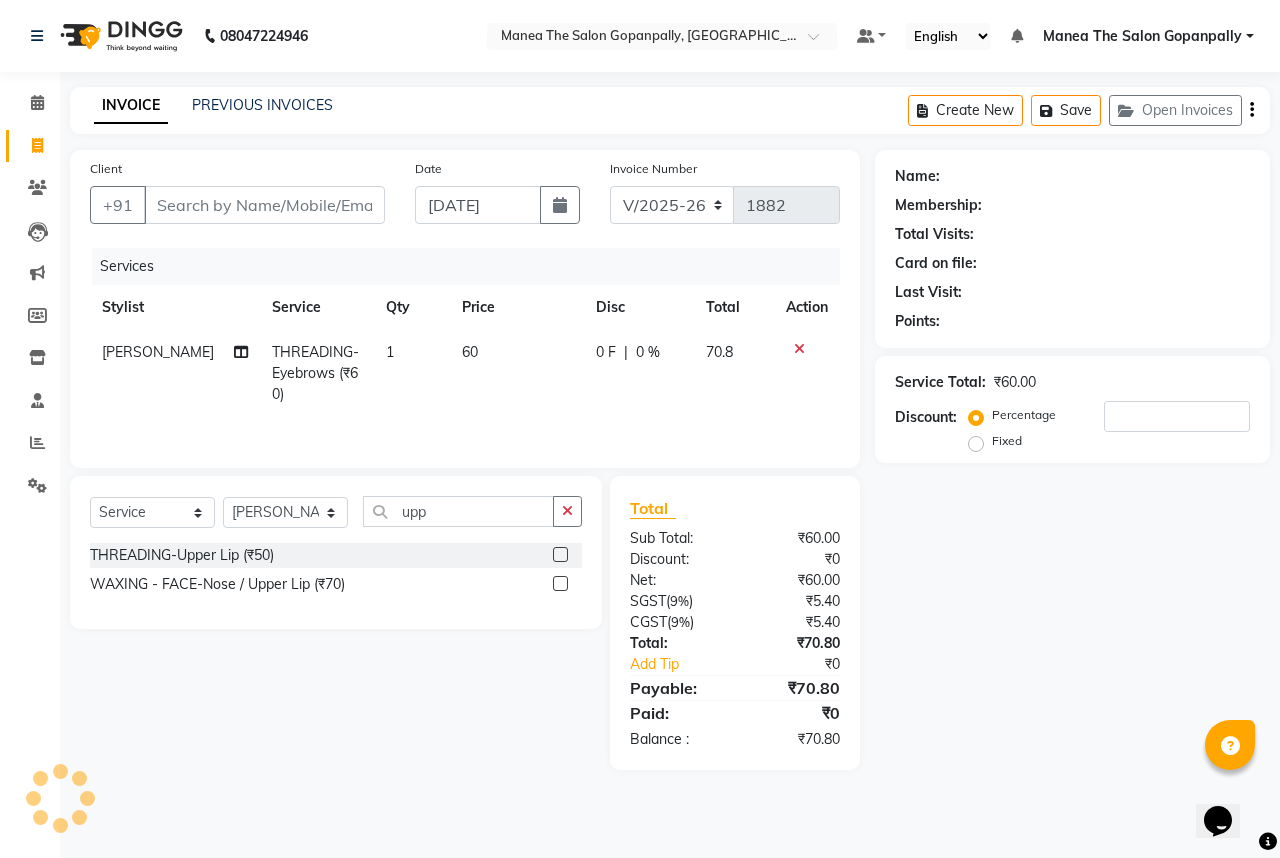 click 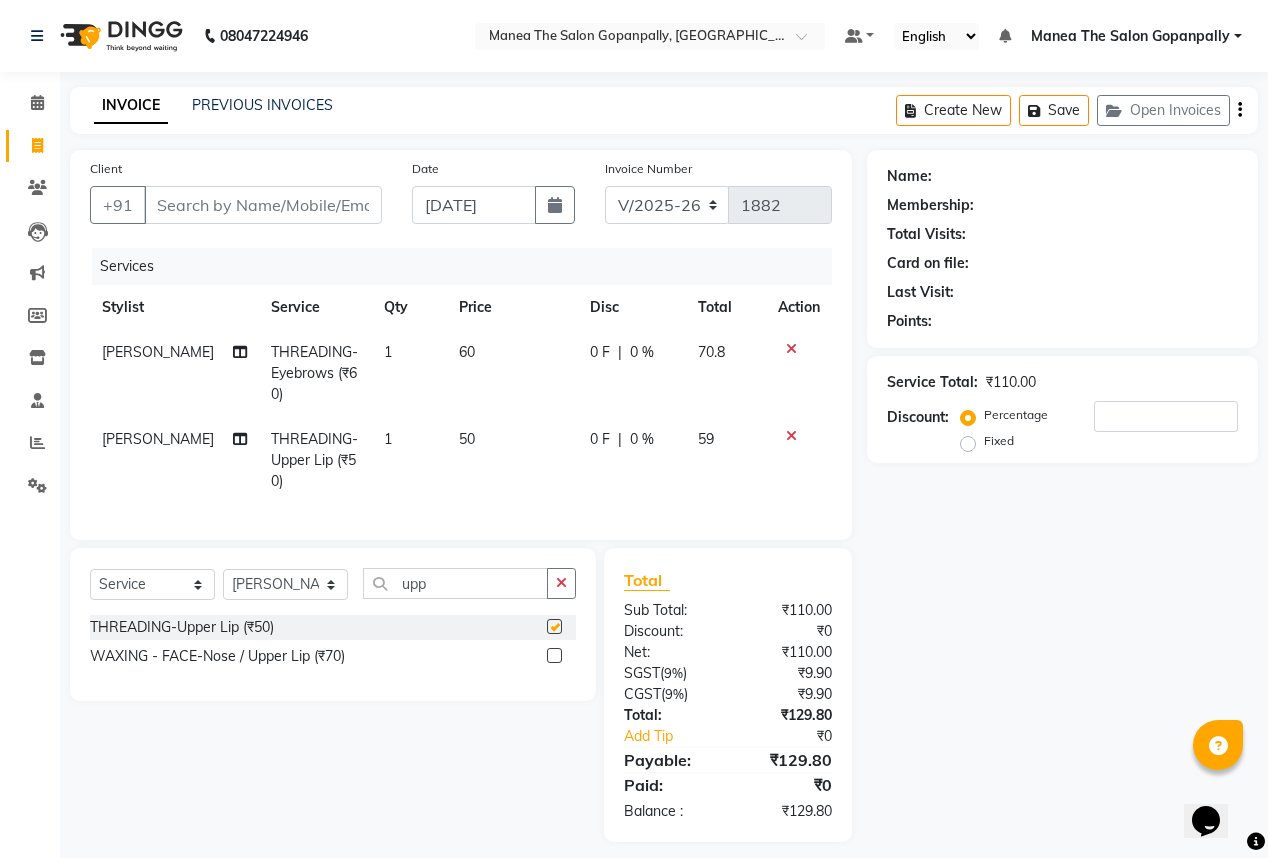 checkbox on "false" 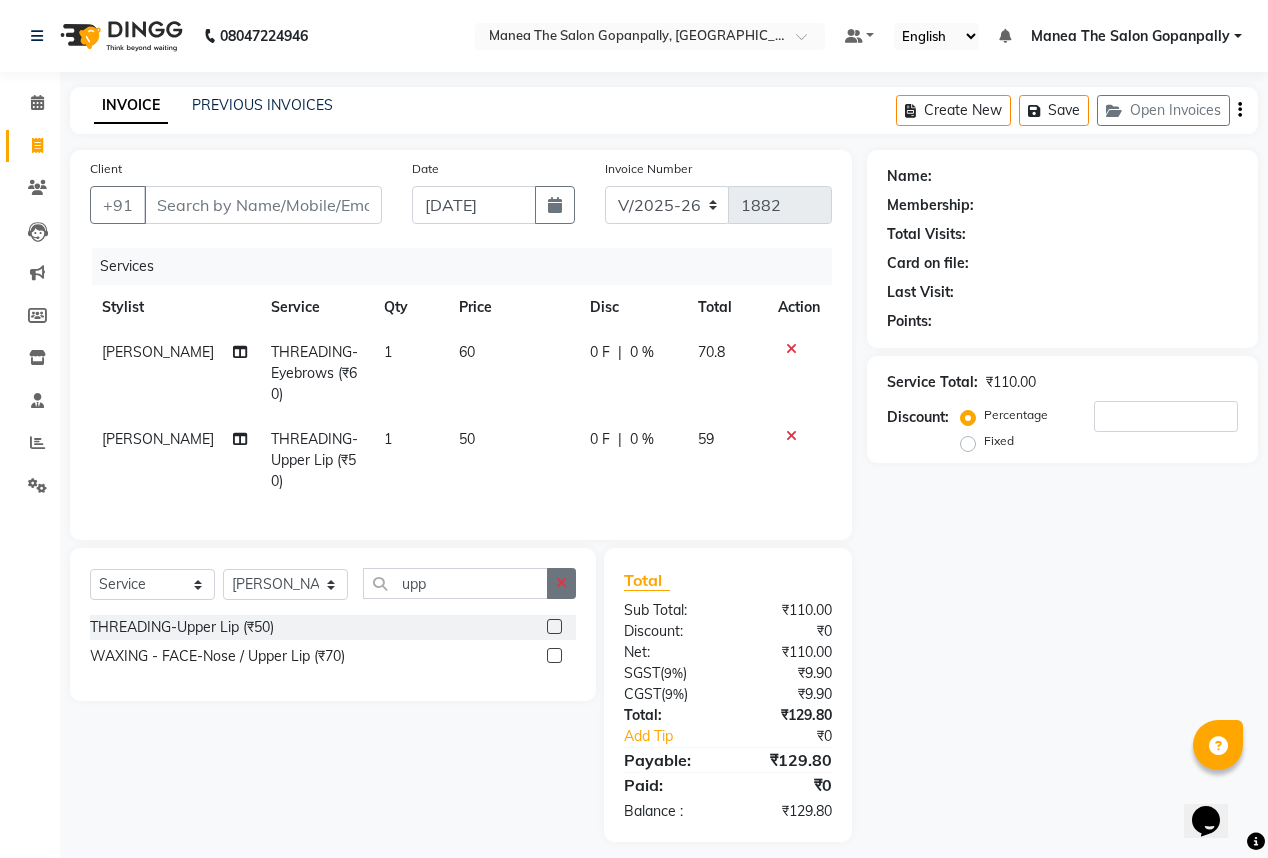 click 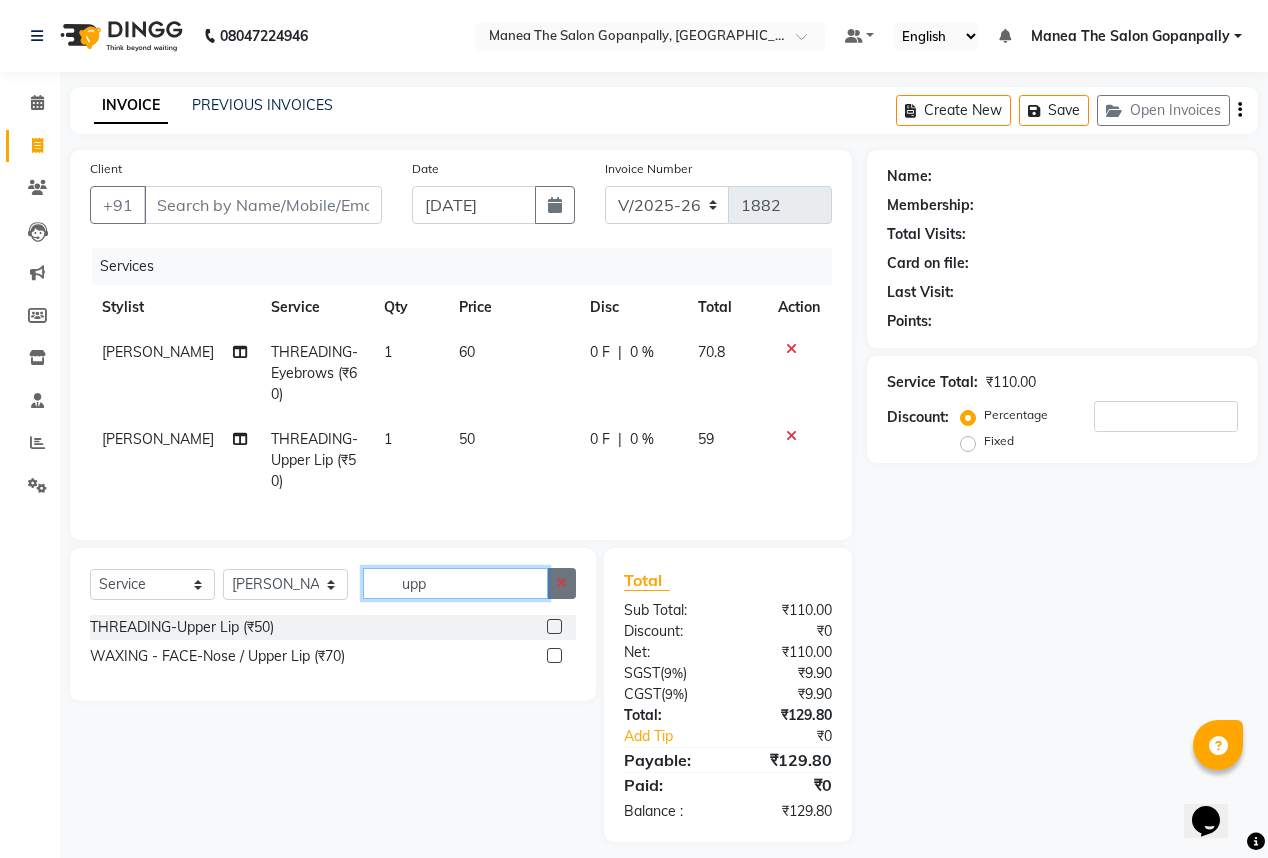 type 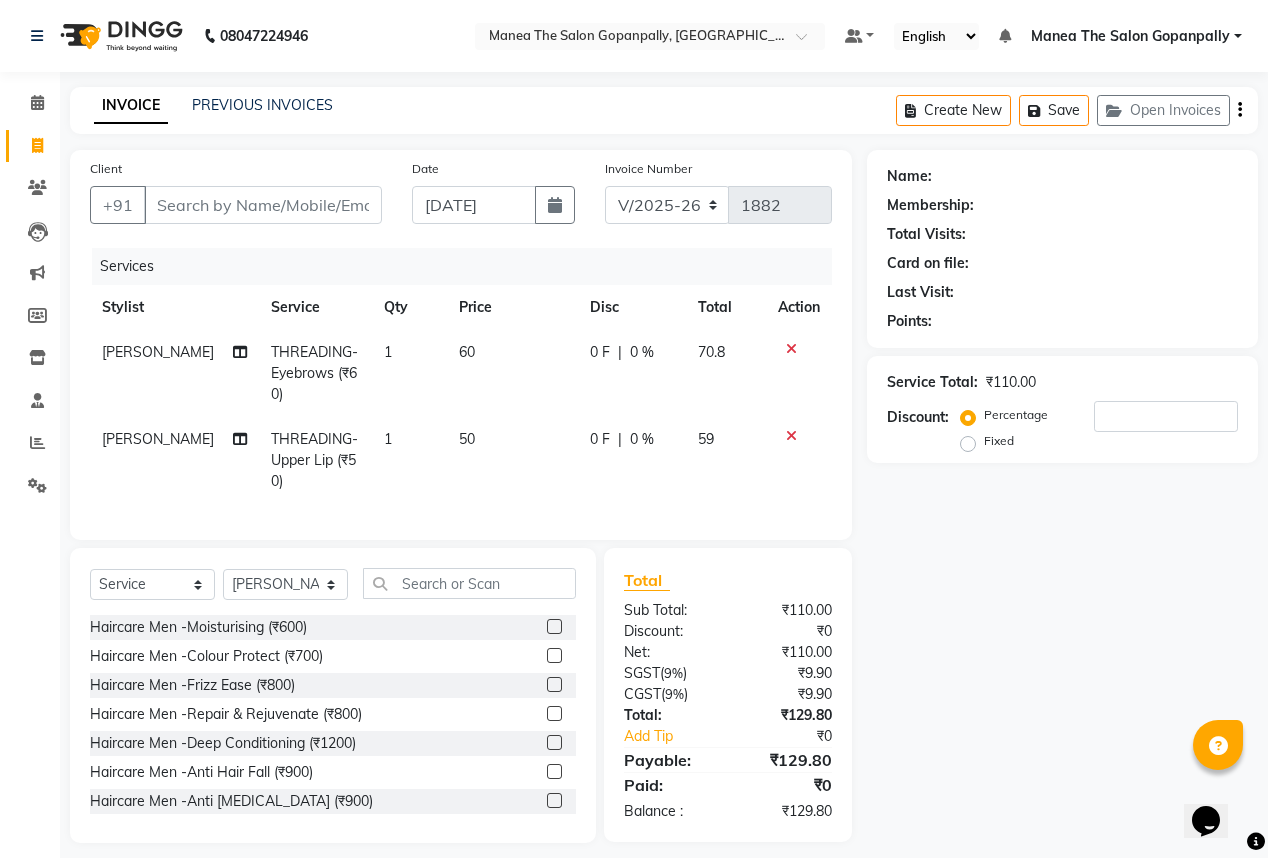 click 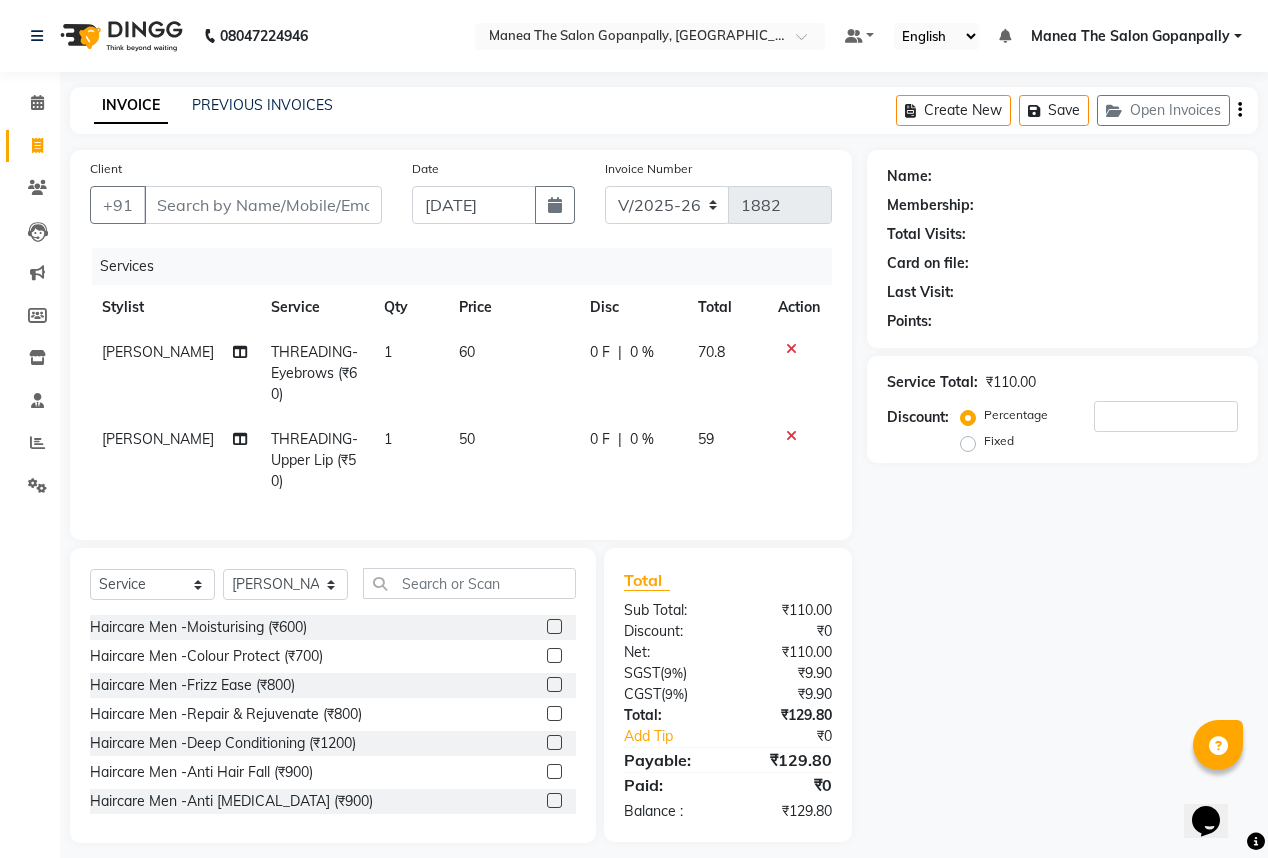 click 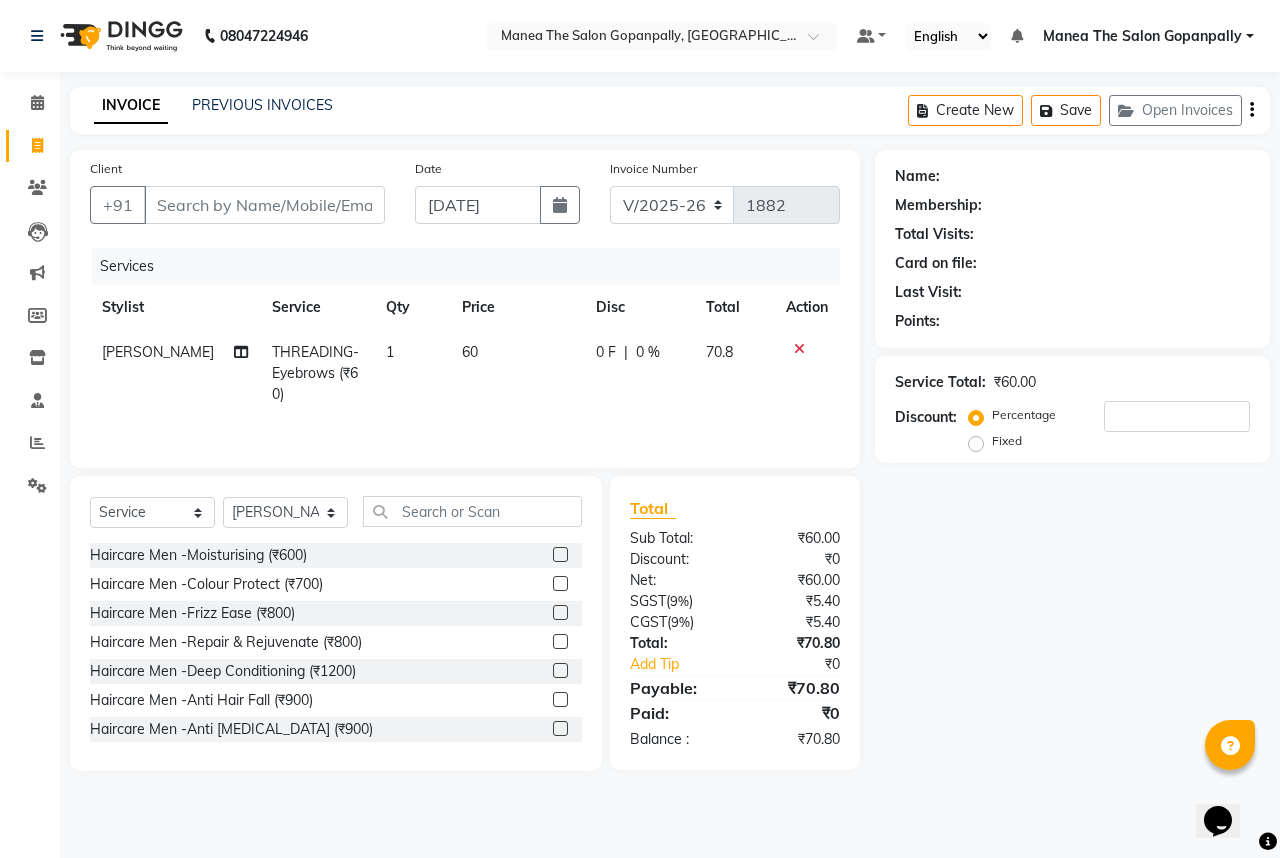 click 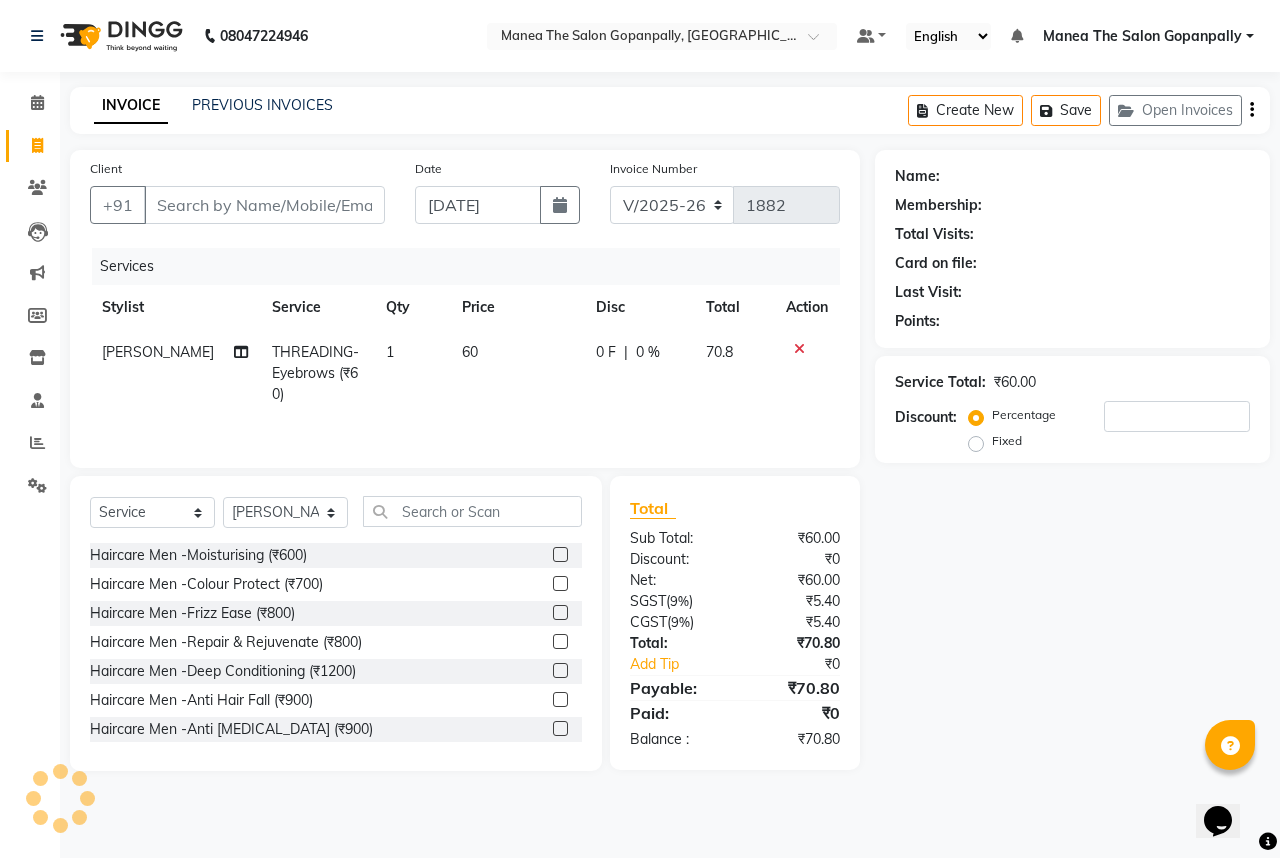 click 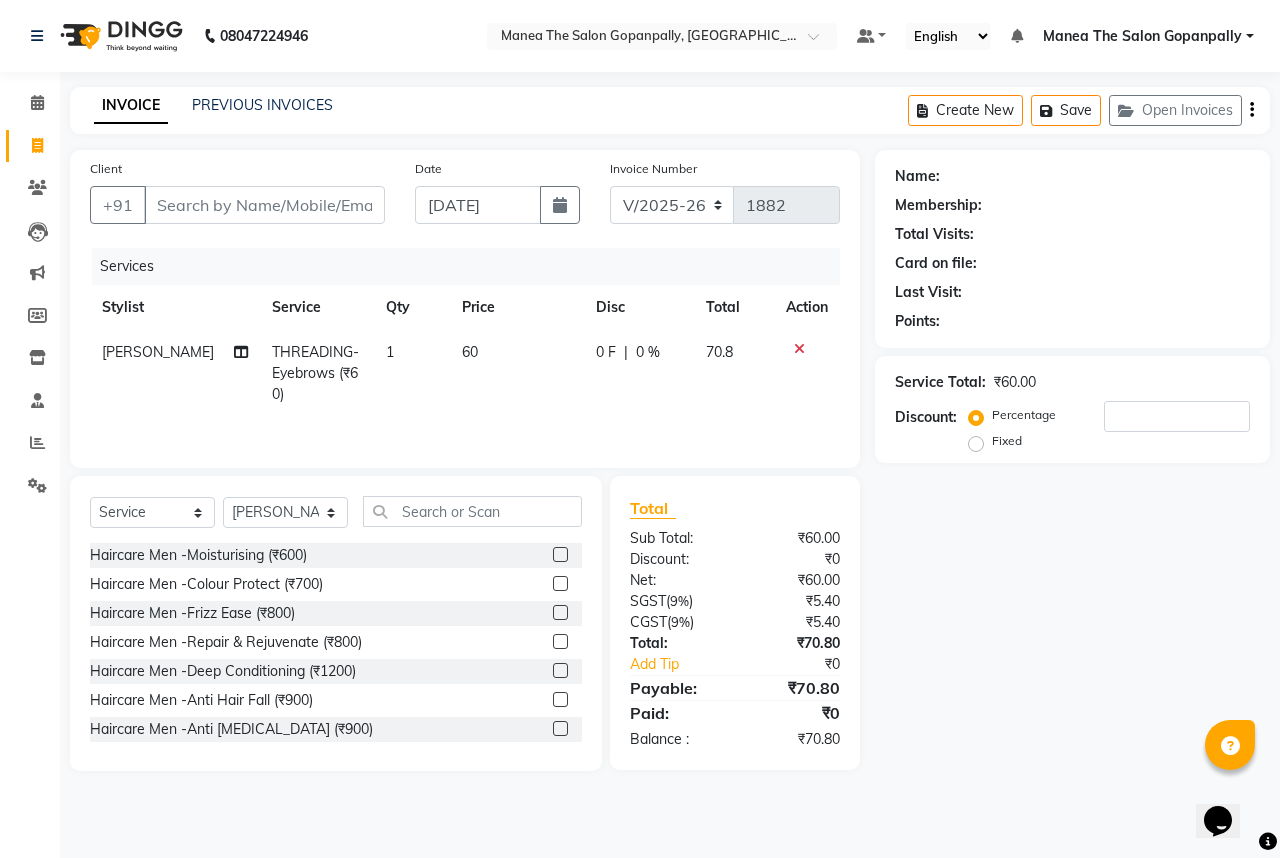 click 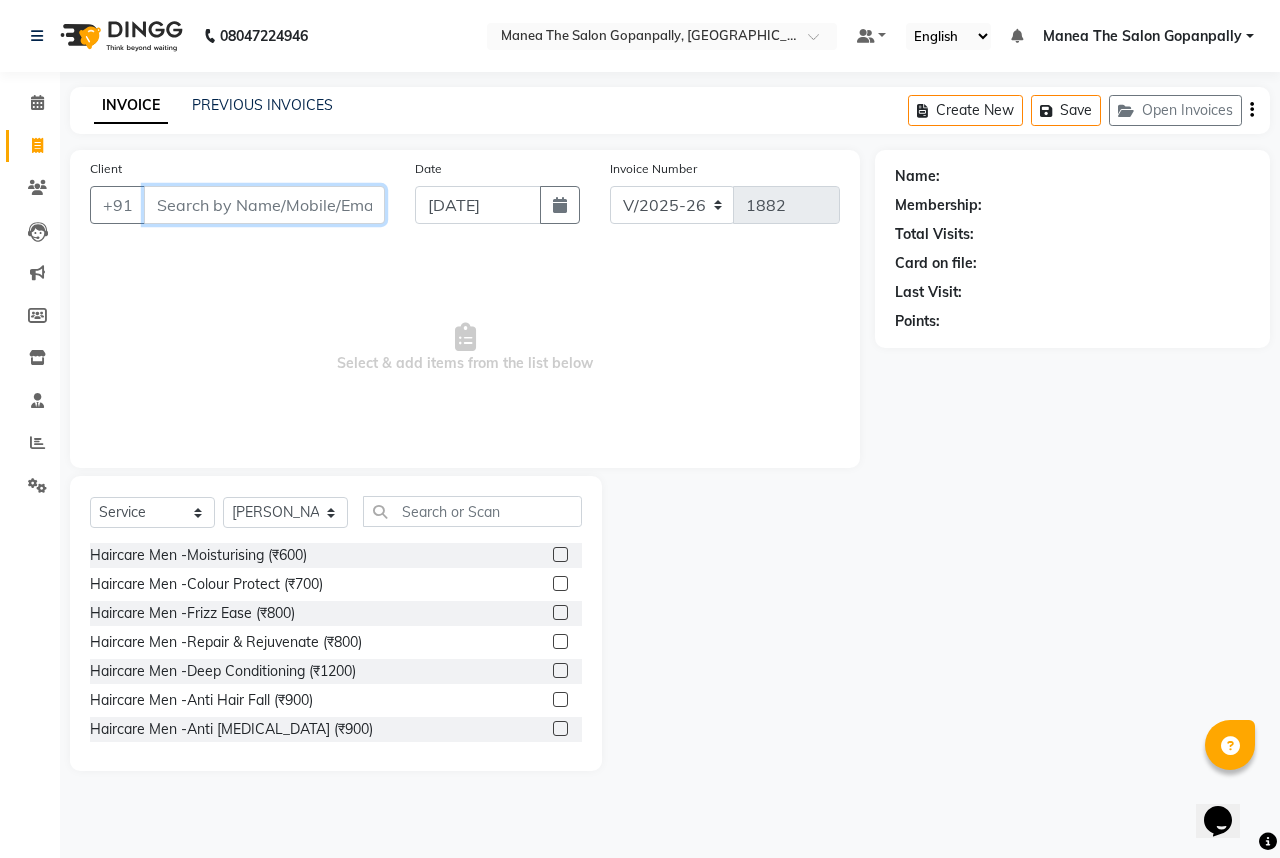 click on "Client" at bounding box center [264, 205] 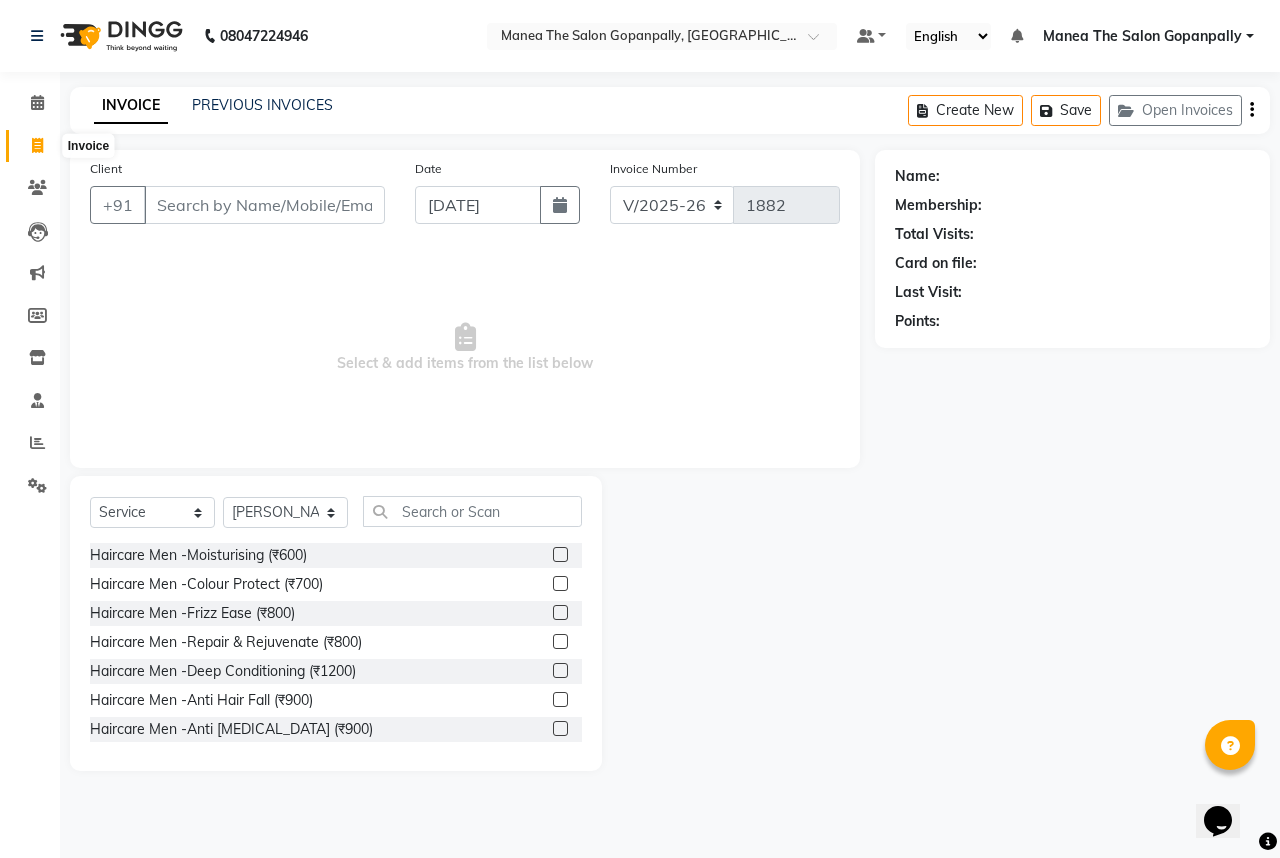 click 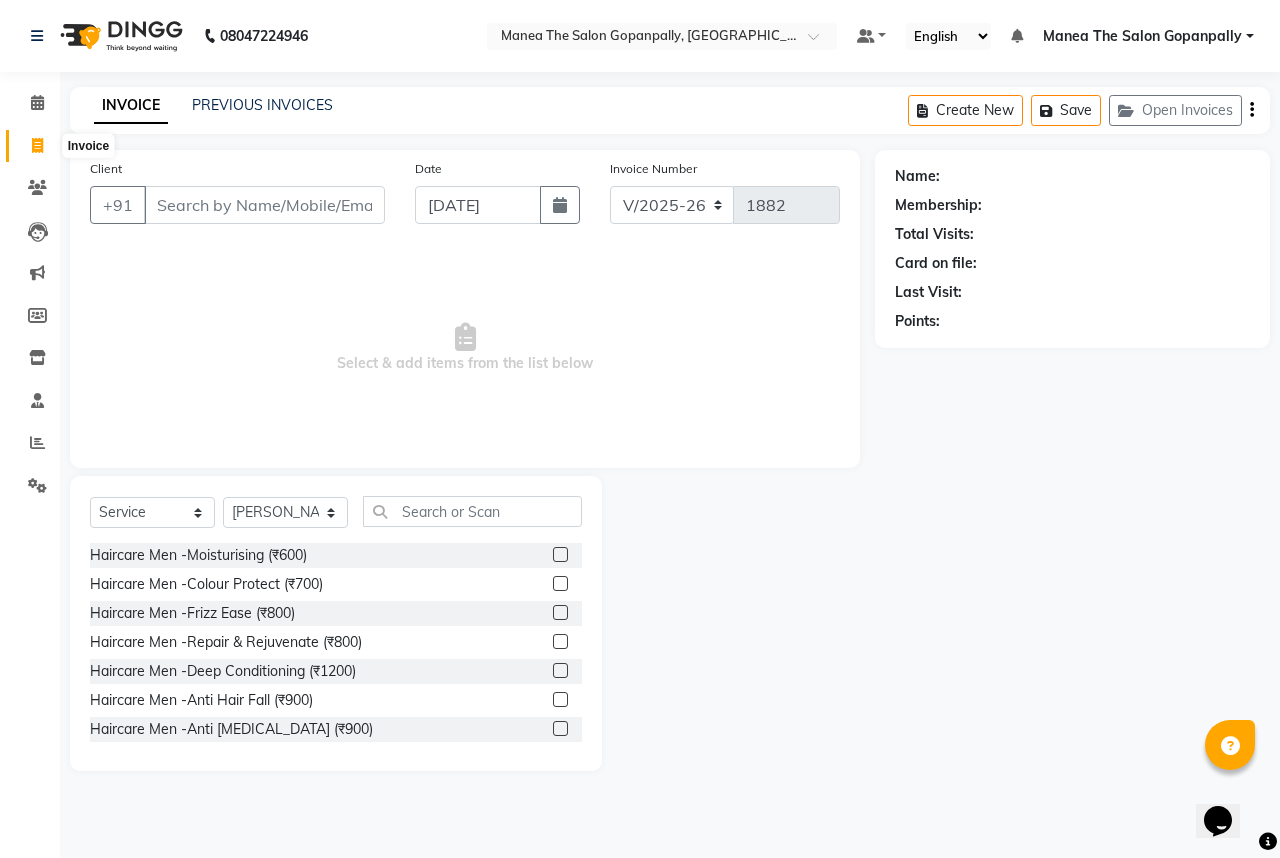 select on "service" 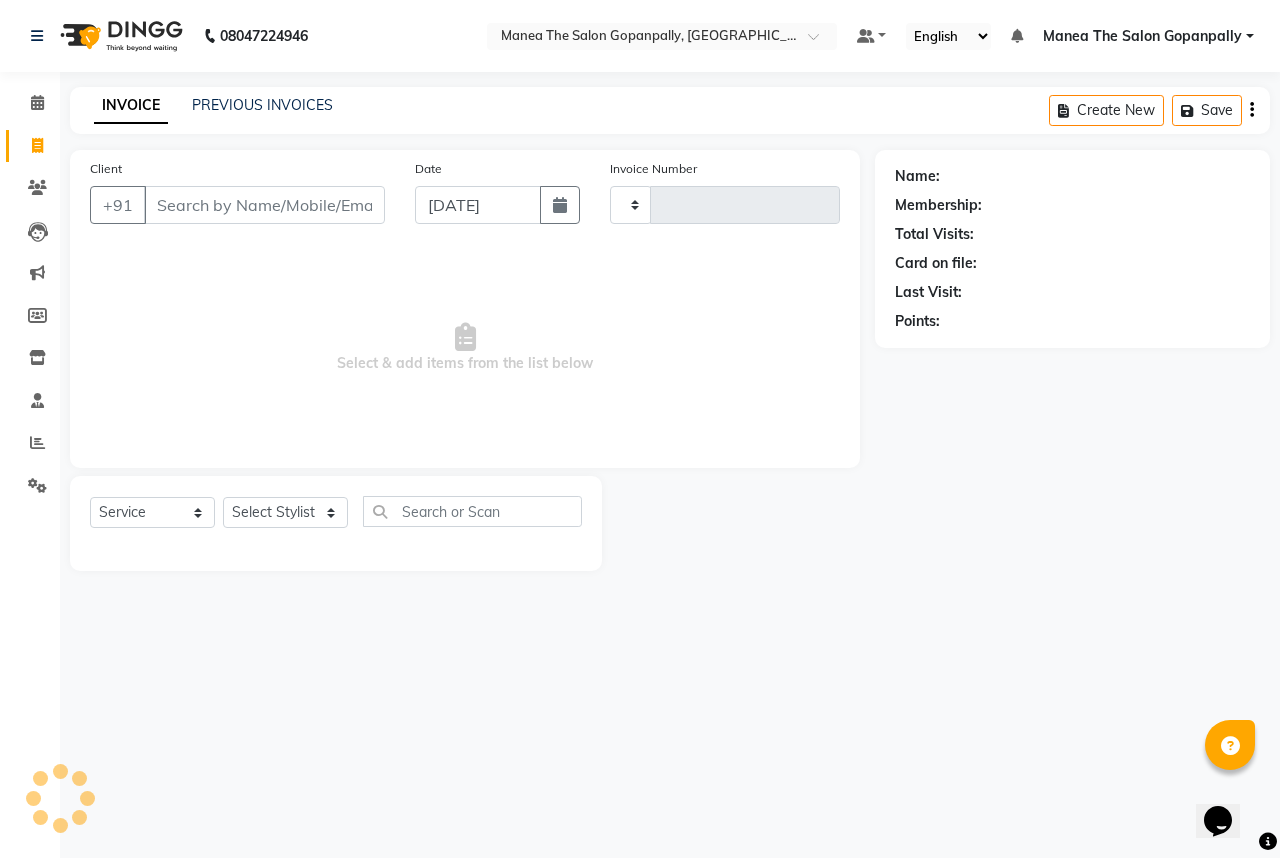 type on "1882" 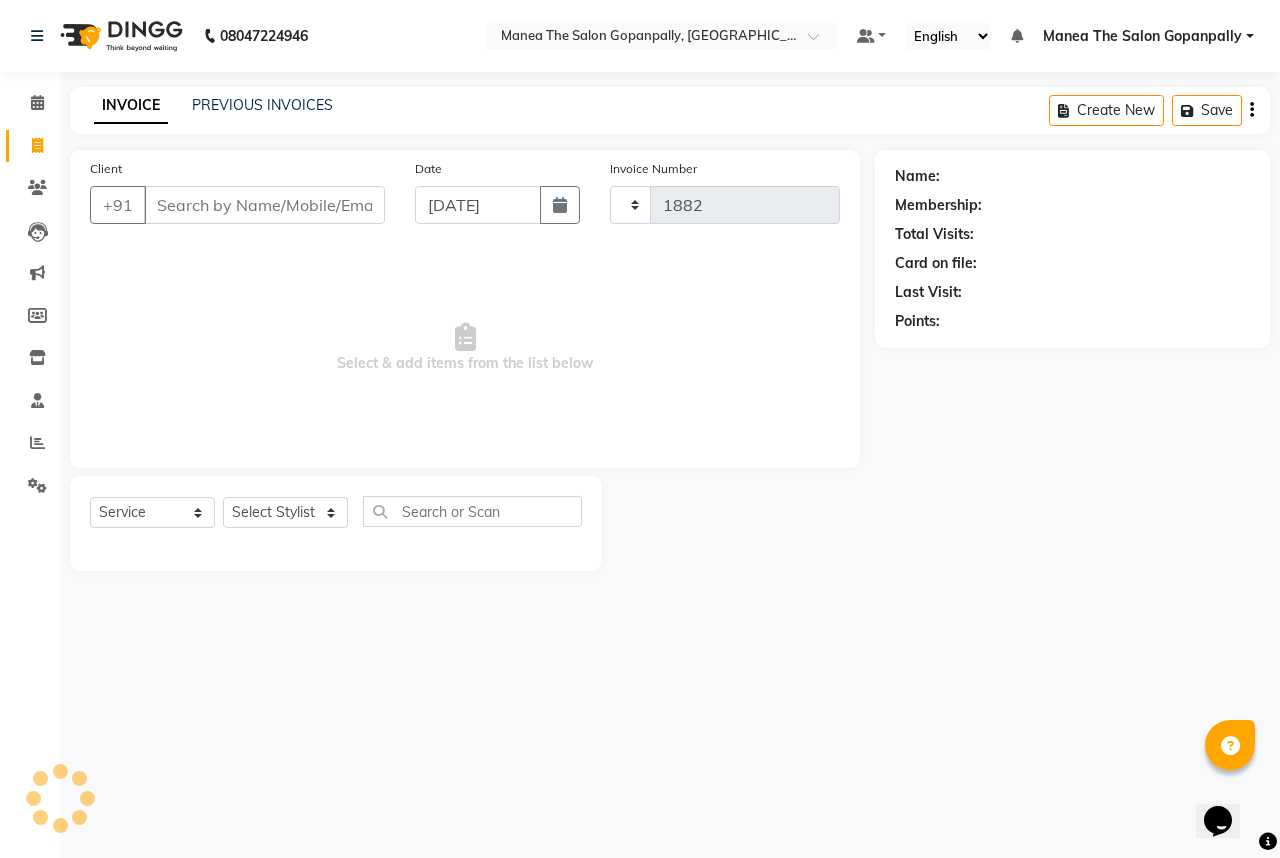select on "7027" 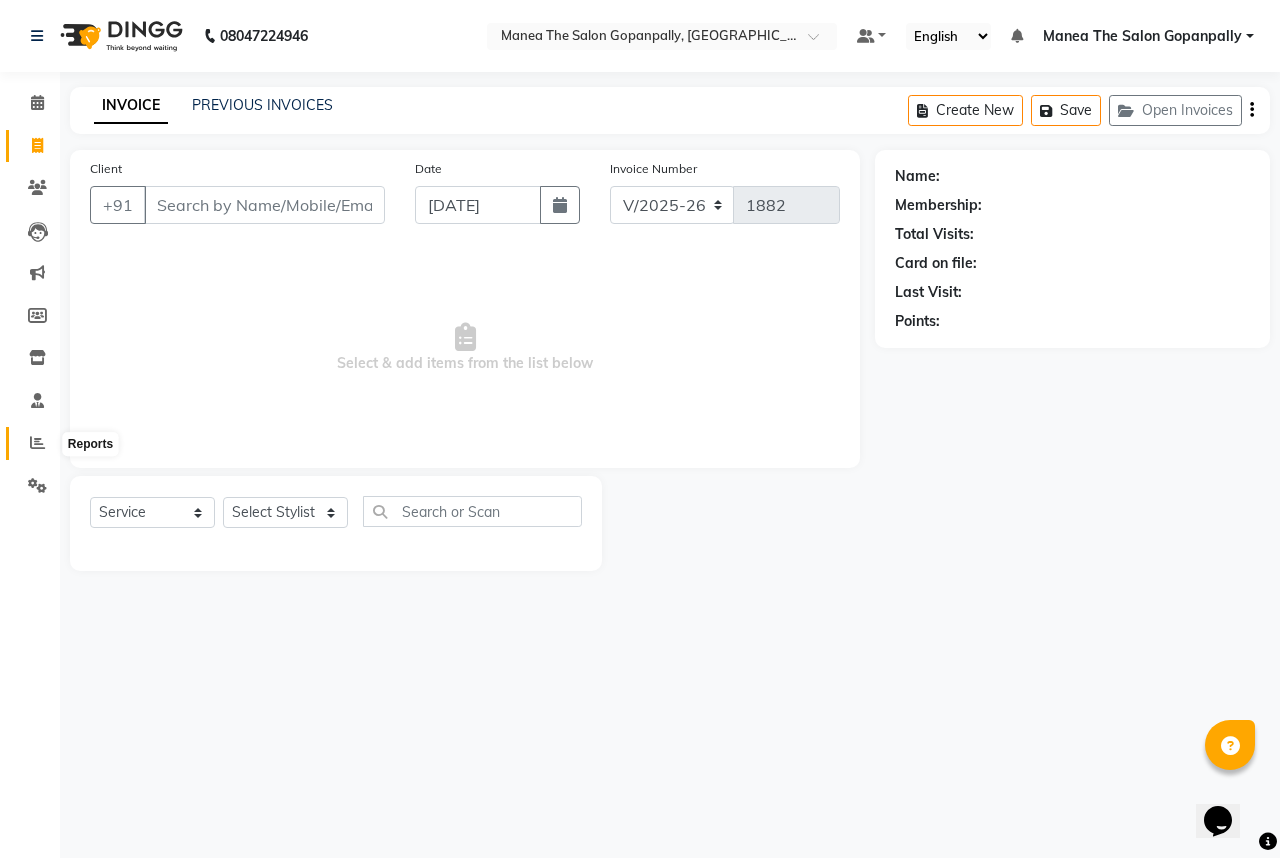 click 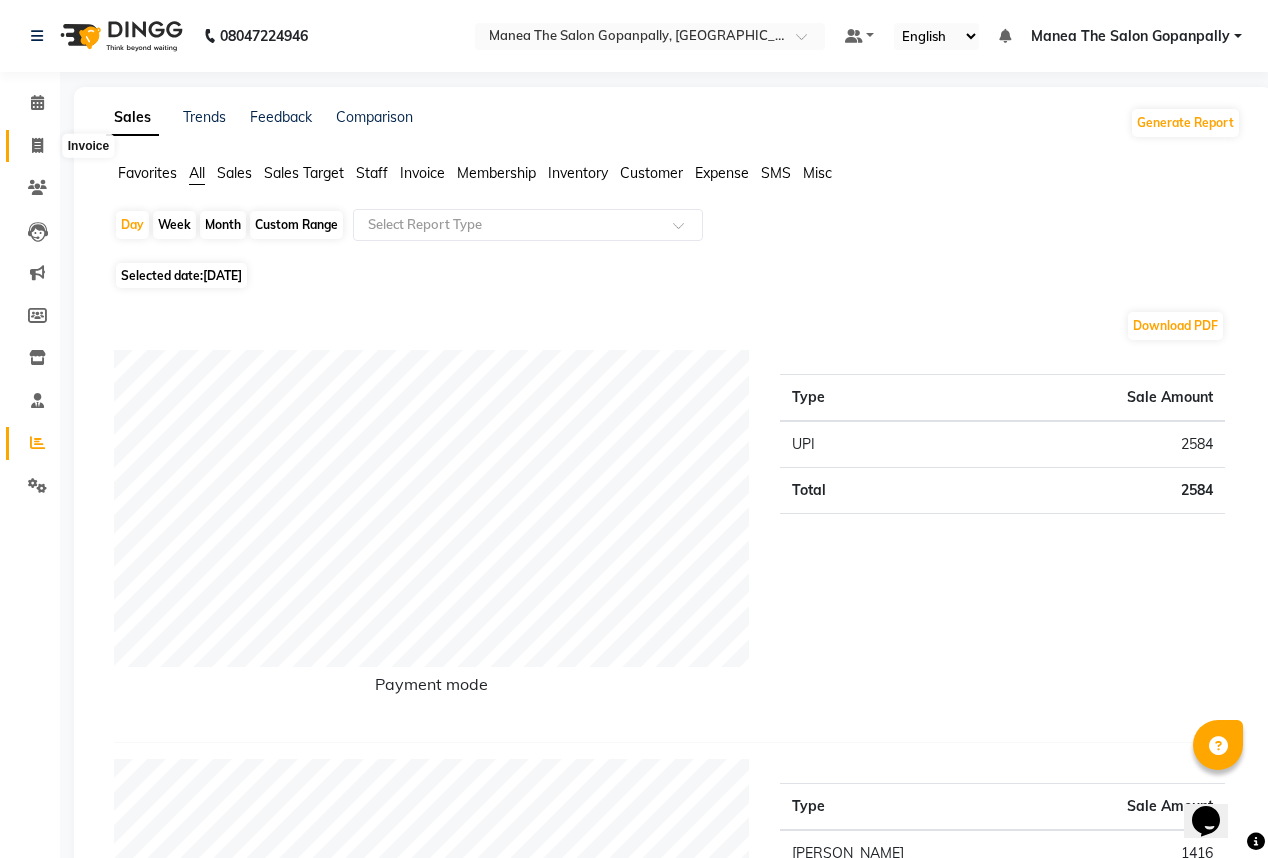 click 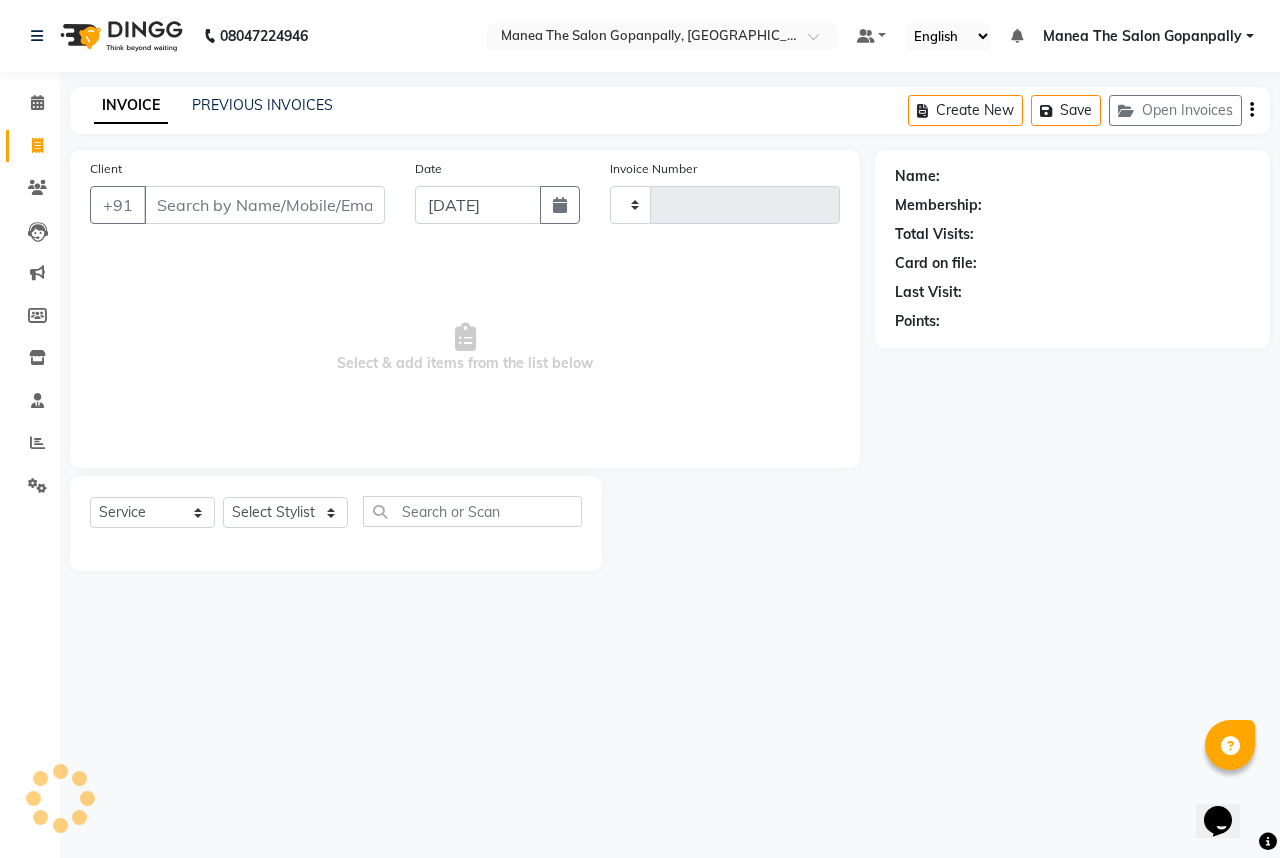 type on "1882" 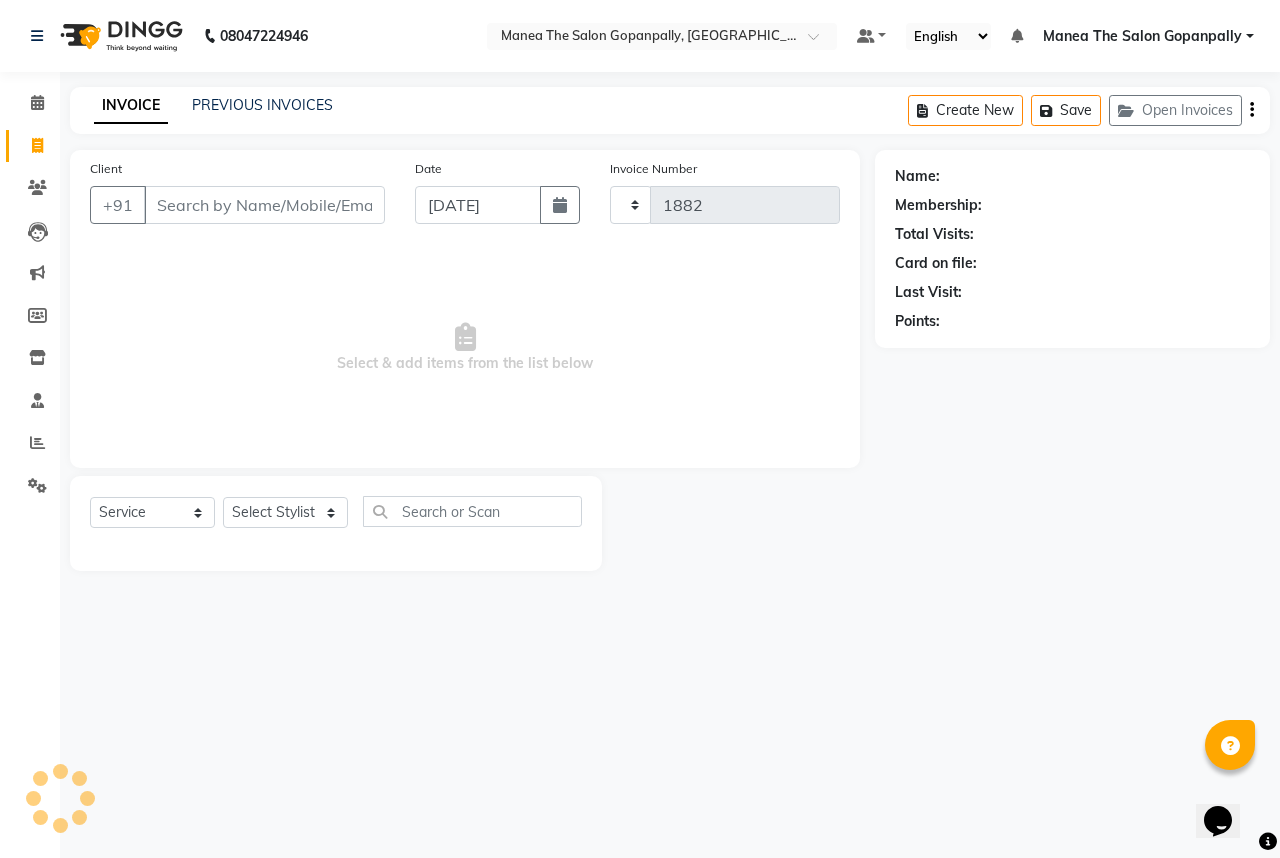 select on "7027" 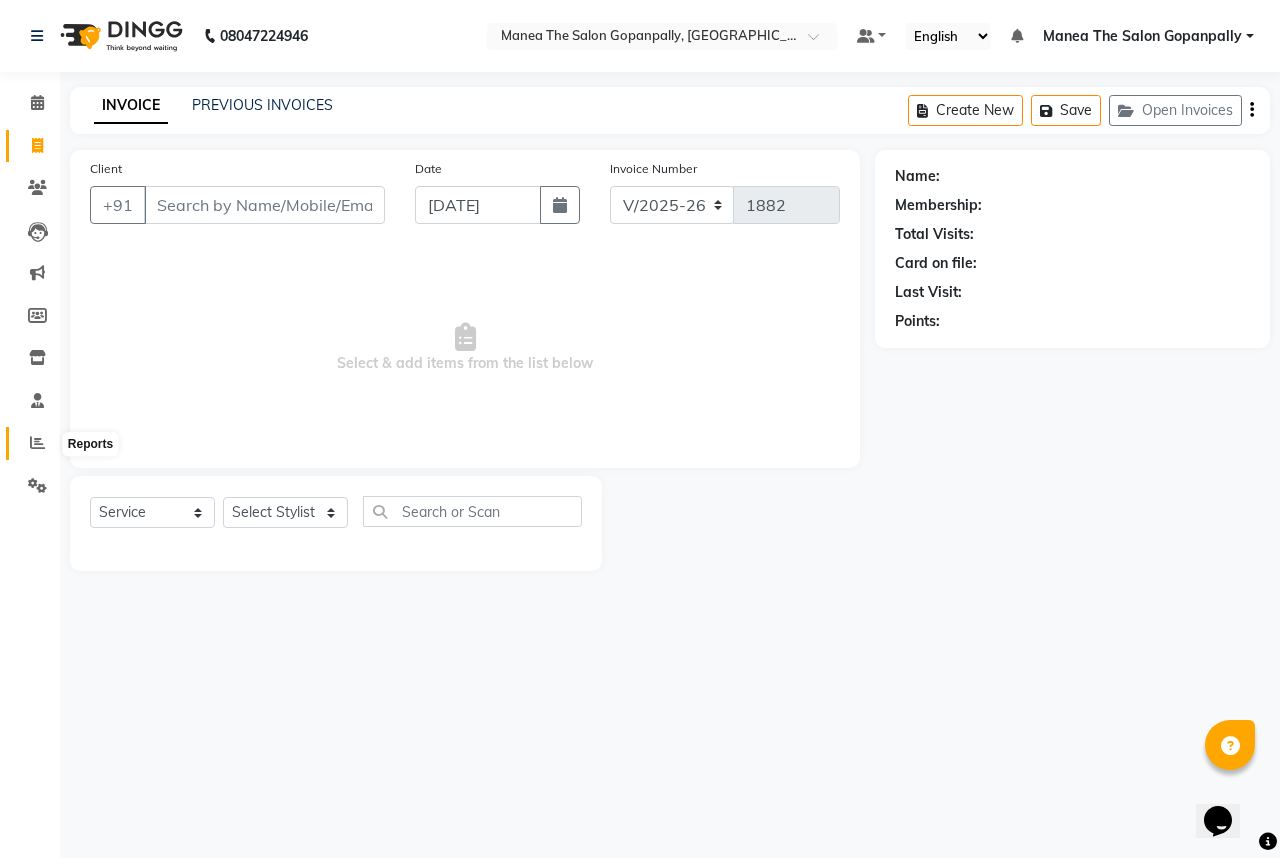 click 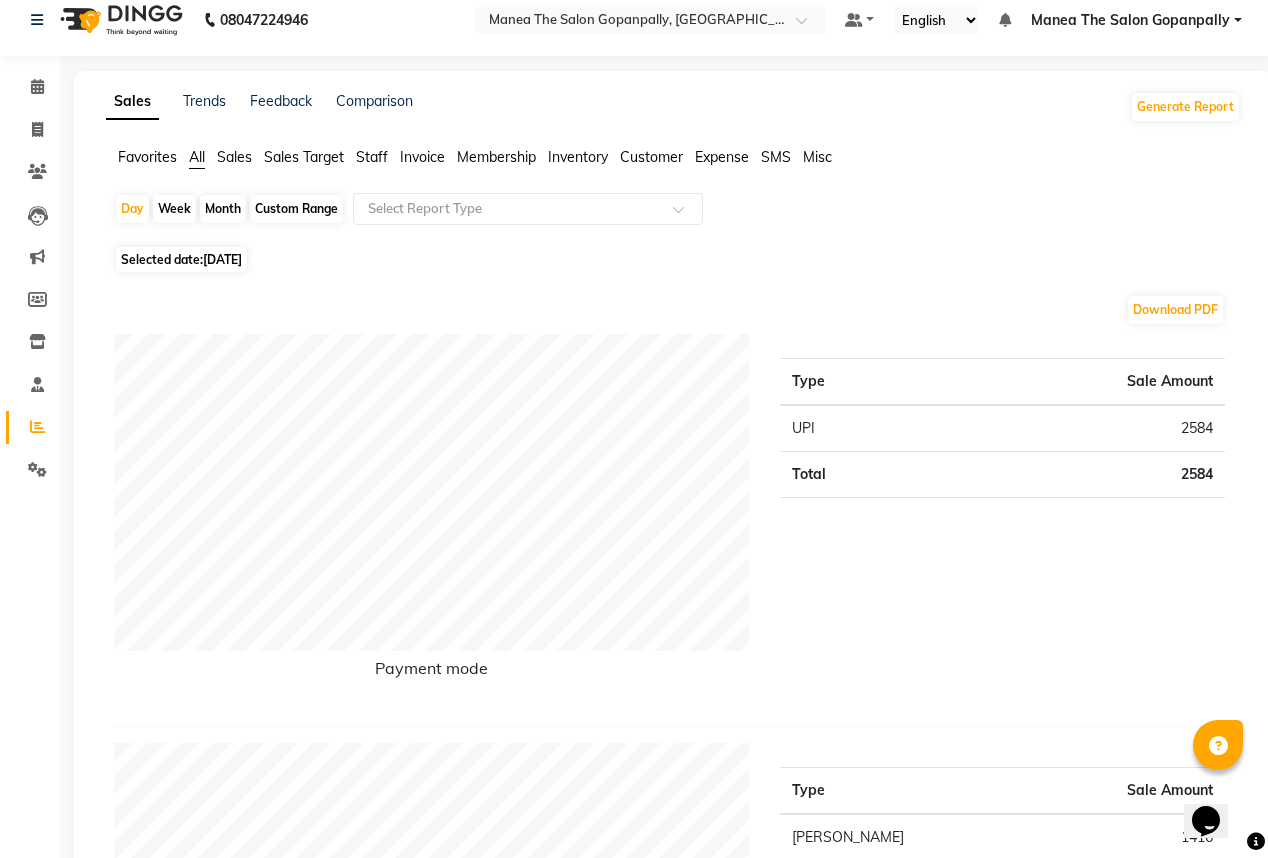 scroll, scrollTop: 0, scrollLeft: 0, axis: both 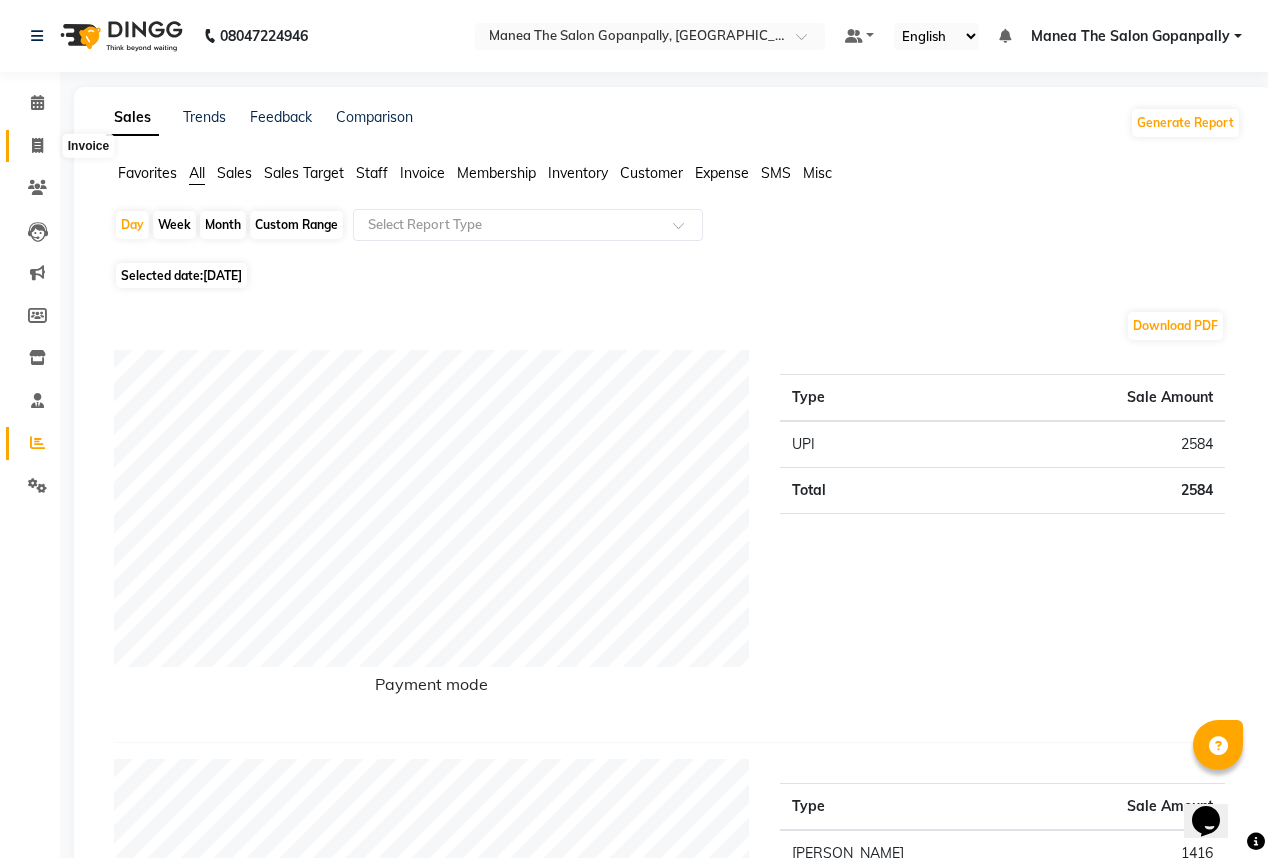 click 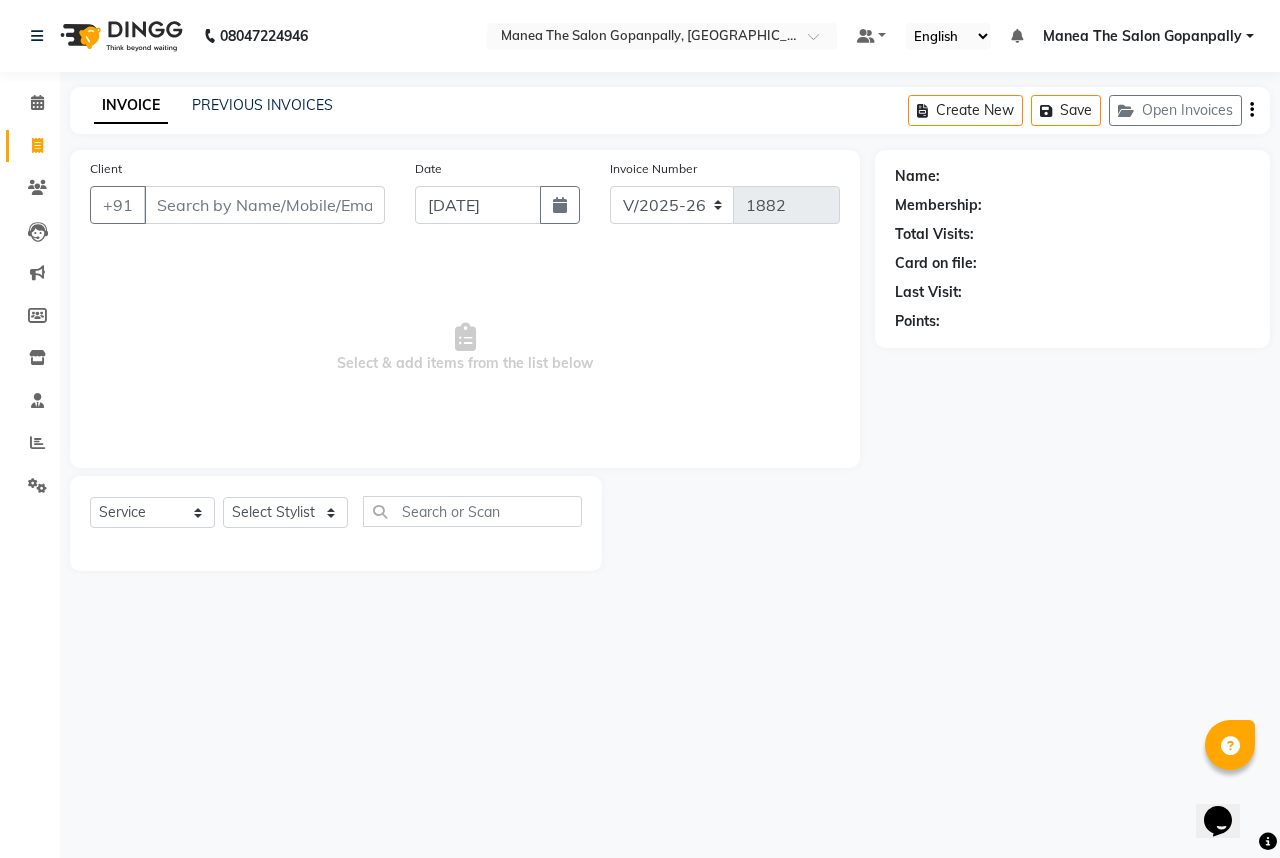 click on "Client" at bounding box center (264, 205) 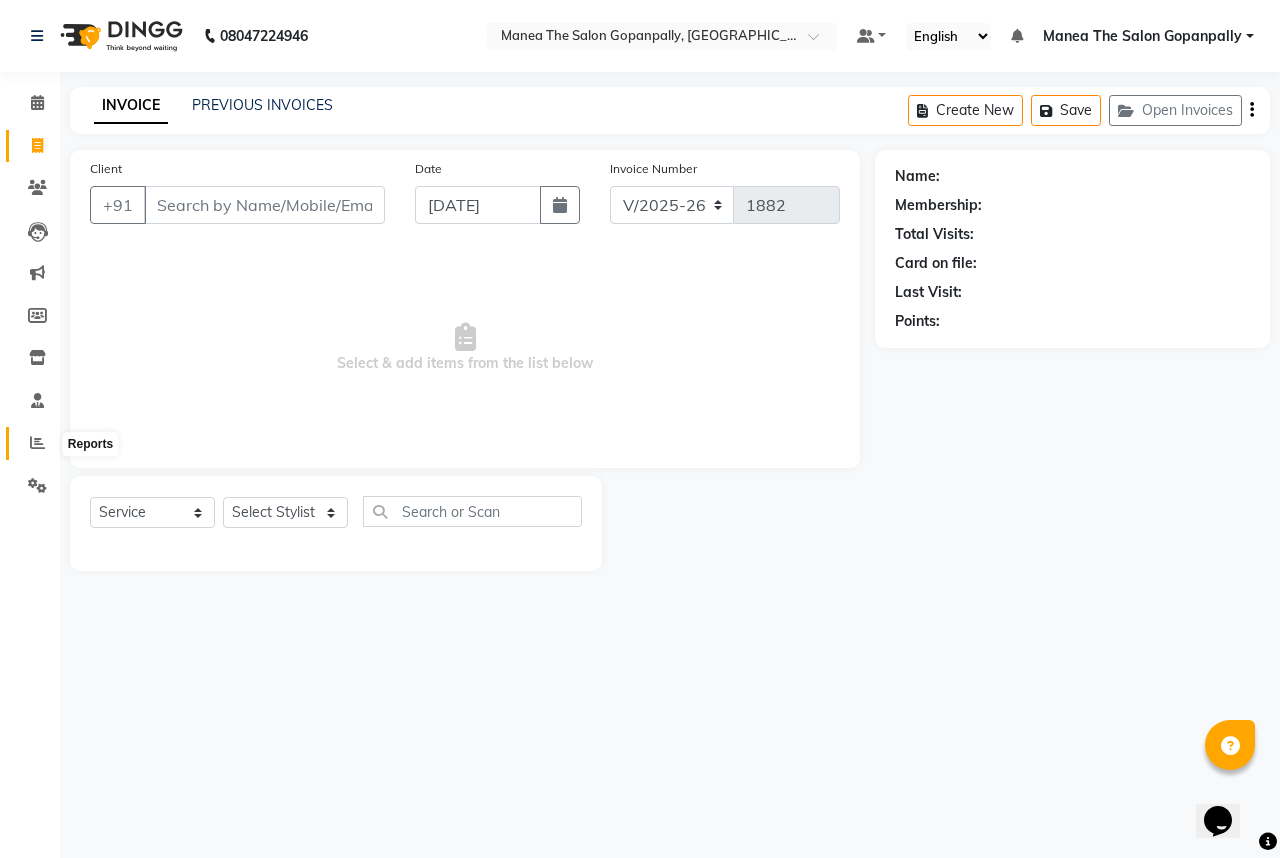 click 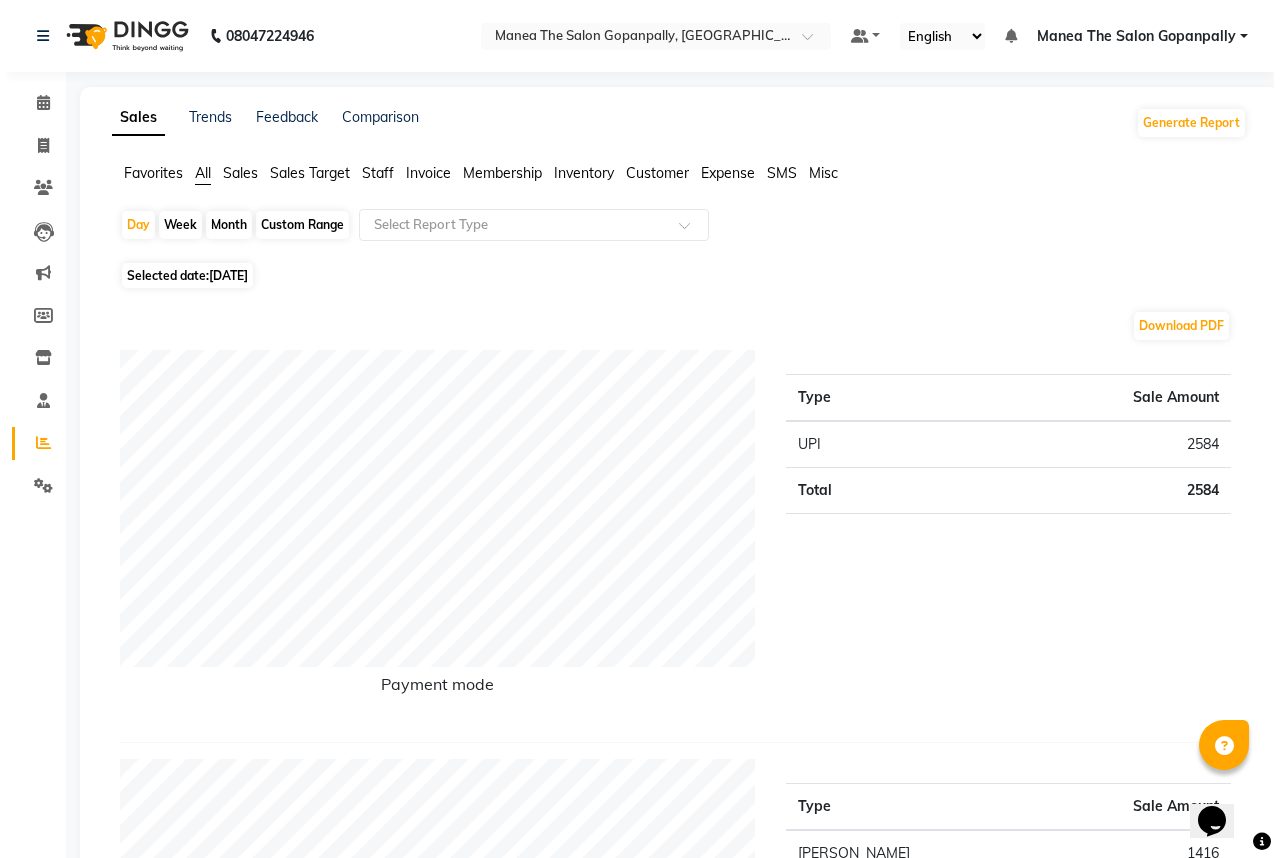 scroll, scrollTop: 0, scrollLeft: 0, axis: both 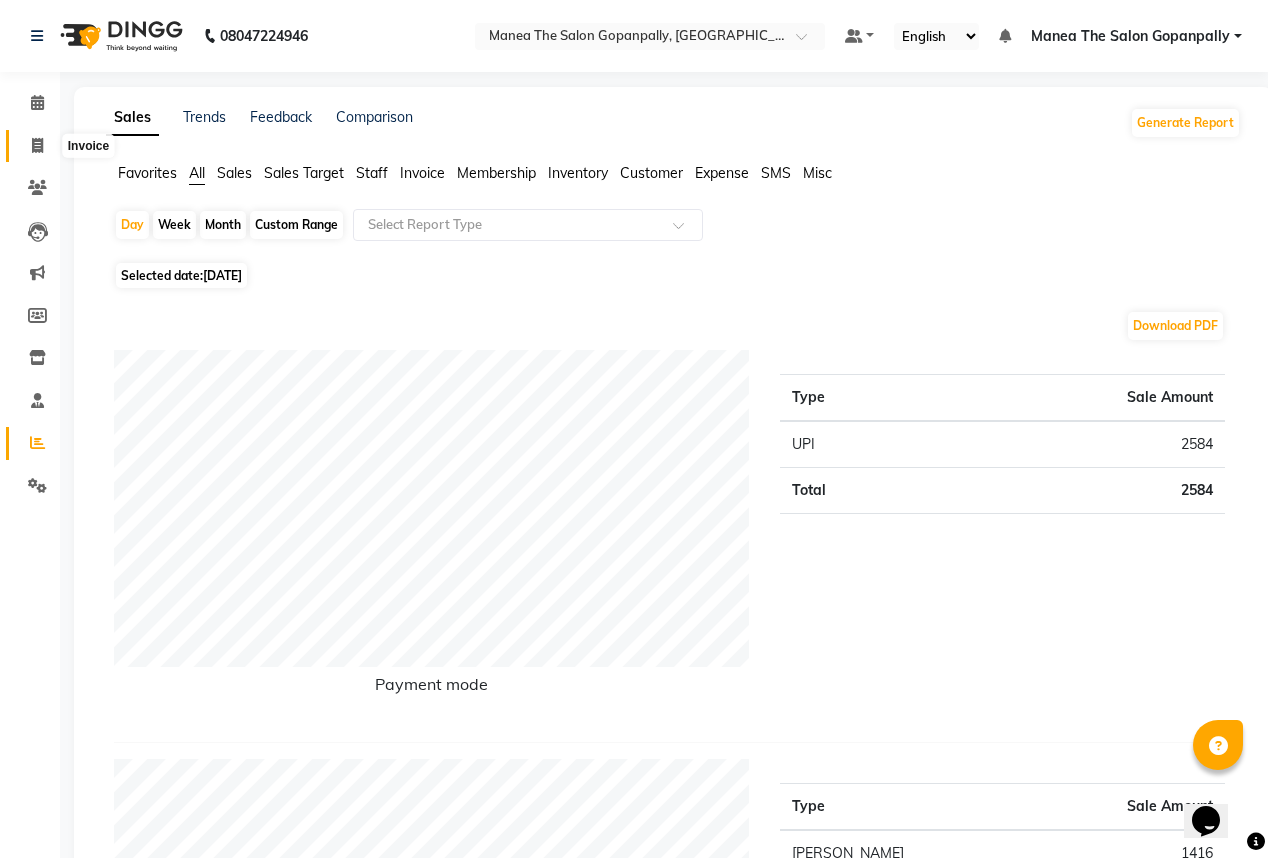 click 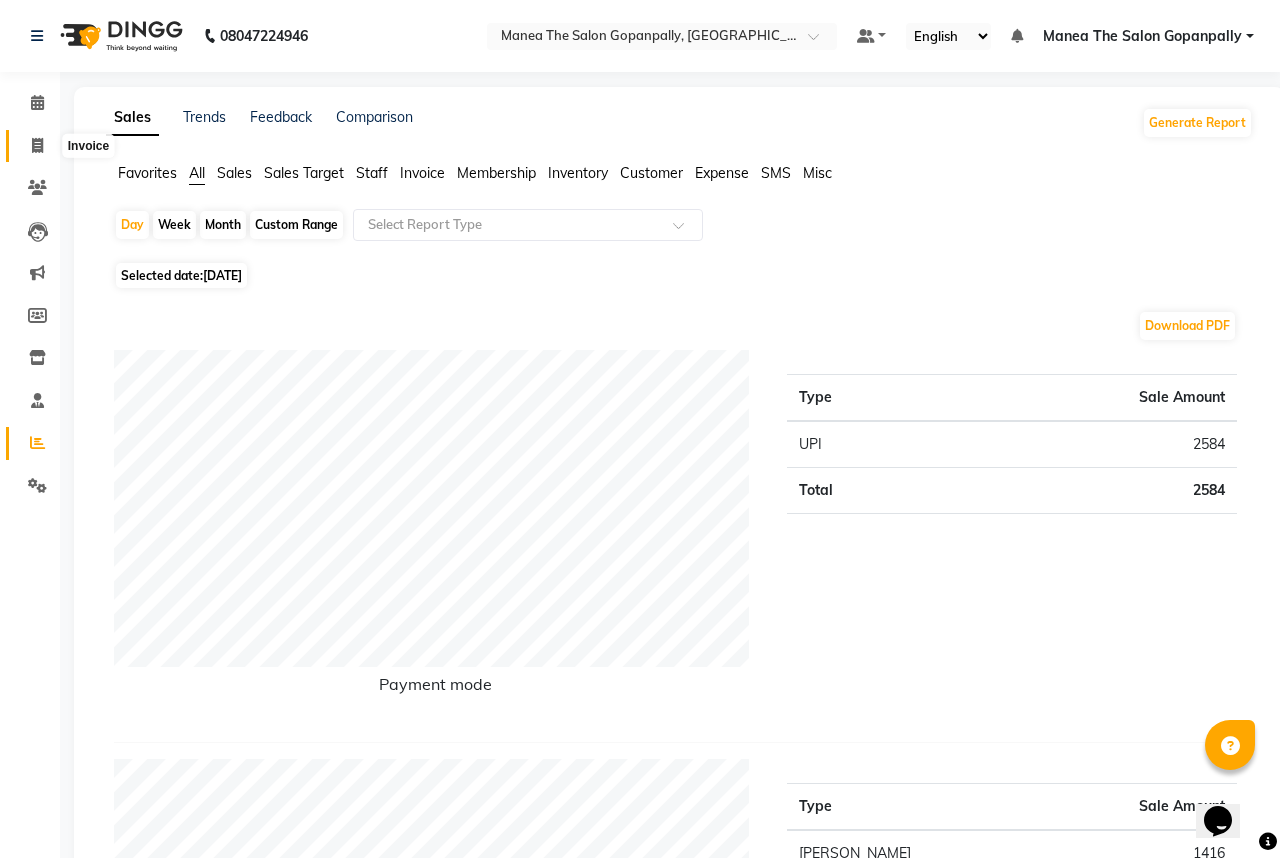 select on "service" 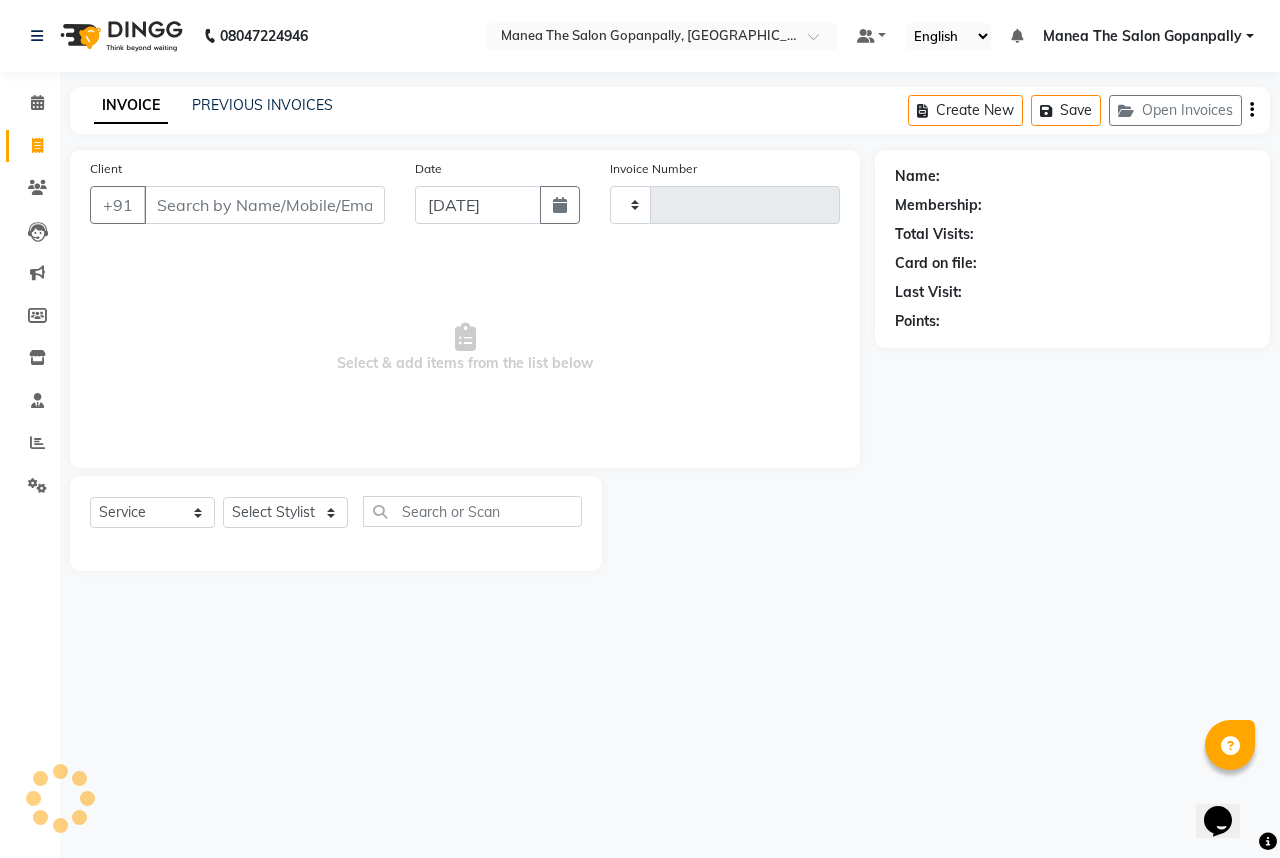 type on "1882" 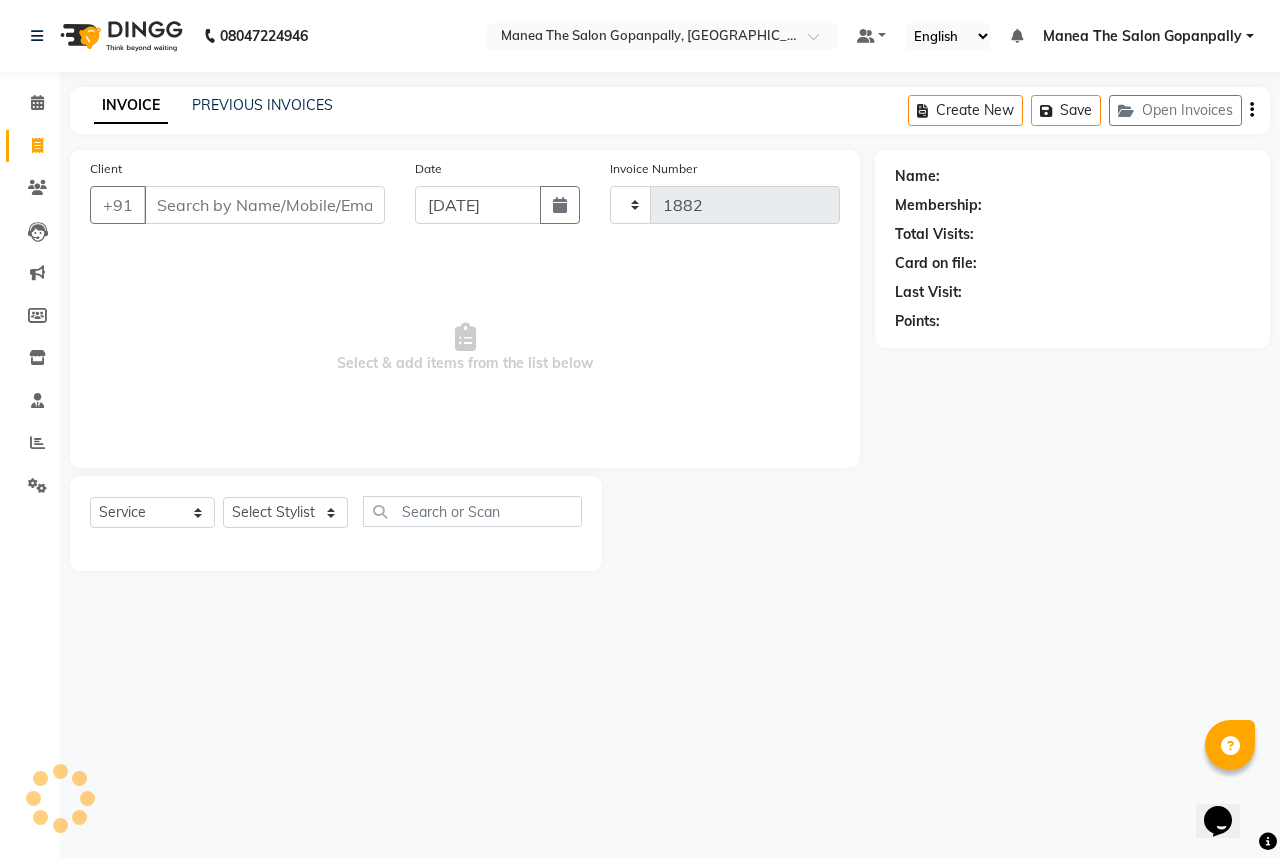 select on "7027" 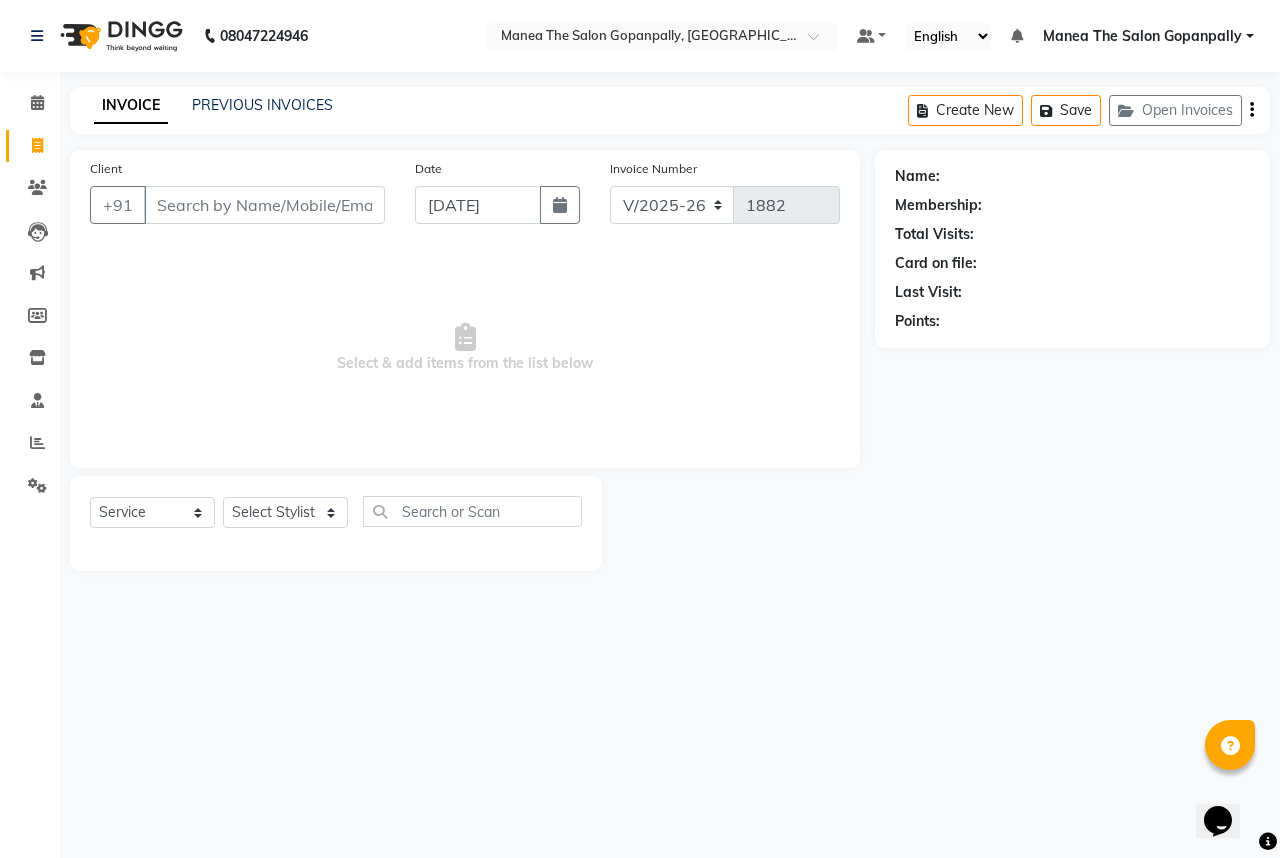 click on "Client" at bounding box center (264, 205) 